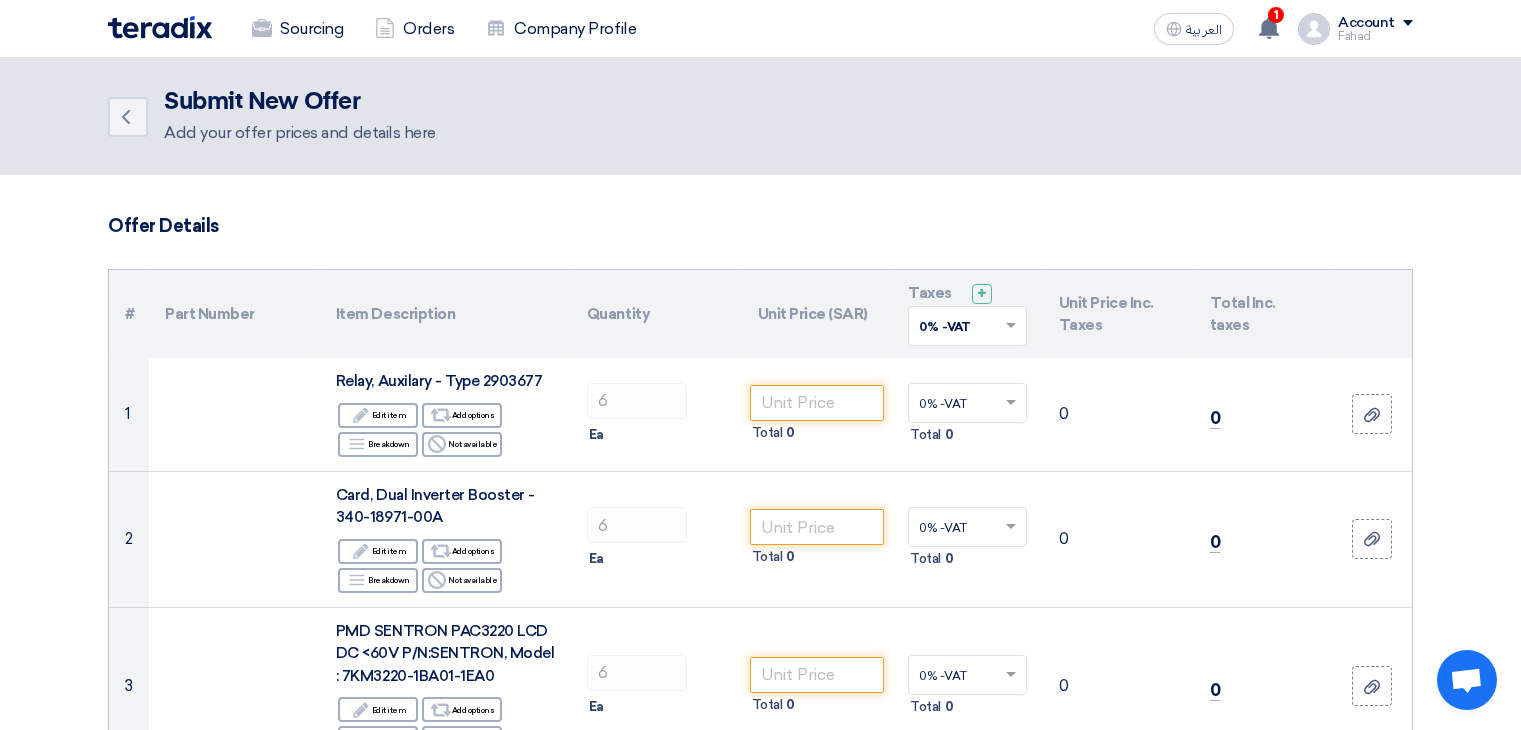 scroll, scrollTop: 5629, scrollLeft: 0, axis: vertical 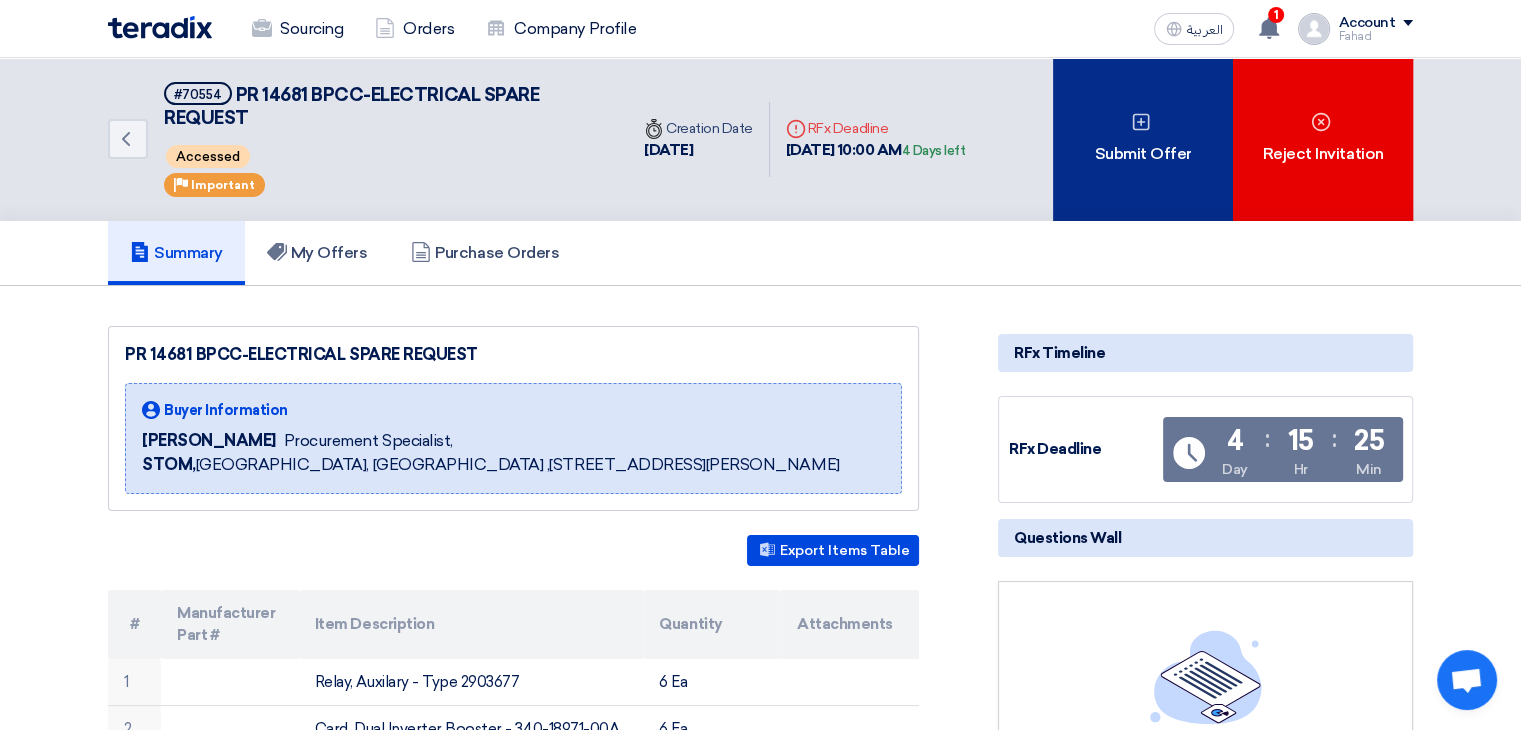 click on "Submit Offer" 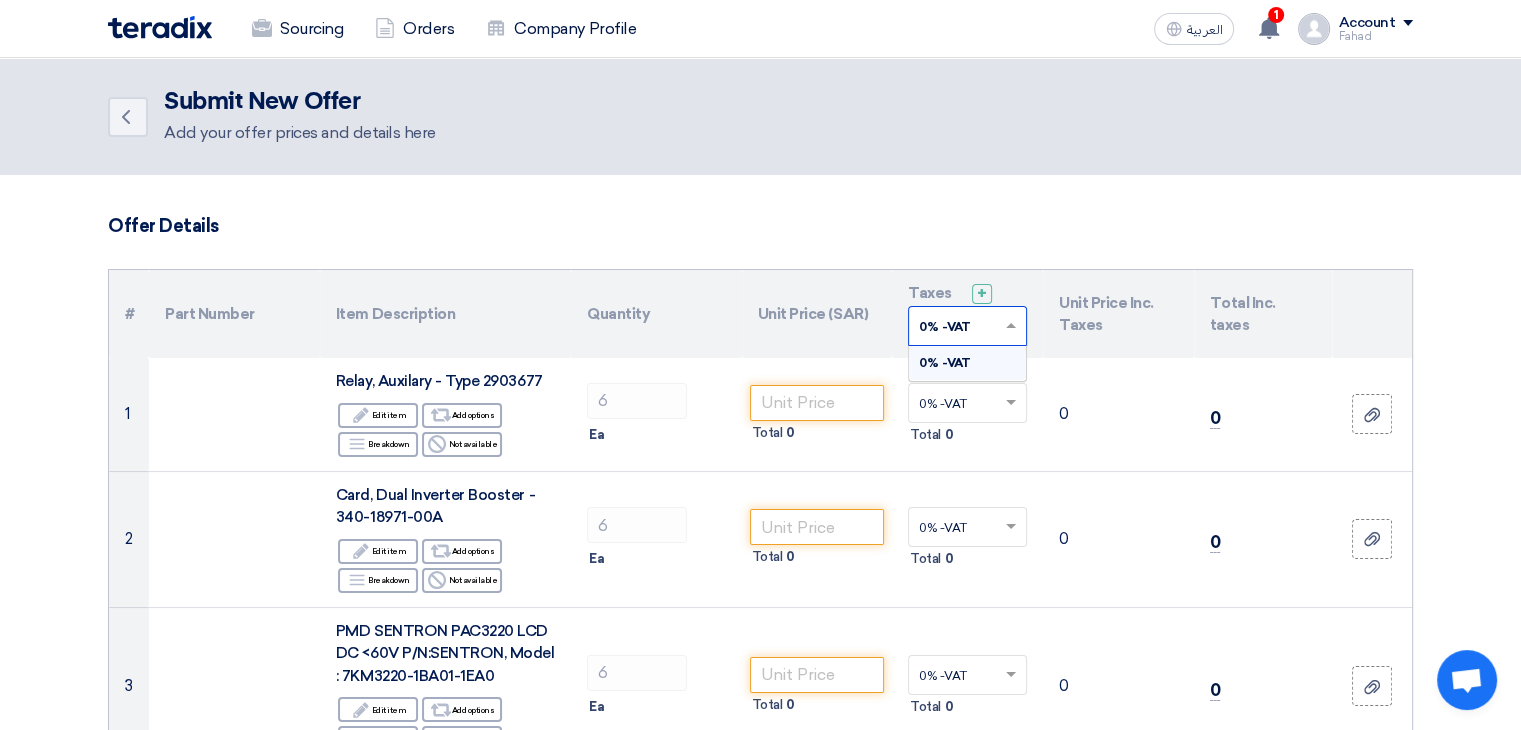 click 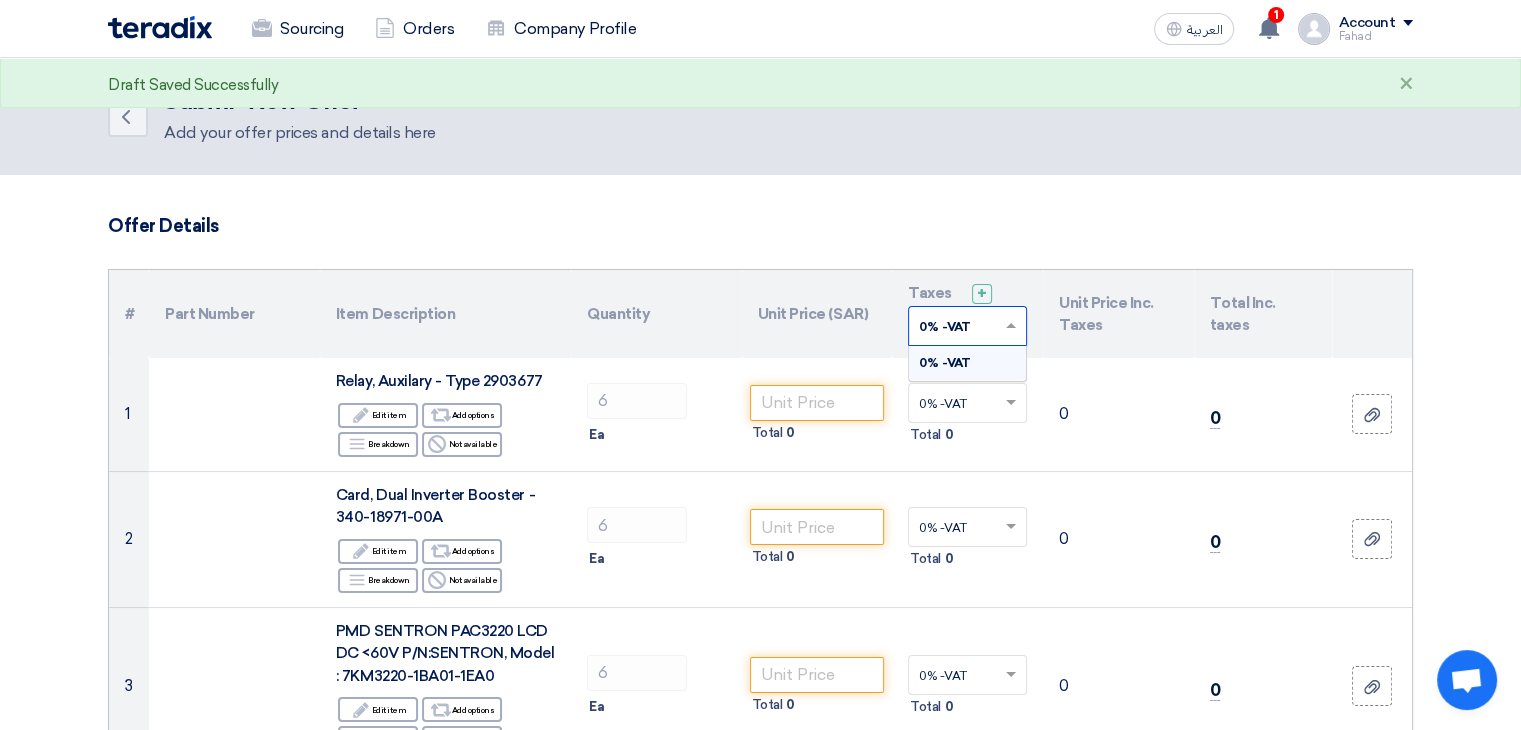 click 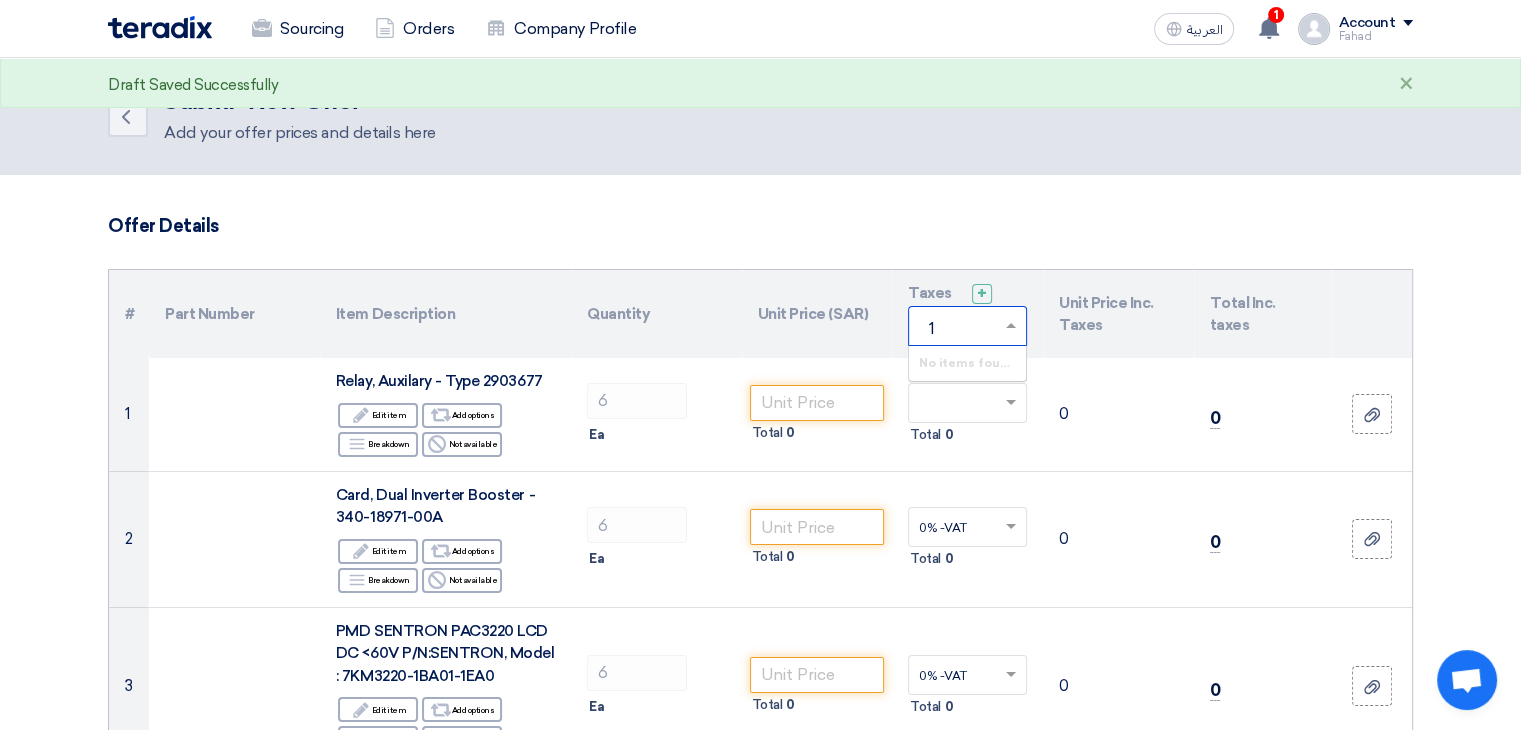 type on "15" 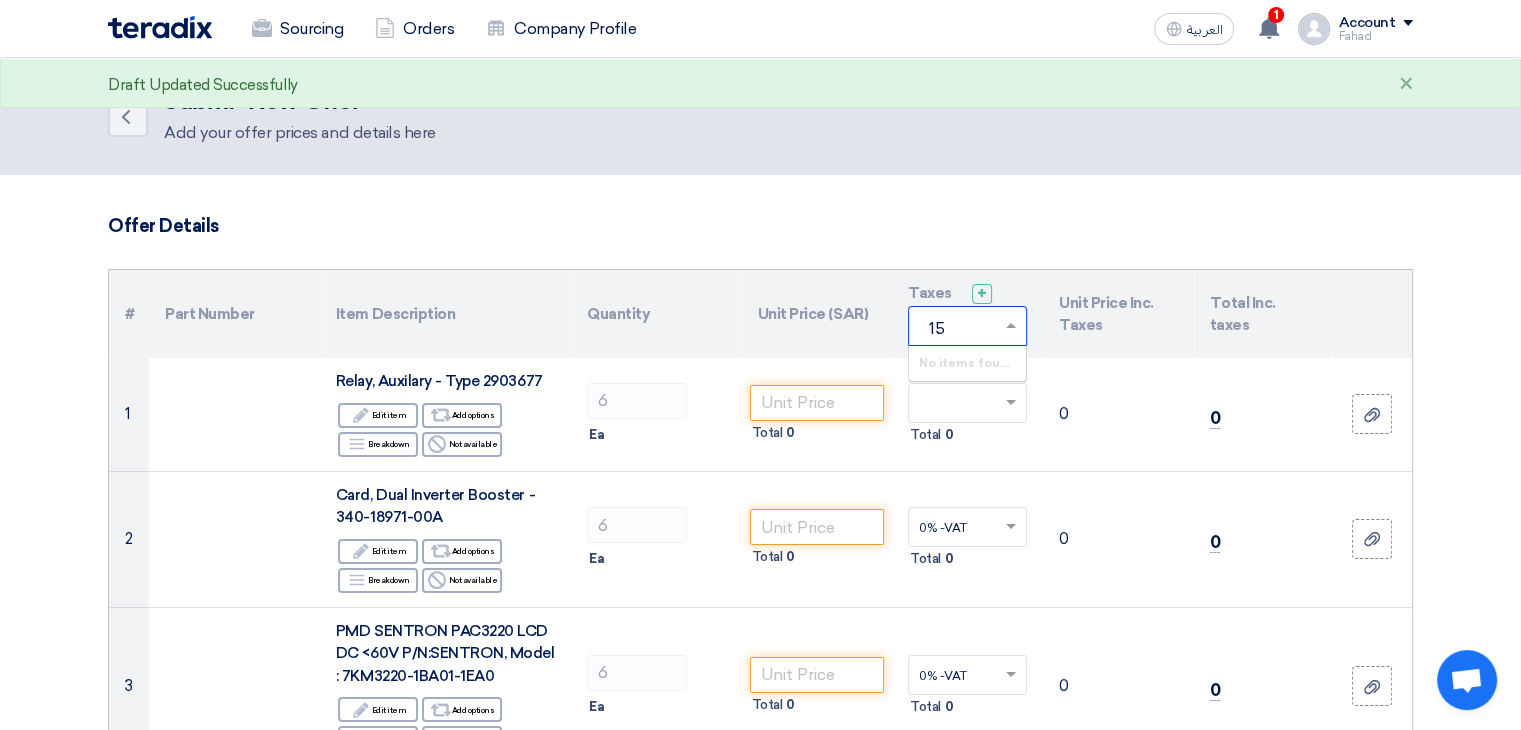 type 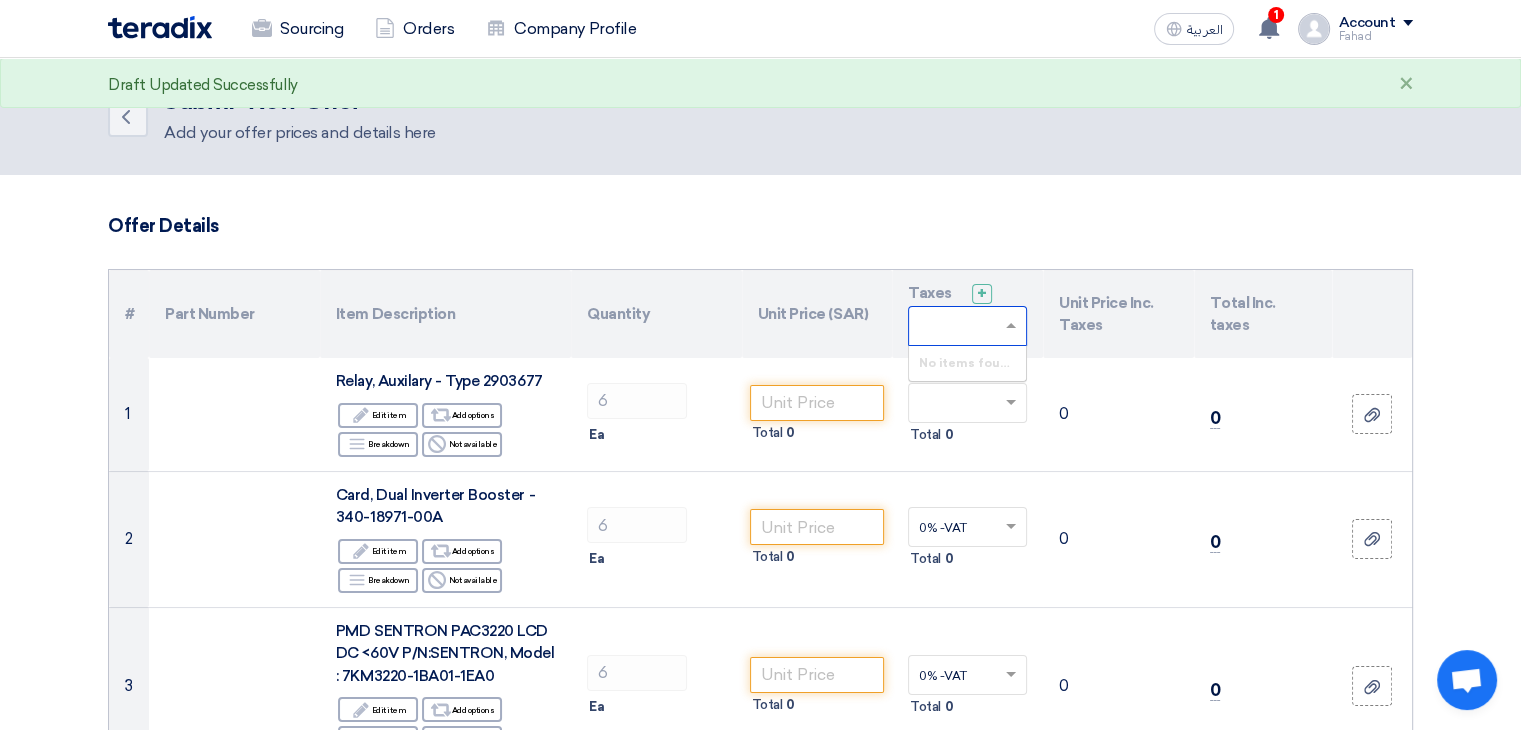 click on "Offer Details" 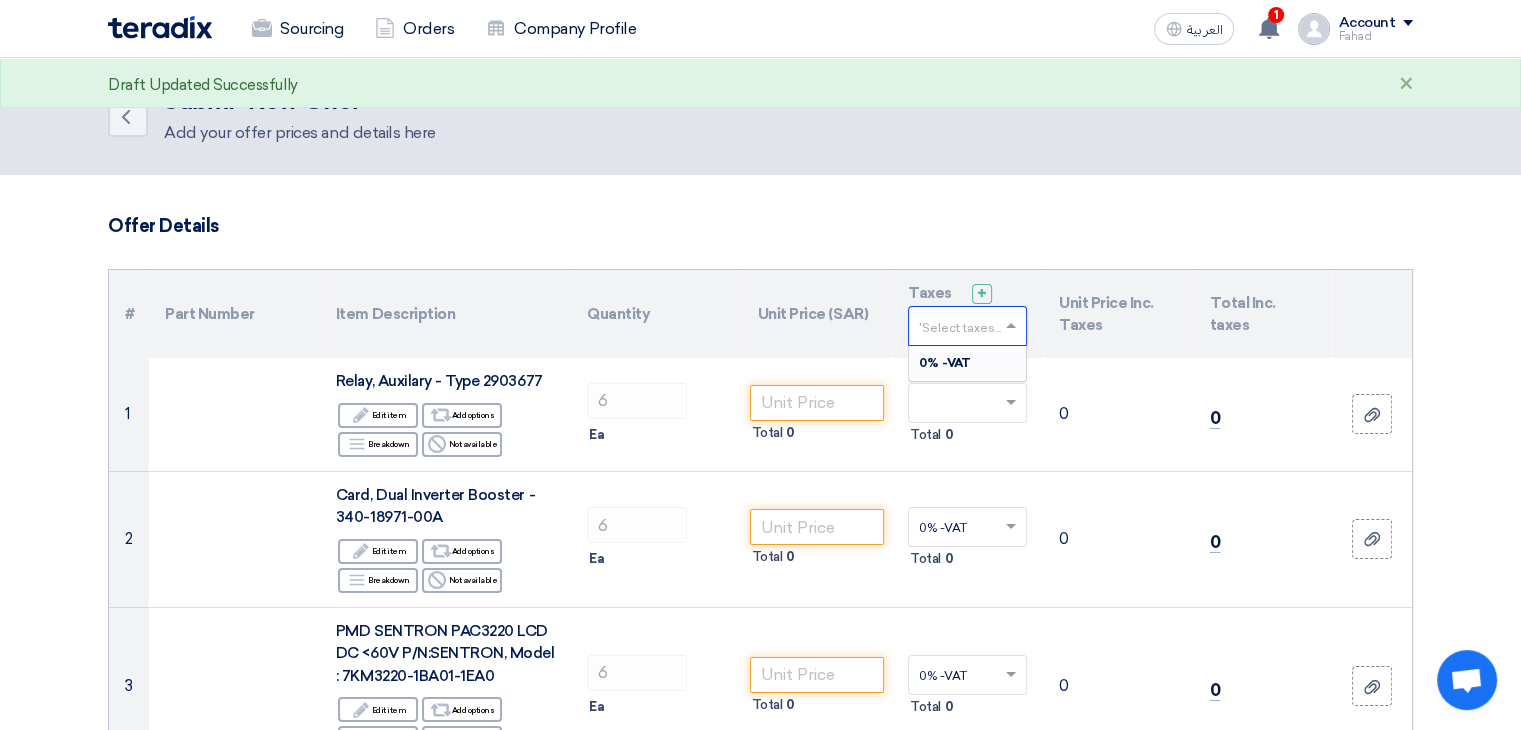 click 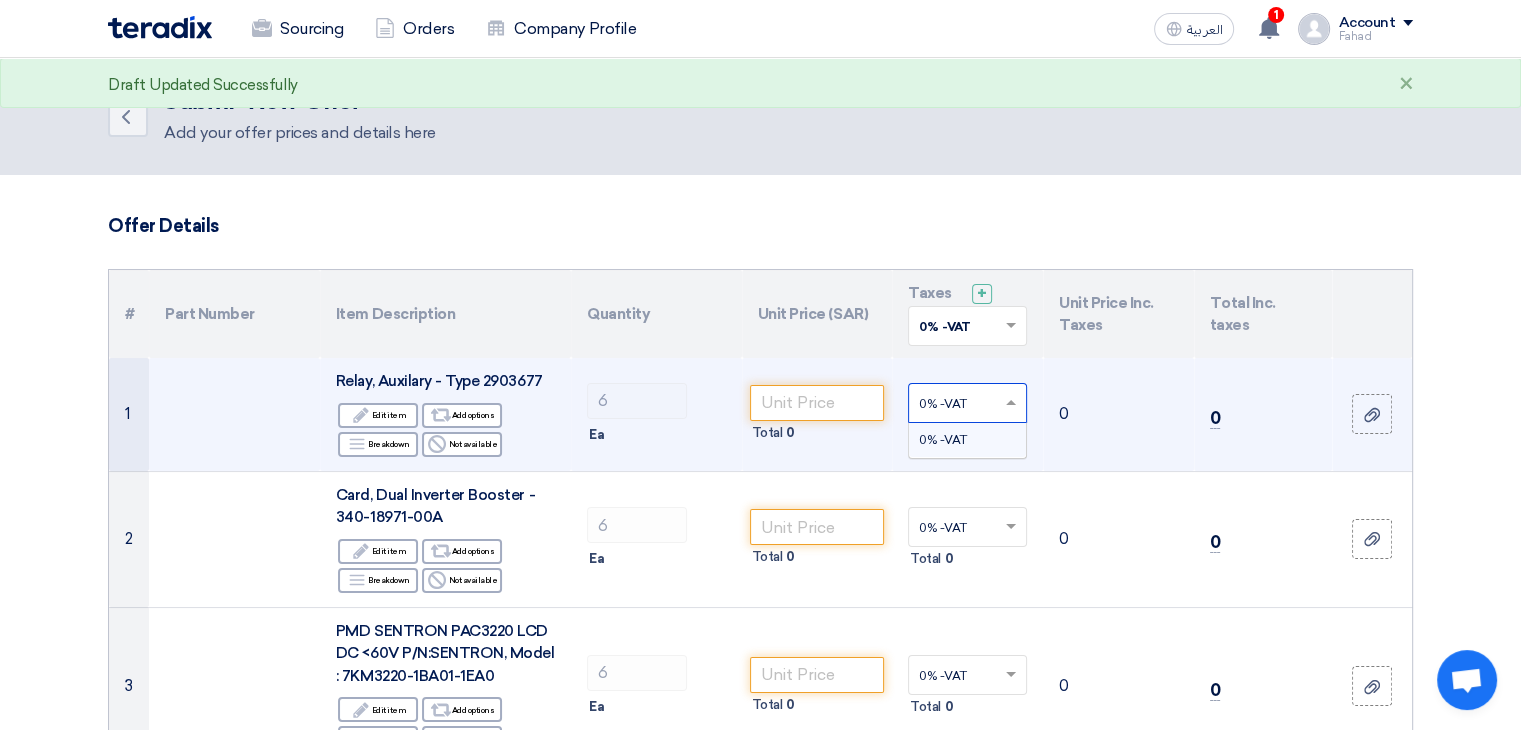 click 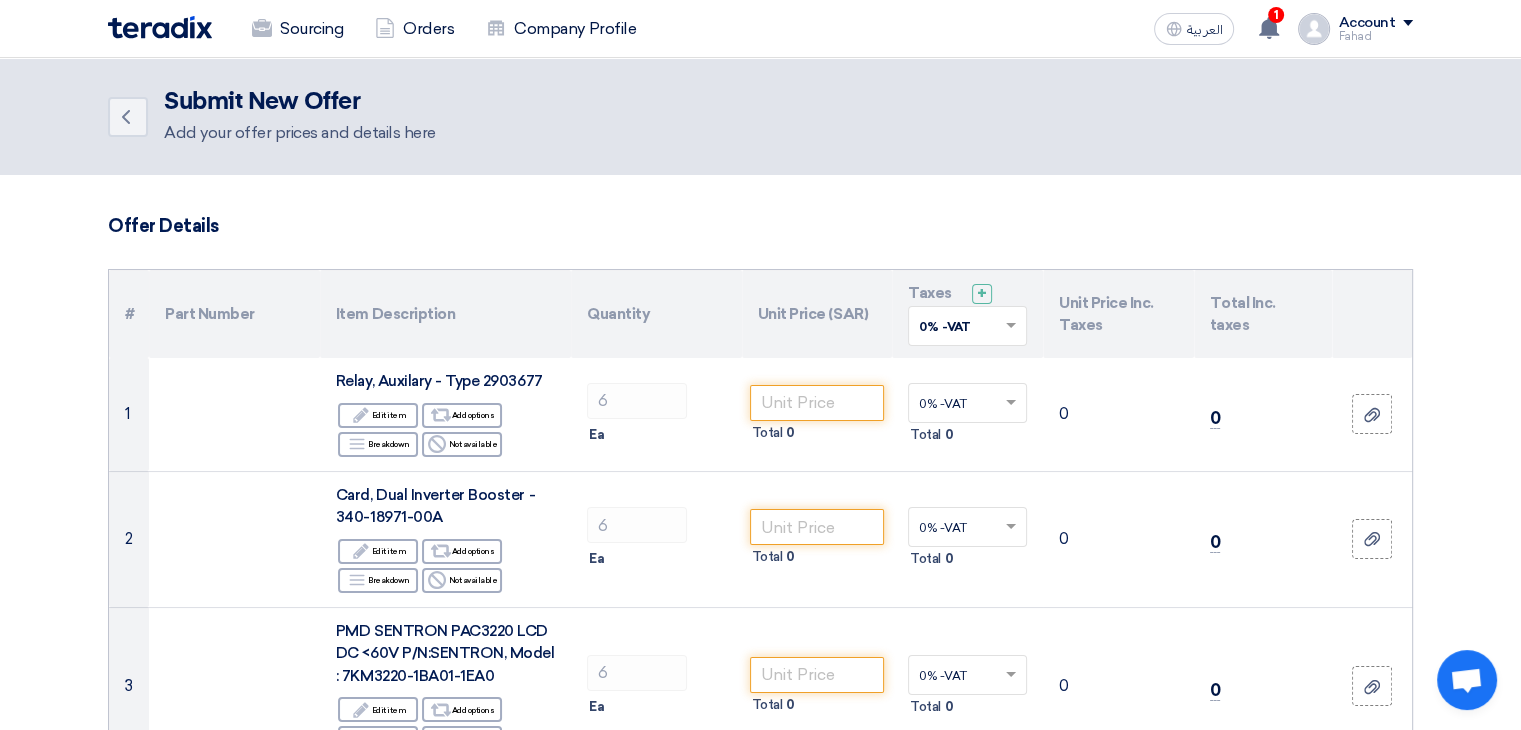 click on "Offer Details
#
Part Number
Item Description
Quantity
Unit Price (SAR)
Taxes
+
'Select taxes...
0% -VAT
×" 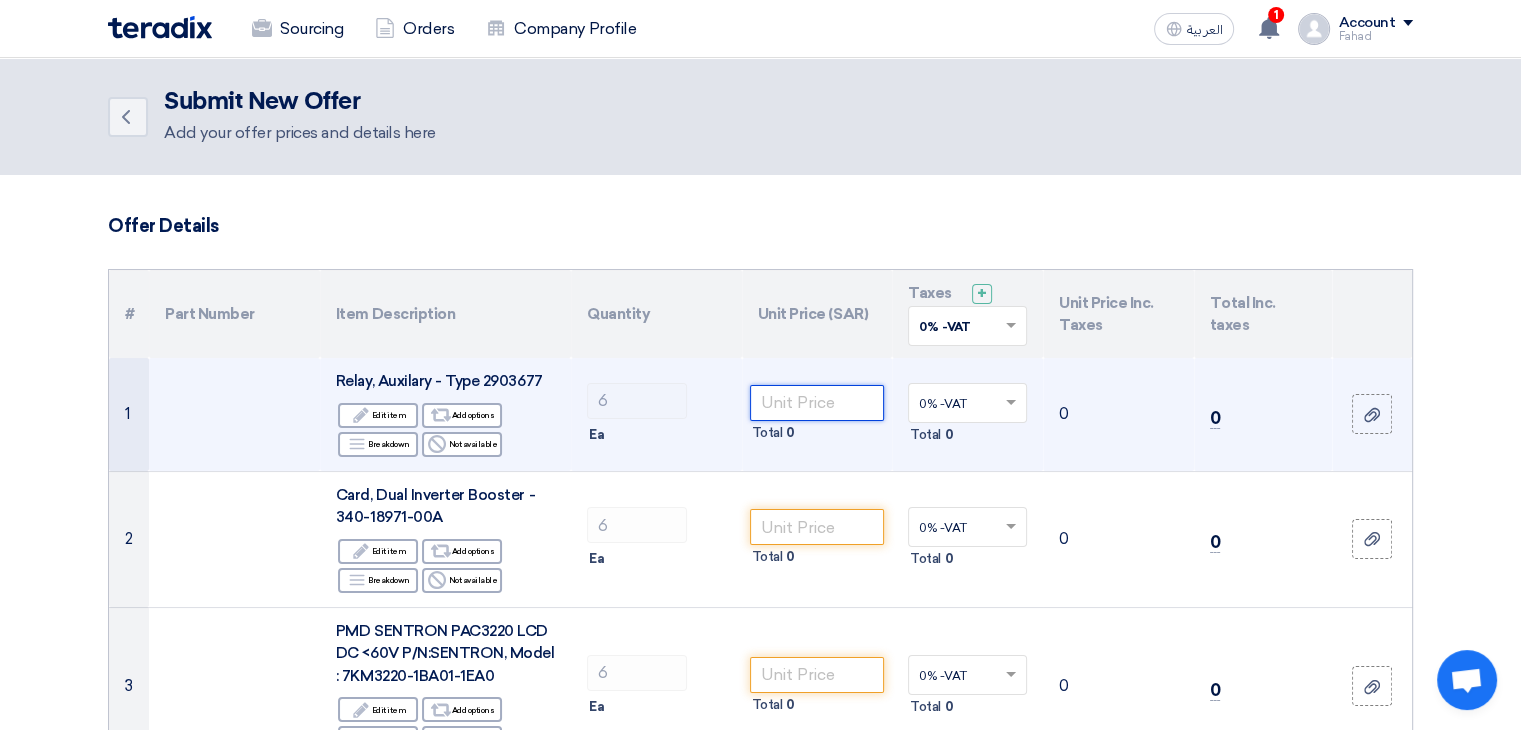 click 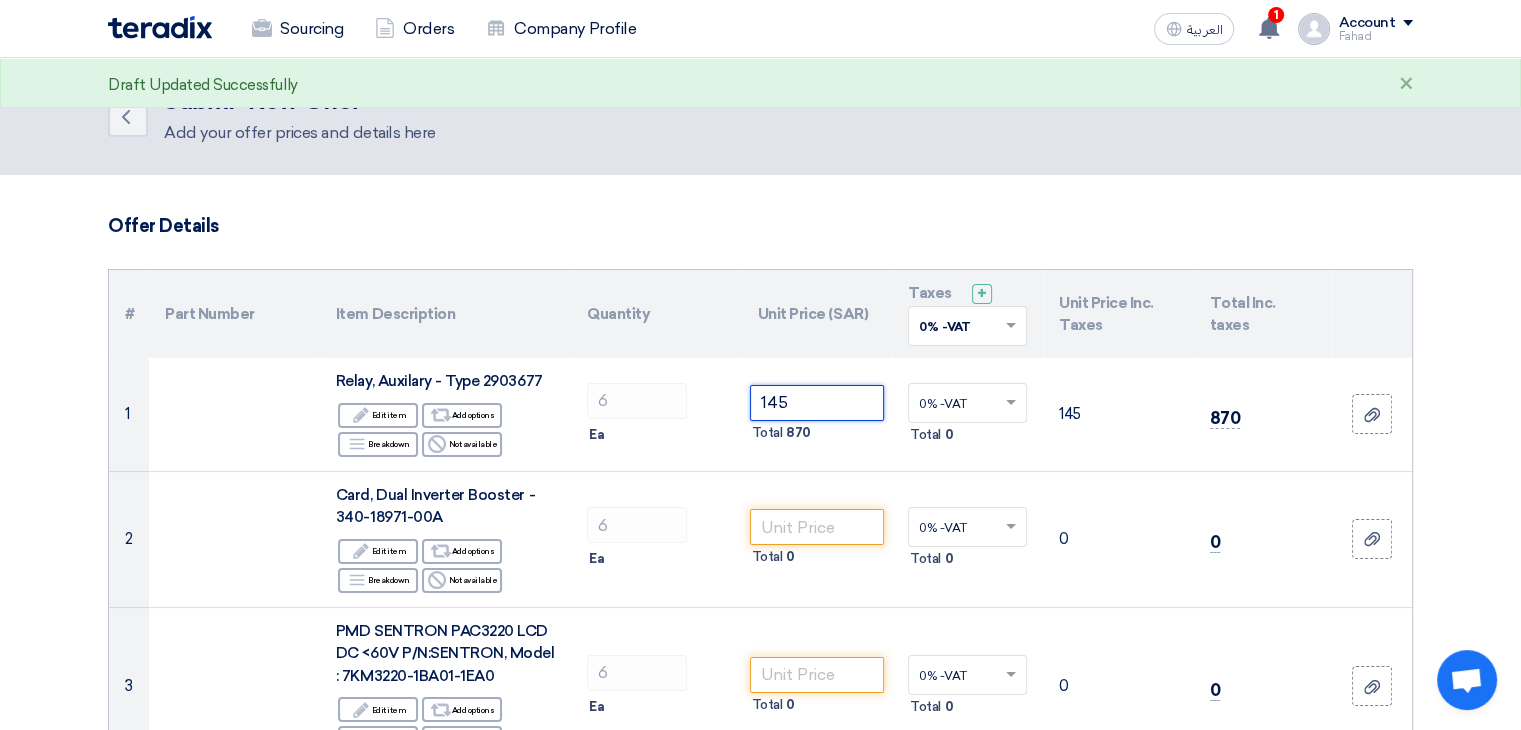 type on "145" 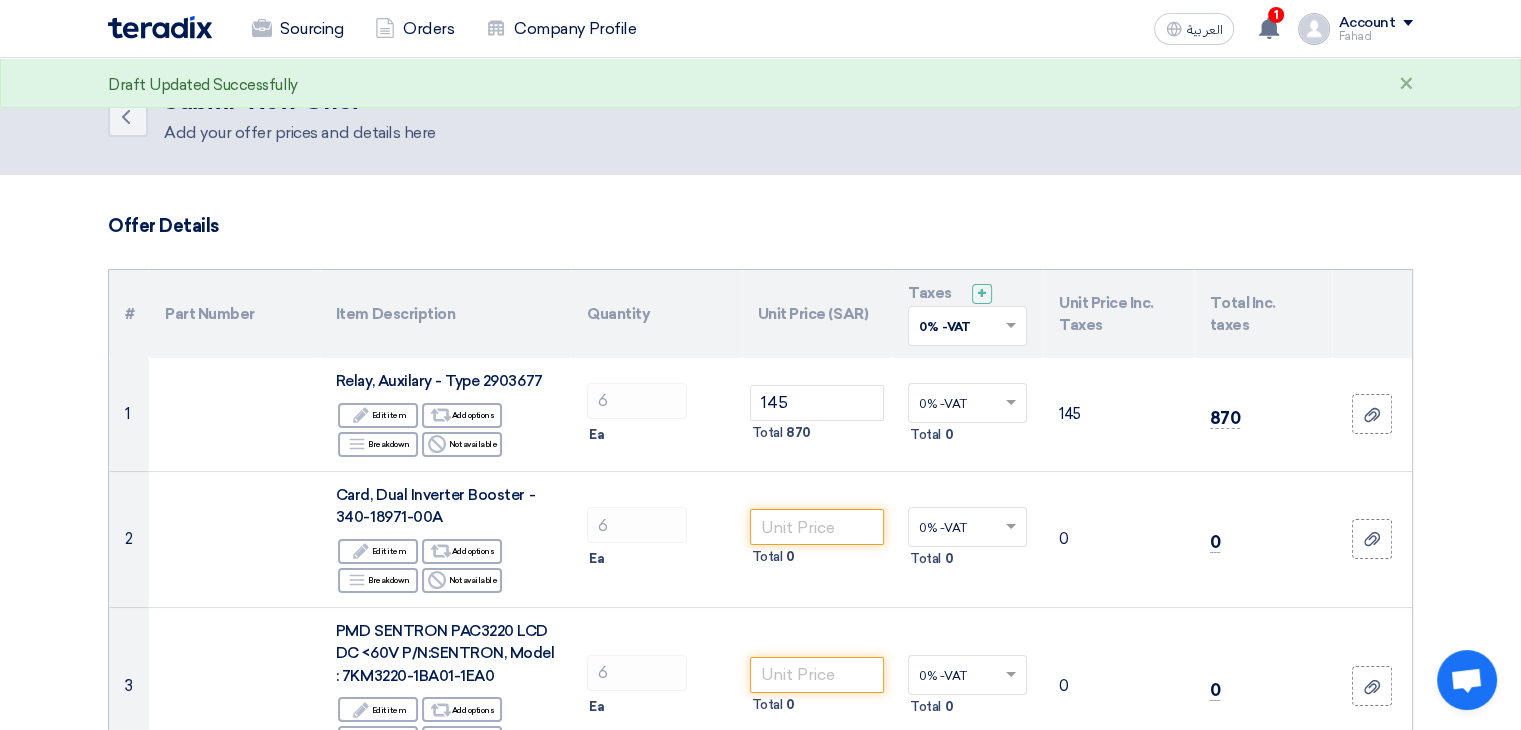 click on "Offer Details
#
Part Number
Item Description
Quantity
Unit Price (SAR)
Taxes
+
'Select taxes...
0% -VAT
×" 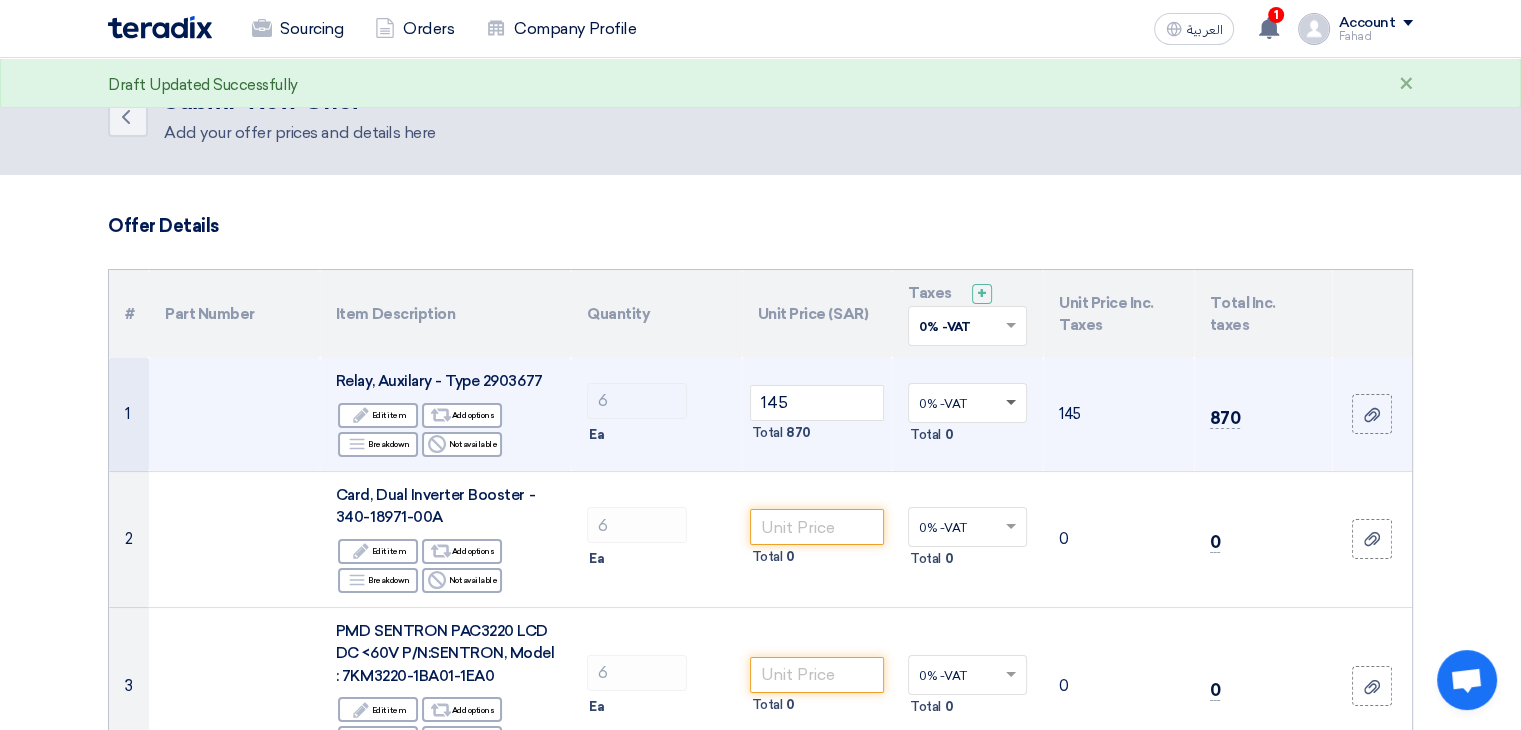 click 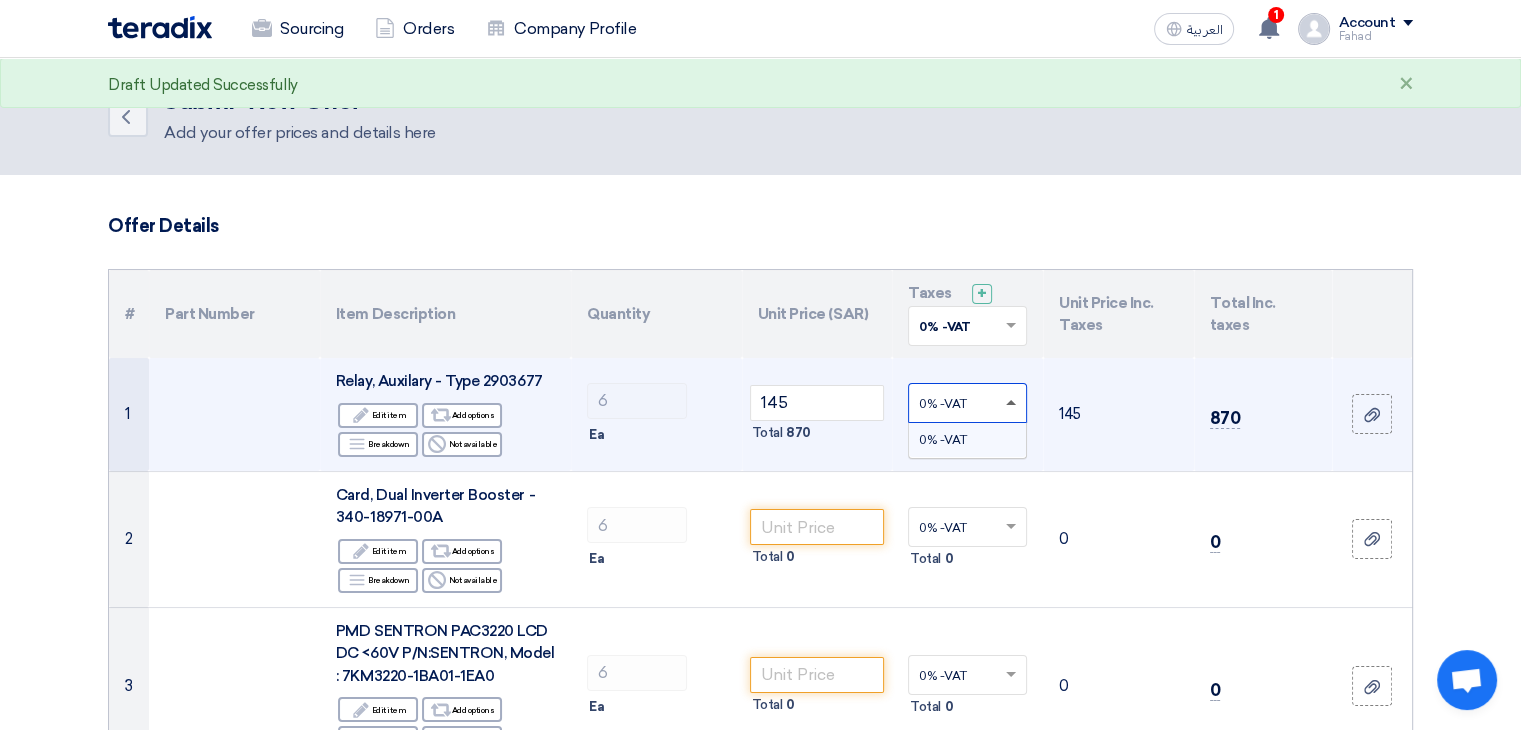 click 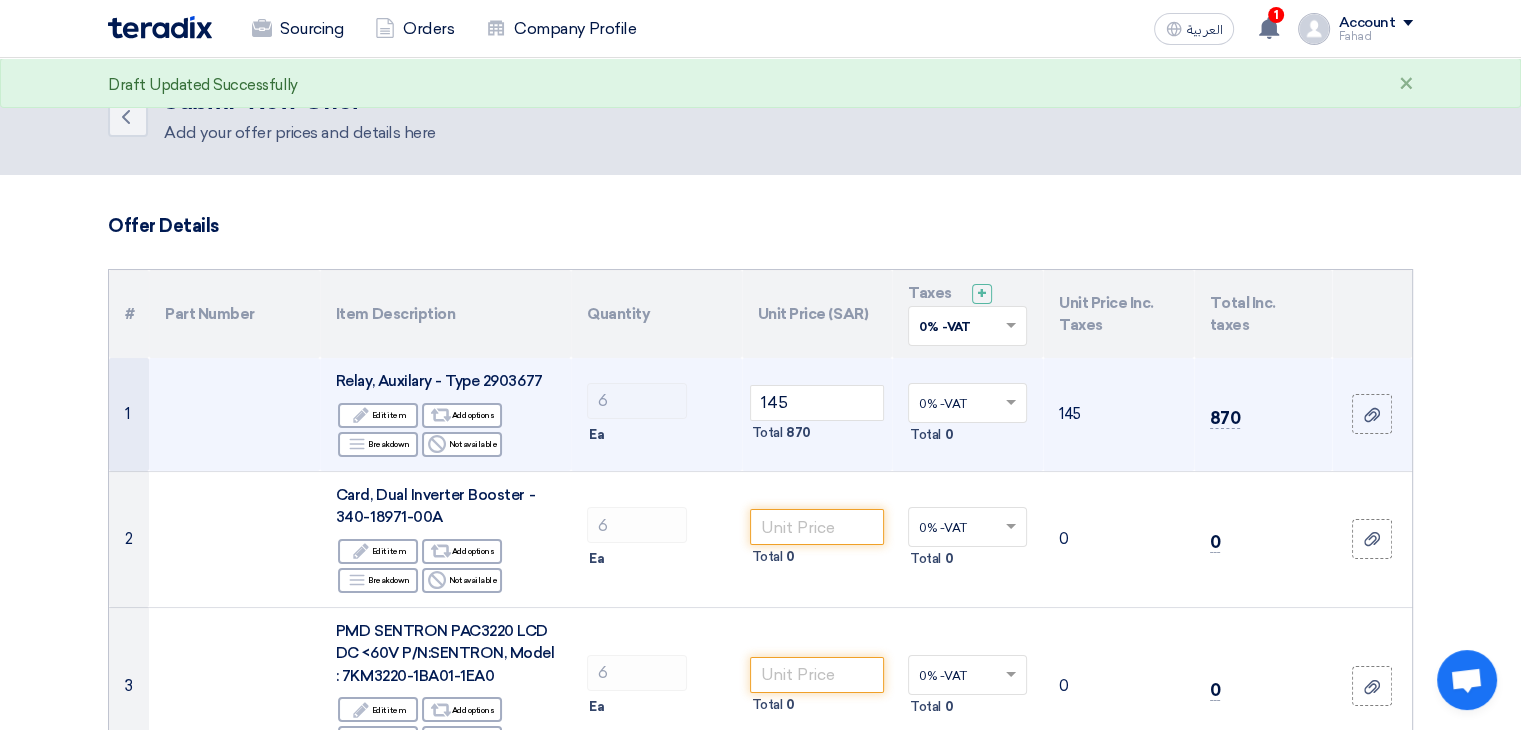 click 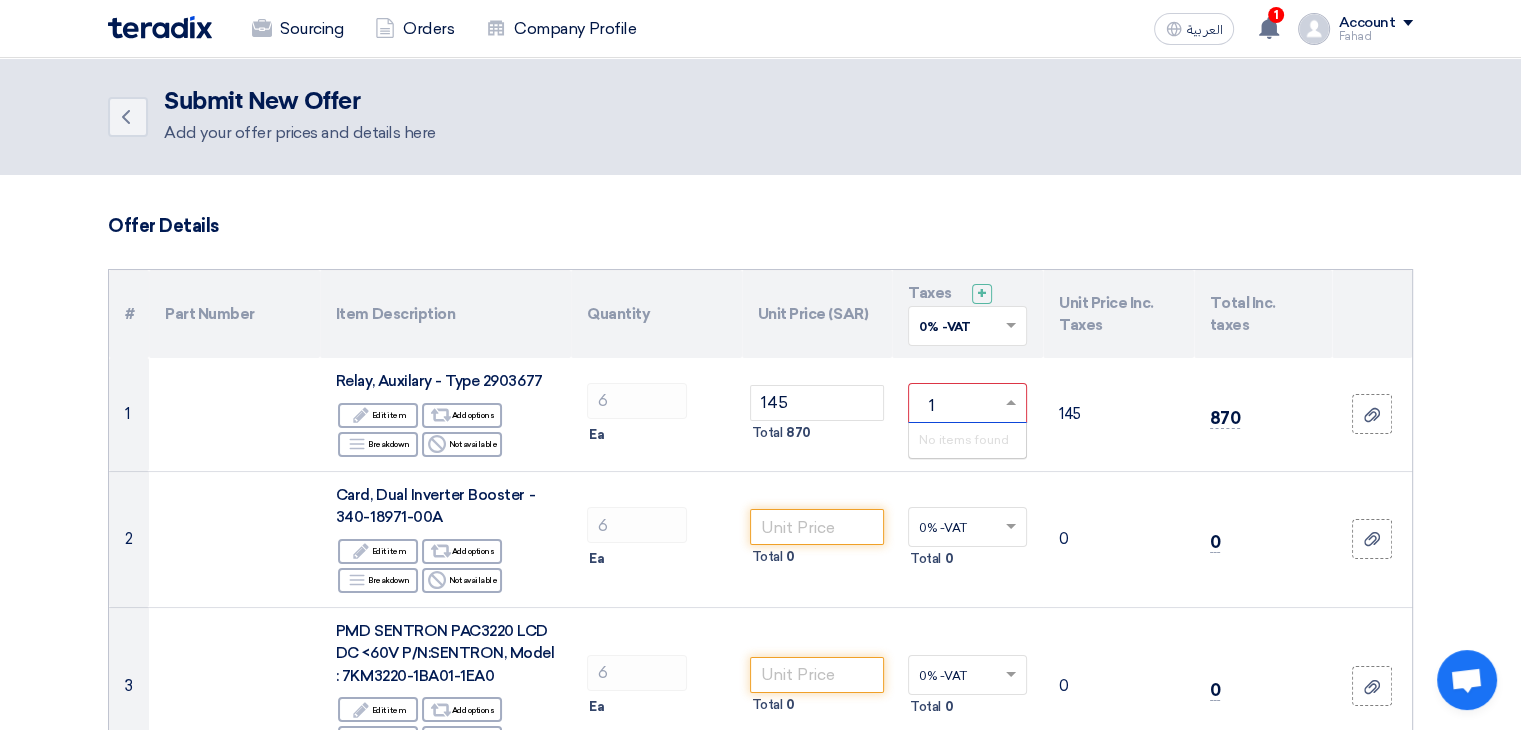 type on "15" 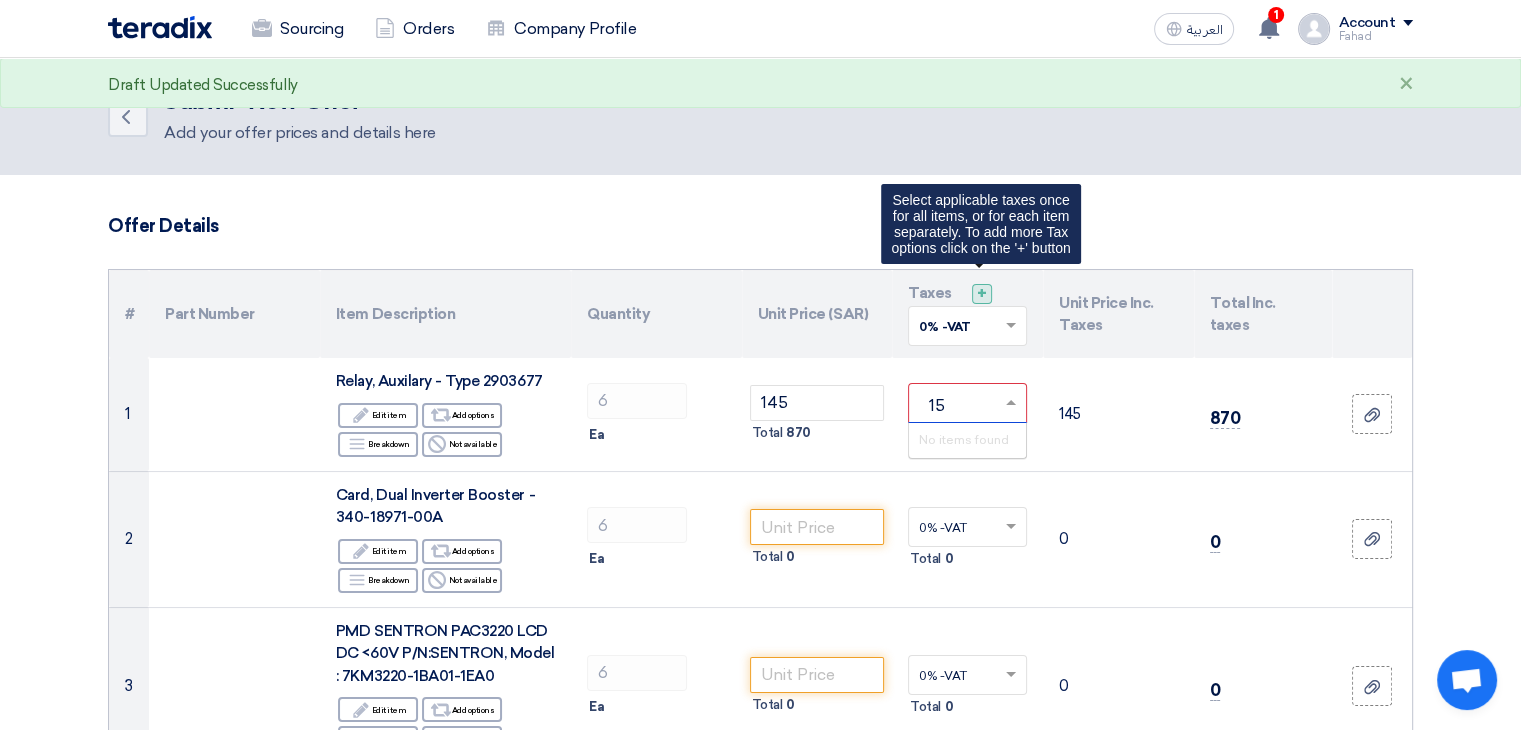 type 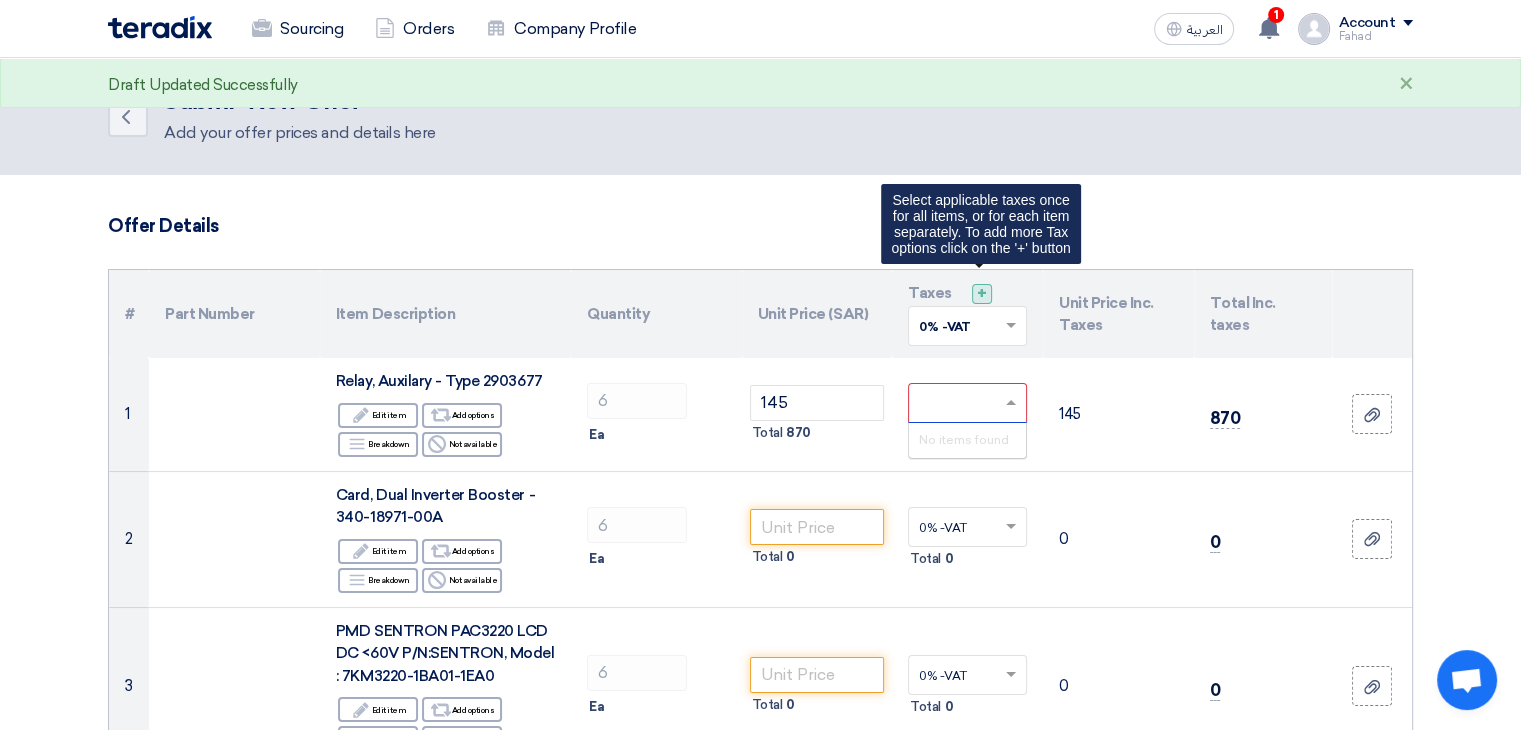 click on "+" 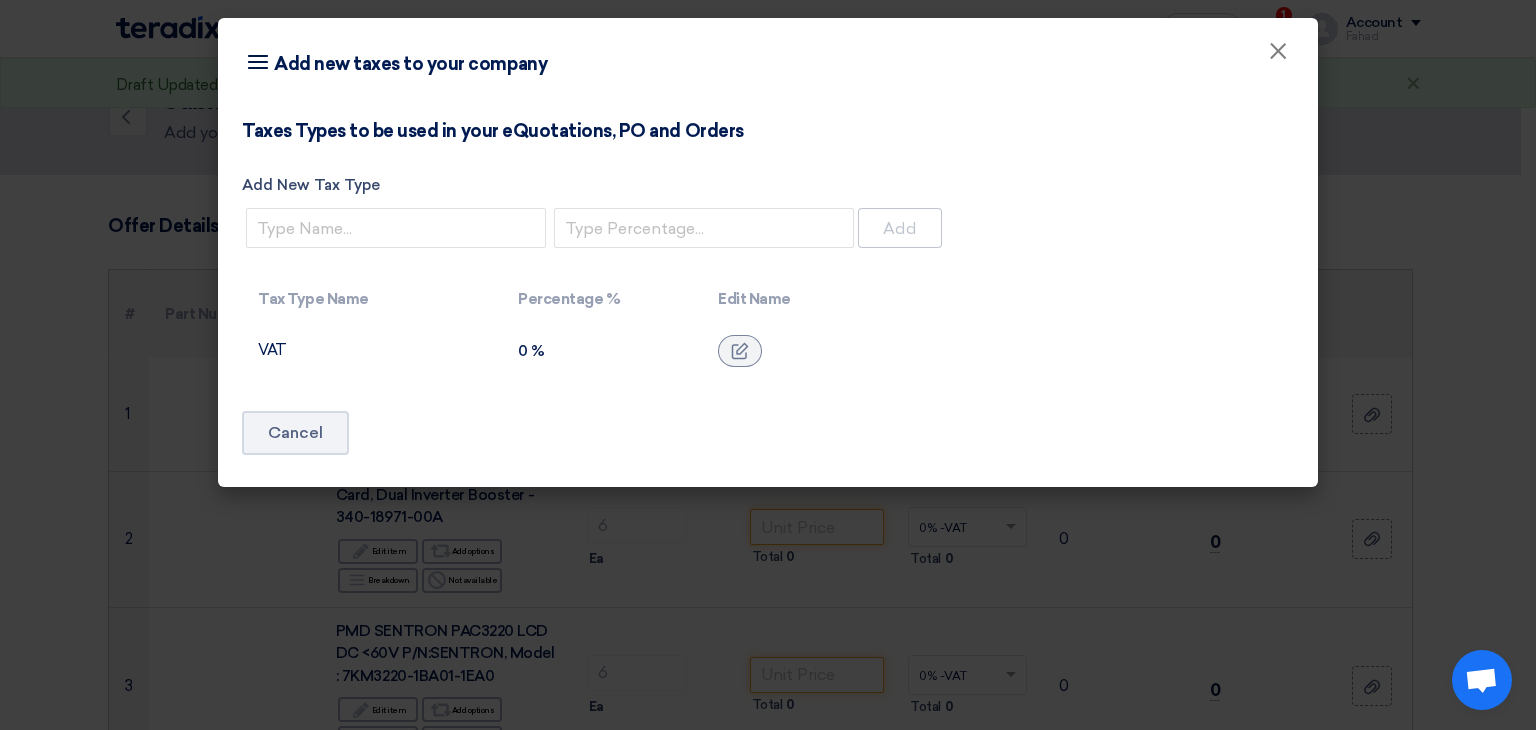 click on "Edit Name" 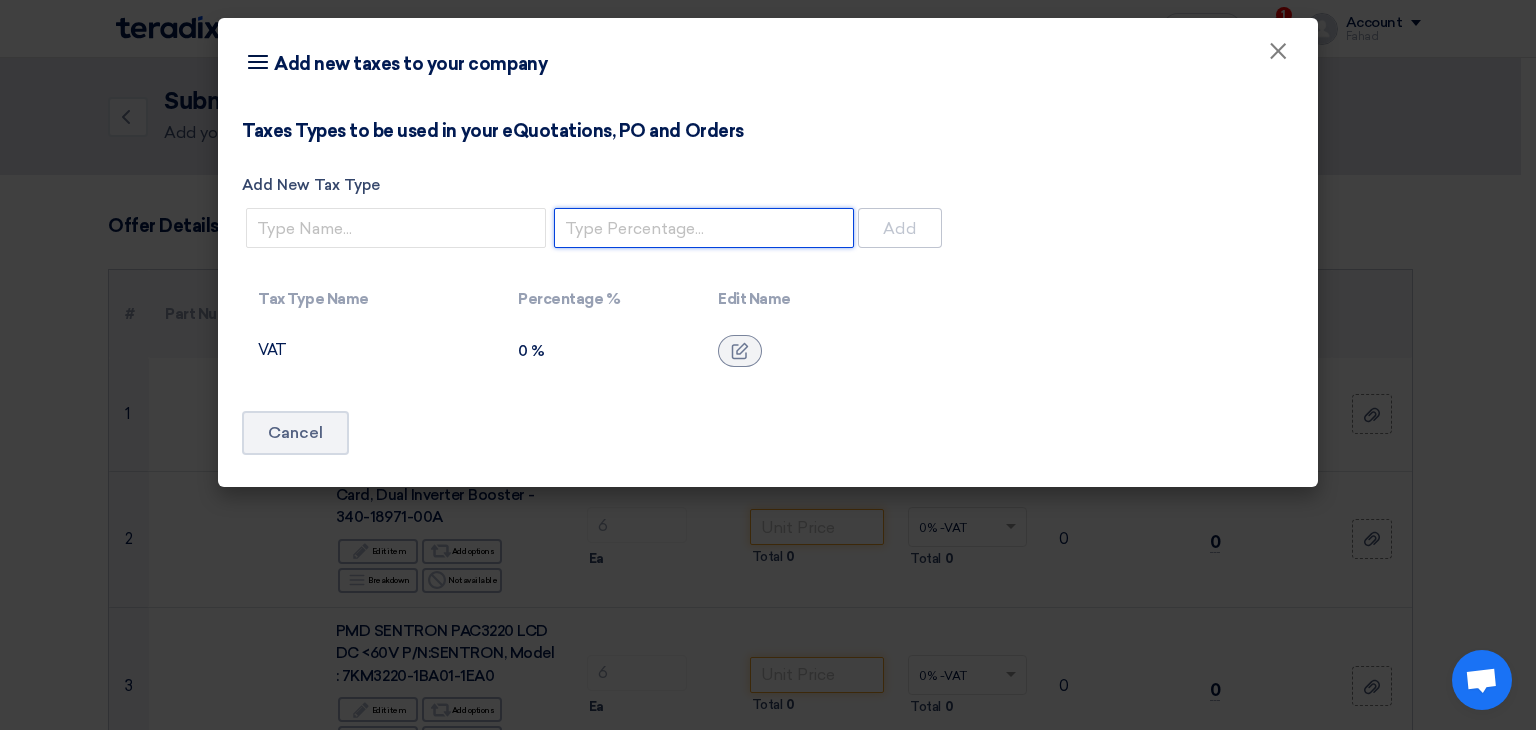 click at bounding box center (704, 228) 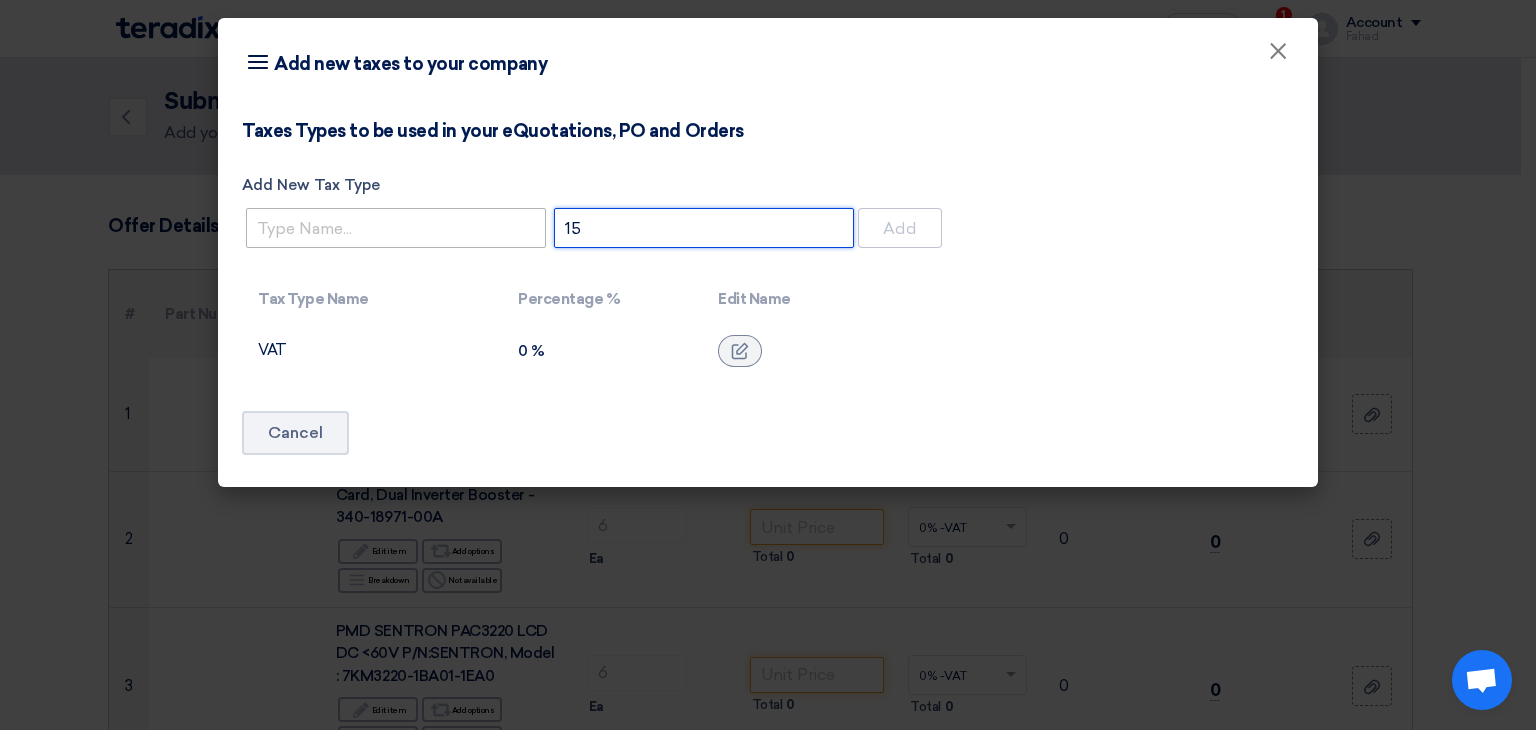 type on "15" 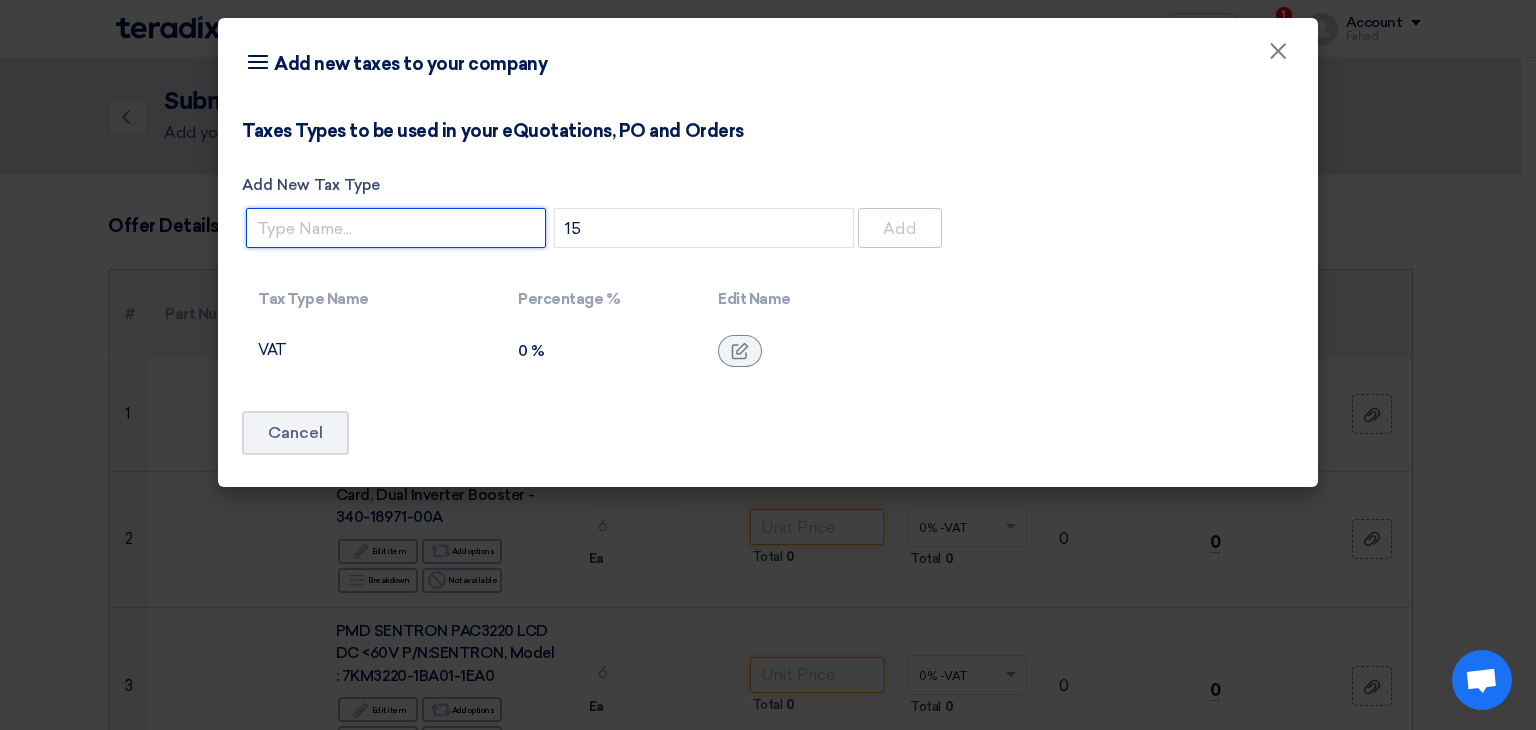 click on "Add New Tax Type" at bounding box center (396, 228) 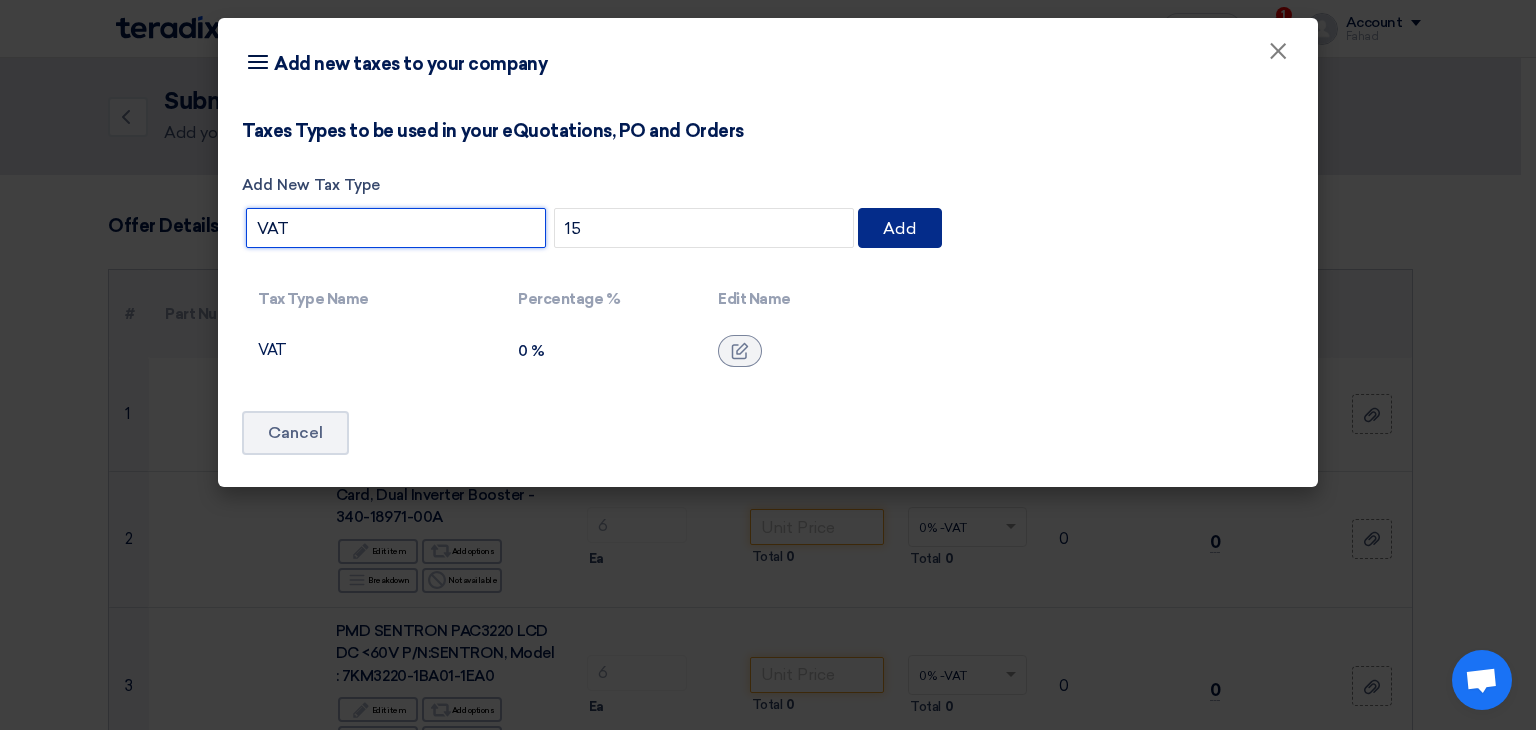 type on "VAT" 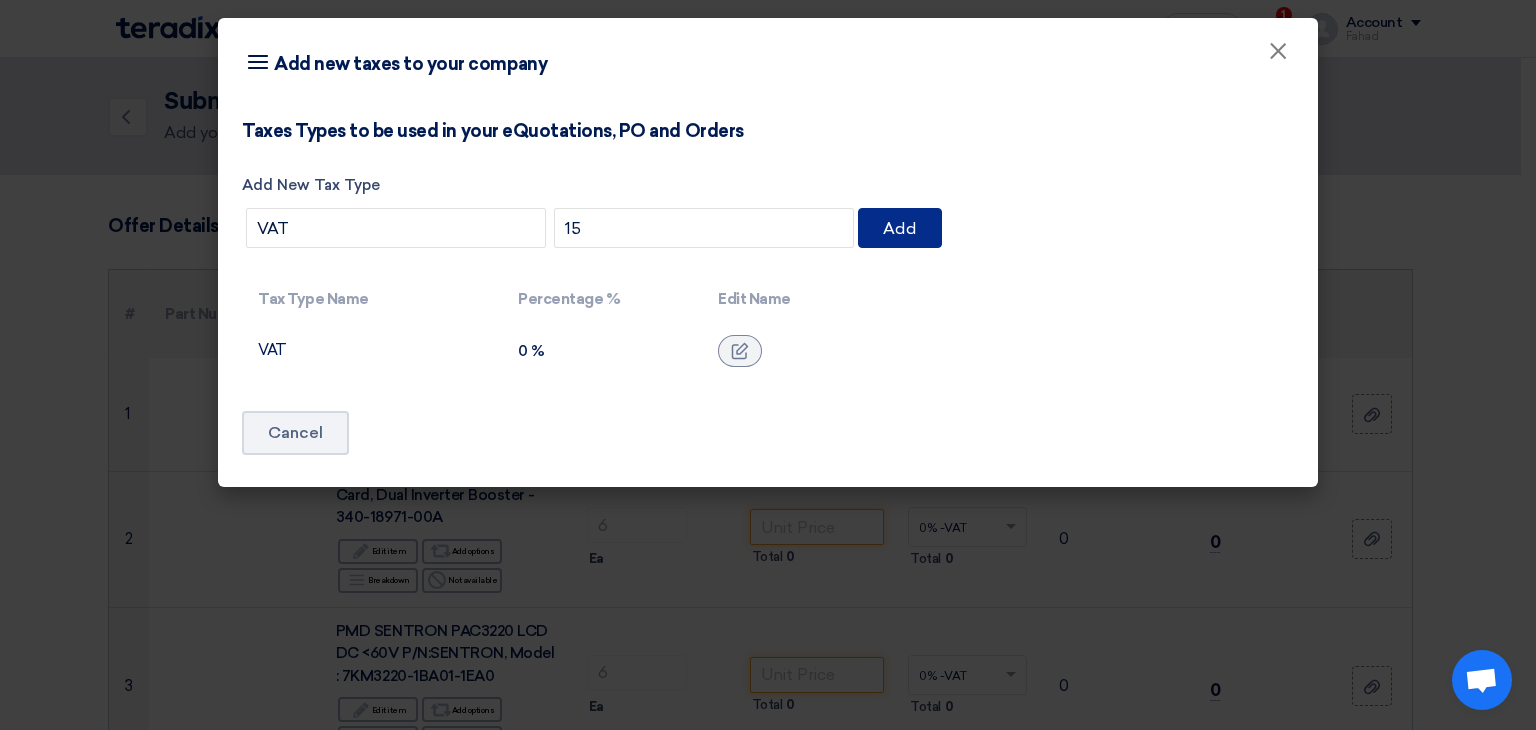 click on "Add" 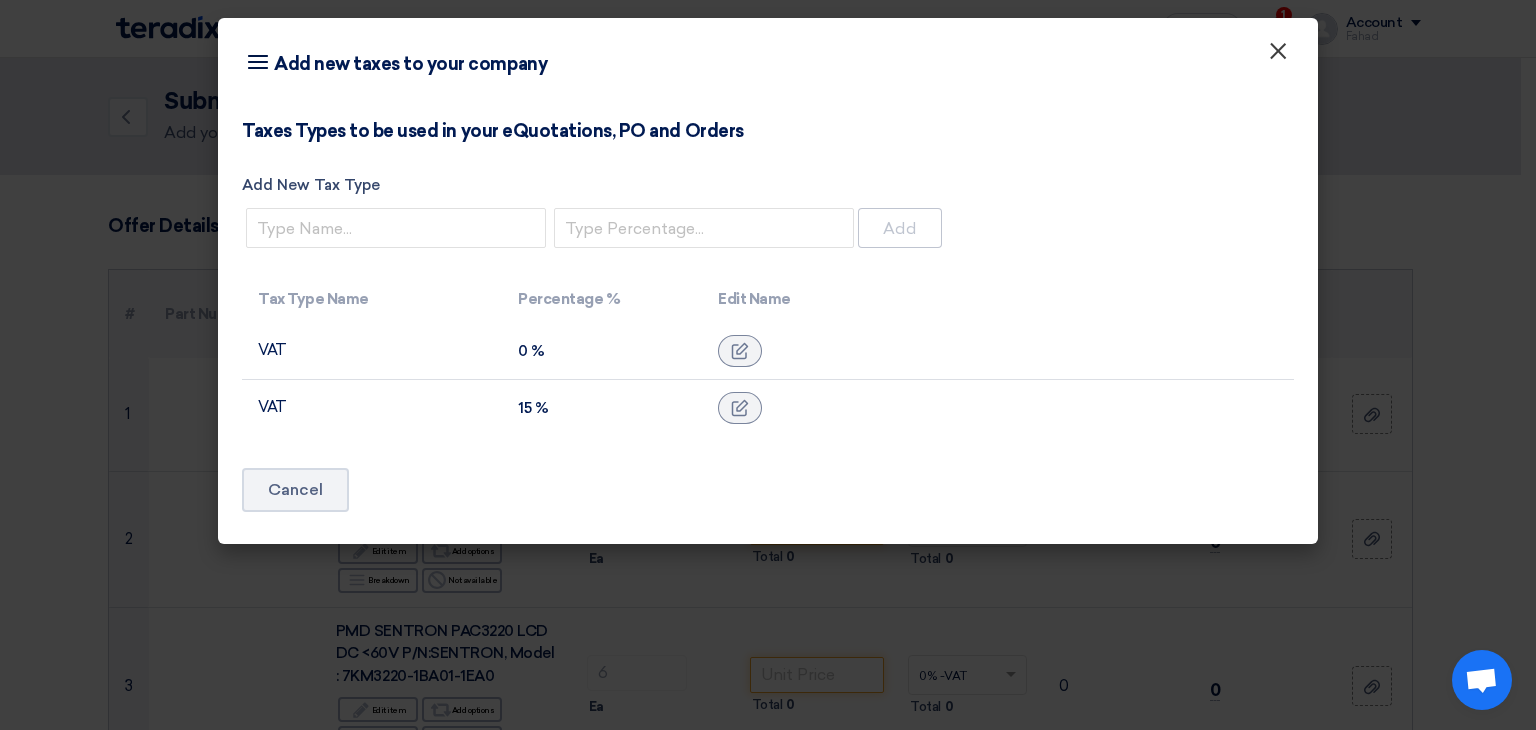 click on "×" 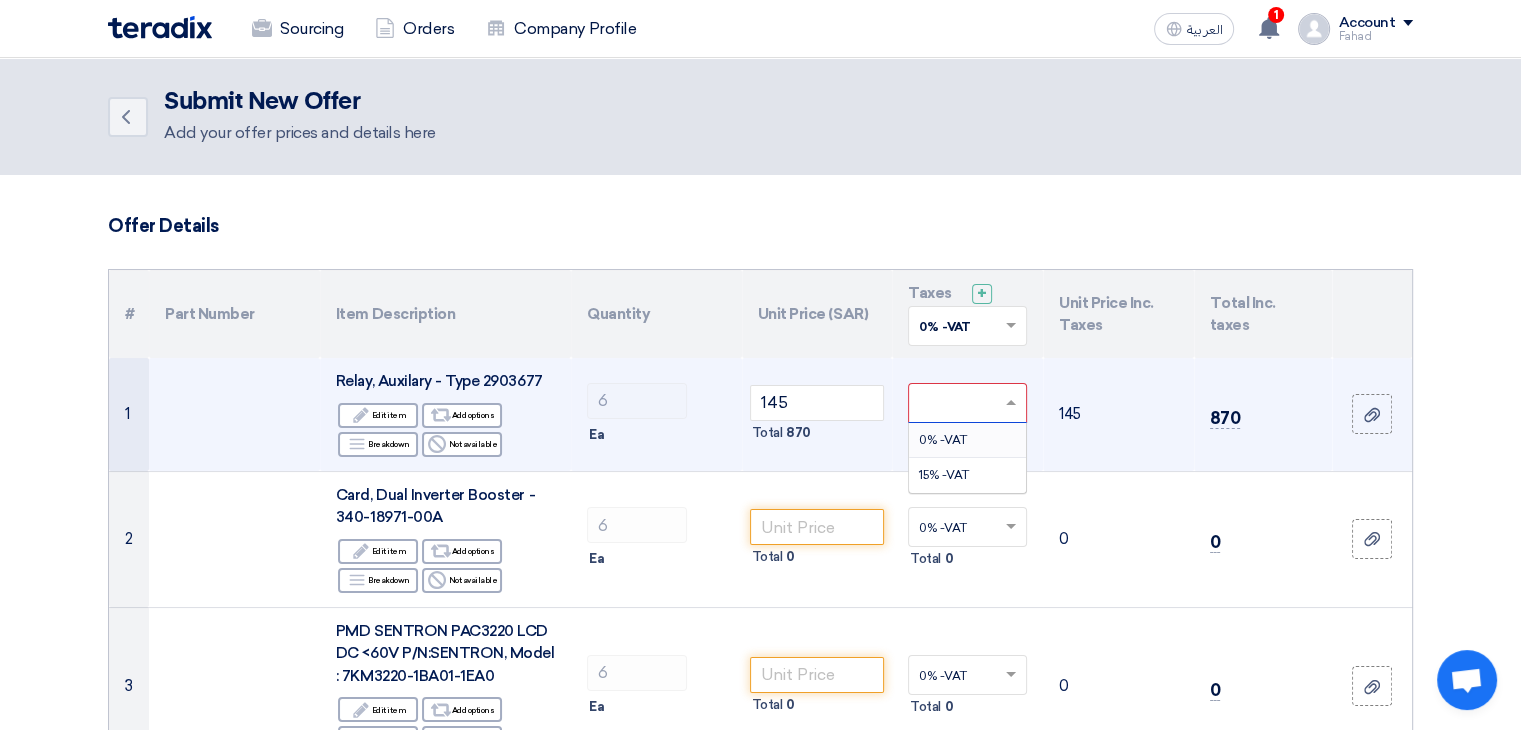 click 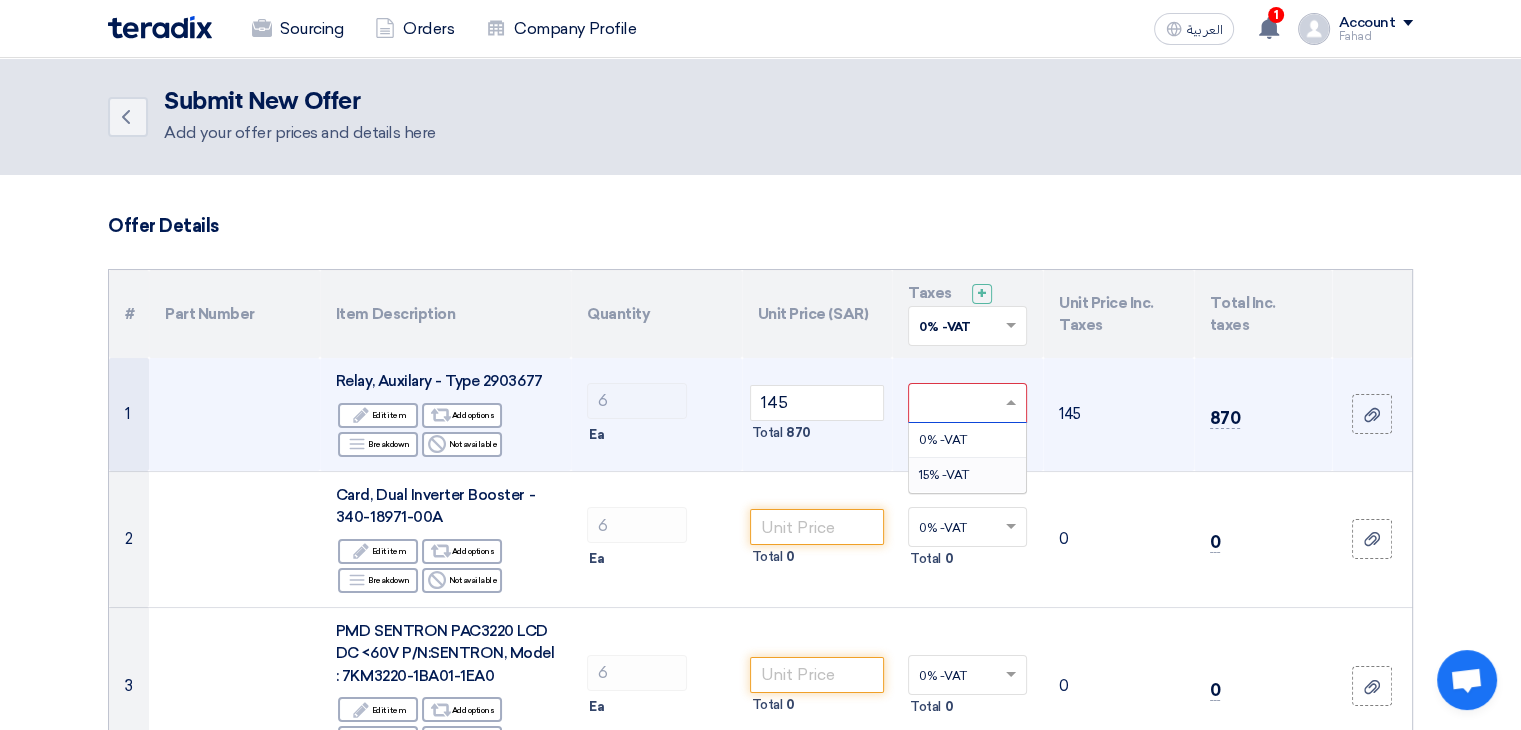 click on "15% -VAT" at bounding box center [944, 475] 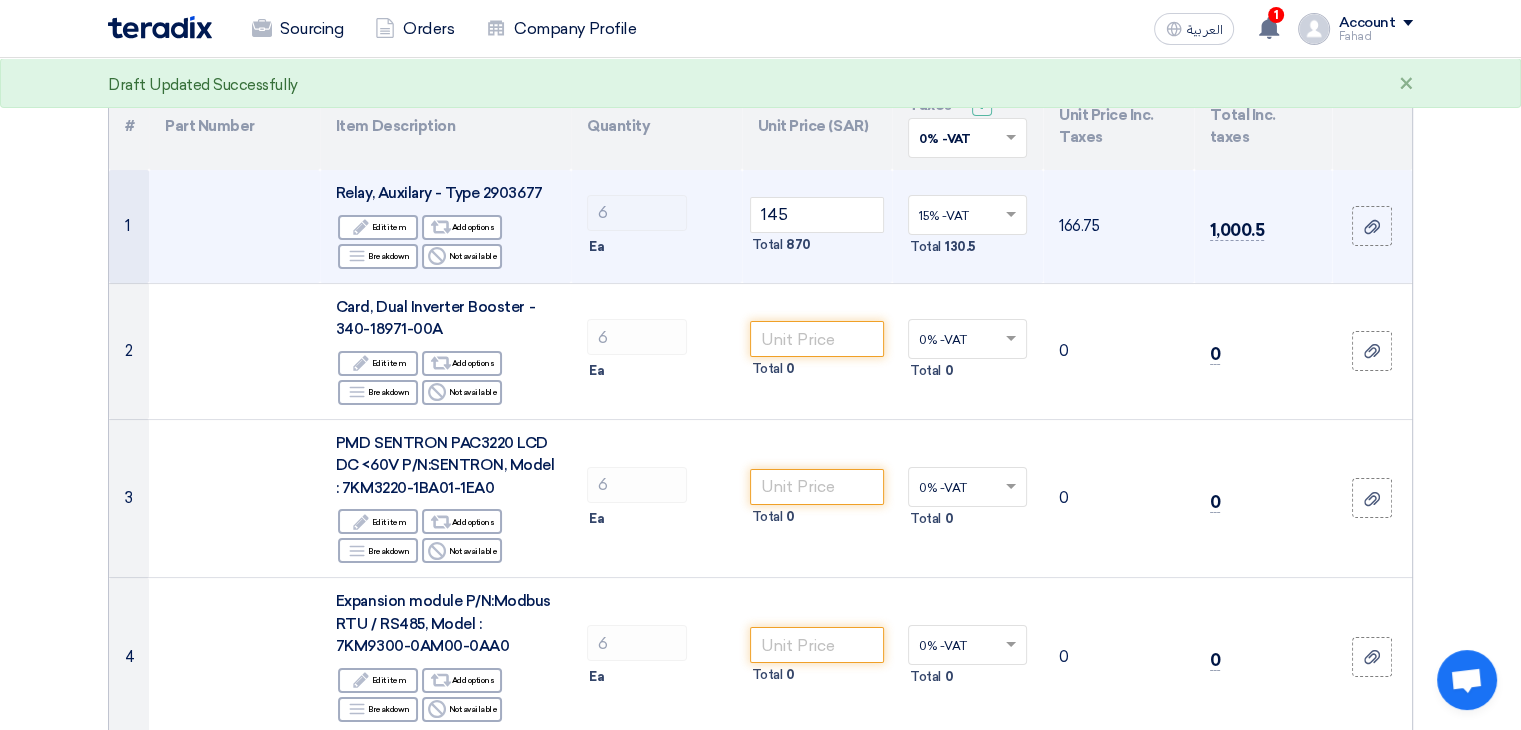 scroll, scrollTop: 129, scrollLeft: 0, axis: vertical 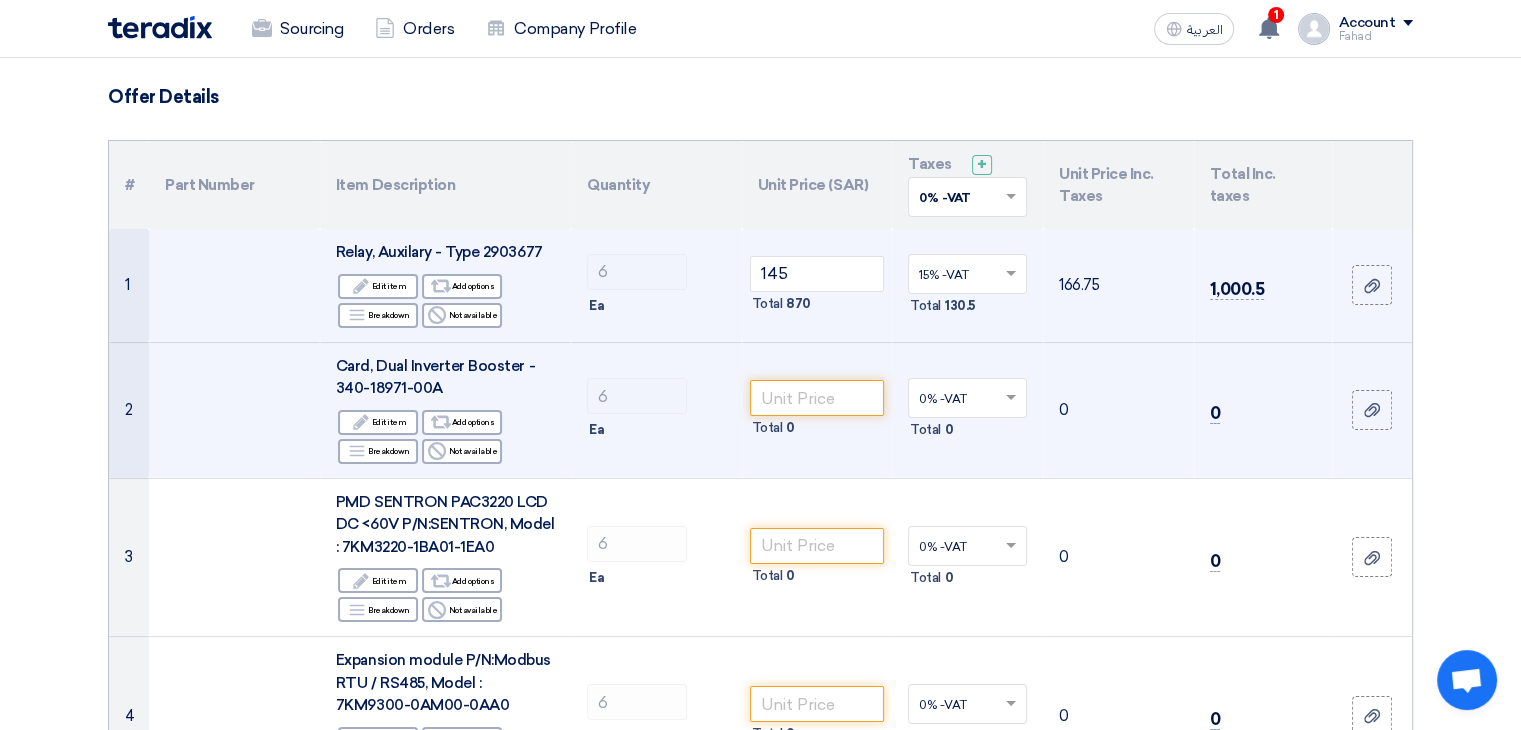 click 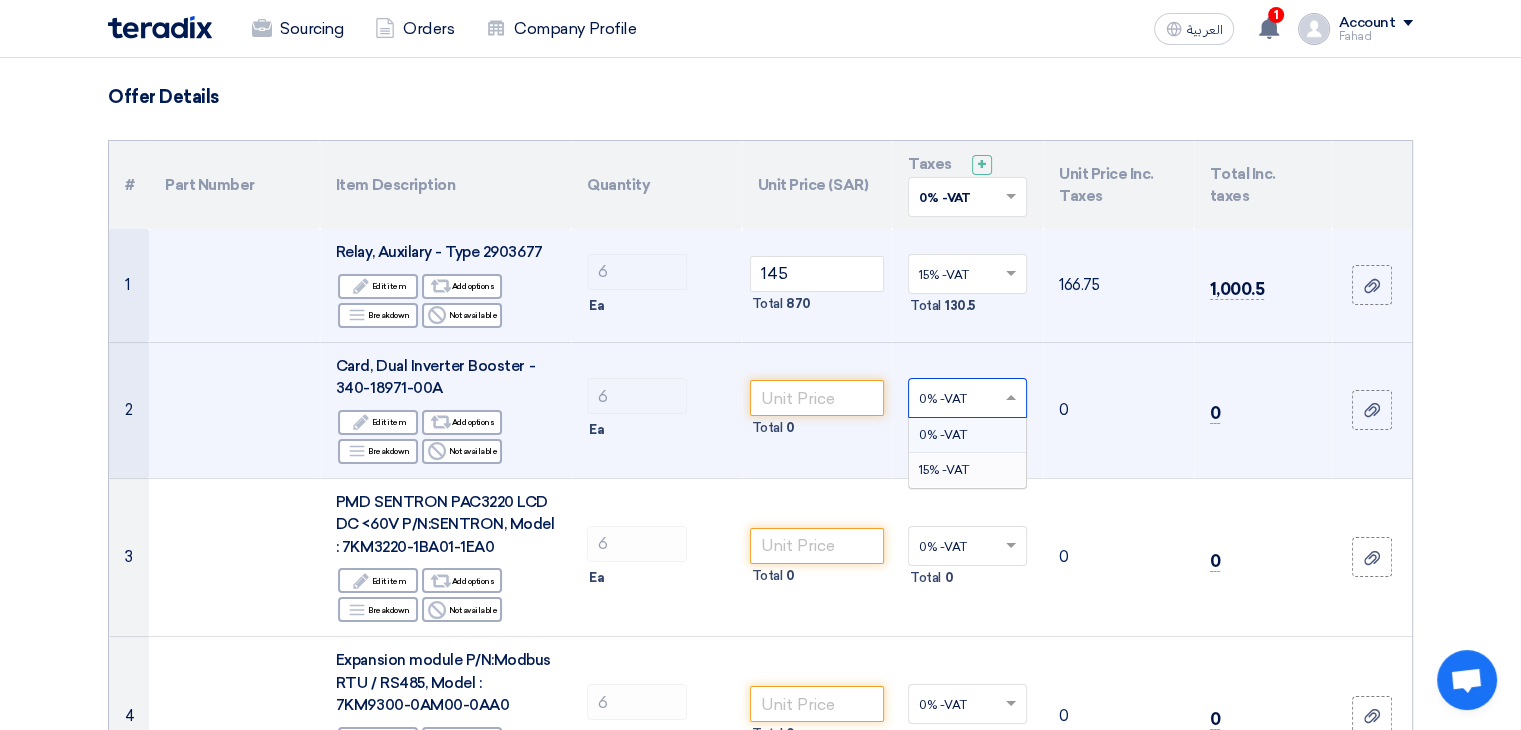 click on "15% -VAT" at bounding box center (967, 470) 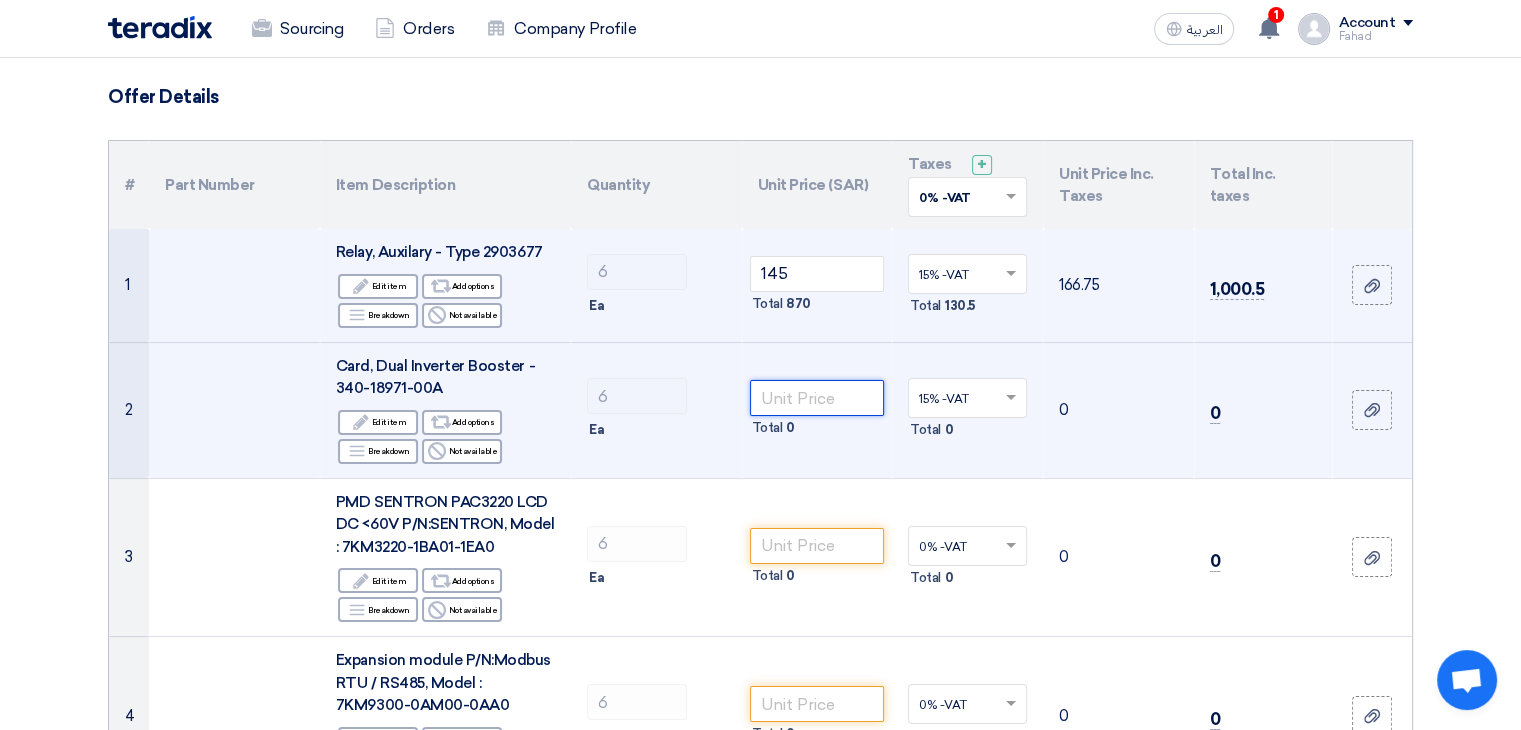 click 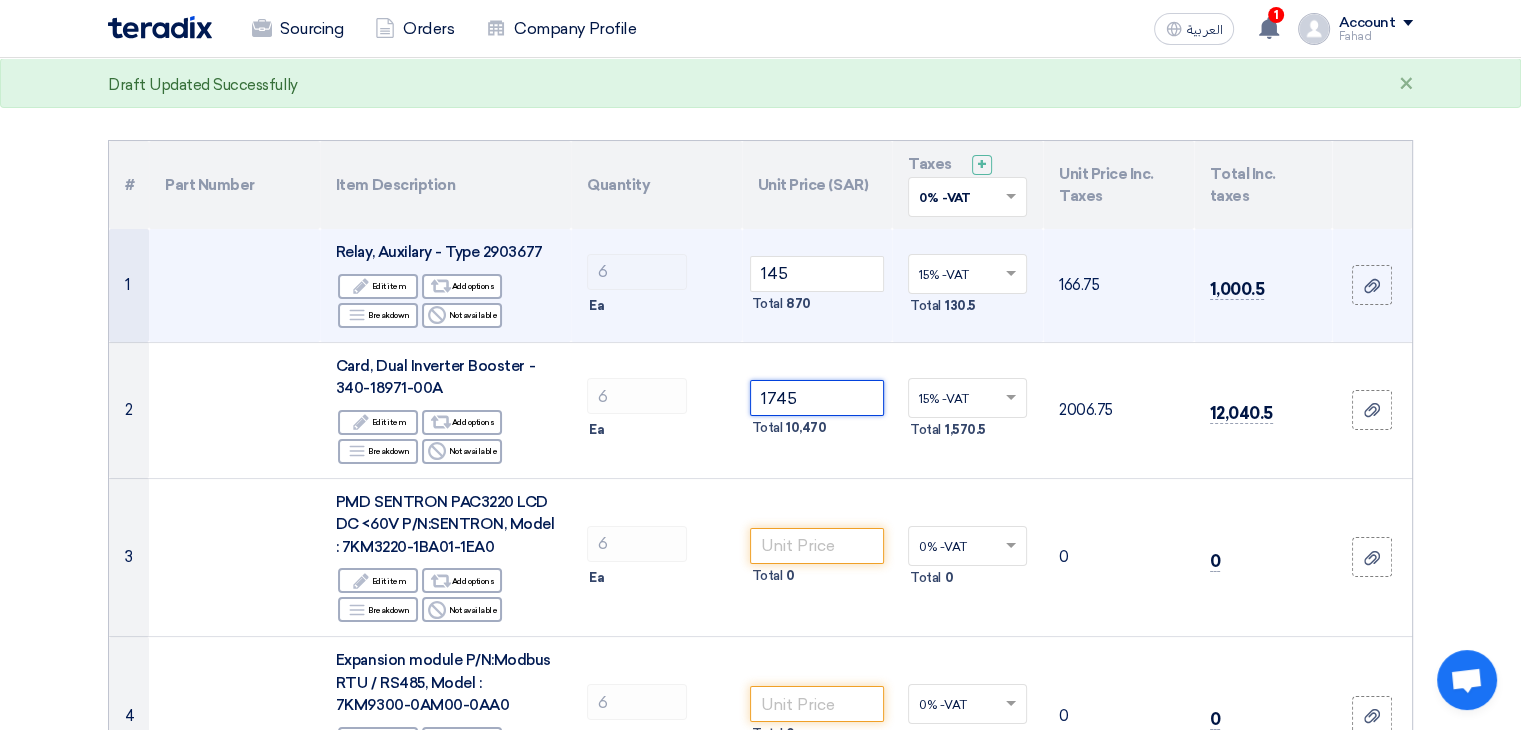 type on "1745" 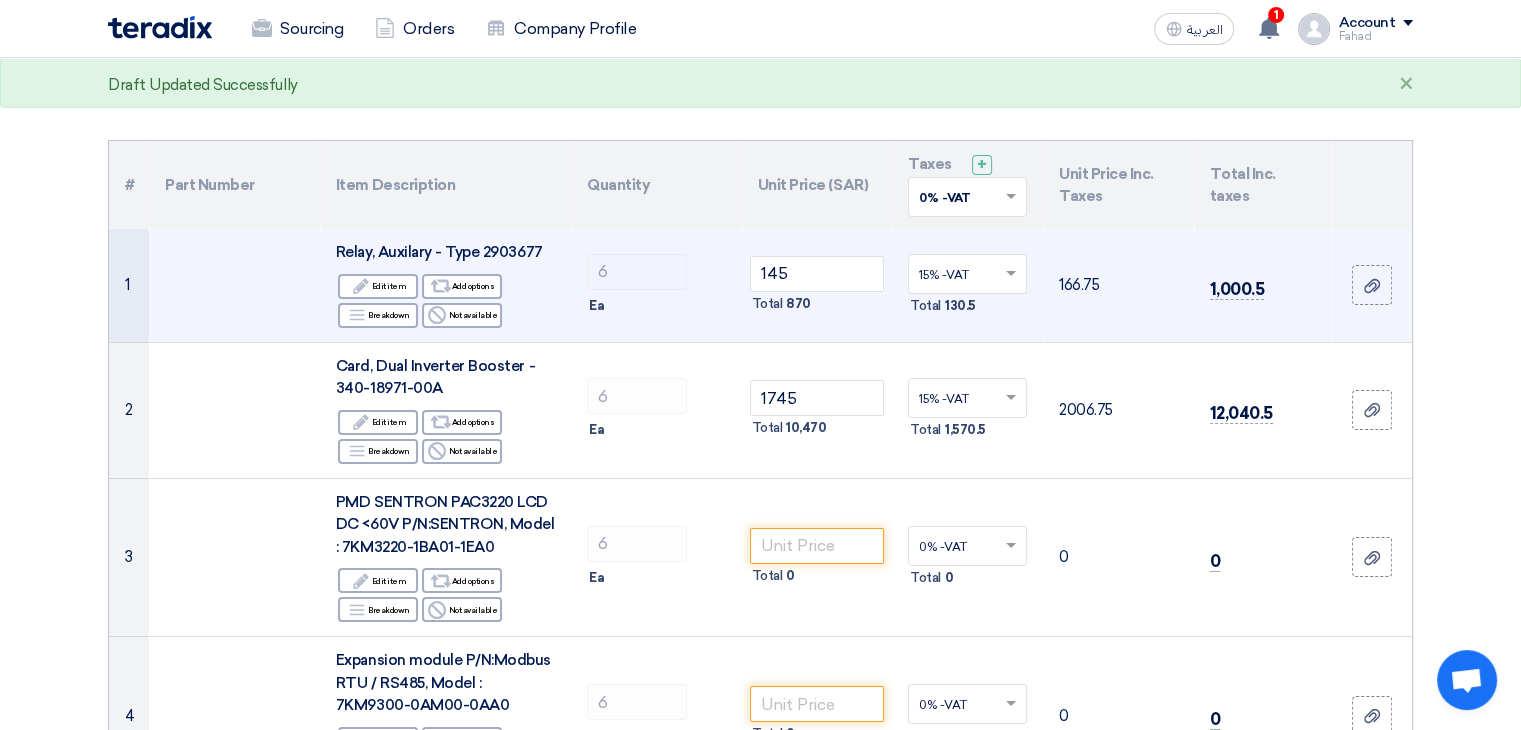 click on "Offer Details
#
Part Number
Item Description
Quantity
Unit Price (SAR)
Taxes
+
'Select taxes...
0% -VAT
×" 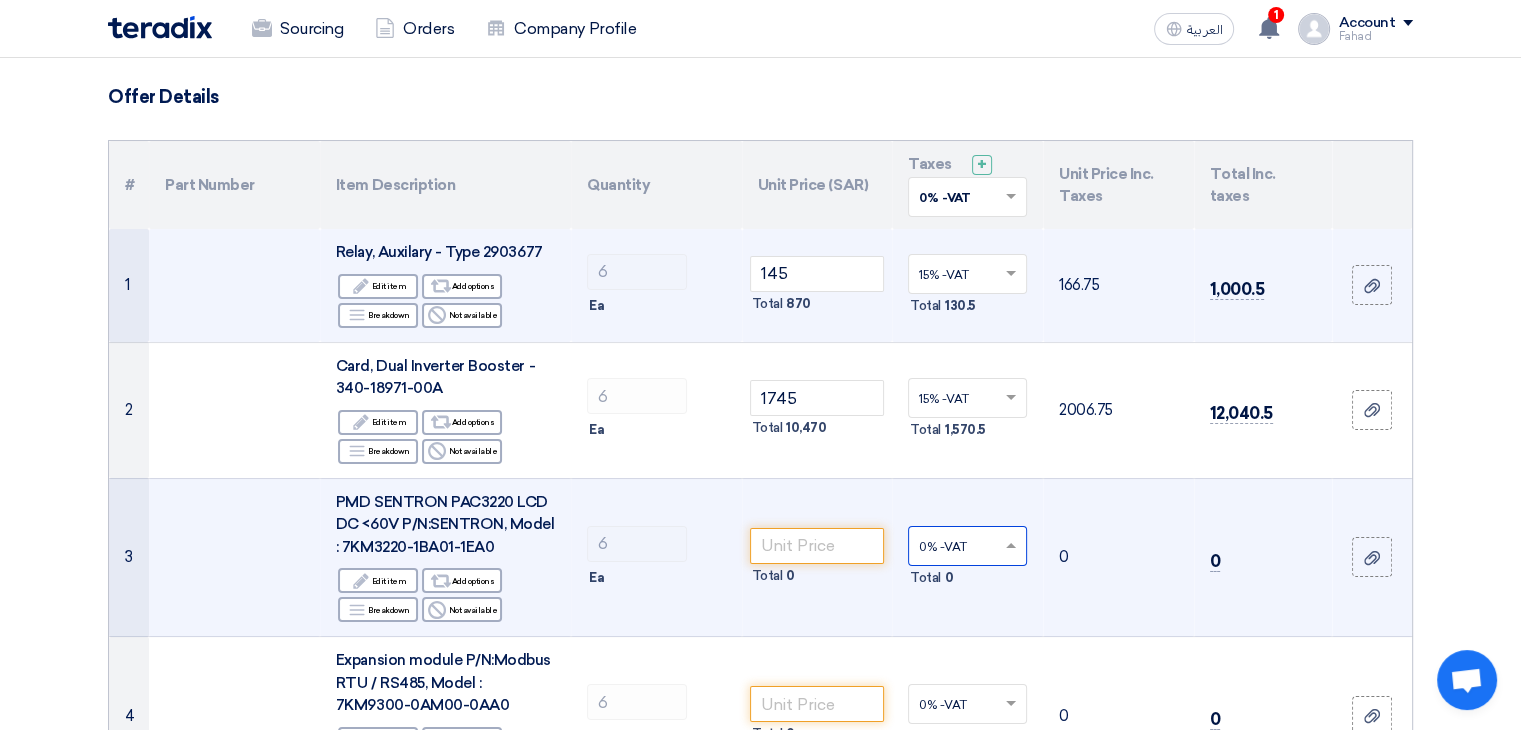 click 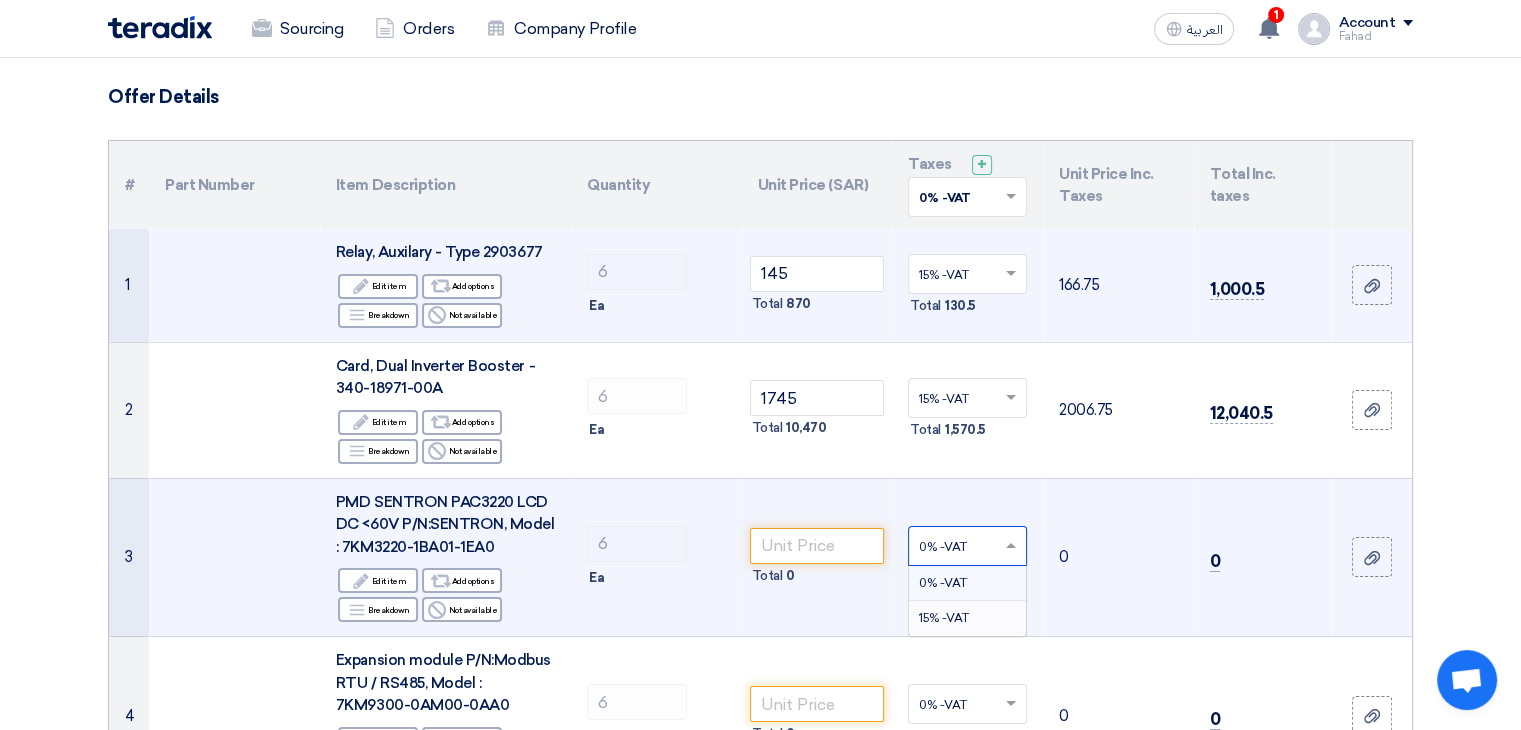 click on "15% -VAT" at bounding box center [944, 618] 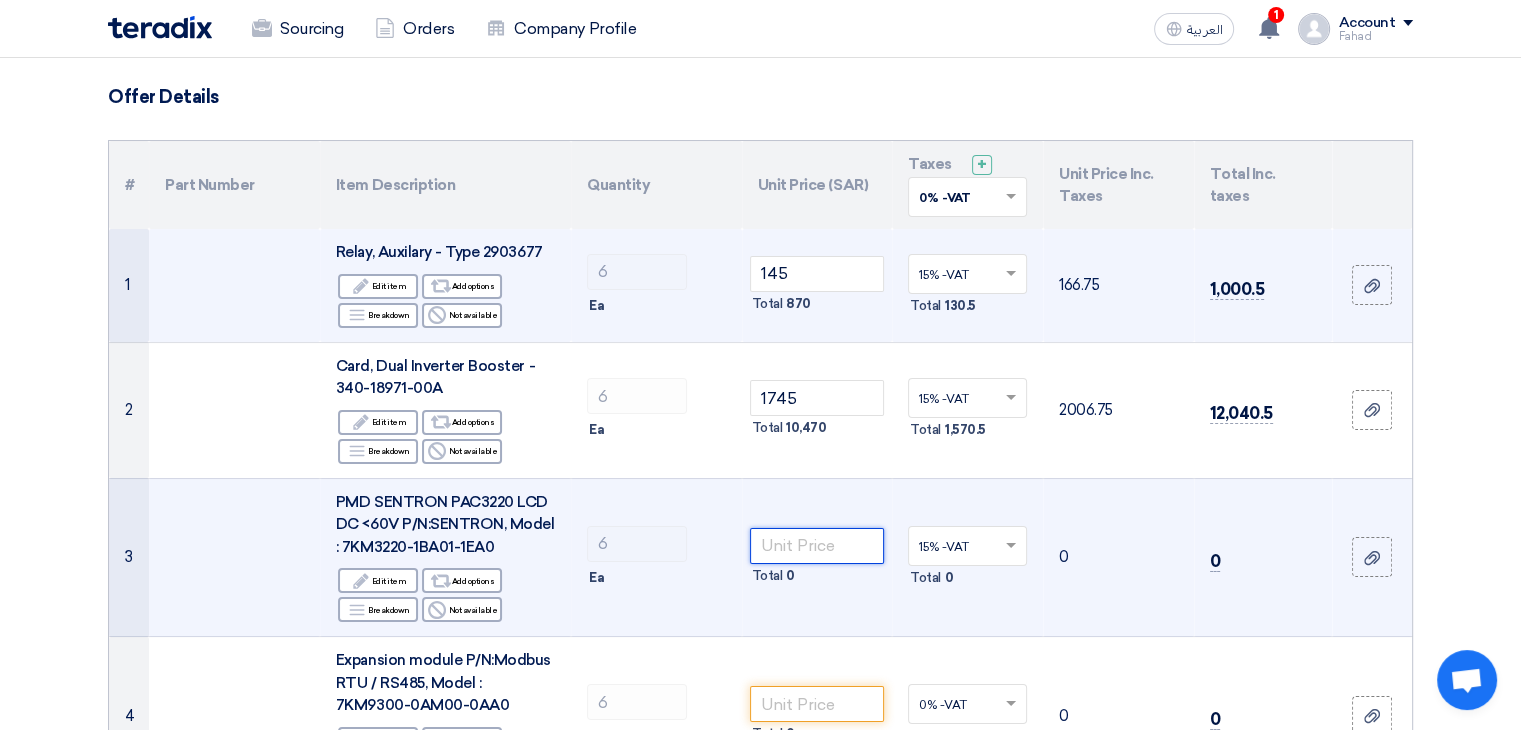 click 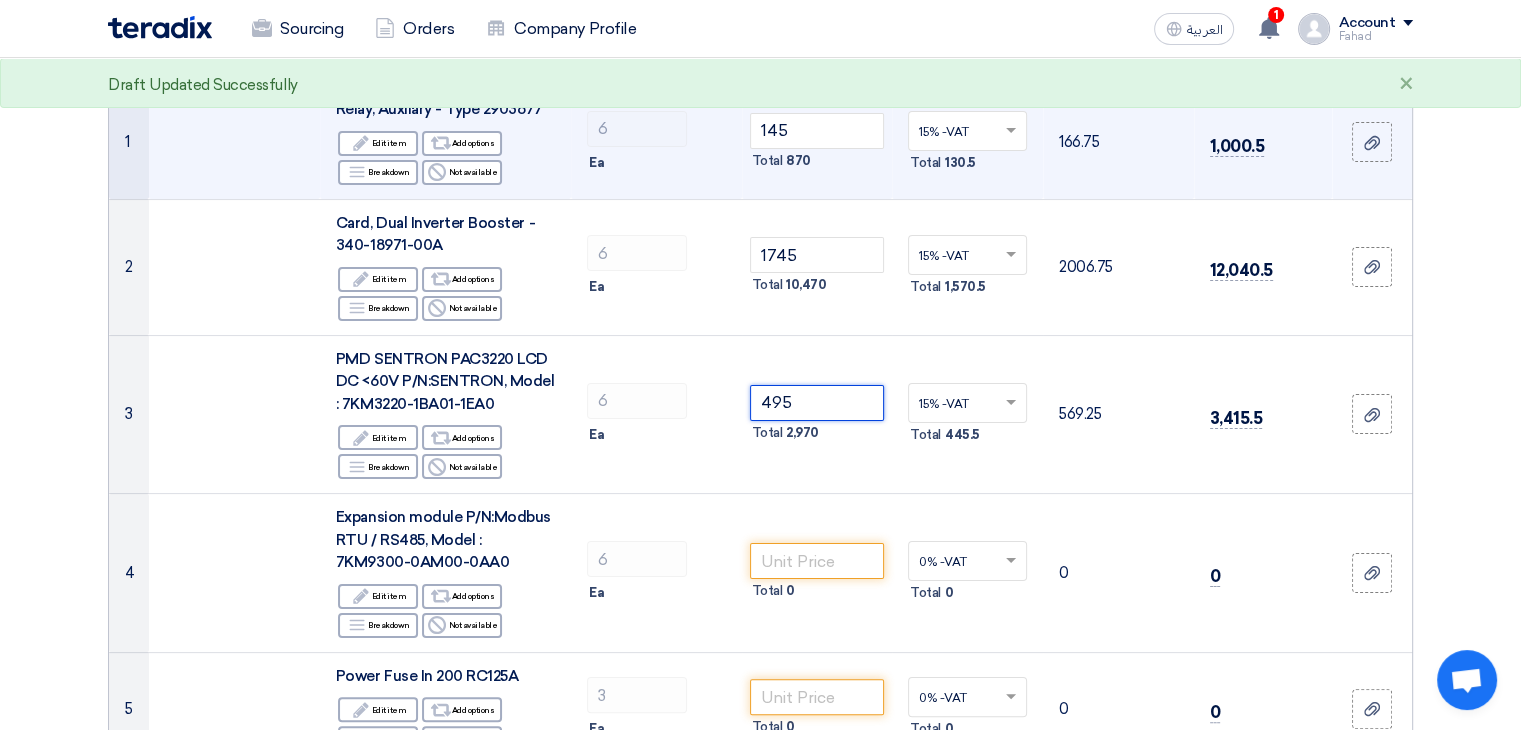 scroll, scrollTop: 361, scrollLeft: 0, axis: vertical 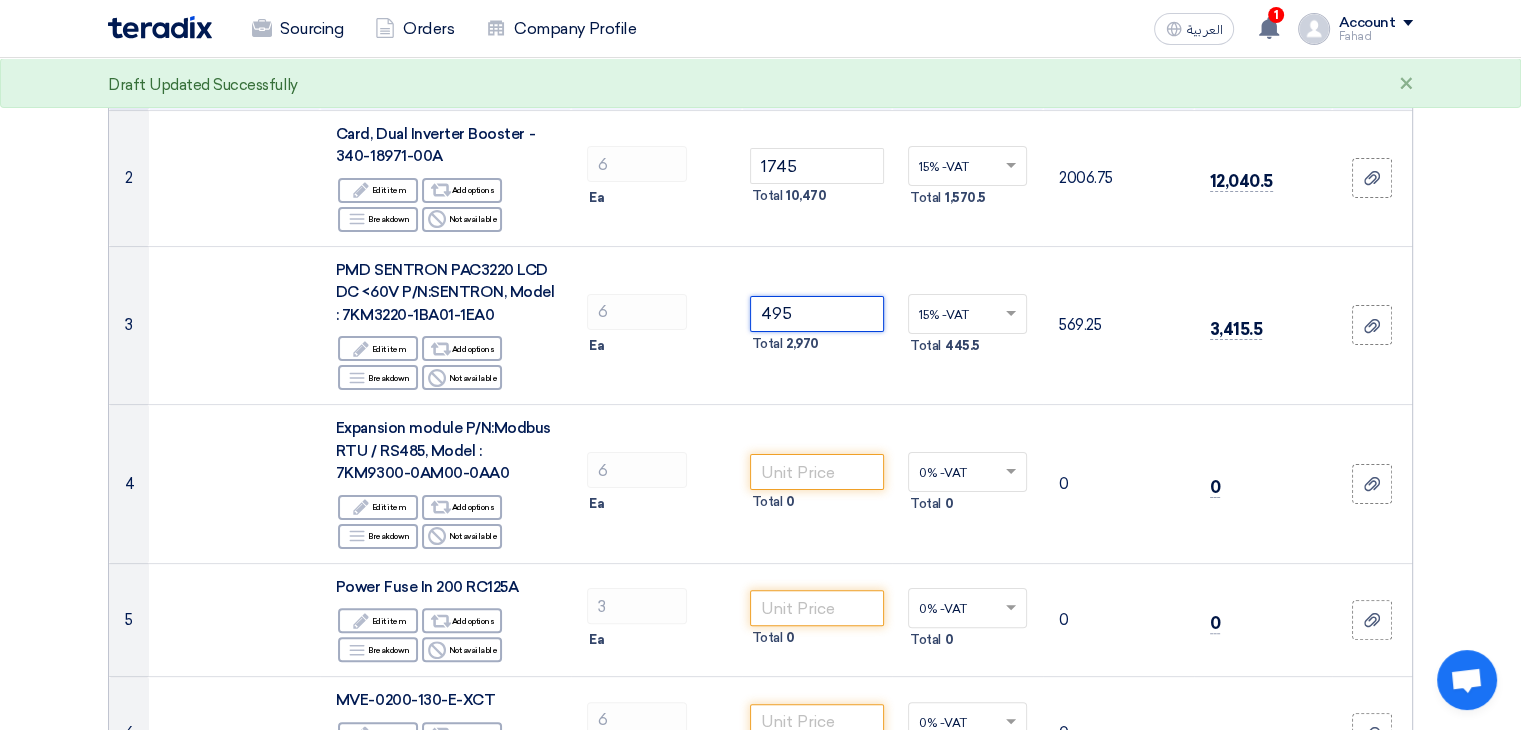 type on "495" 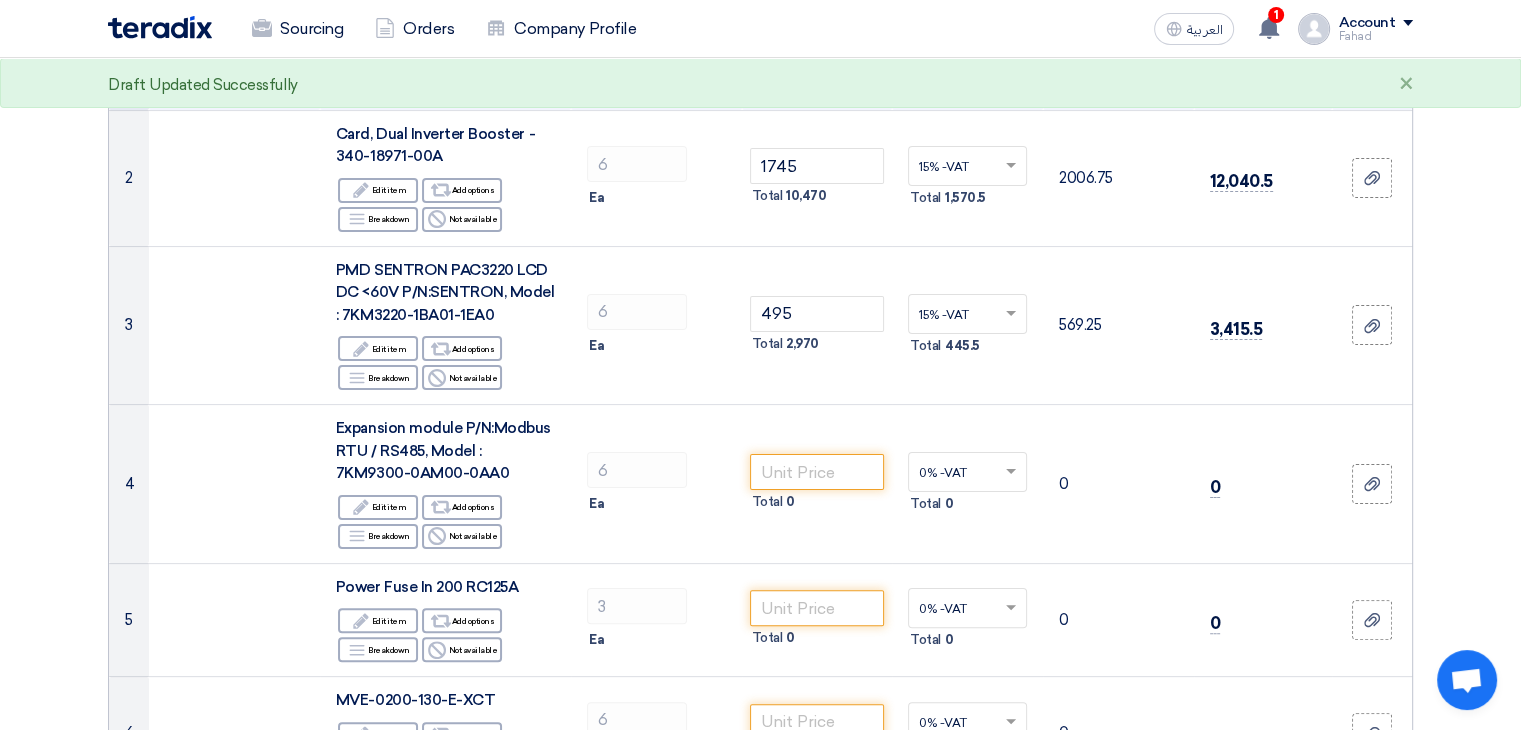 click on "Offer Details
#
Part Number
Item Description
Quantity
Unit Price (SAR)
Taxes
+
'Select taxes...
0% -VAT
×" 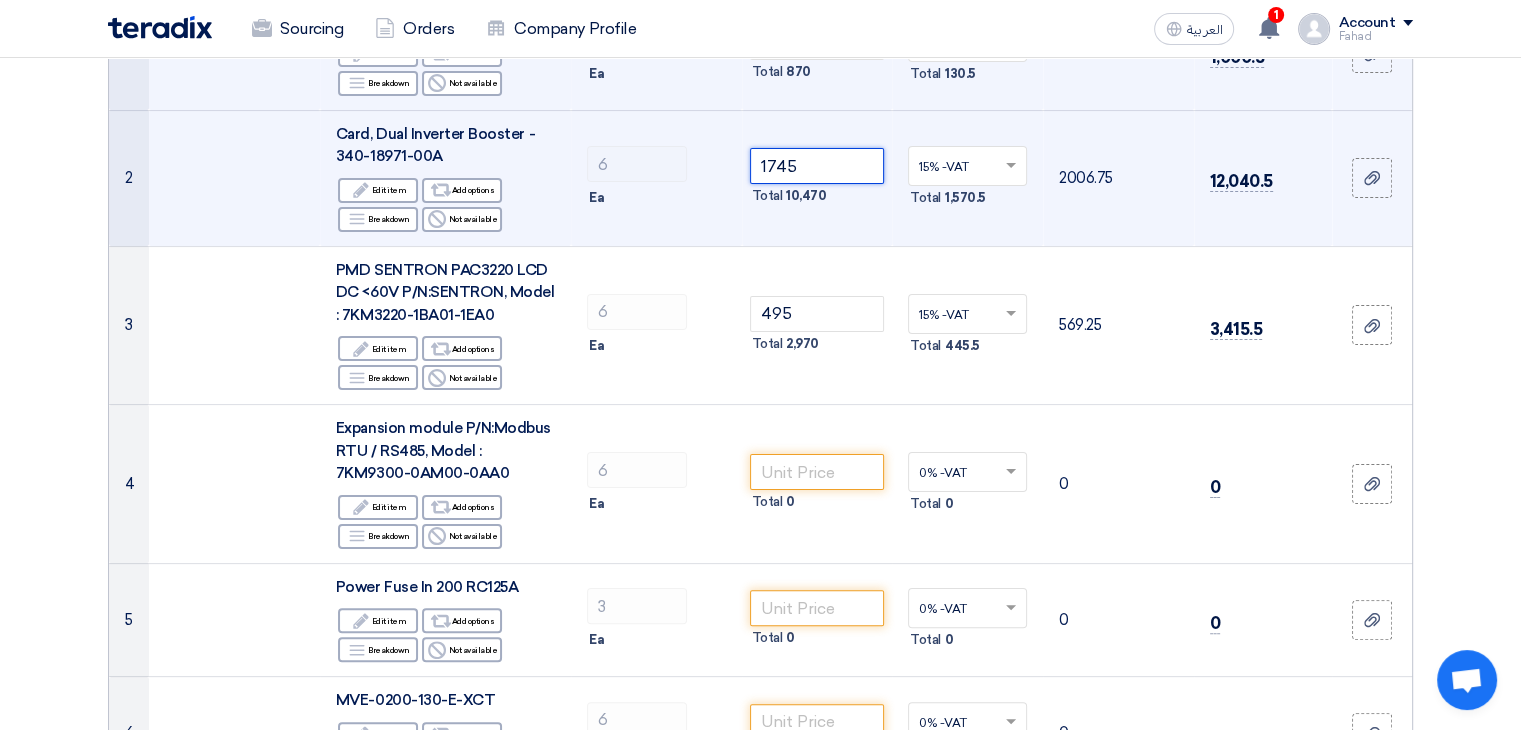 click on "2
Card, Dual Inverter Booster - 340-18971-00A
Edit
Edit item
Alternative
Add options
Breakdown
Reject" 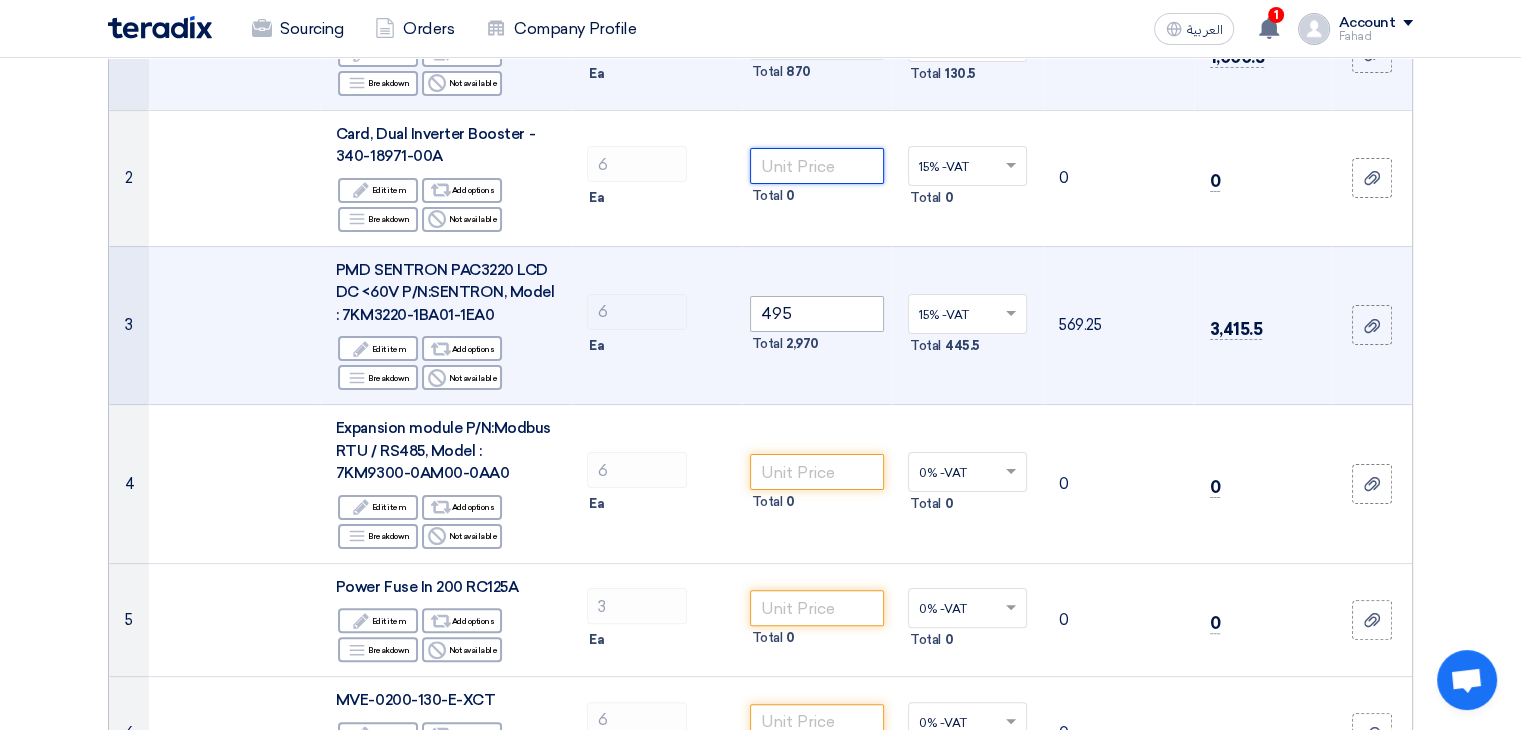 type 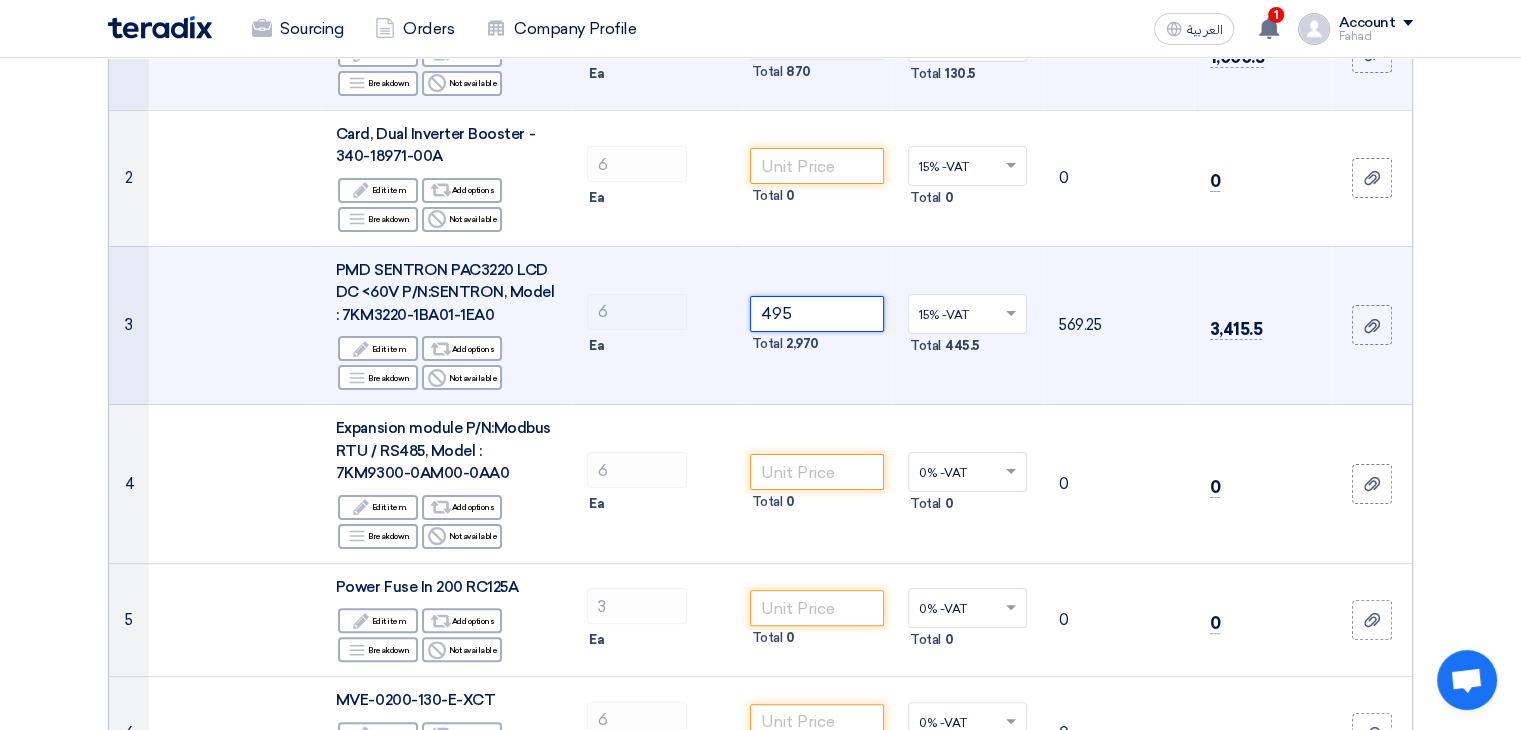 click on "3
PMD SENTRON PAC3220 LCD DC <60V  P/N:SENTRON, Model : 7KM3220-1BA01-1EA0
Edit
Edit item
Alternative
Add options
Breakdown
Reject" 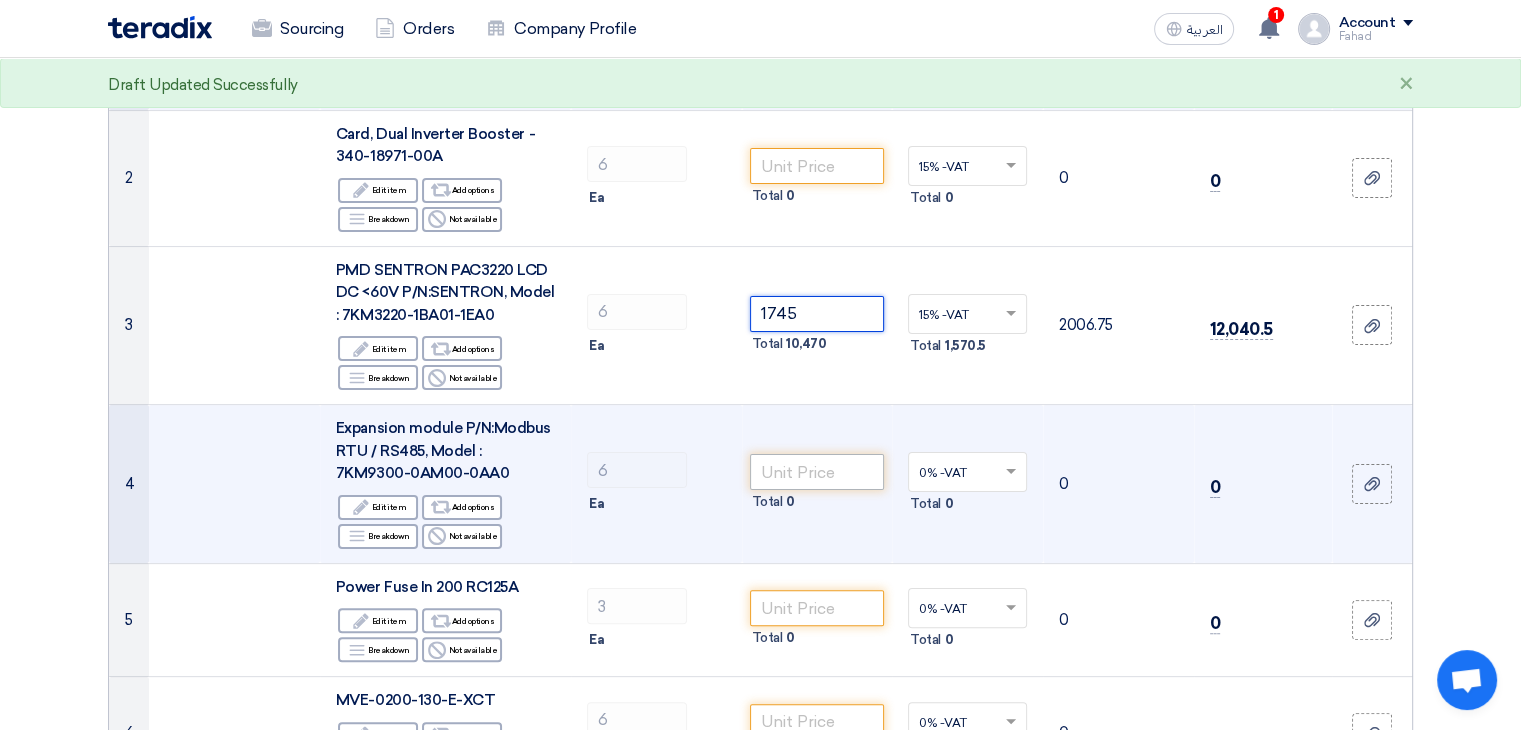 type on "1745" 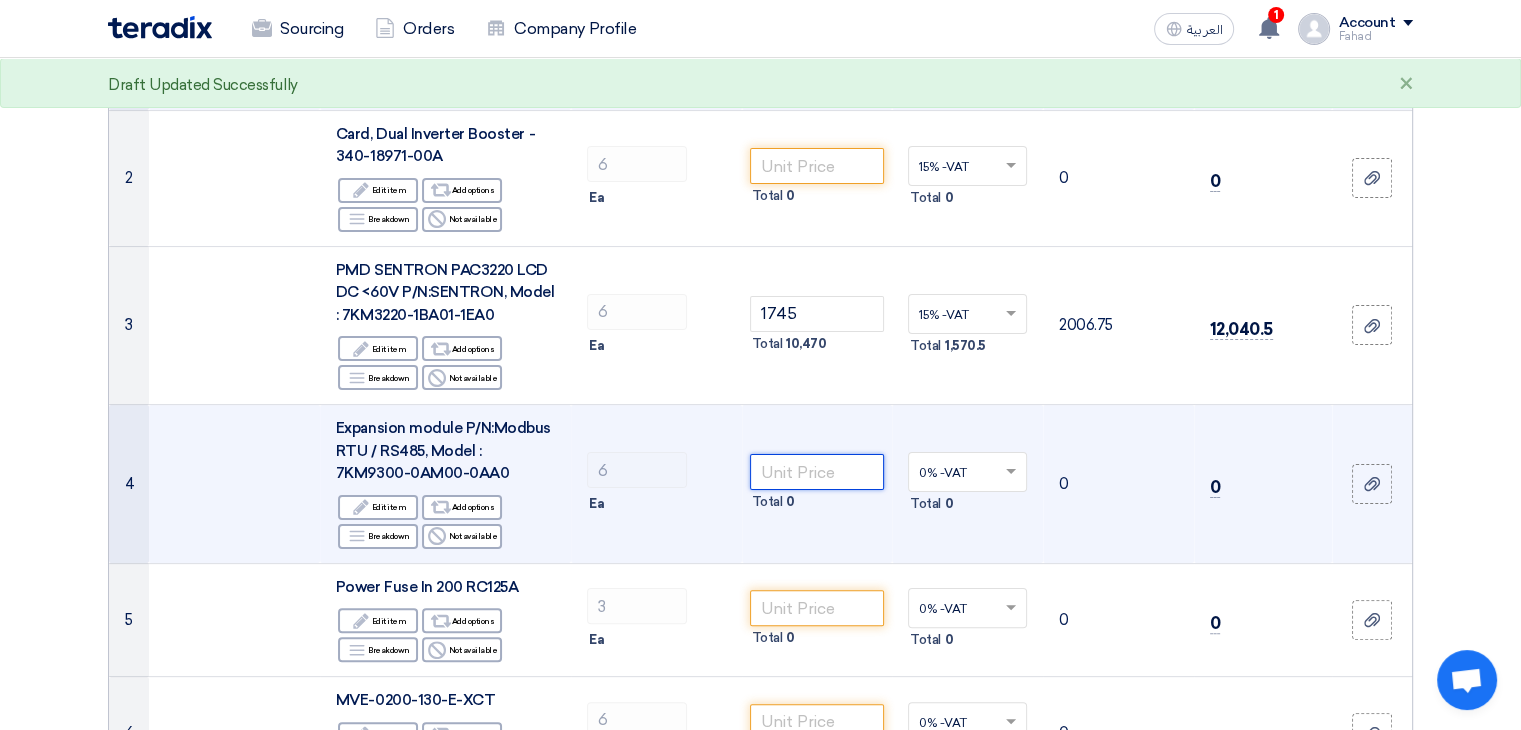 click 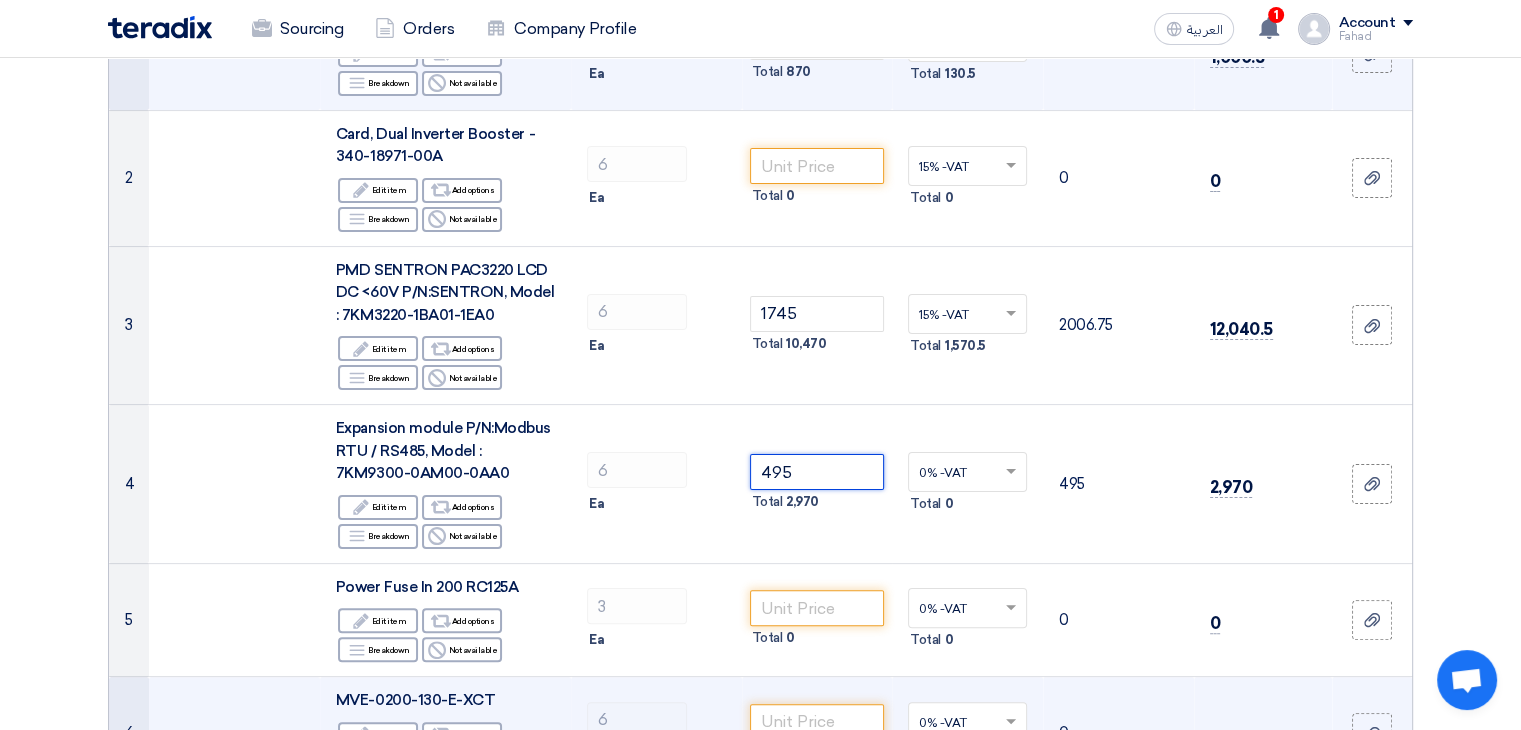 type on "495" 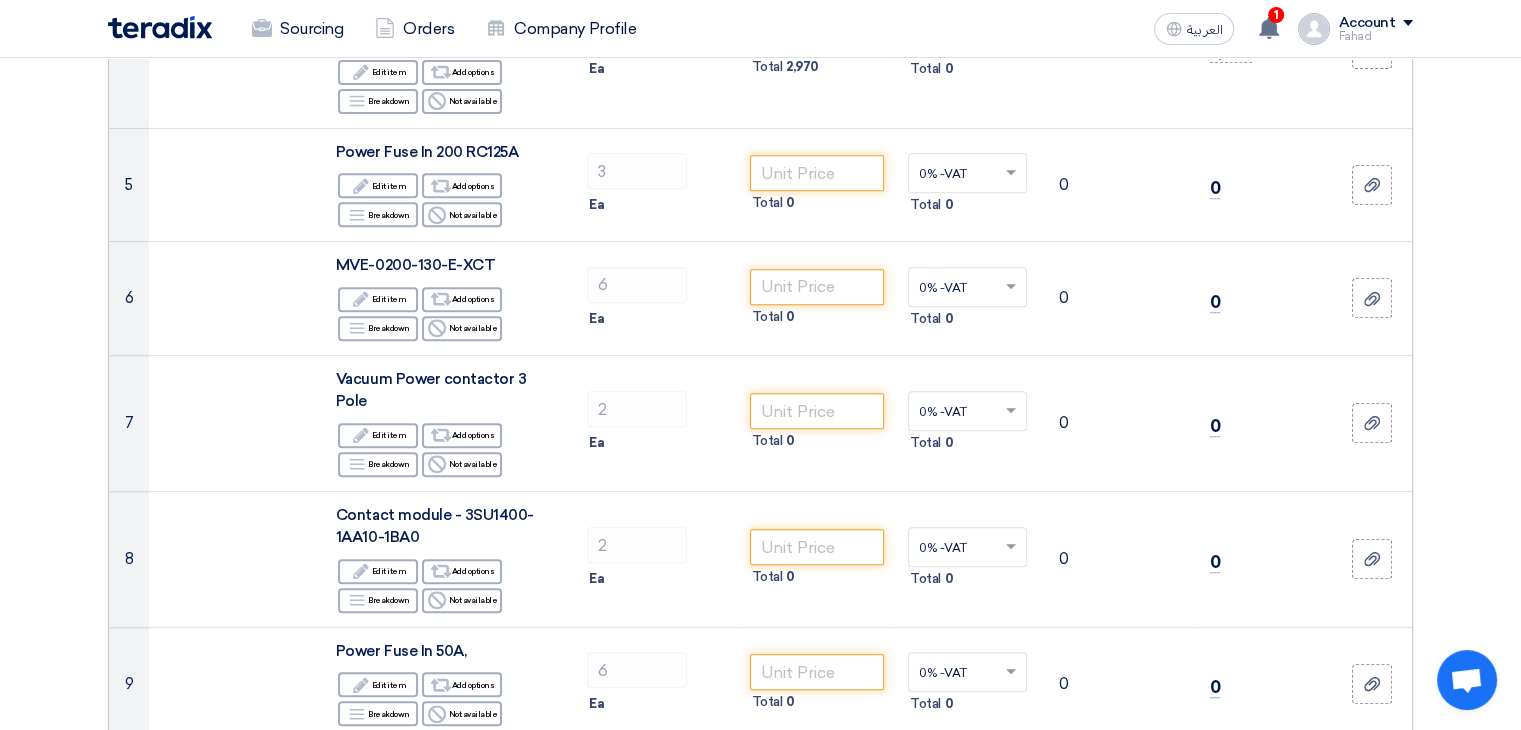 scroll, scrollTop: 907, scrollLeft: 0, axis: vertical 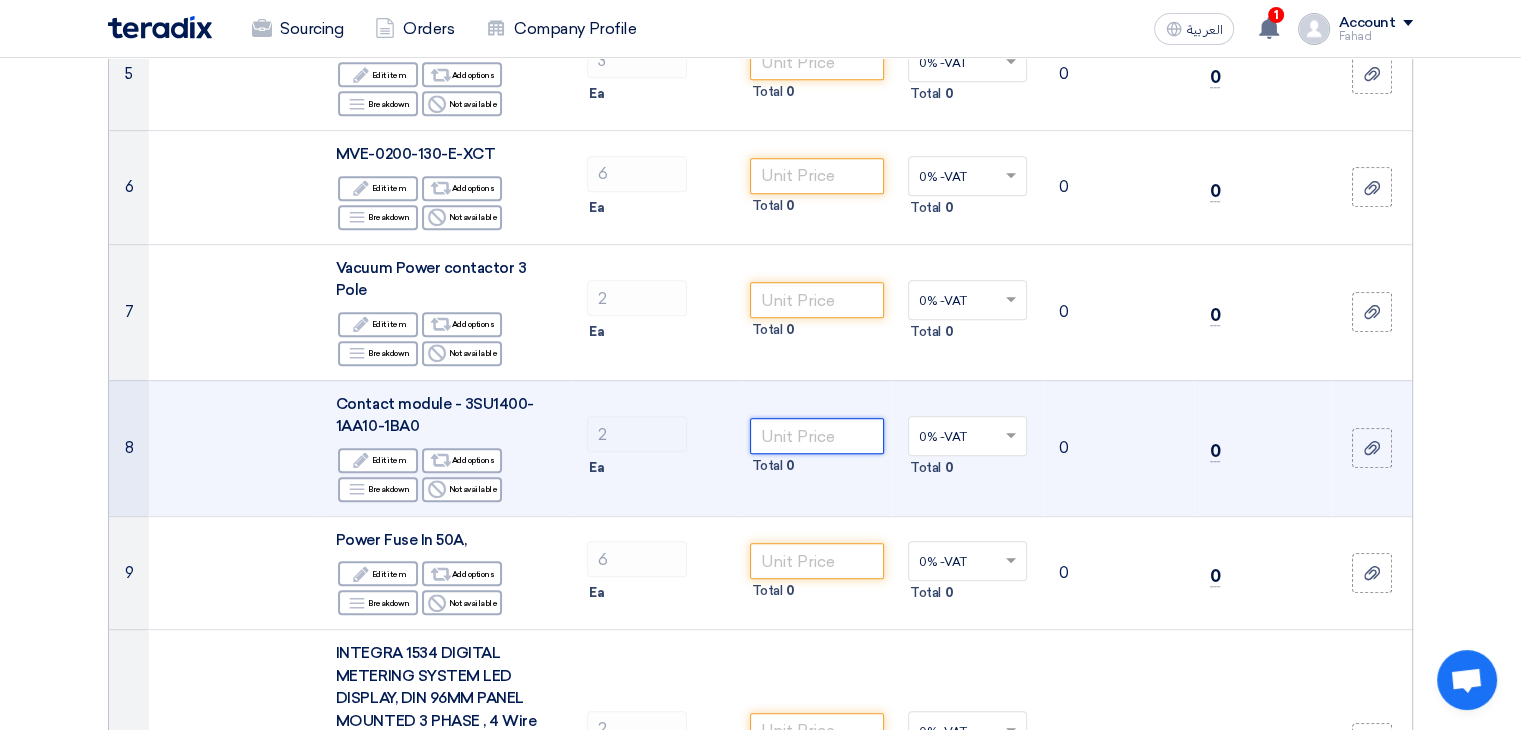 click 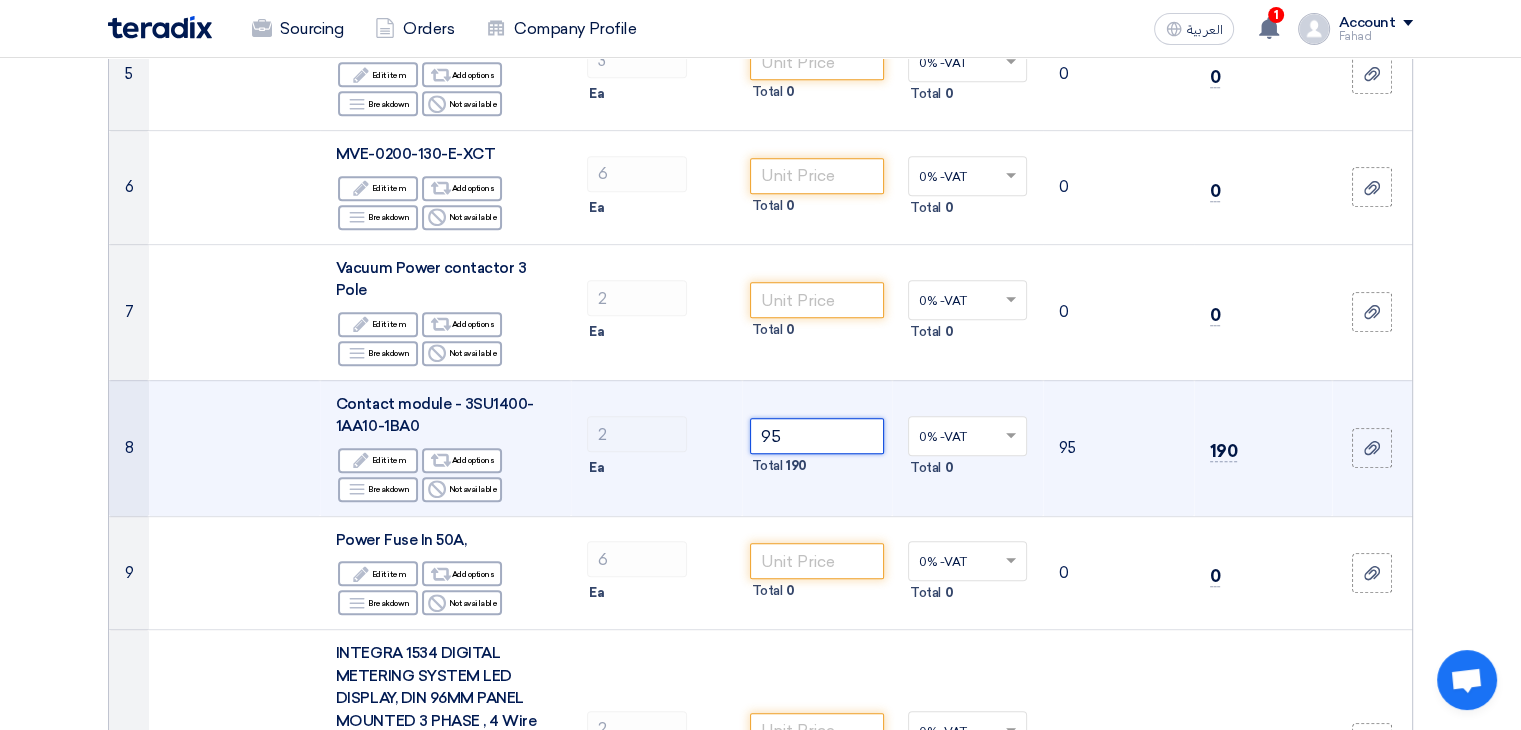 type on "95" 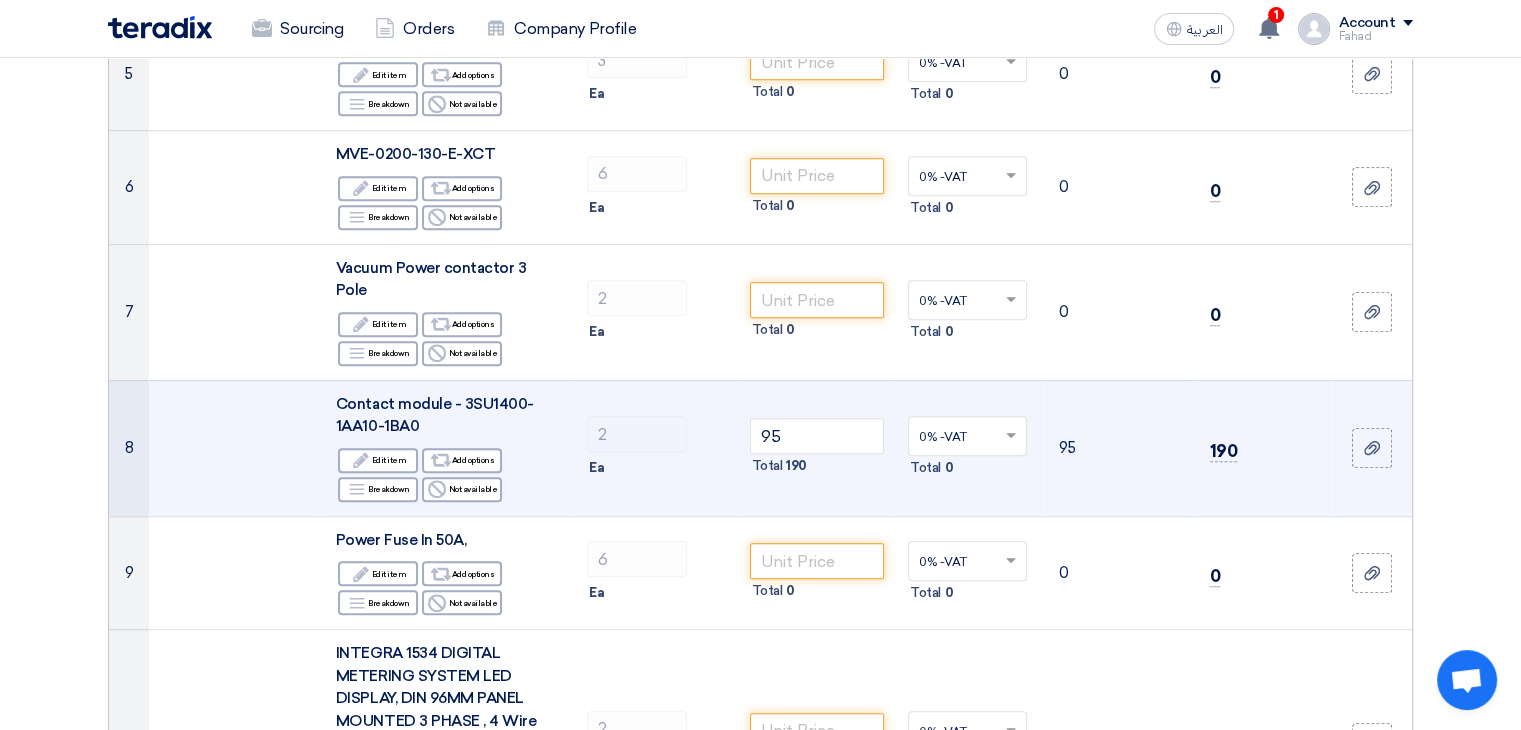 click 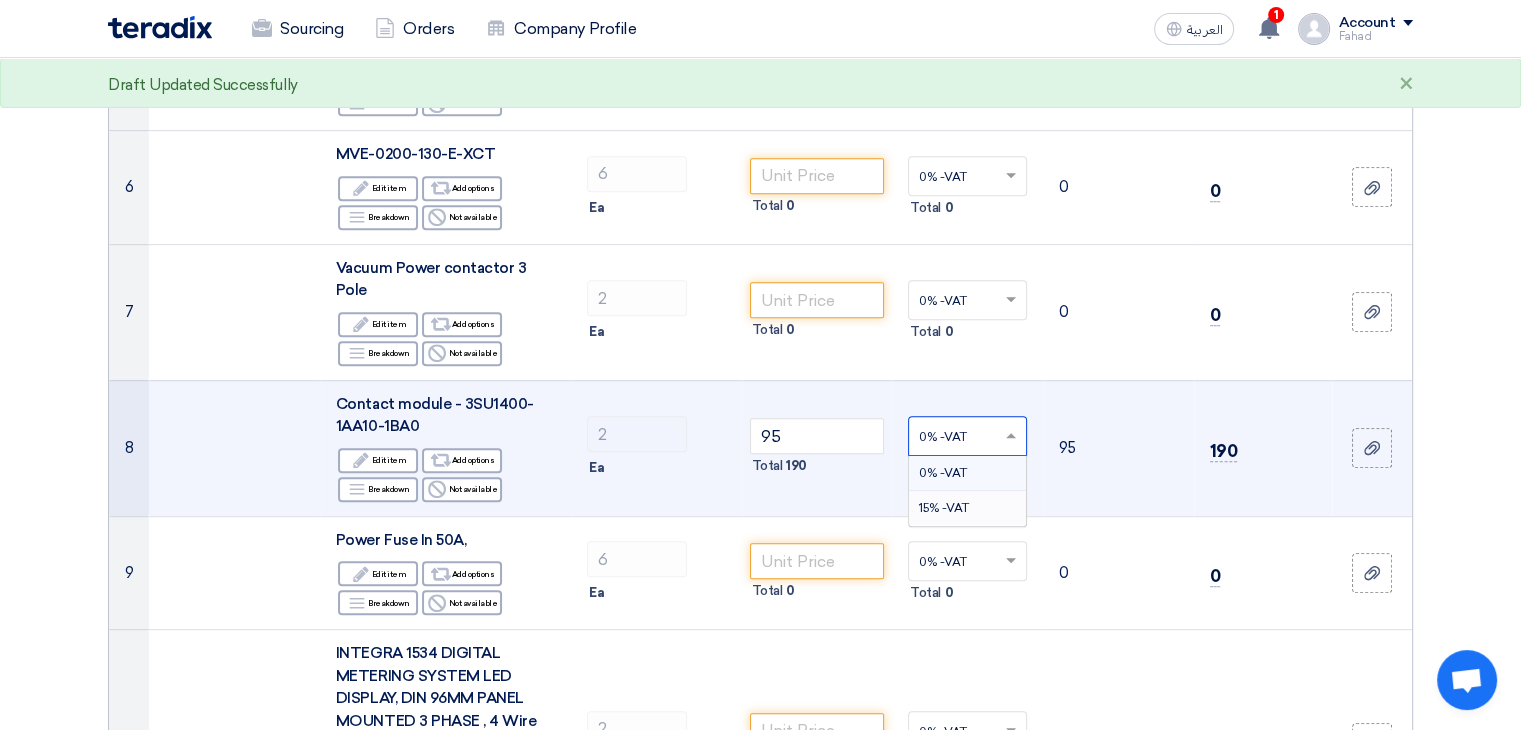 click on "15% -VAT" at bounding box center [967, 508] 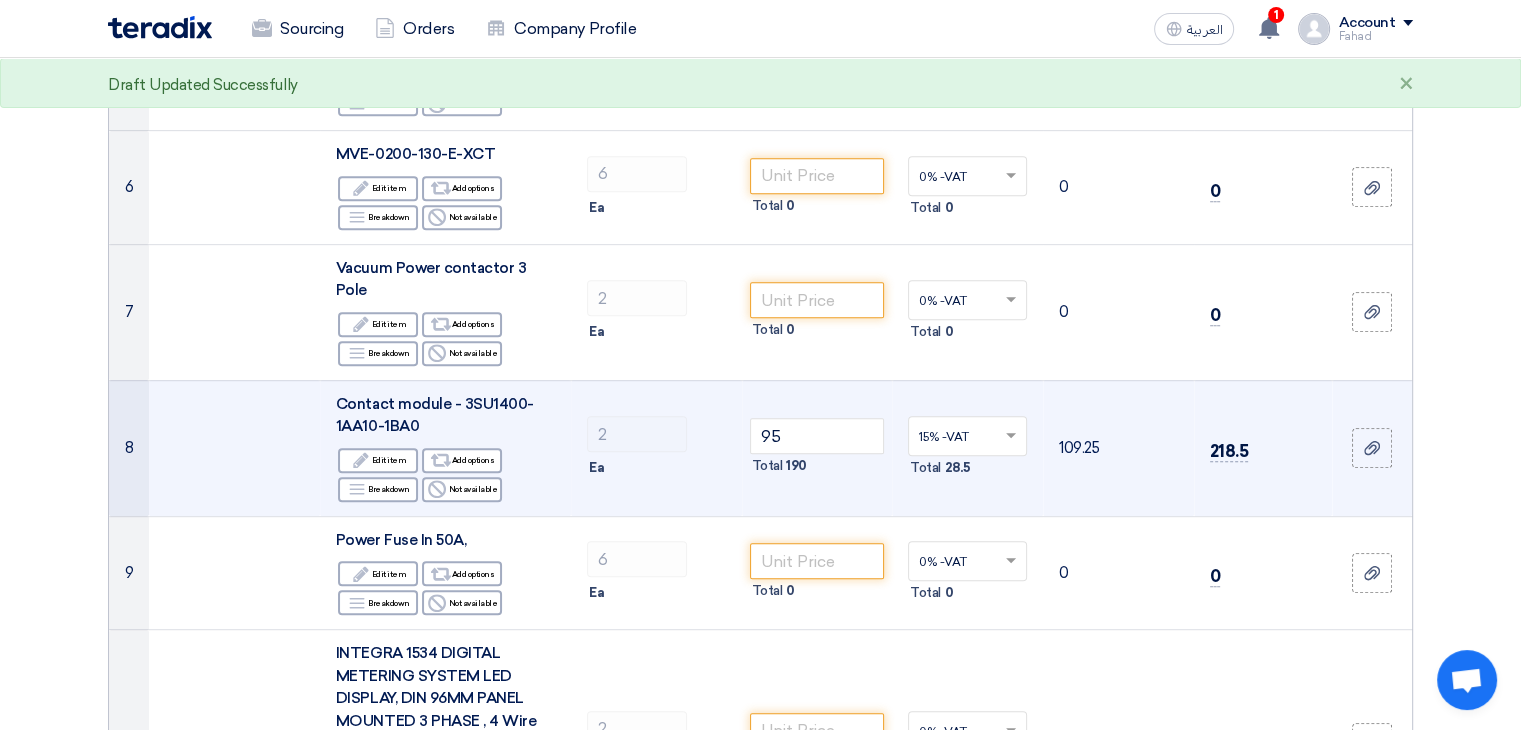 scroll, scrollTop: 992, scrollLeft: 0, axis: vertical 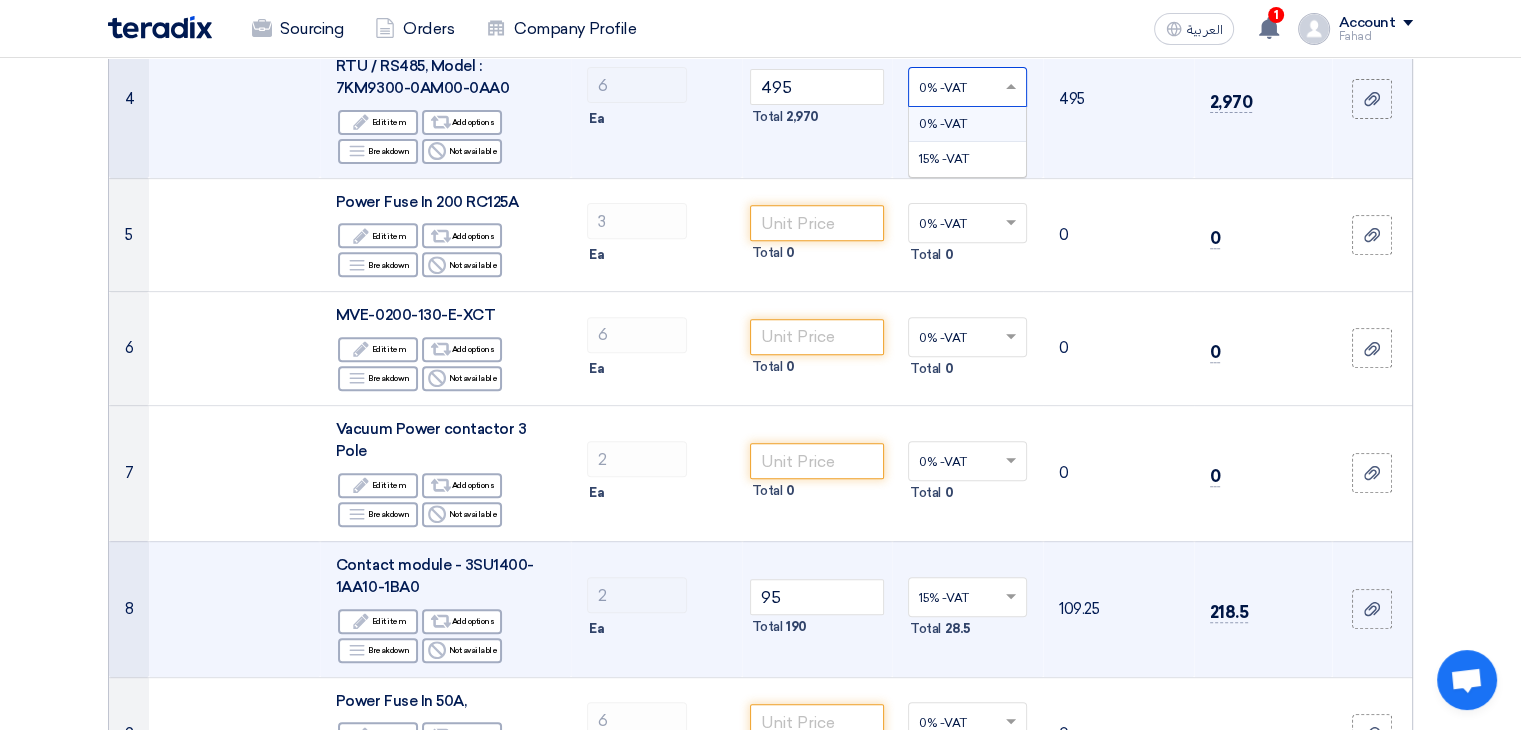click 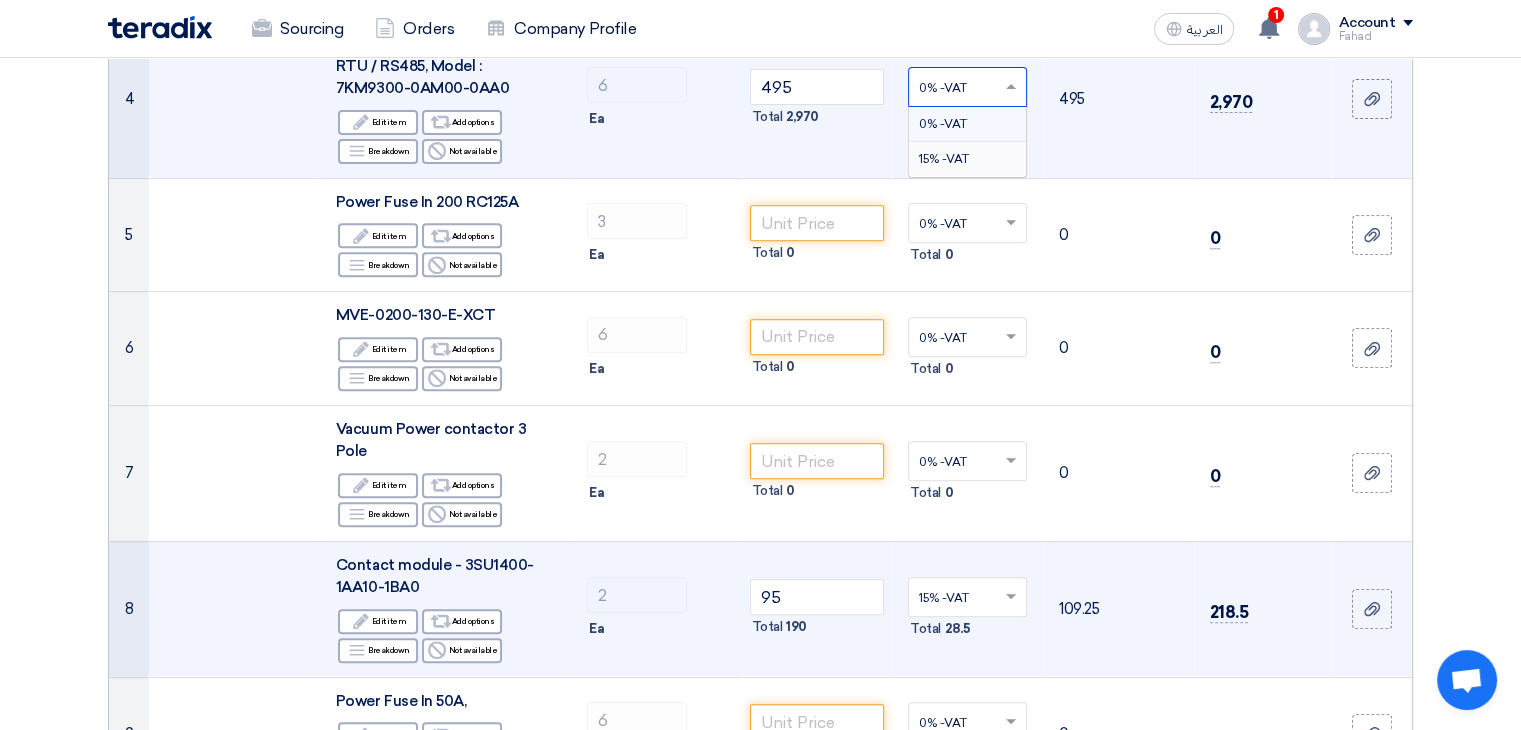 click on "15% -VAT" at bounding box center [967, 159] 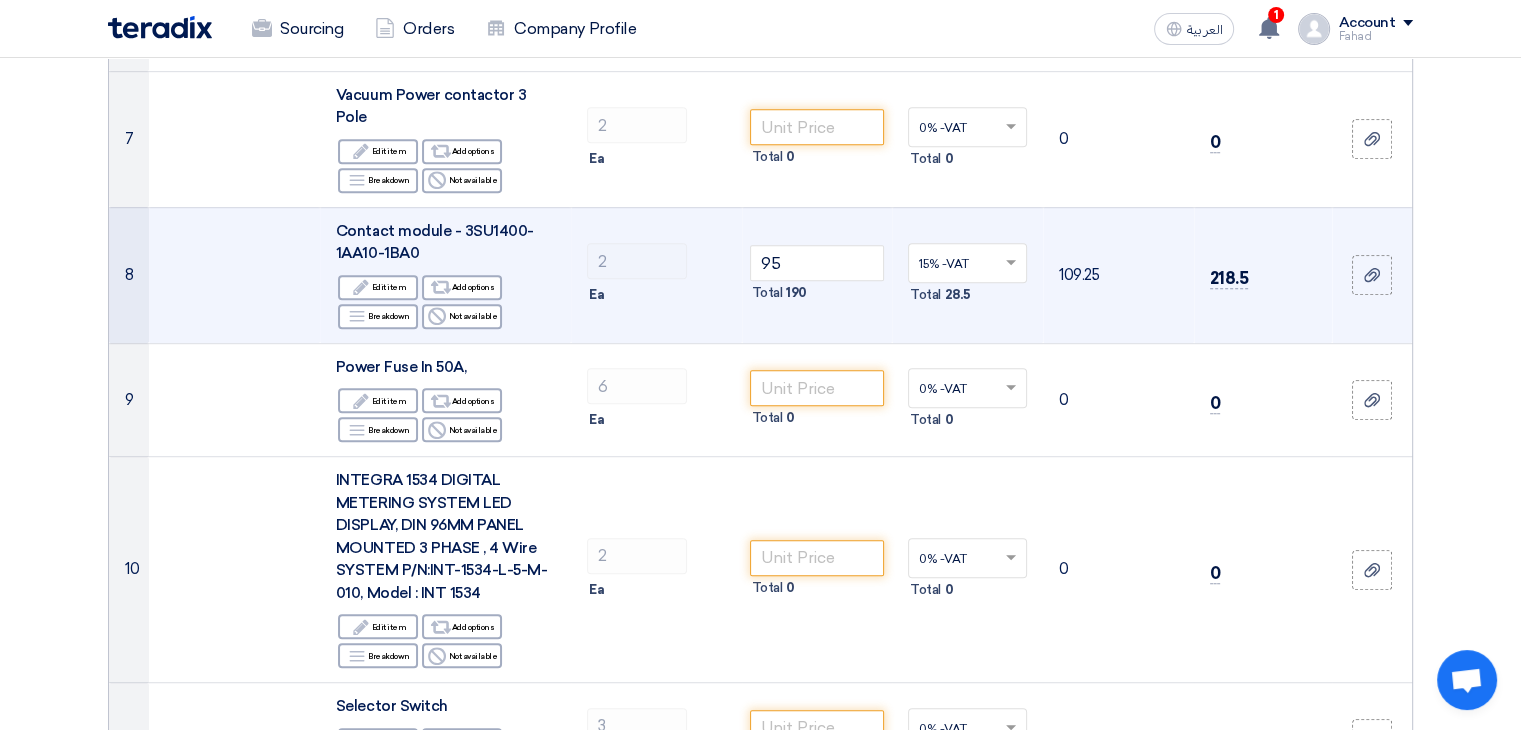scroll, scrollTop: 1096, scrollLeft: 0, axis: vertical 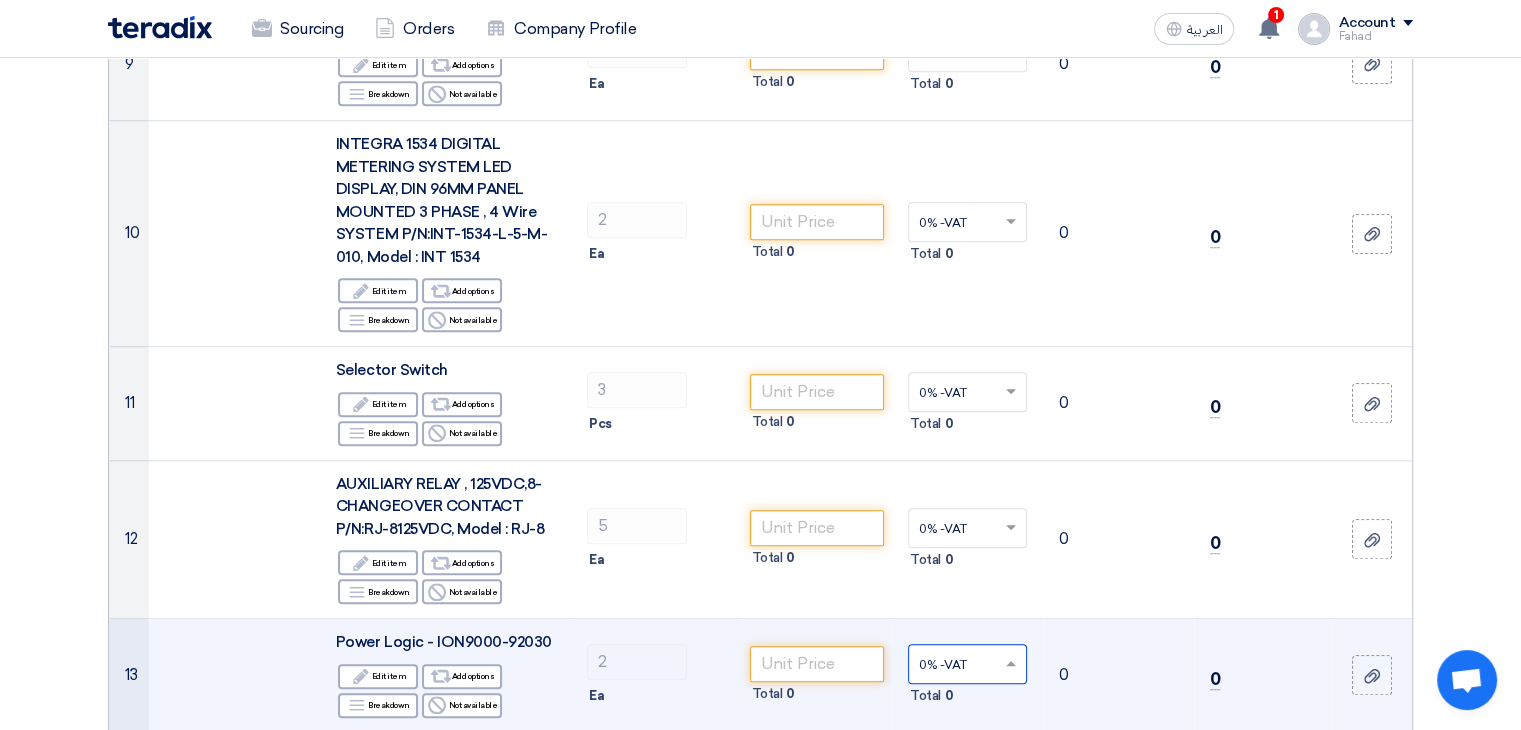 click 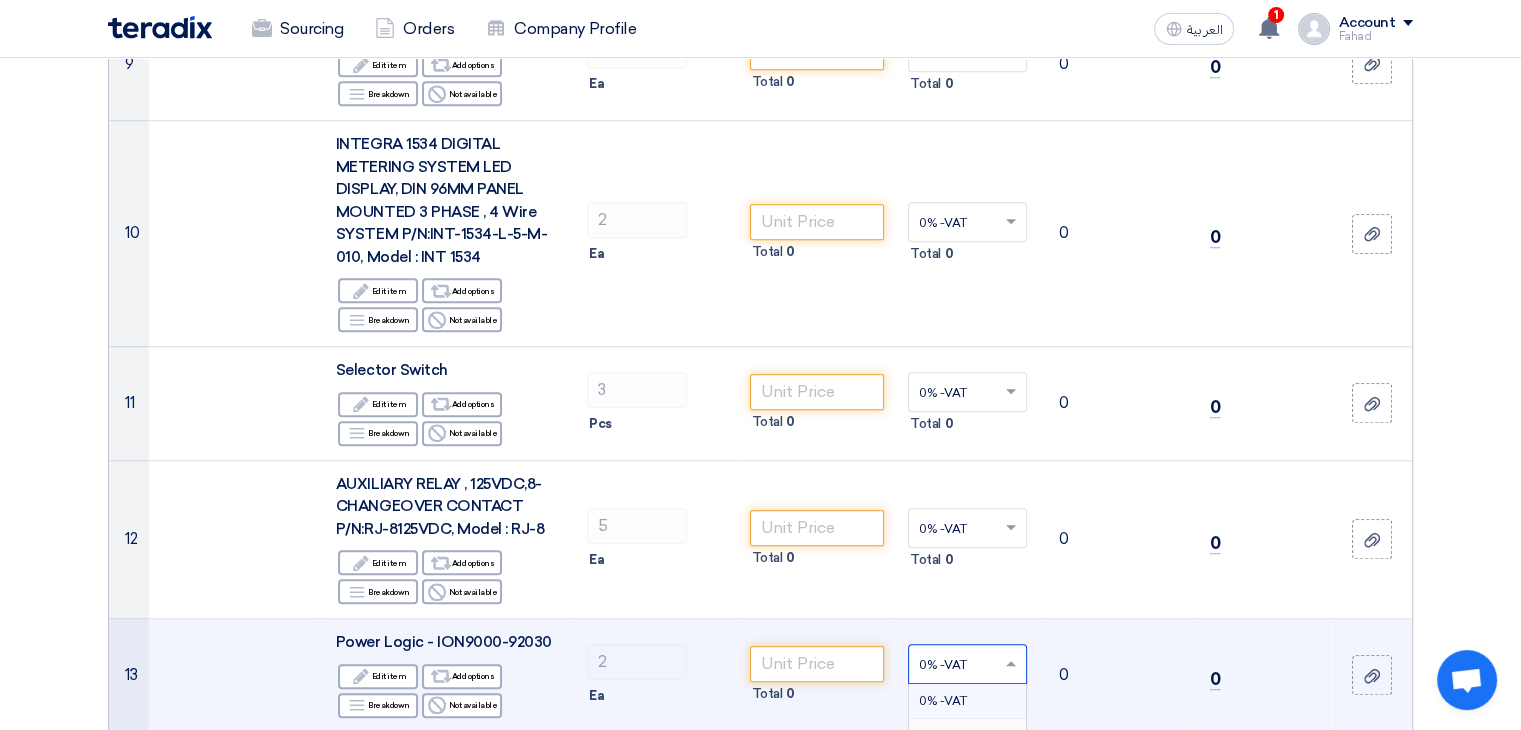 click on "15% -VAT" at bounding box center [944, 736] 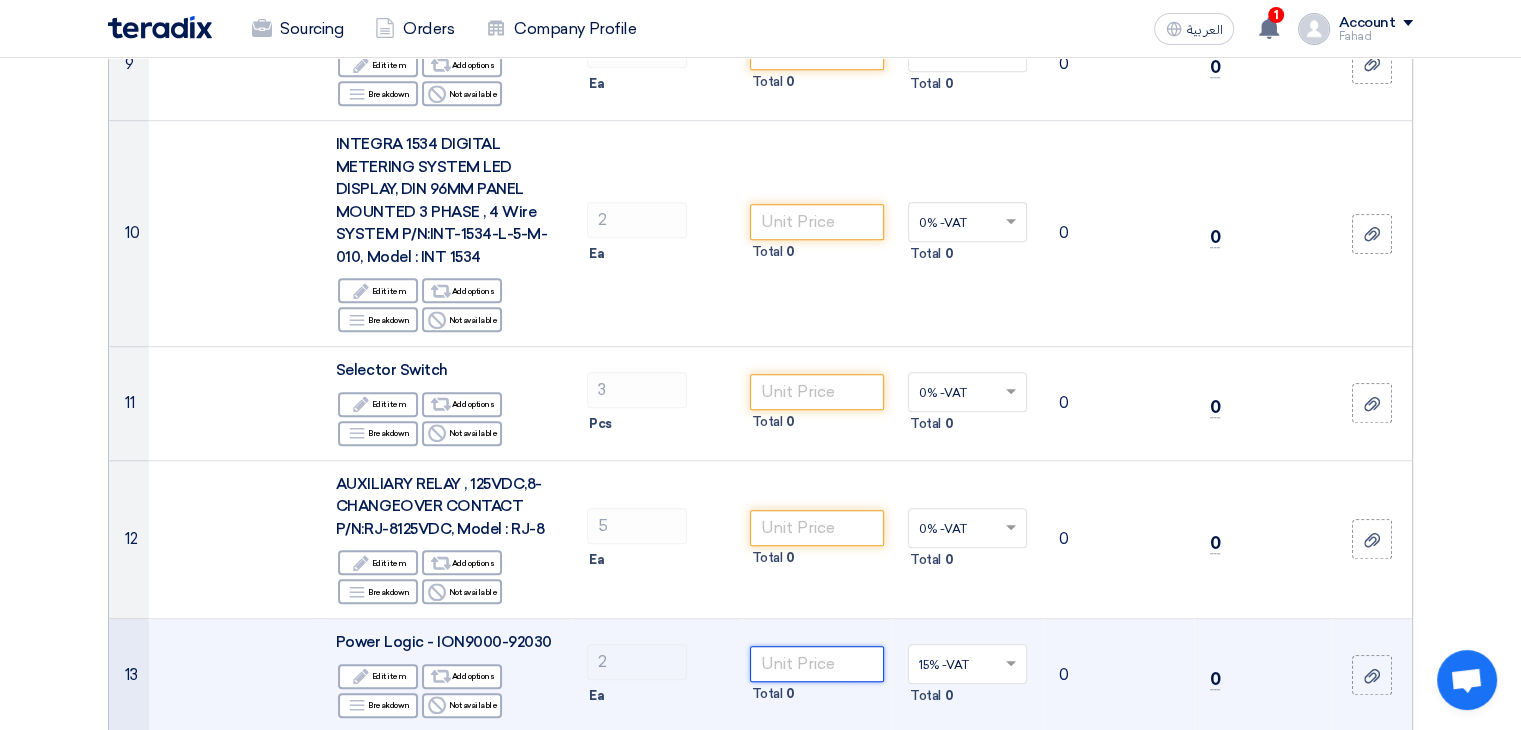 click 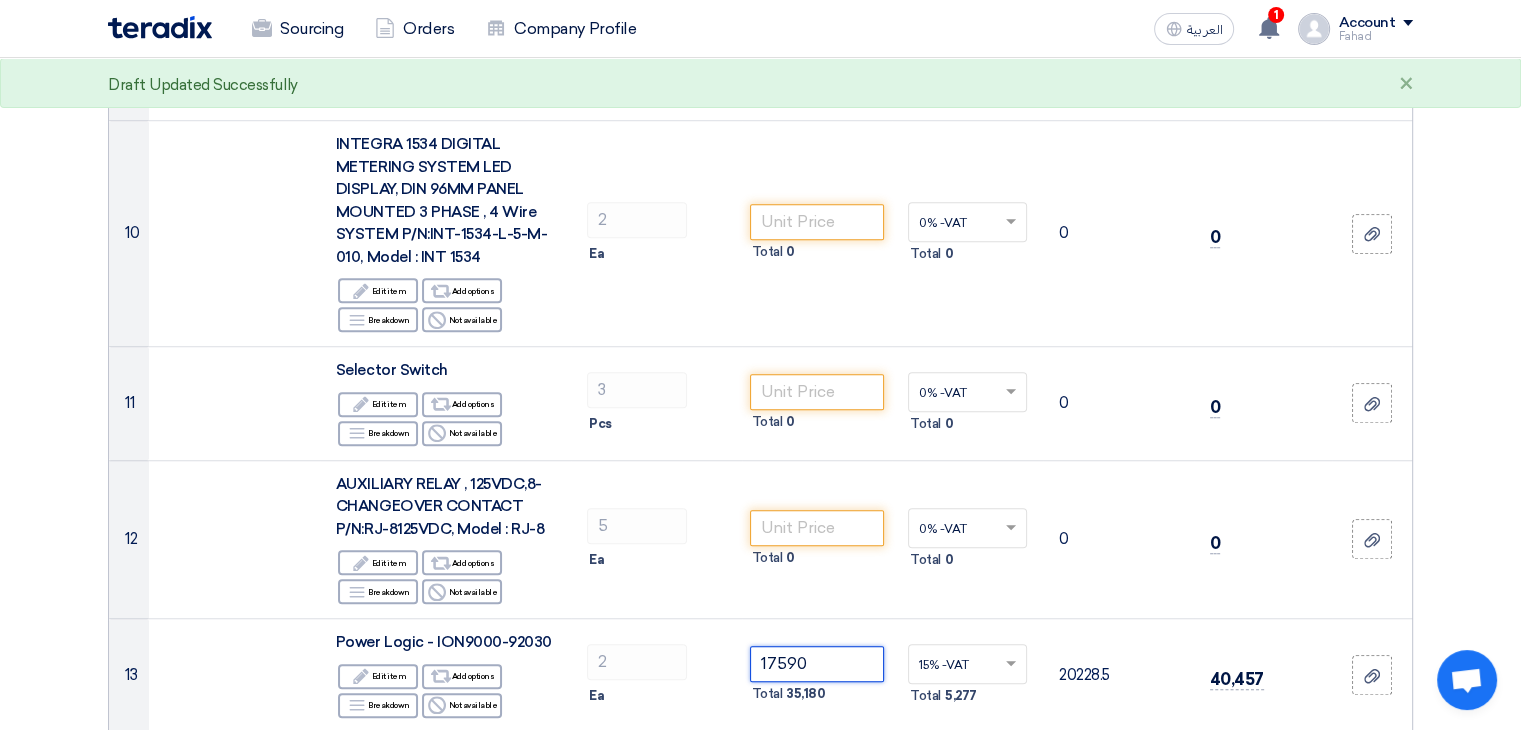 type on "17590" 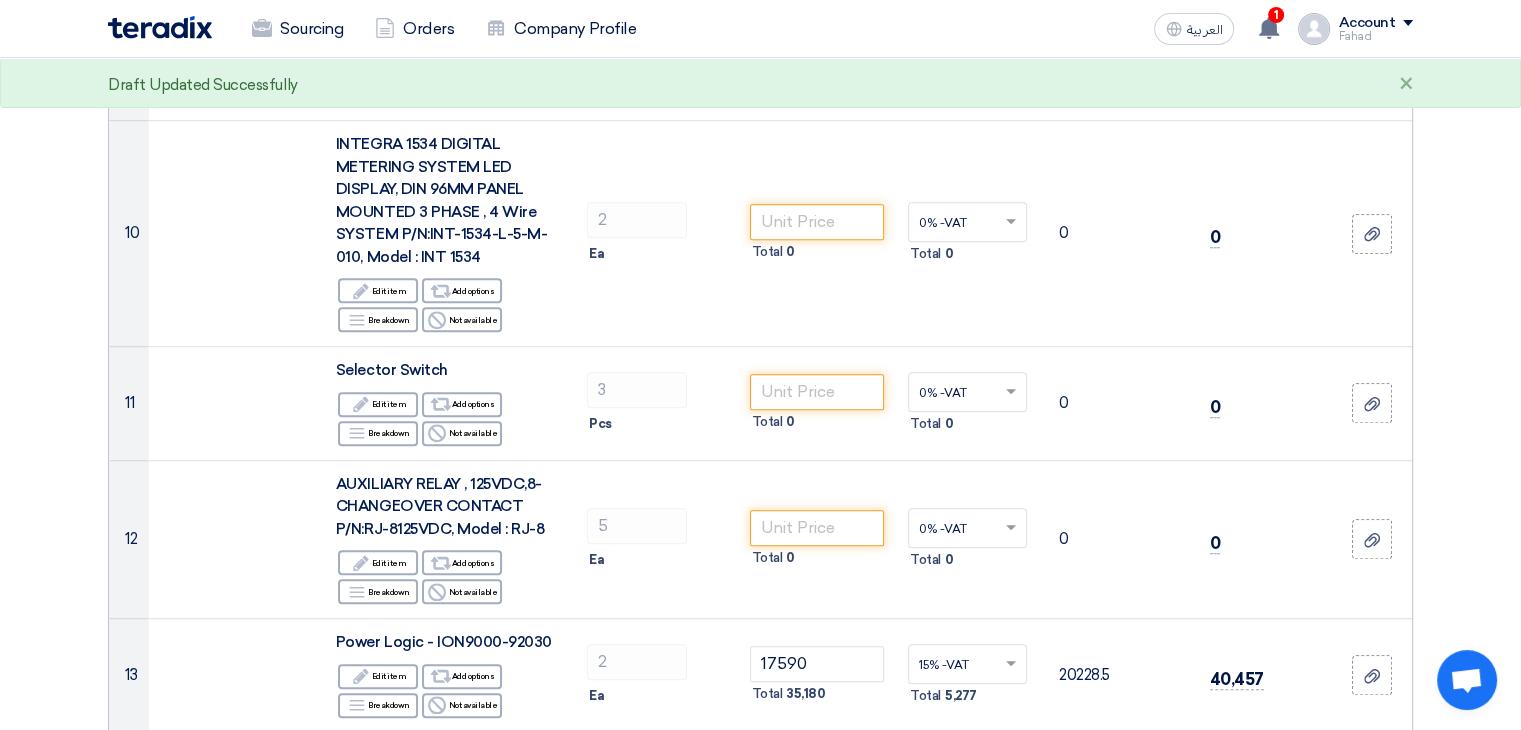 click on "Offer Details
#
Part Number
Item Description
Quantity
Unit Price (SAR)
Taxes
+
'Select taxes...
0% -VAT
×" 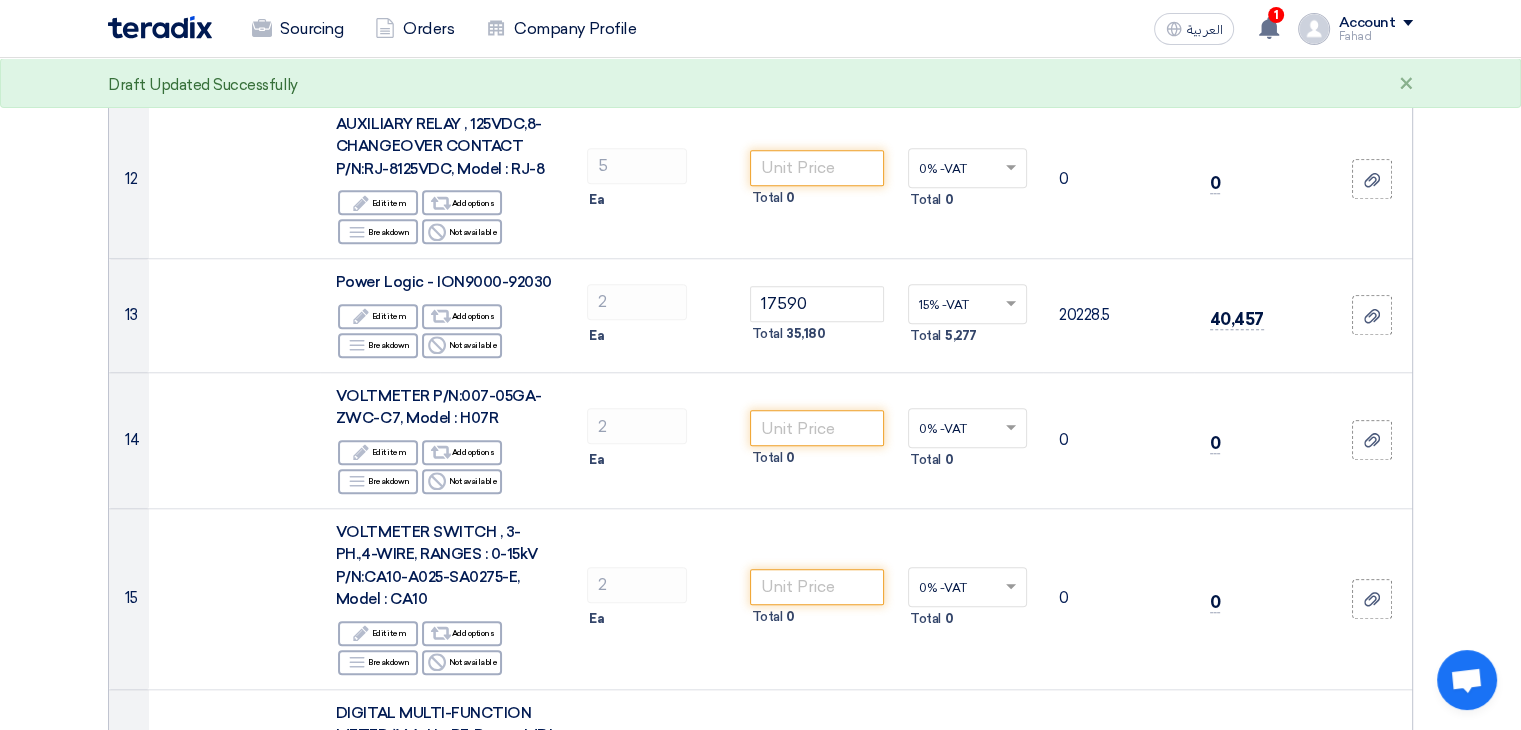 scroll, scrollTop: 1816, scrollLeft: 0, axis: vertical 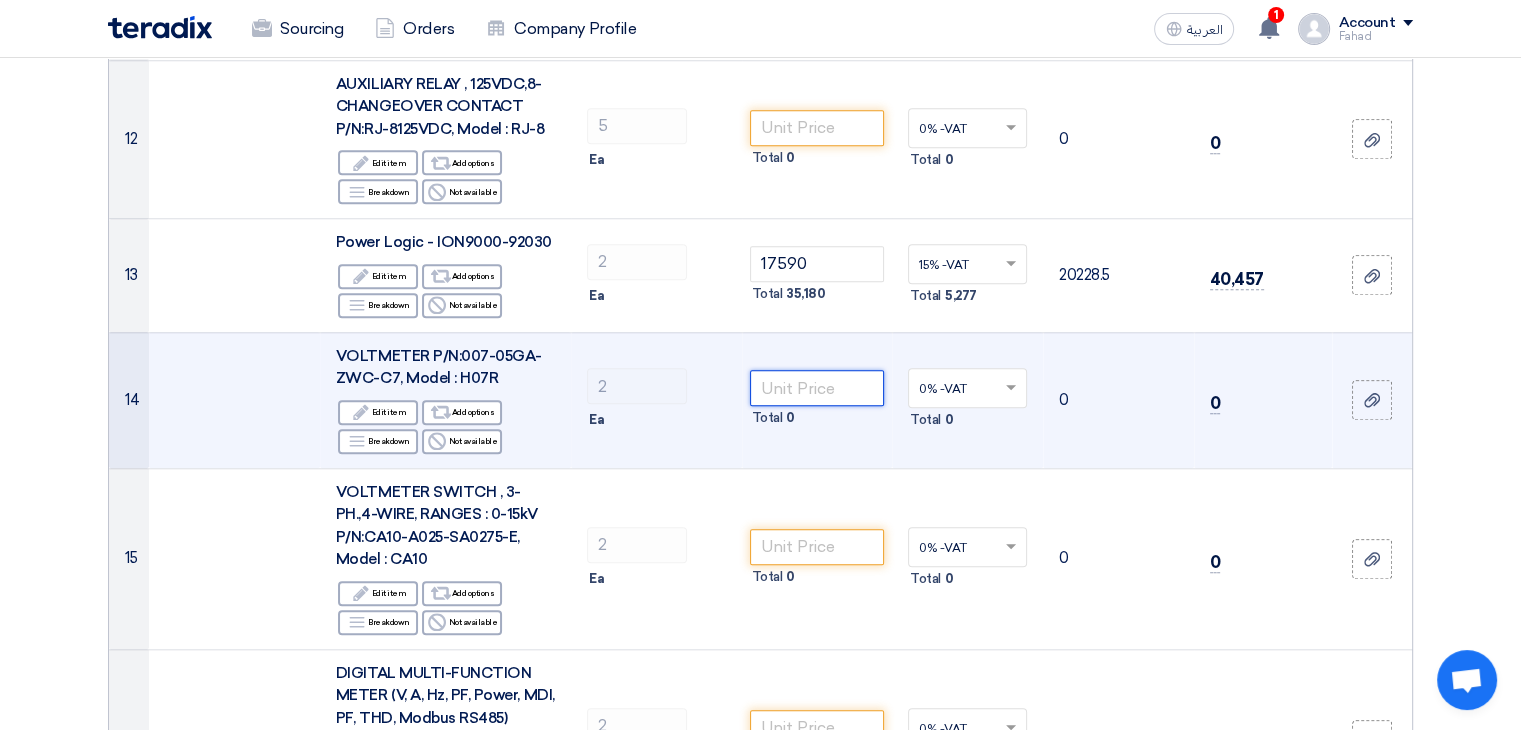 click 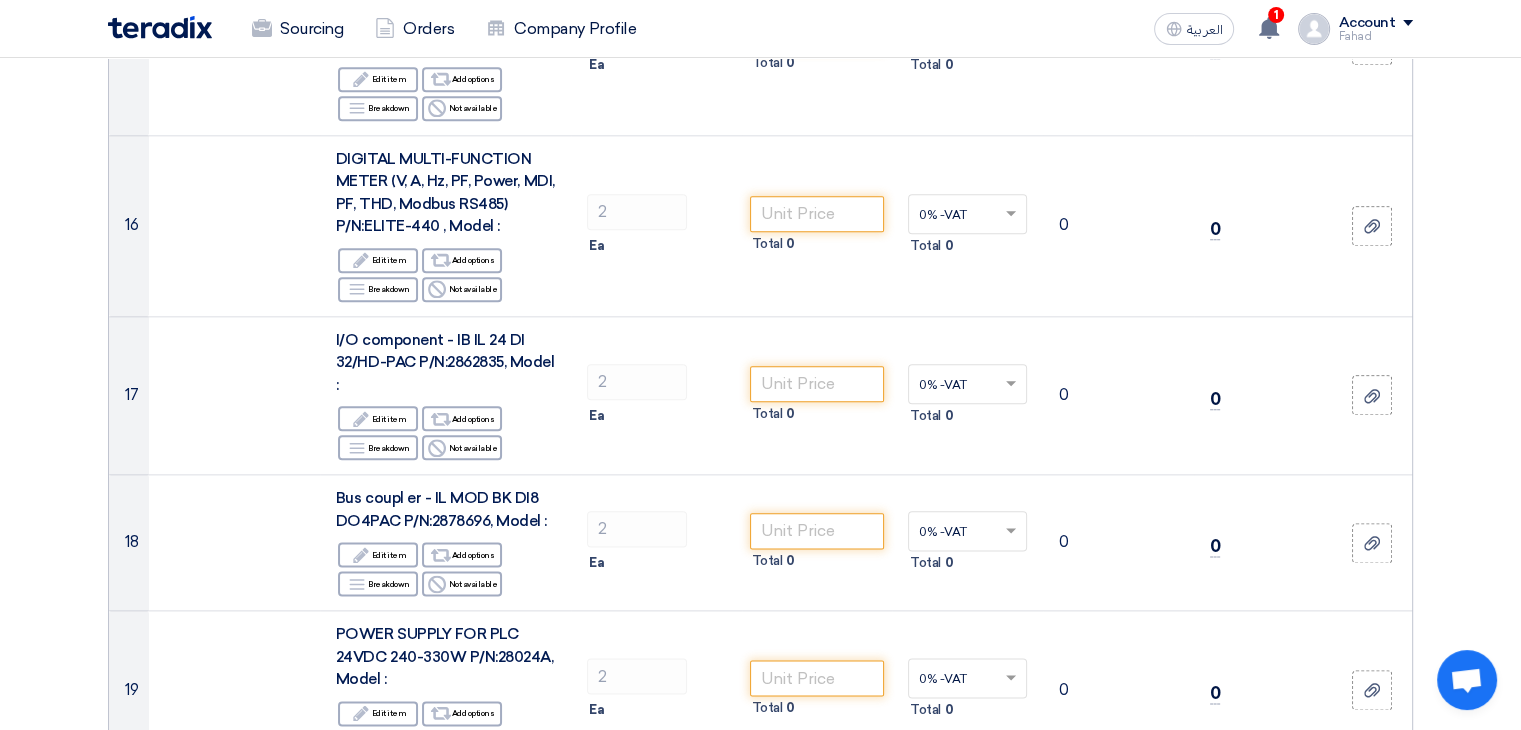 scroll, scrollTop: 2124, scrollLeft: 0, axis: vertical 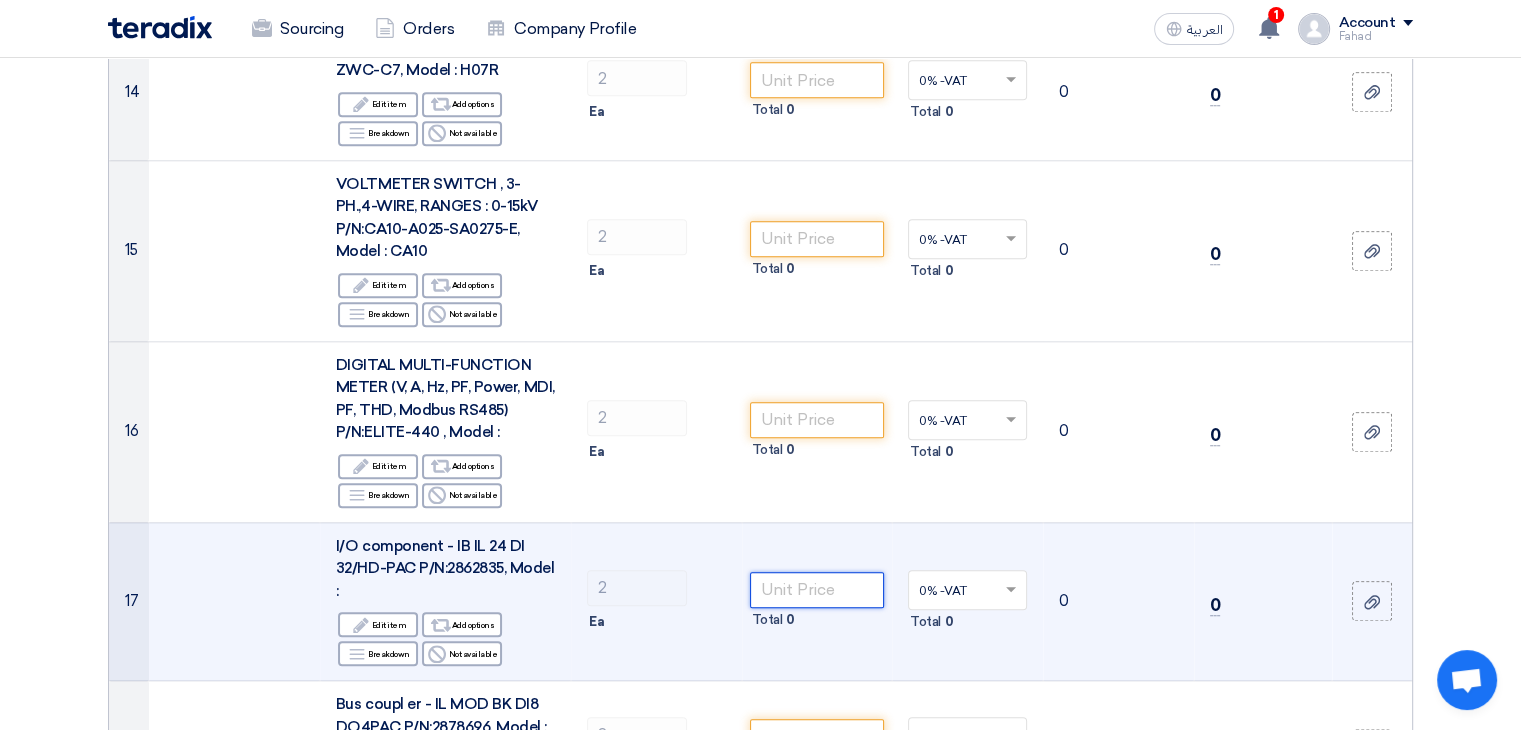 click 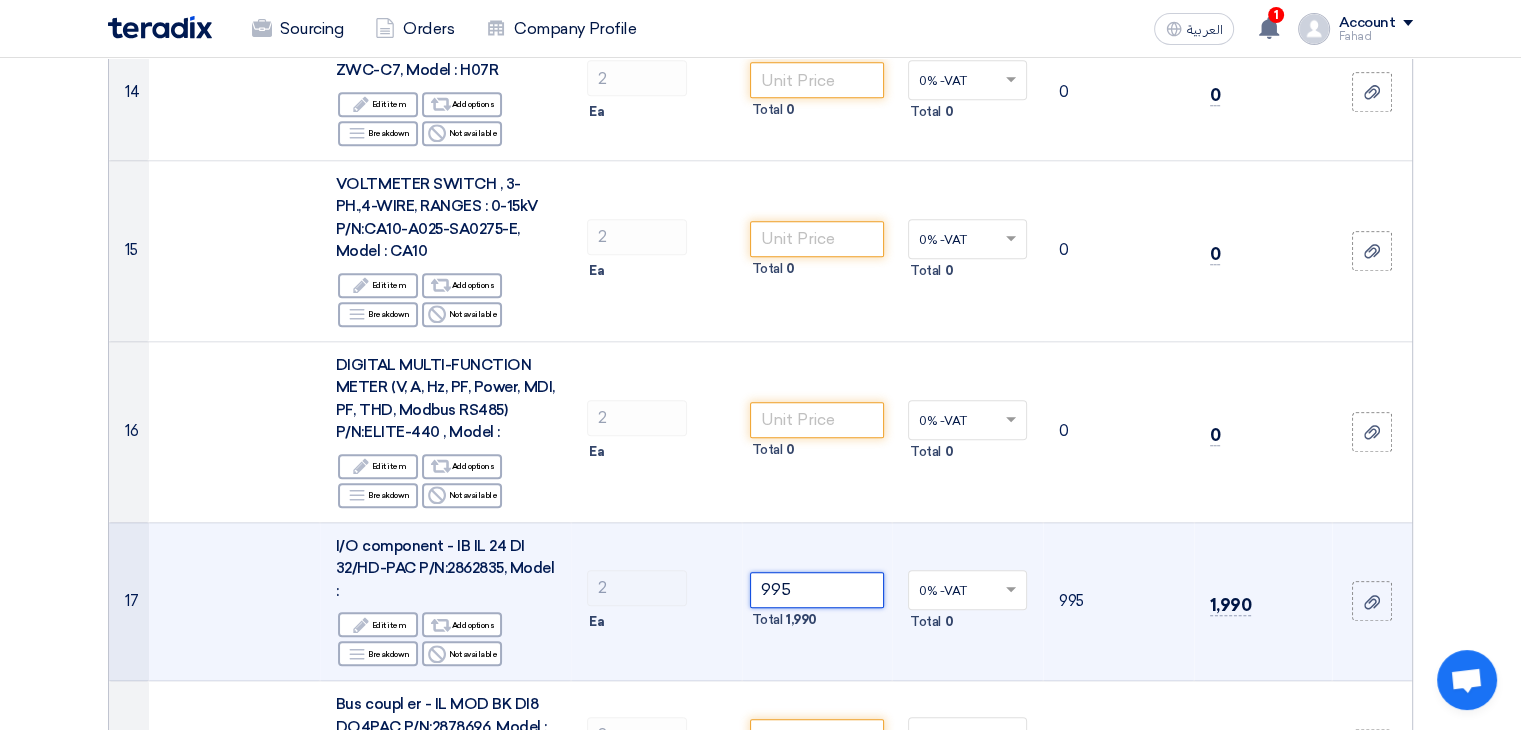 type on "995" 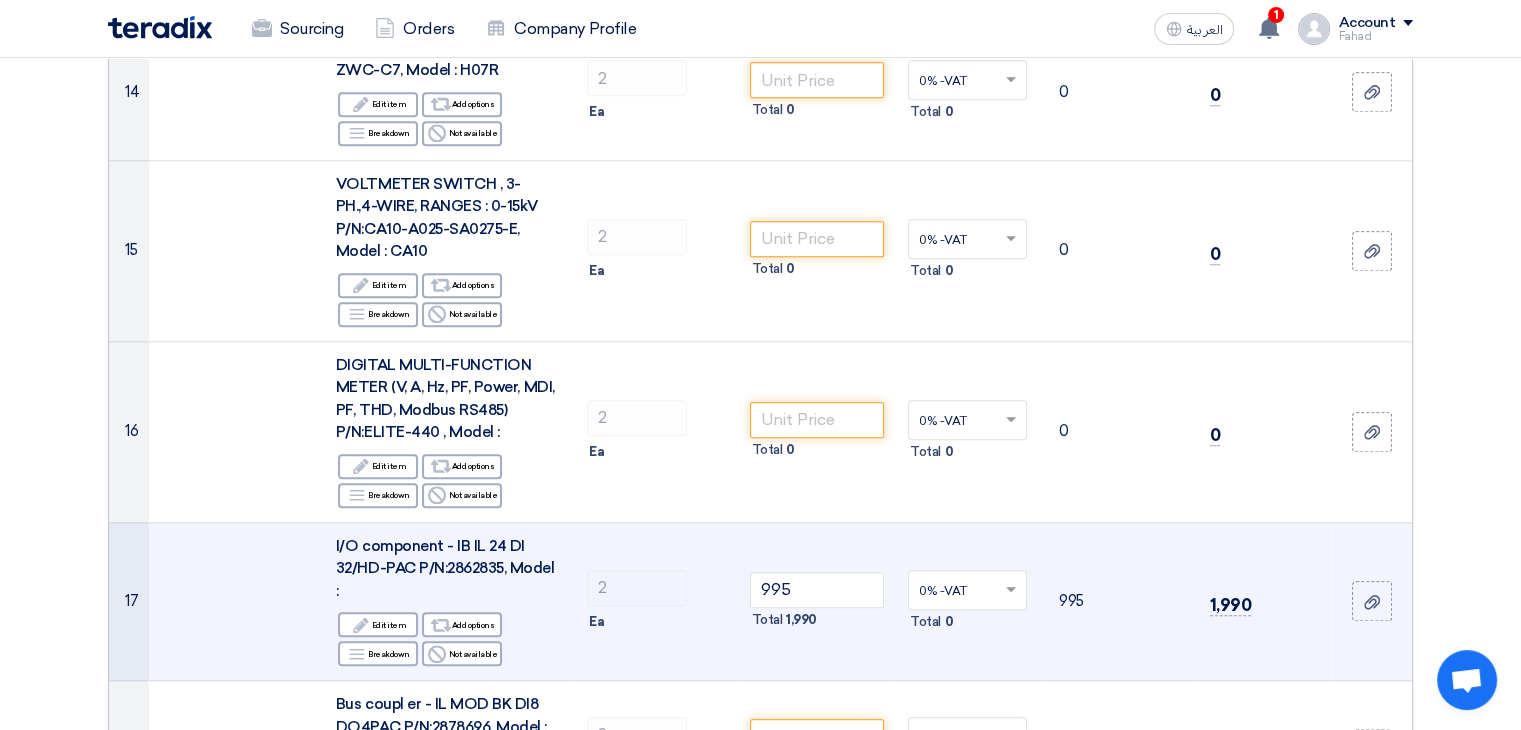 click 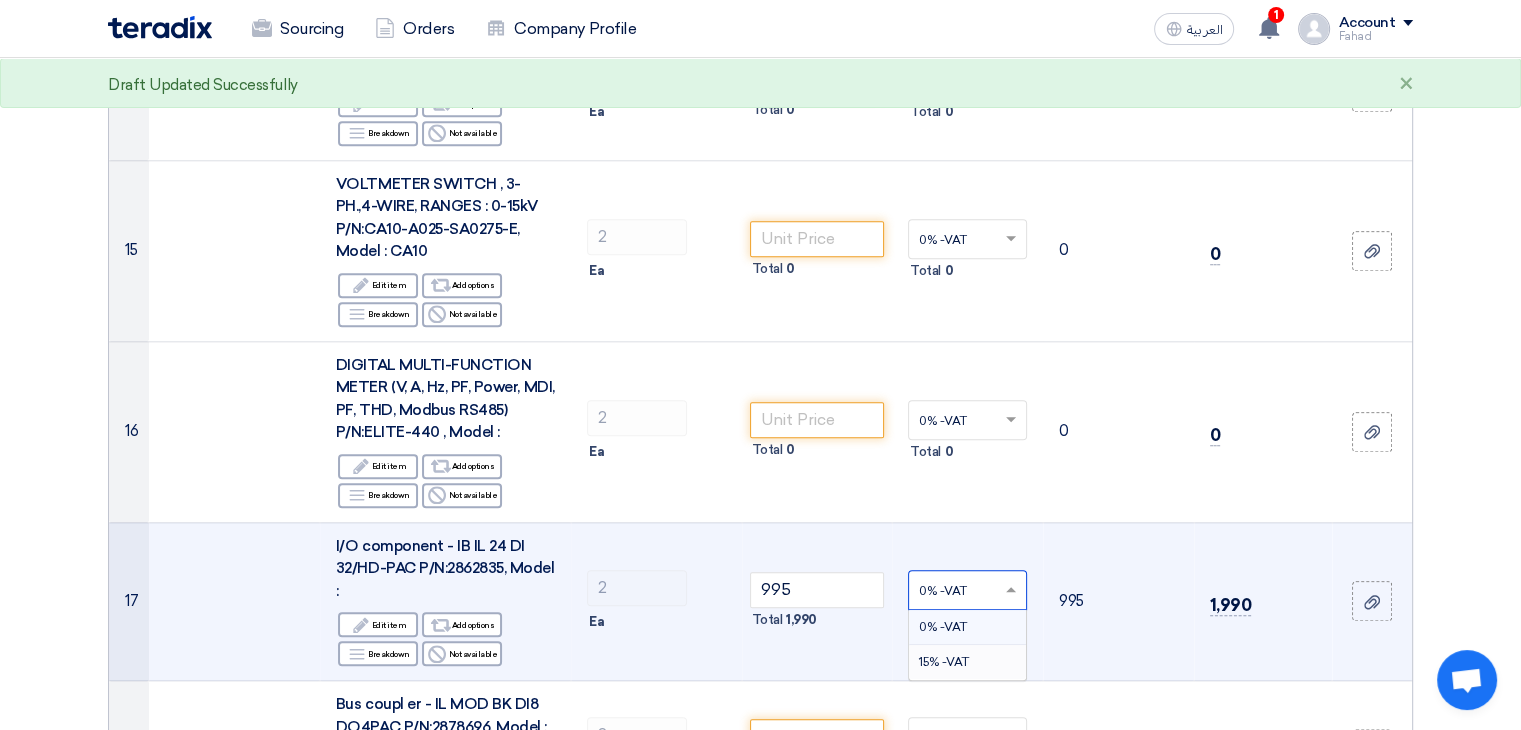 click on "15% -VAT" at bounding box center [944, 662] 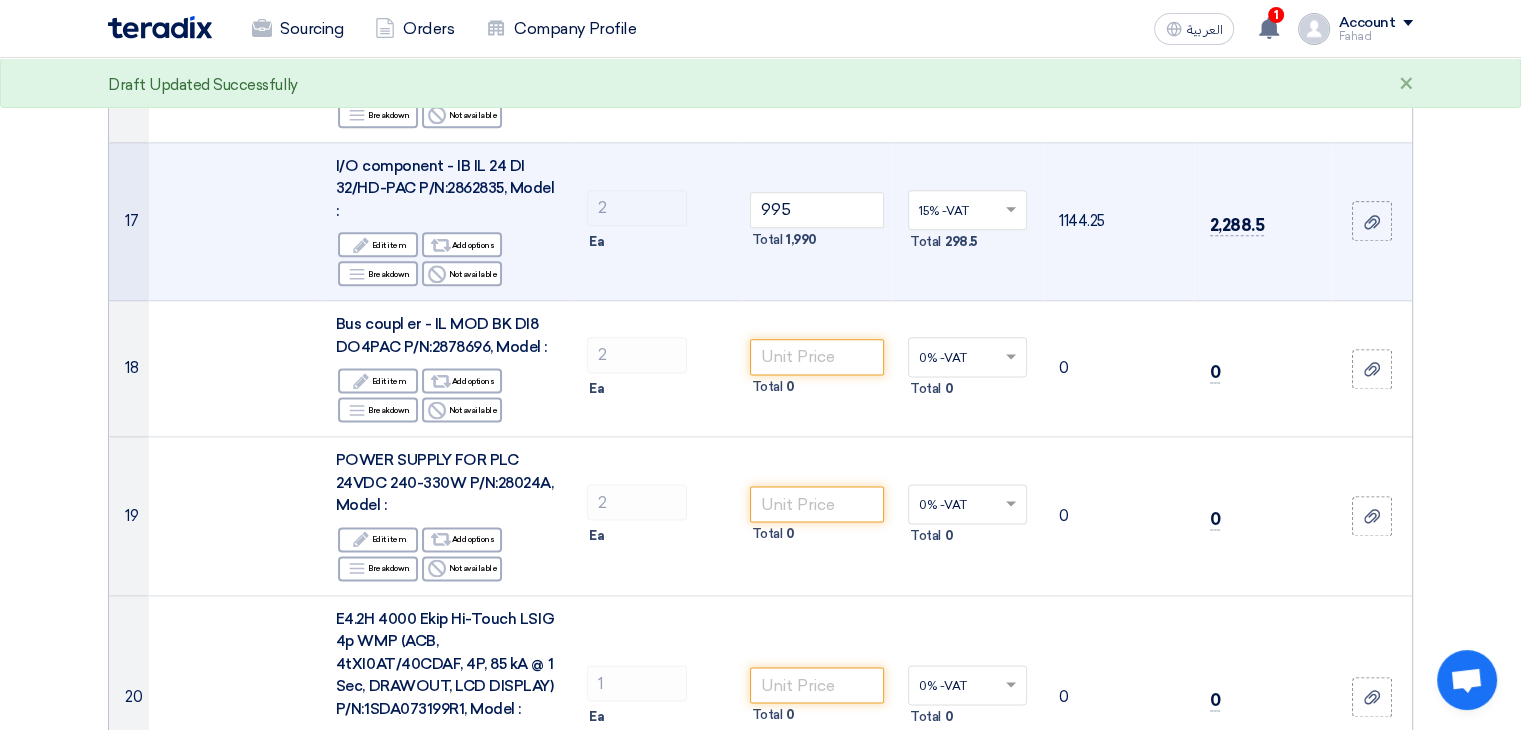 scroll, scrollTop: 2563, scrollLeft: 0, axis: vertical 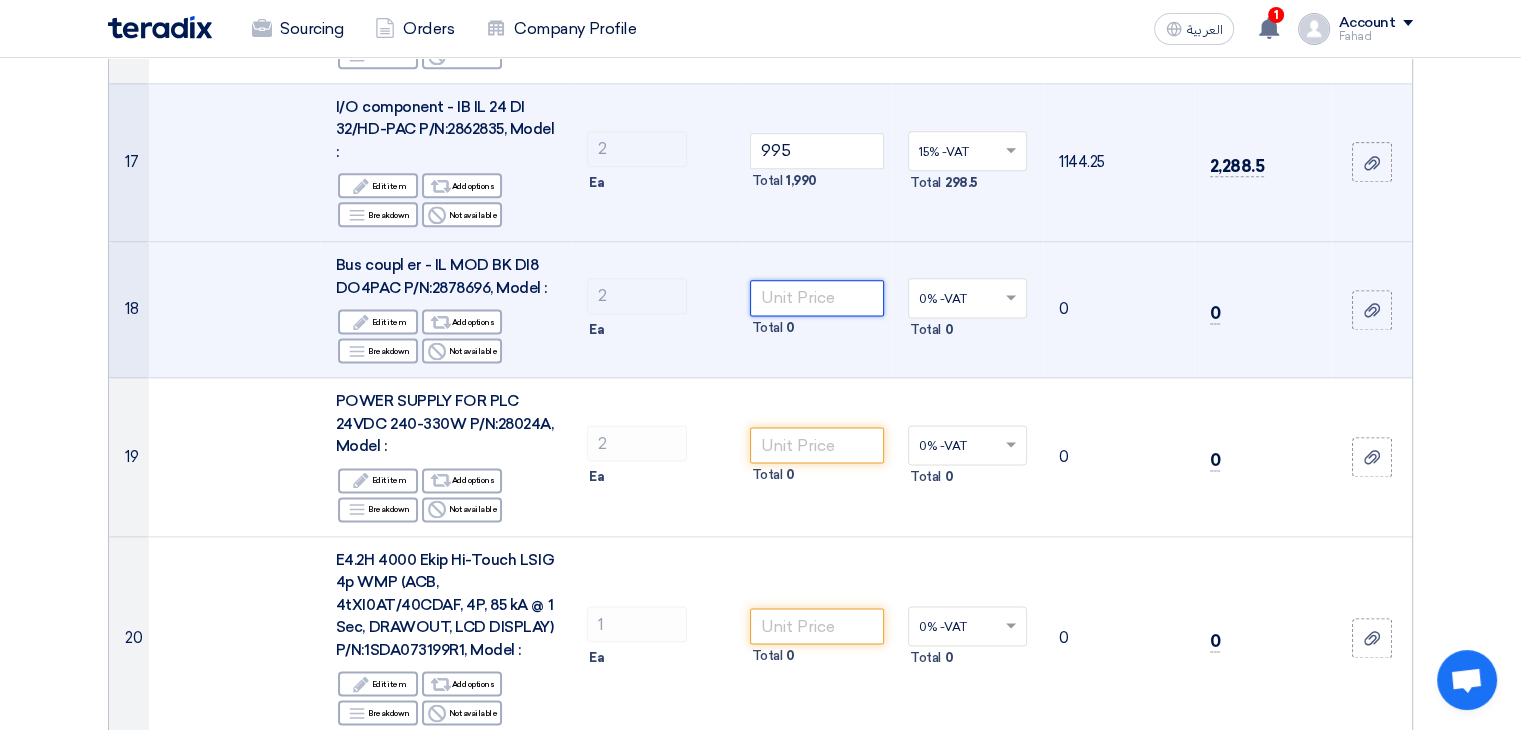 click 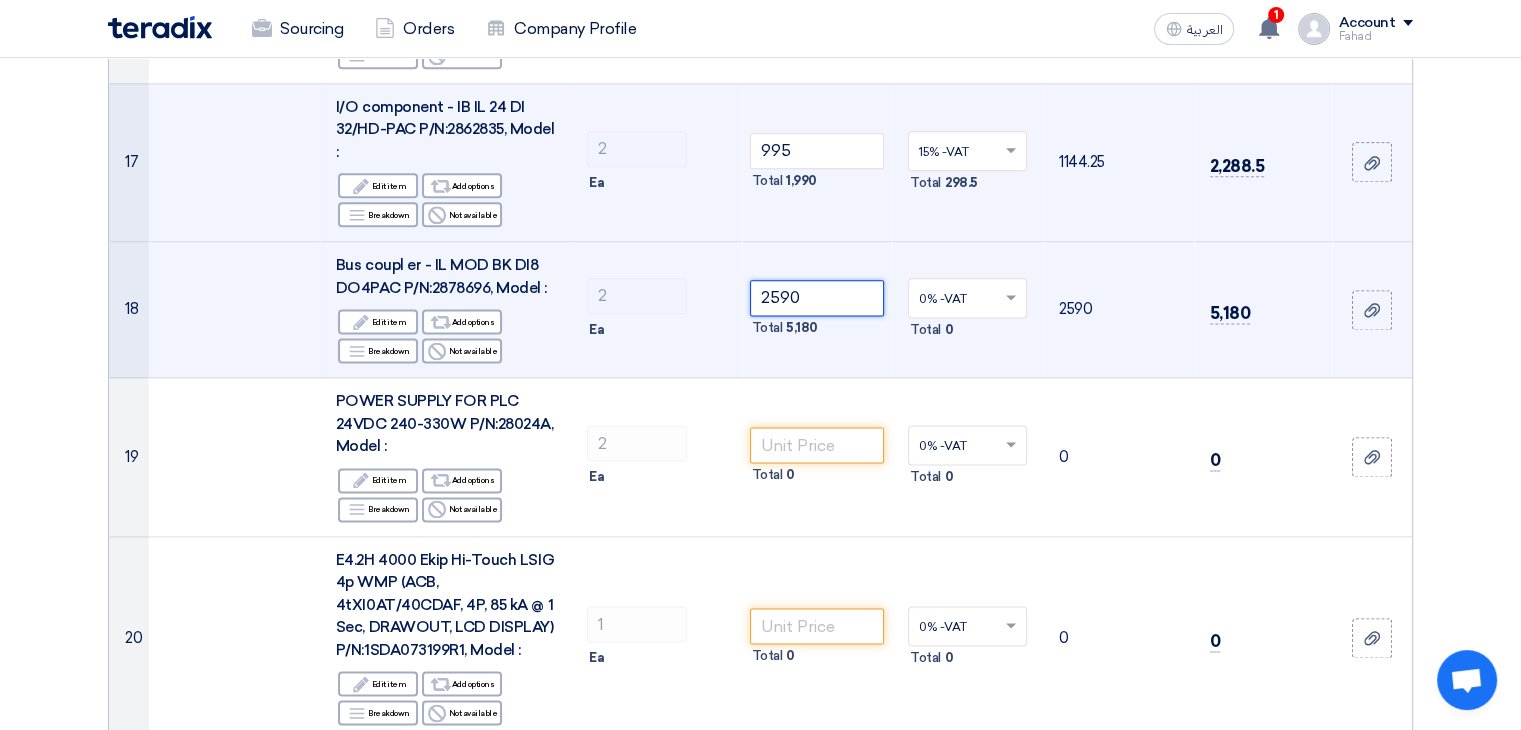 type on "2590" 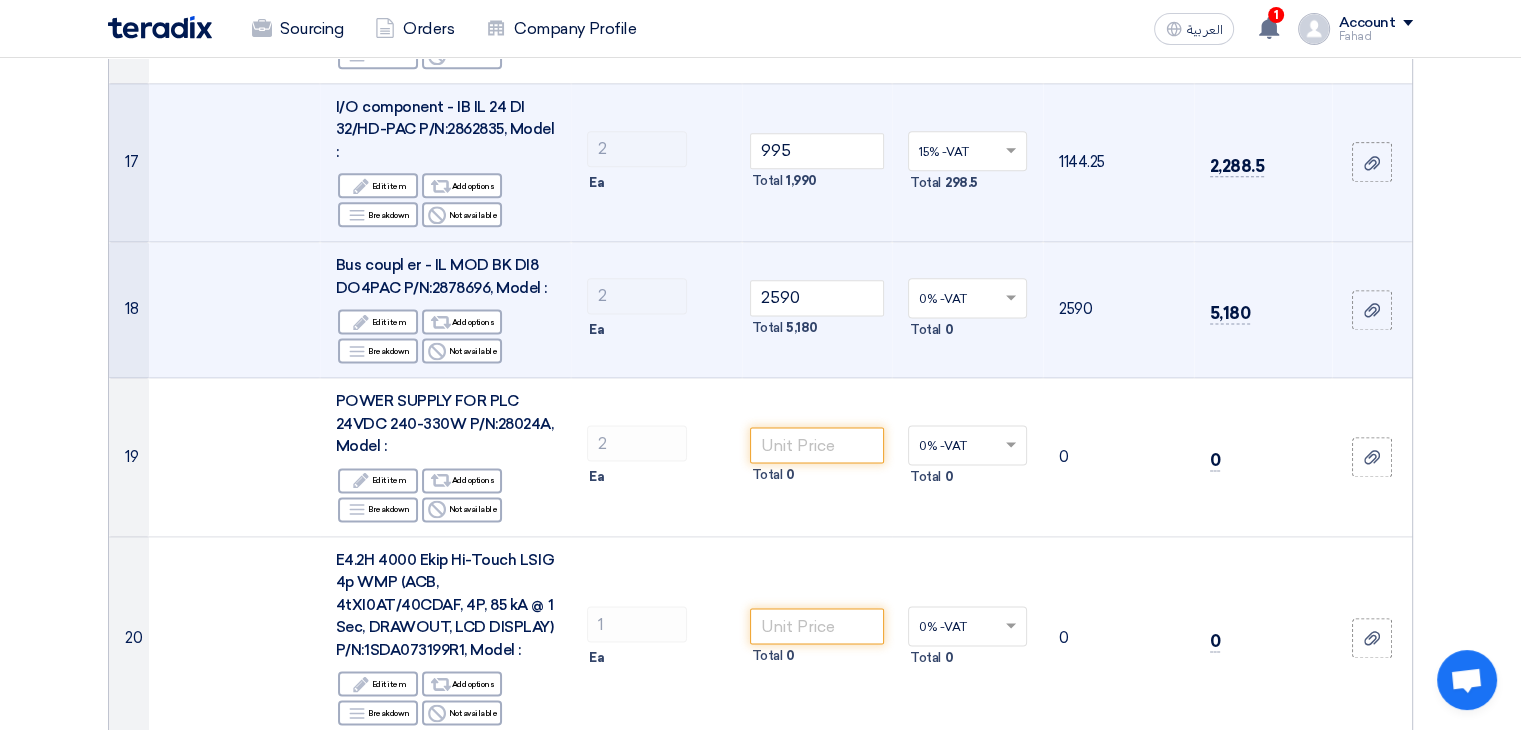 click 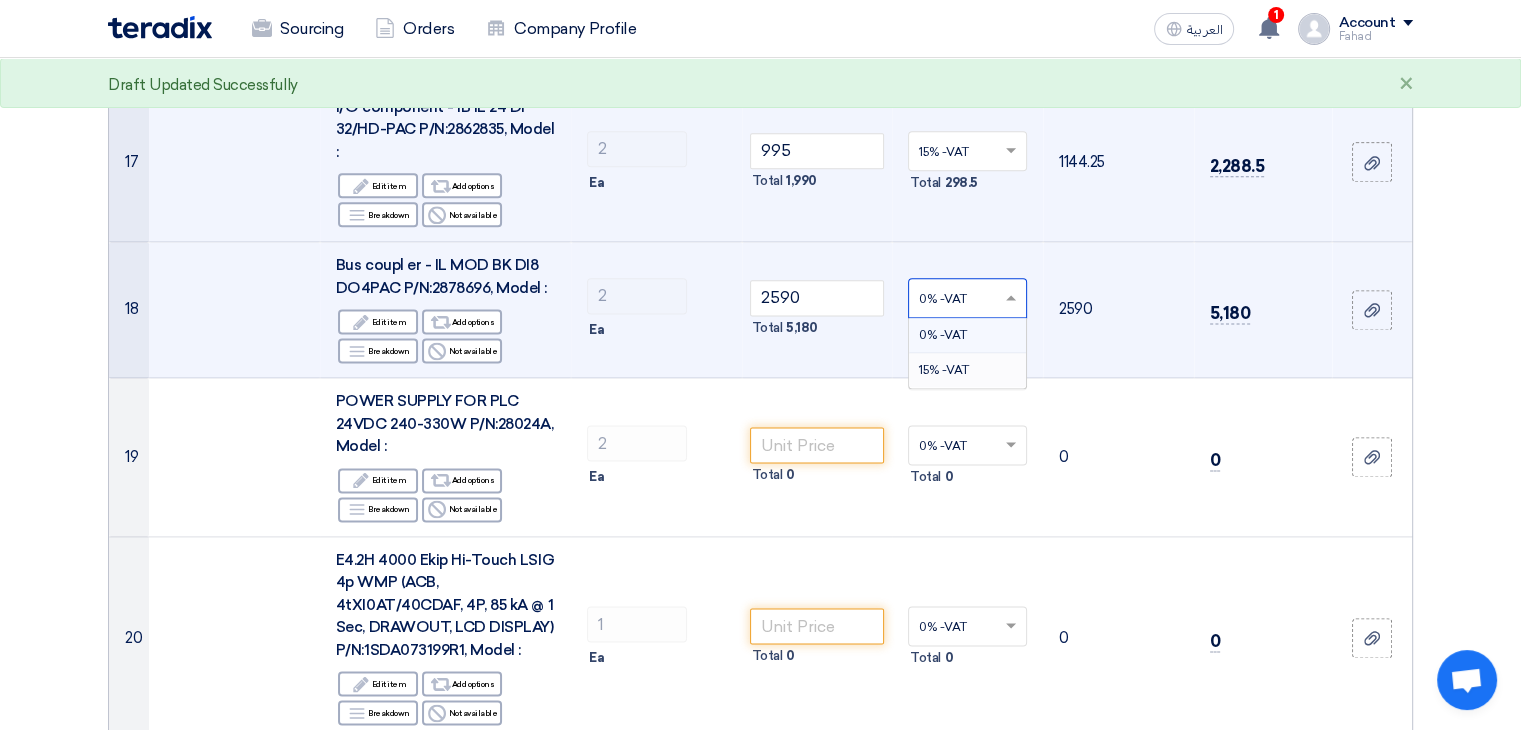 click on "15% -VAT" at bounding box center [944, 370] 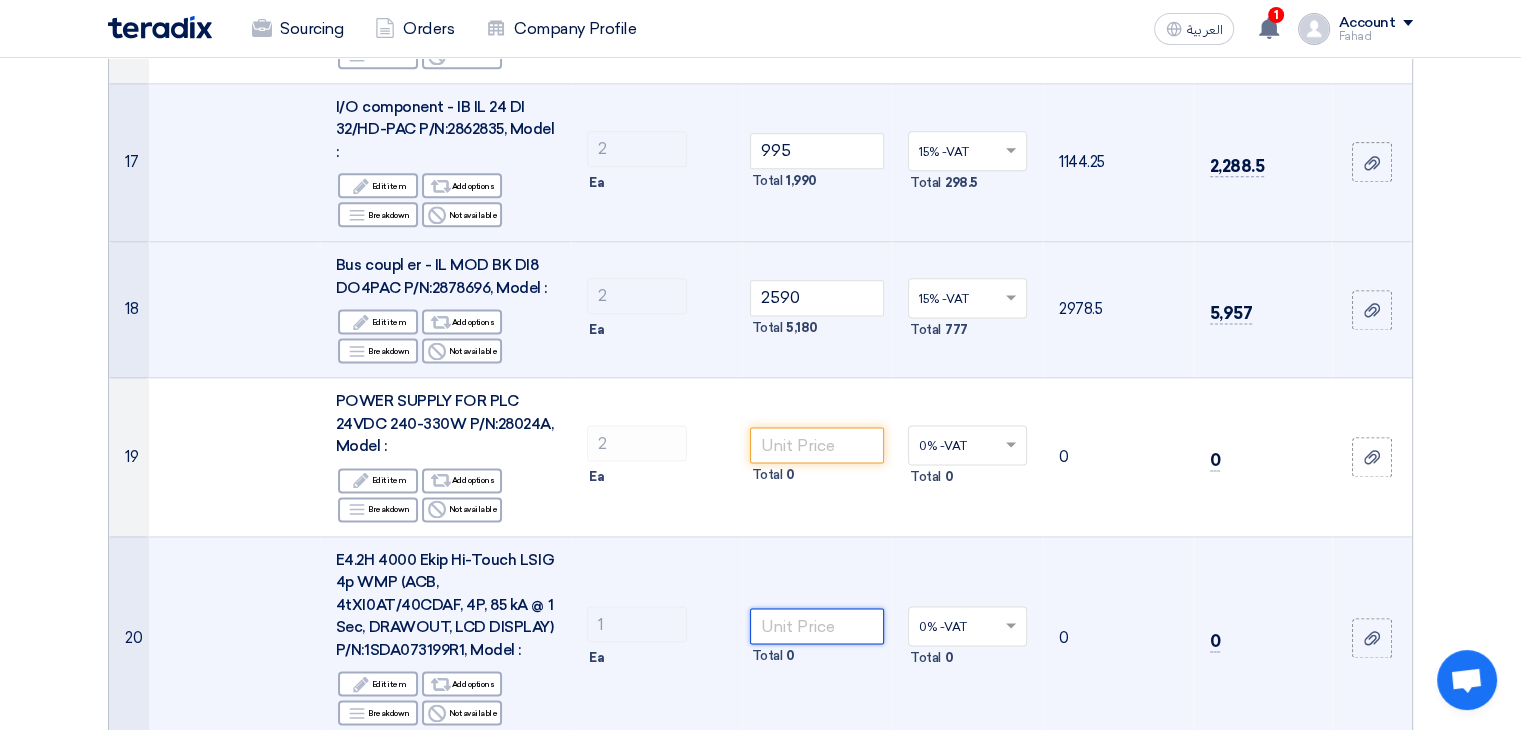 click 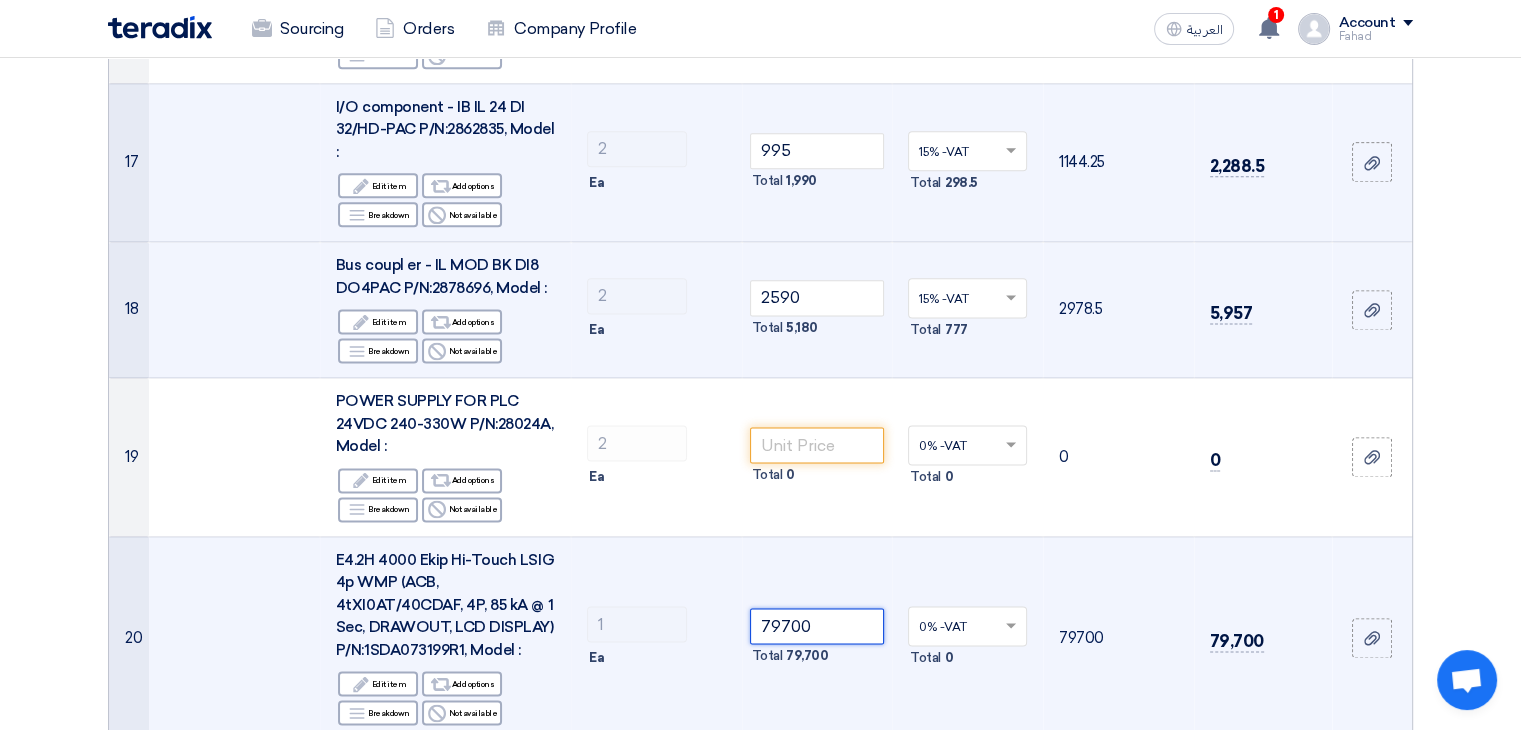 click 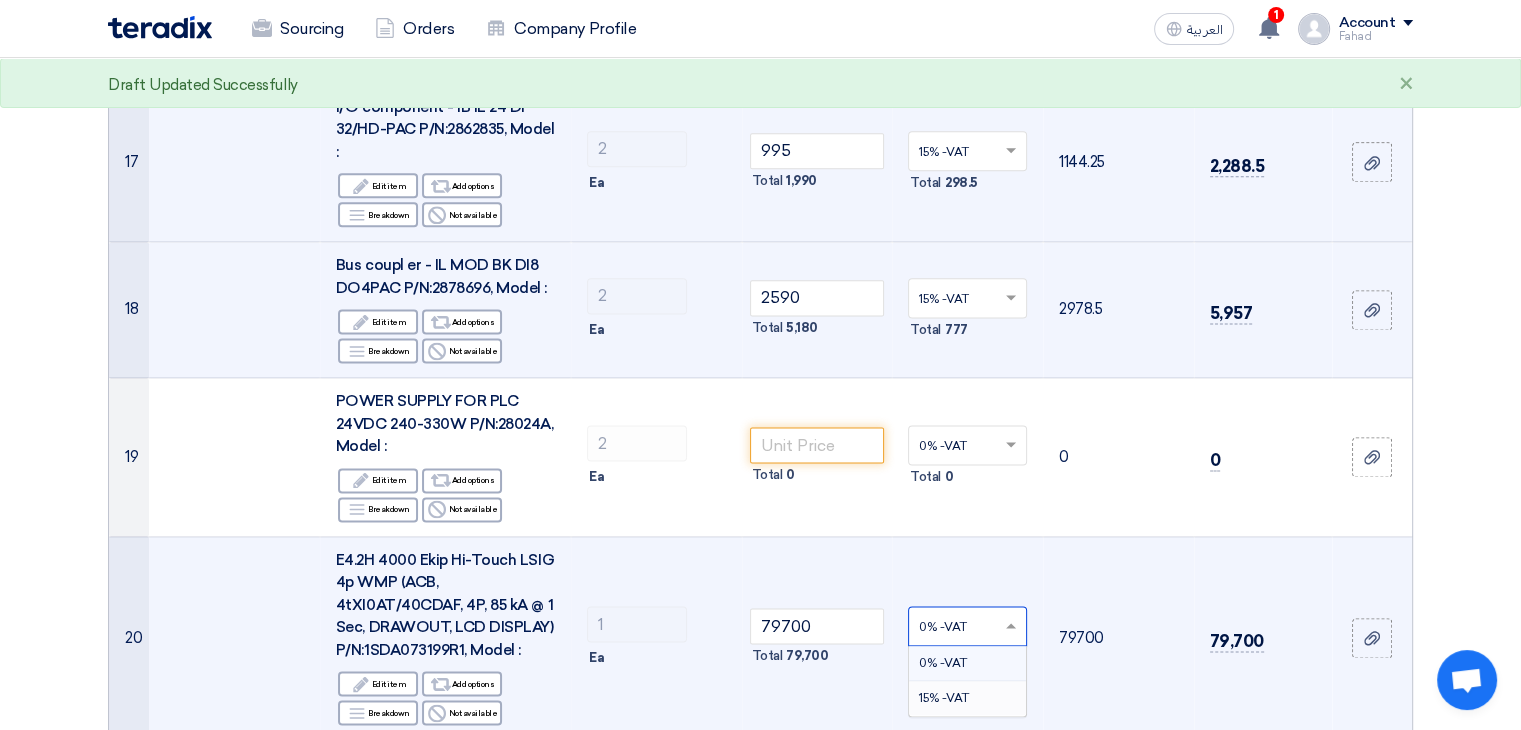 click on "15% -VAT" at bounding box center [967, 698] 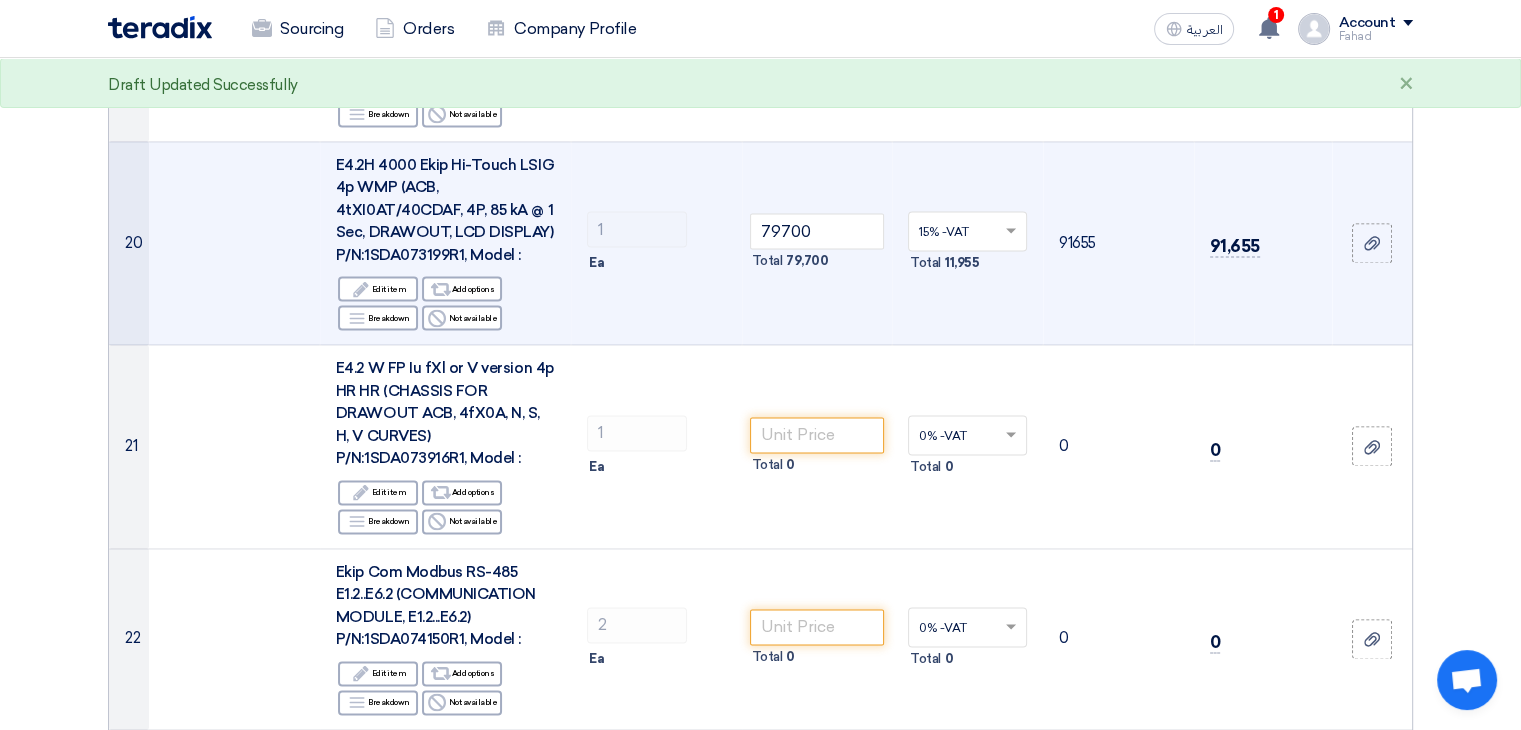 scroll, scrollTop: 3003, scrollLeft: 0, axis: vertical 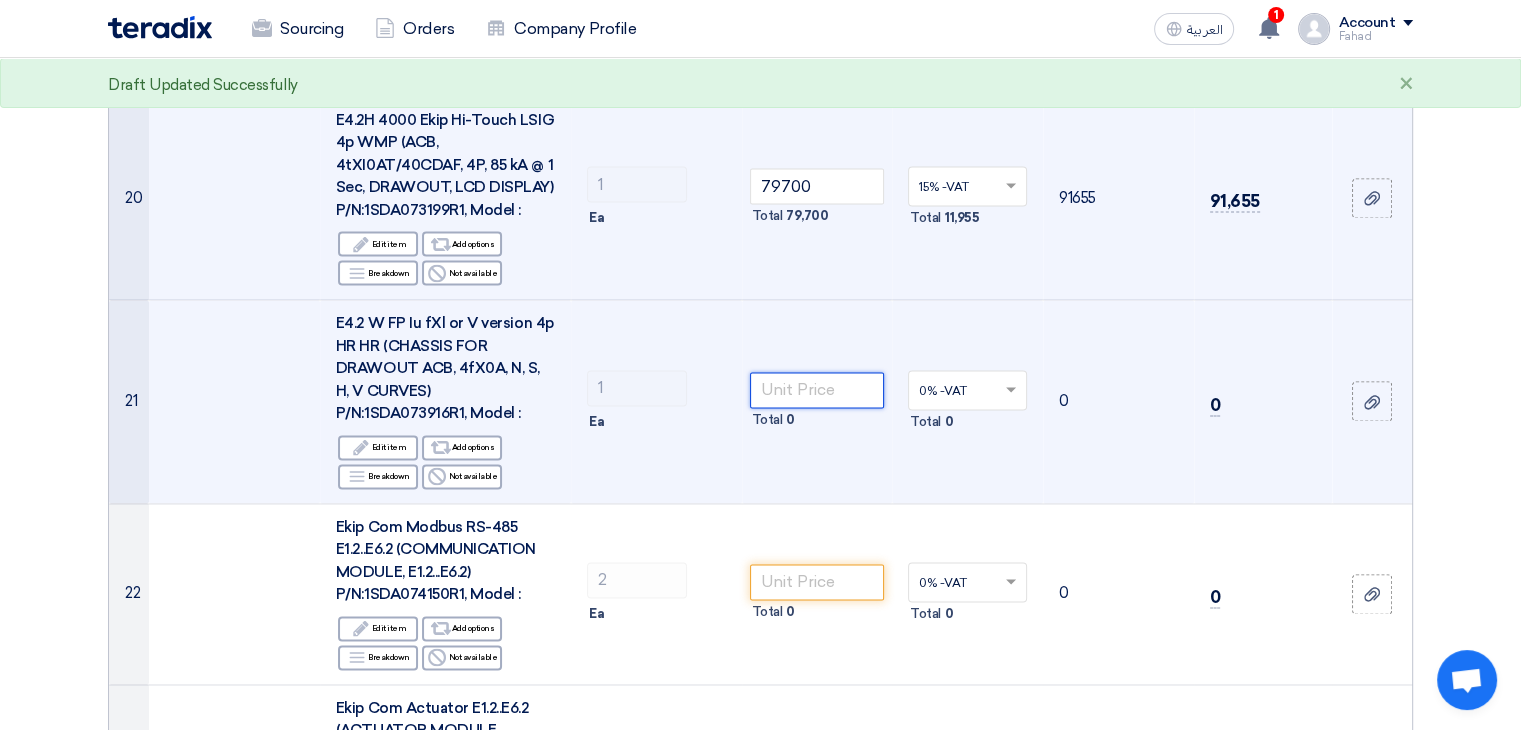 click 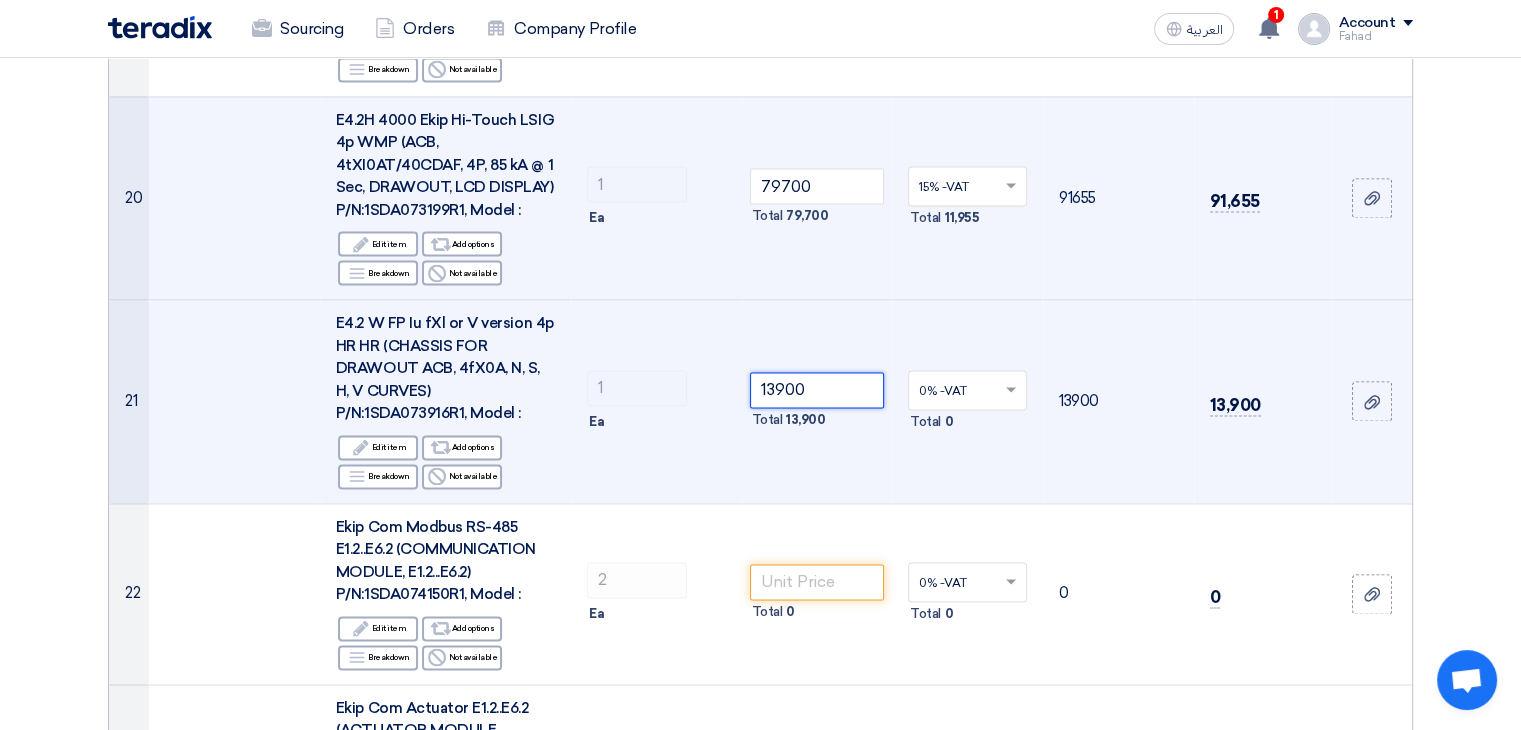 click 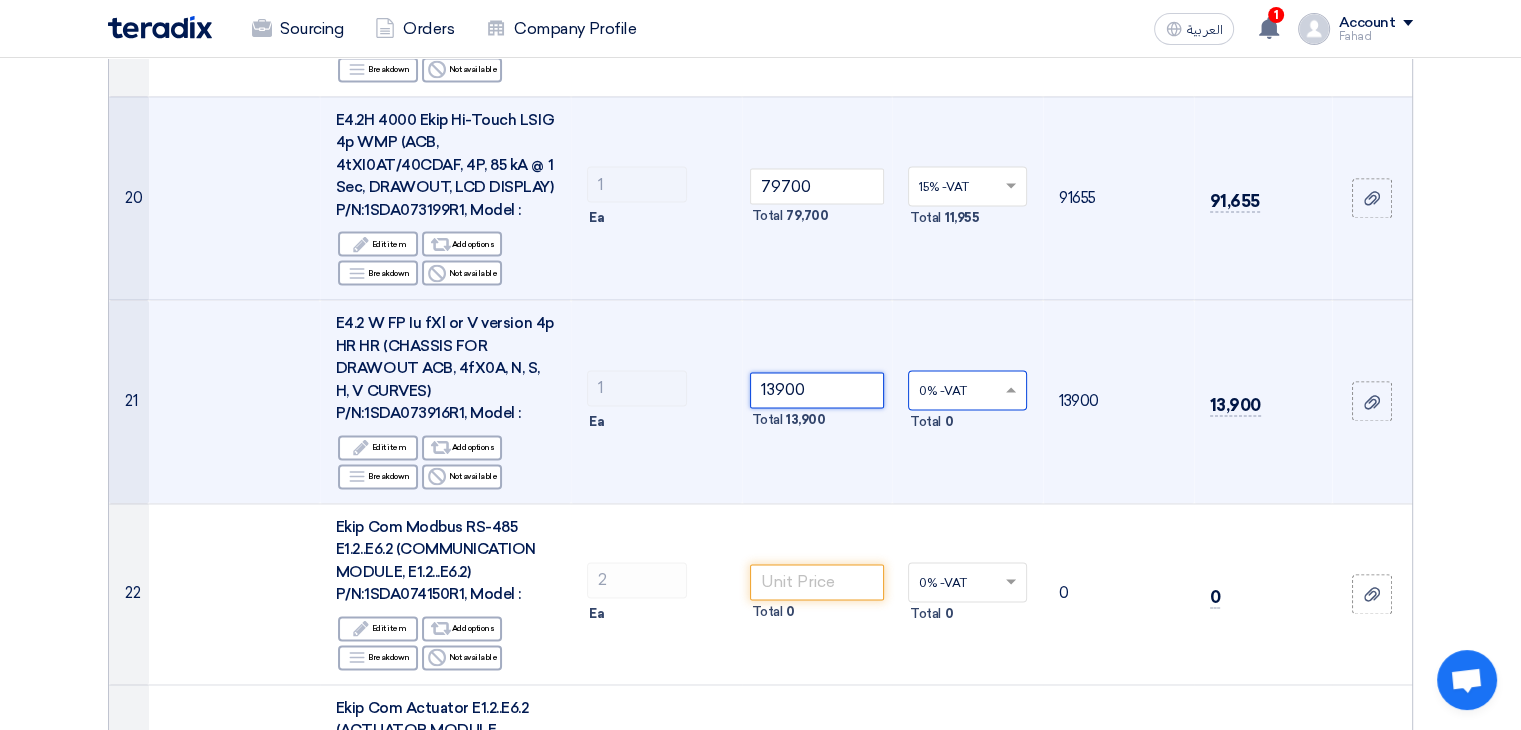 type on "13900" 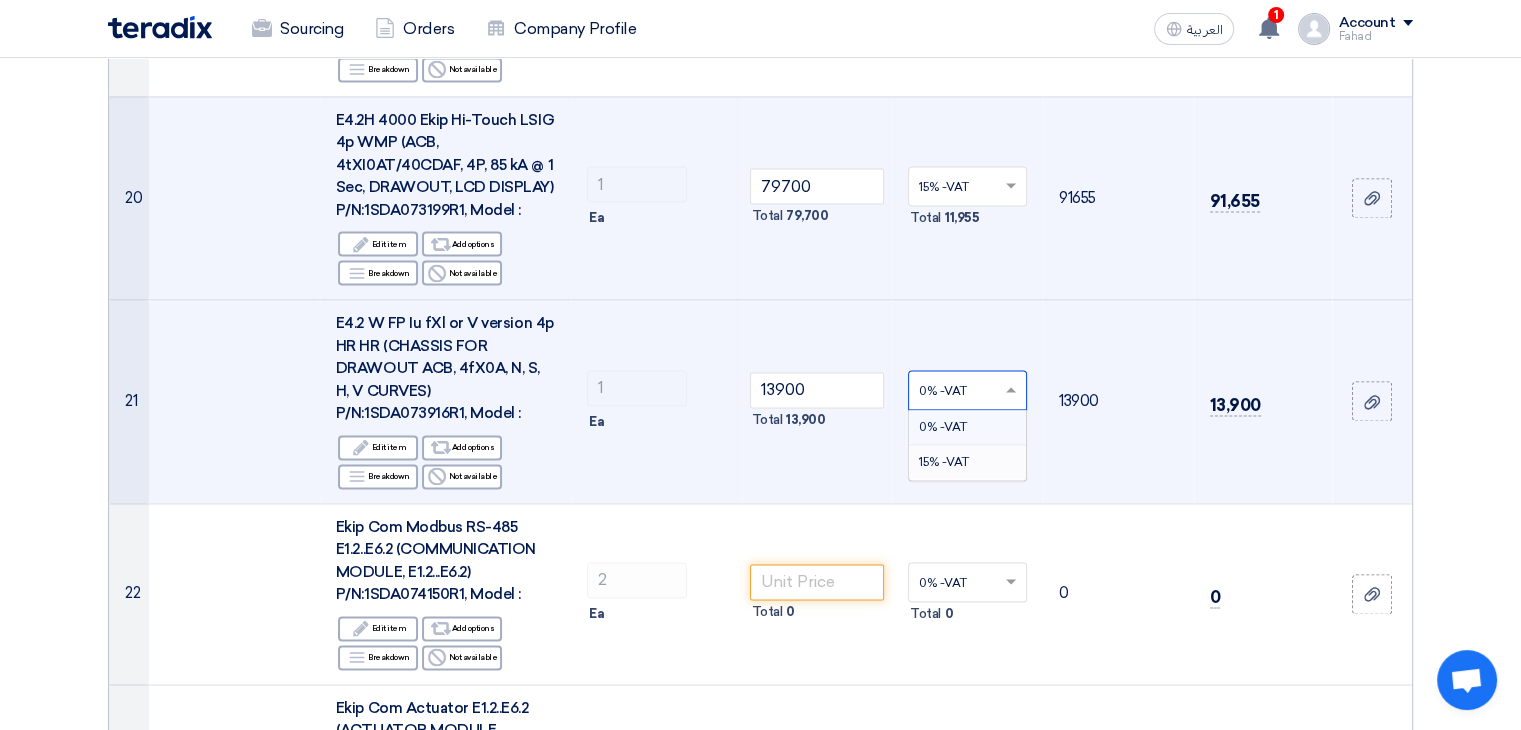 click on "15% -VAT" at bounding box center (967, 462) 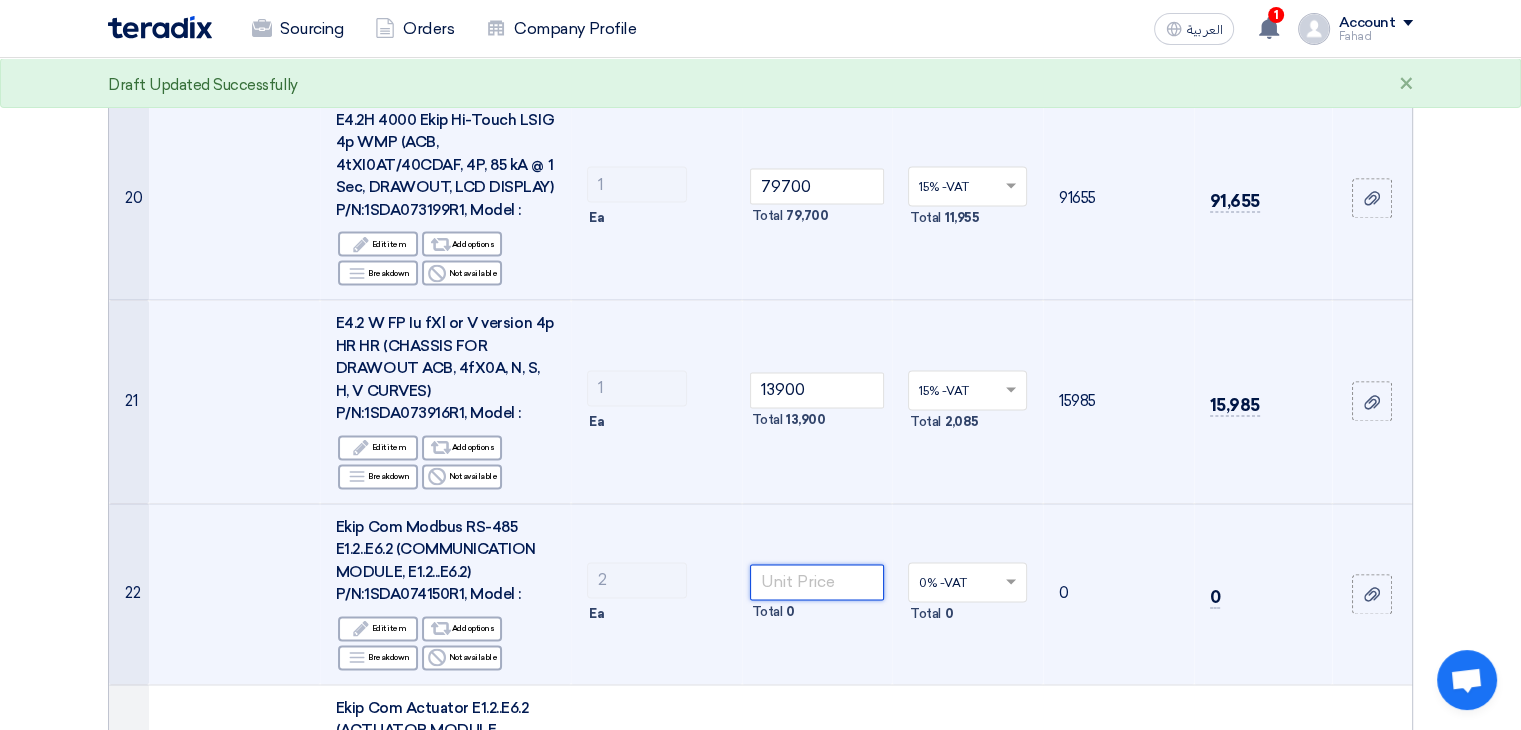 click 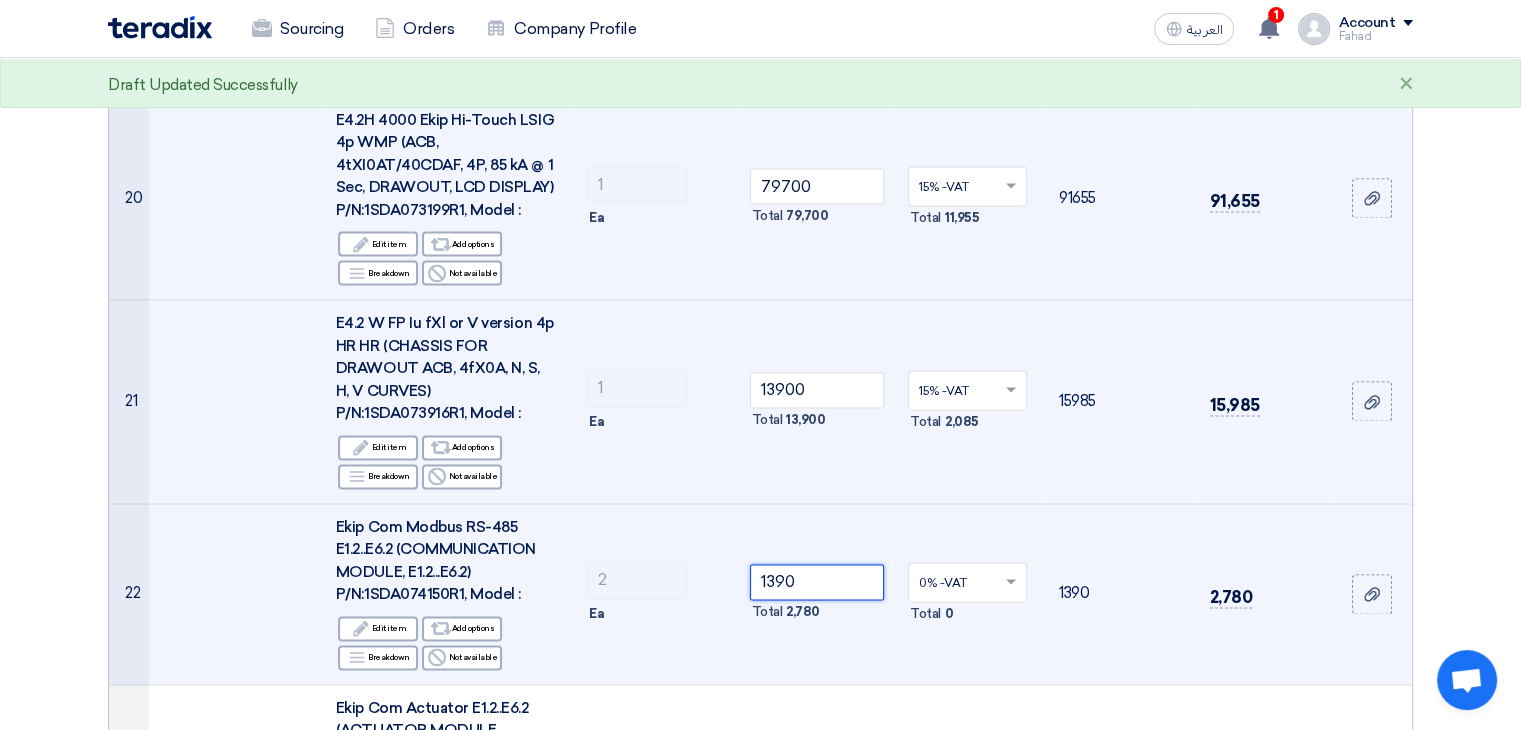 click 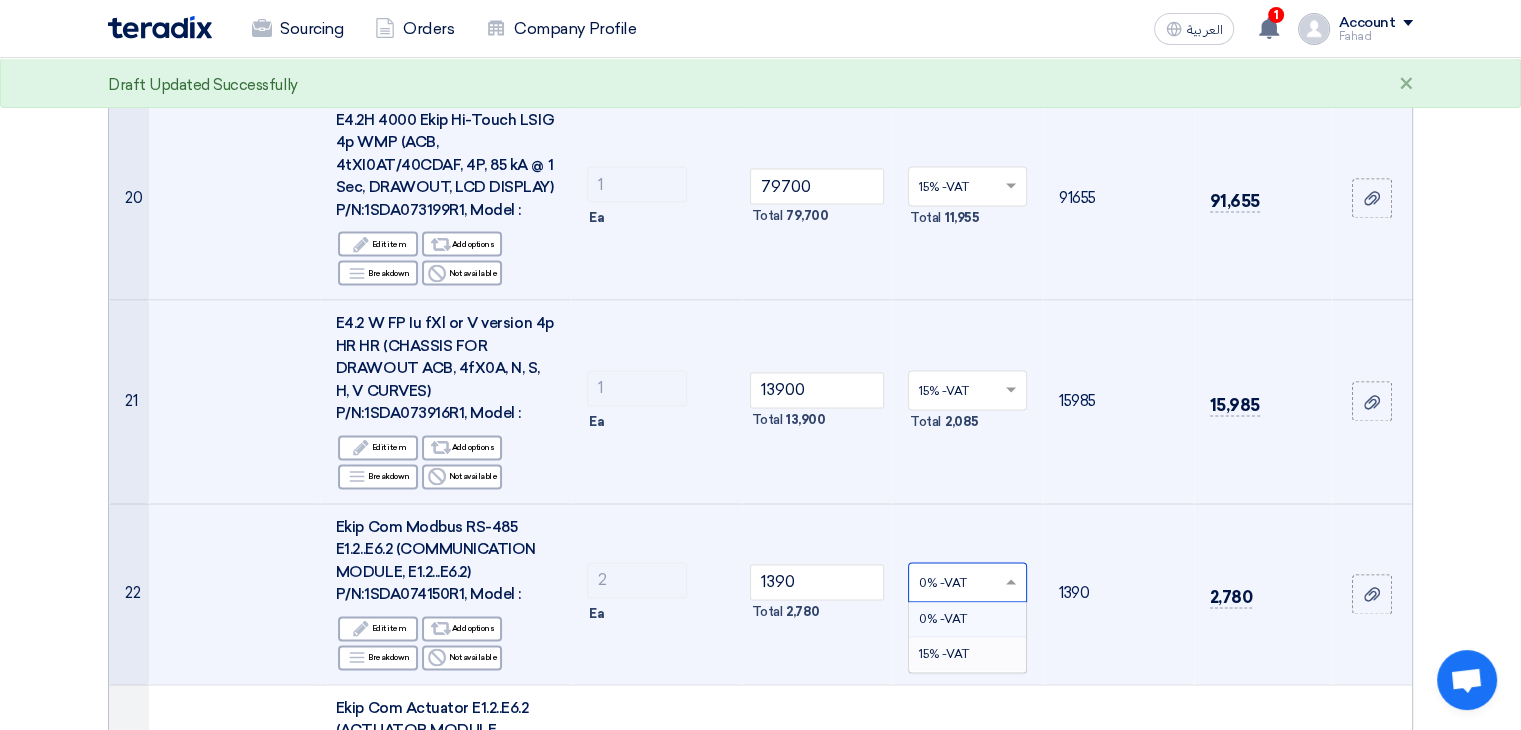 click on "15% -VAT" at bounding box center [944, 654] 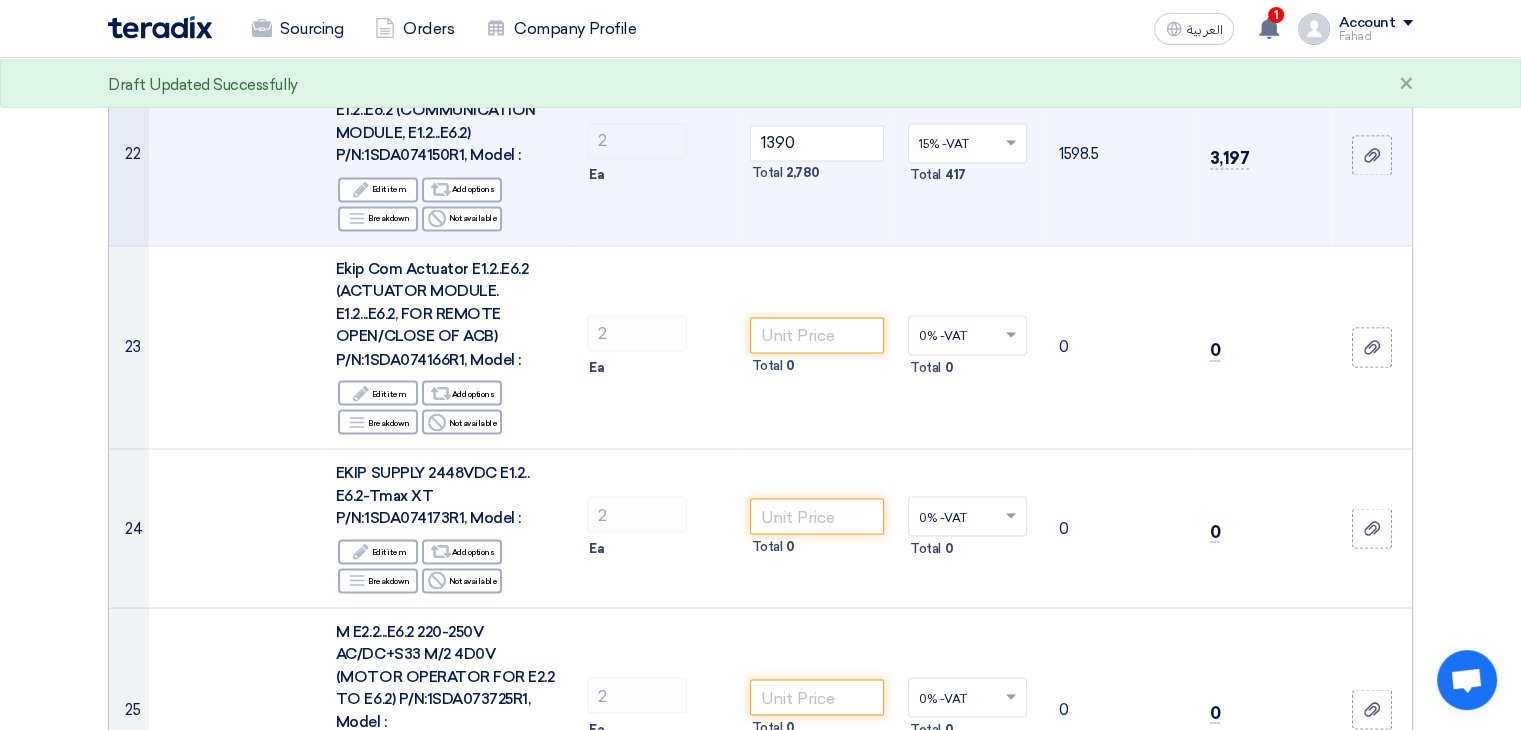 scroll, scrollTop: 3472, scrollLeft: 0, axis: vertical 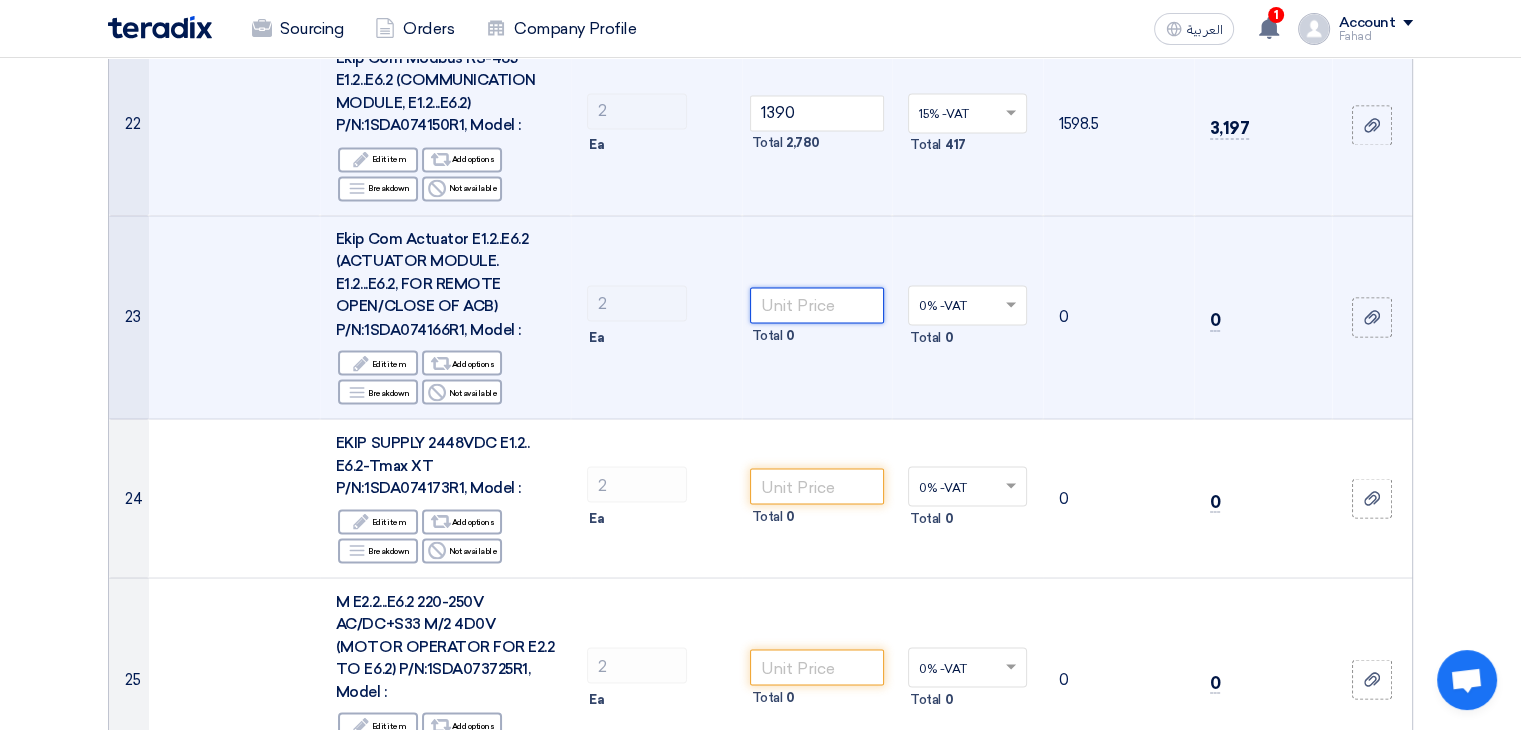 click 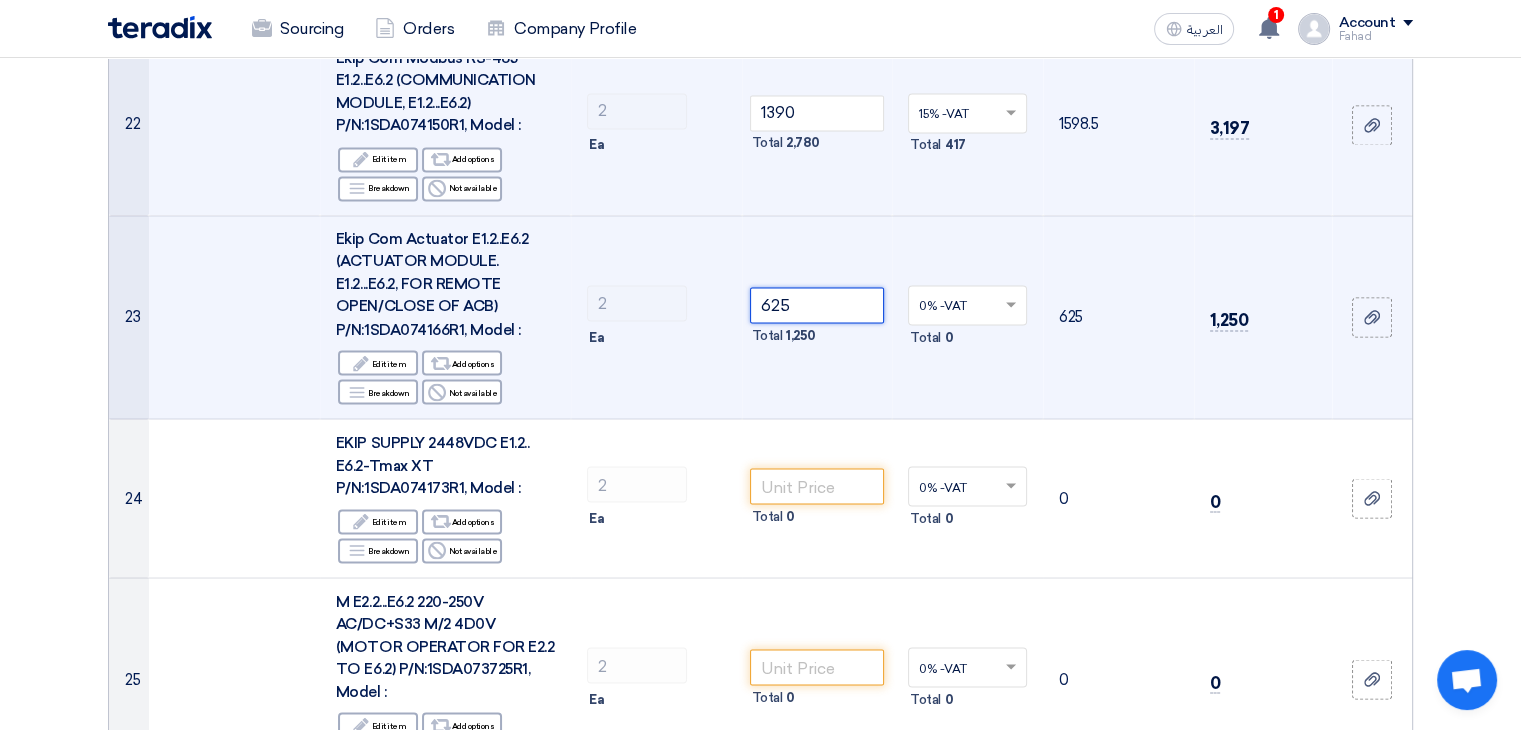 click 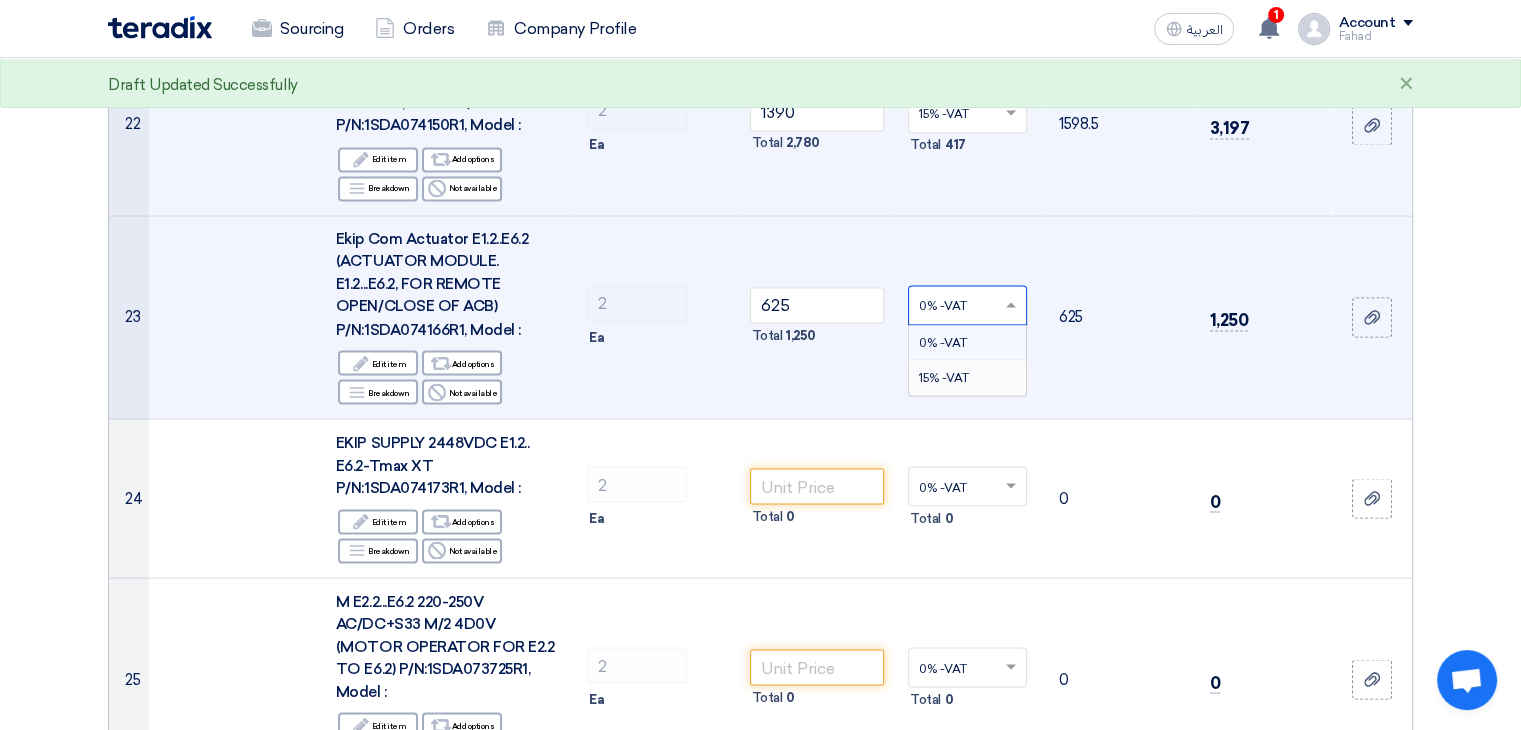 click on "15% -VAT" at bounding box center (967, 377) 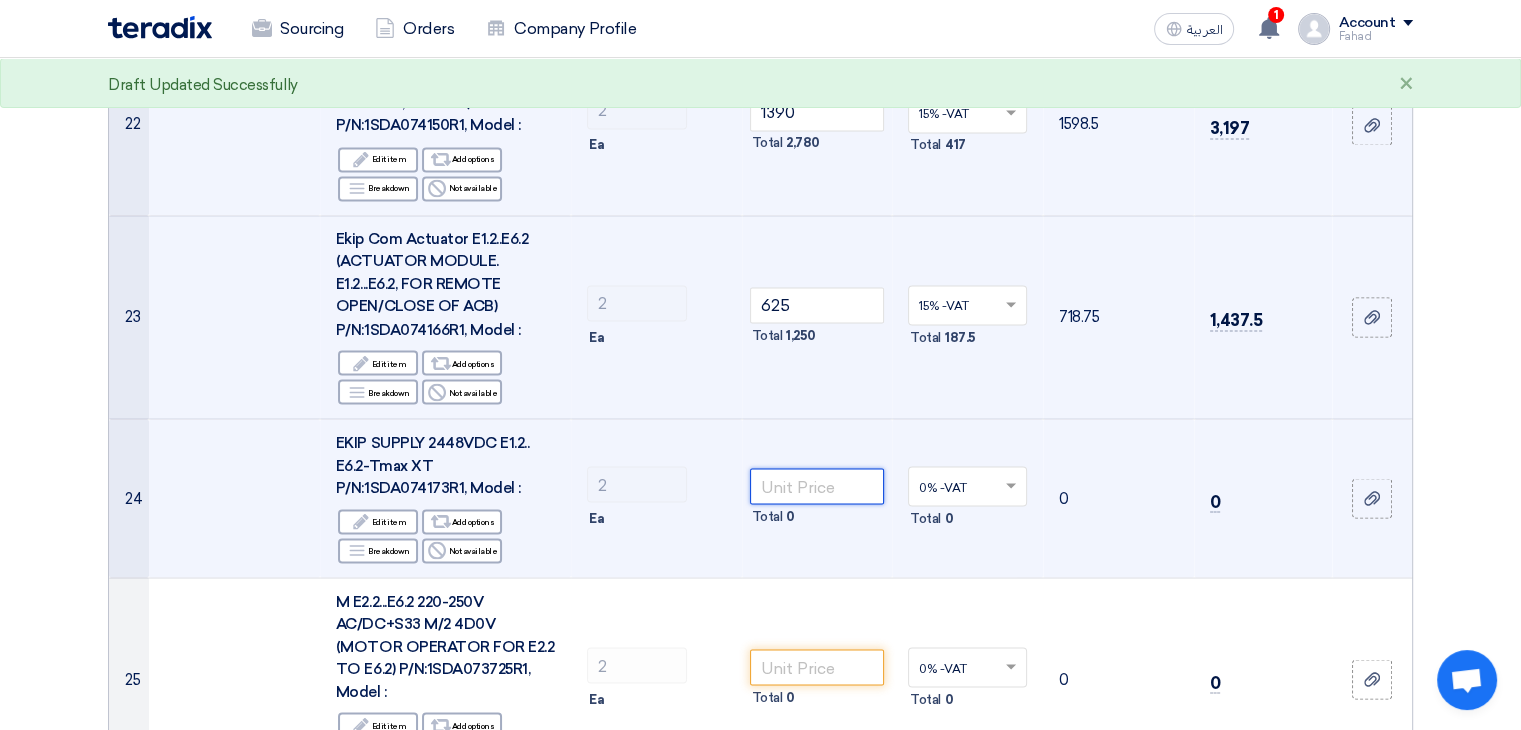 click 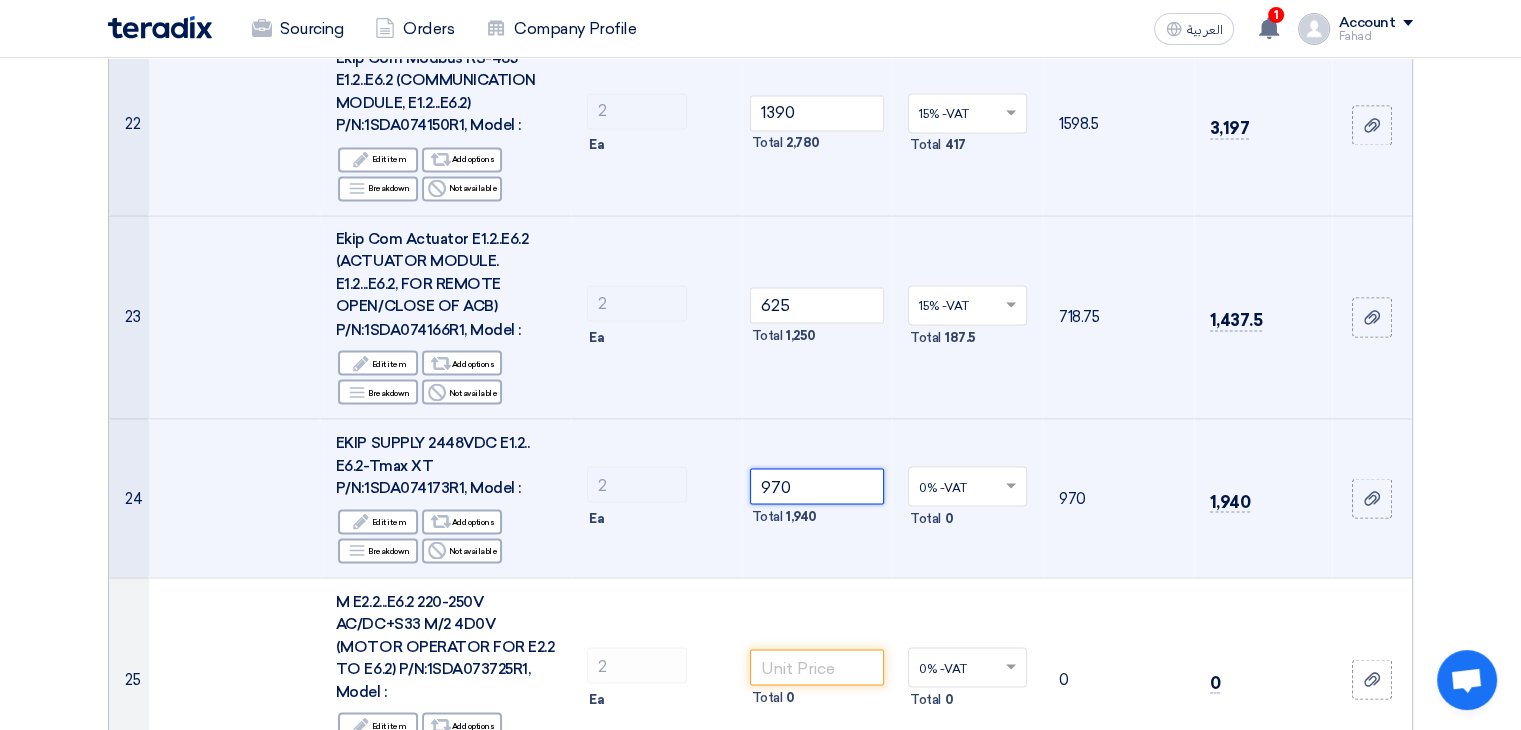click 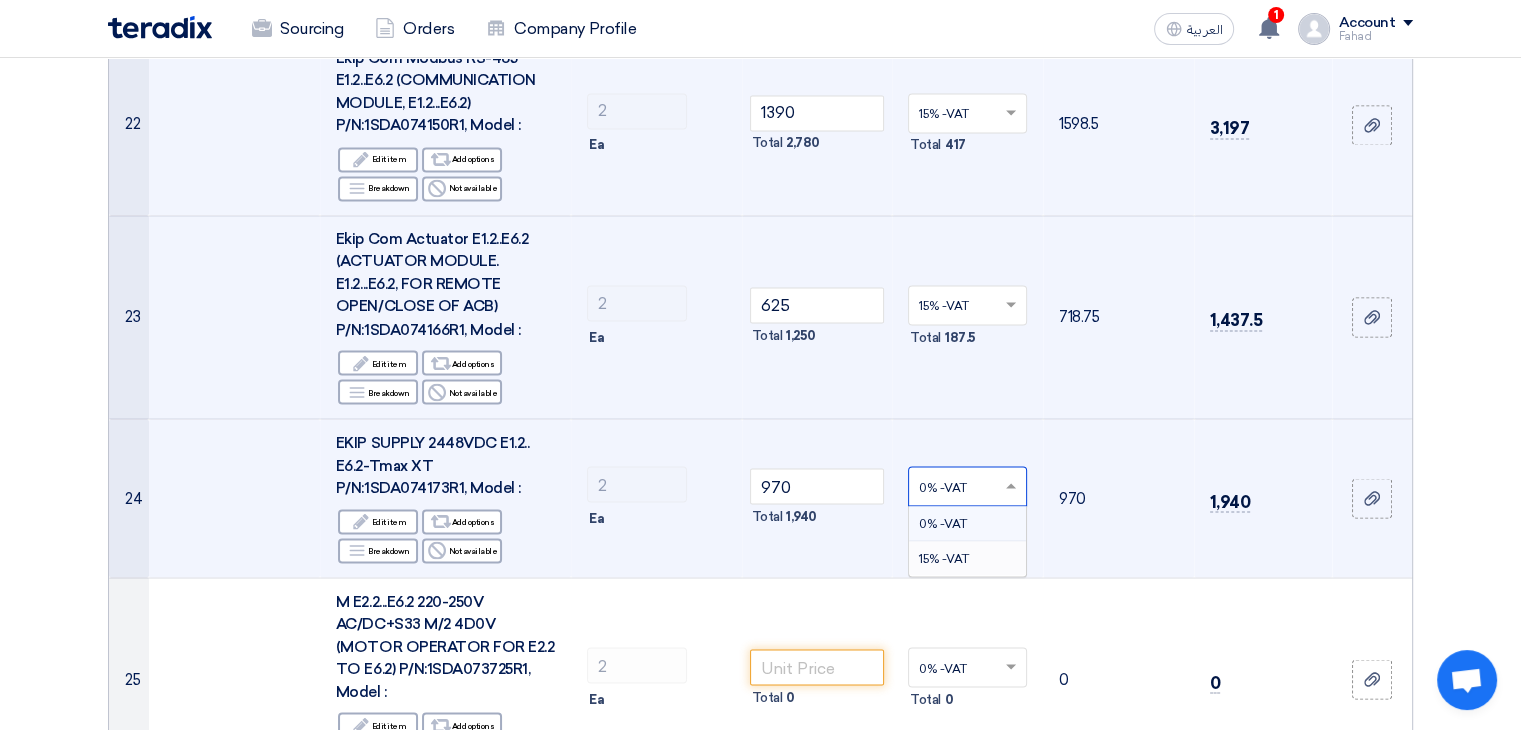 click on "15% -VAT" at bounding box center [944, 558] 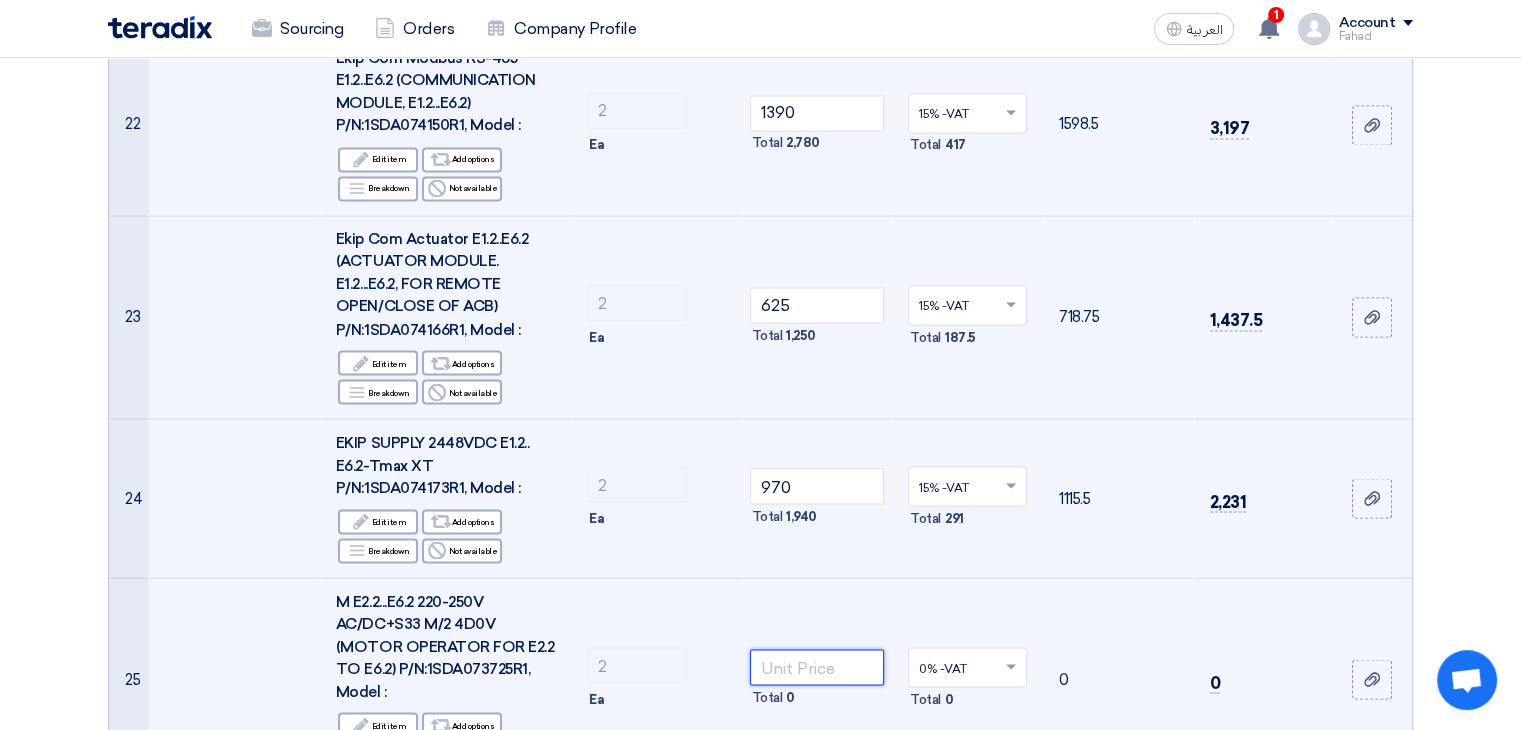 click 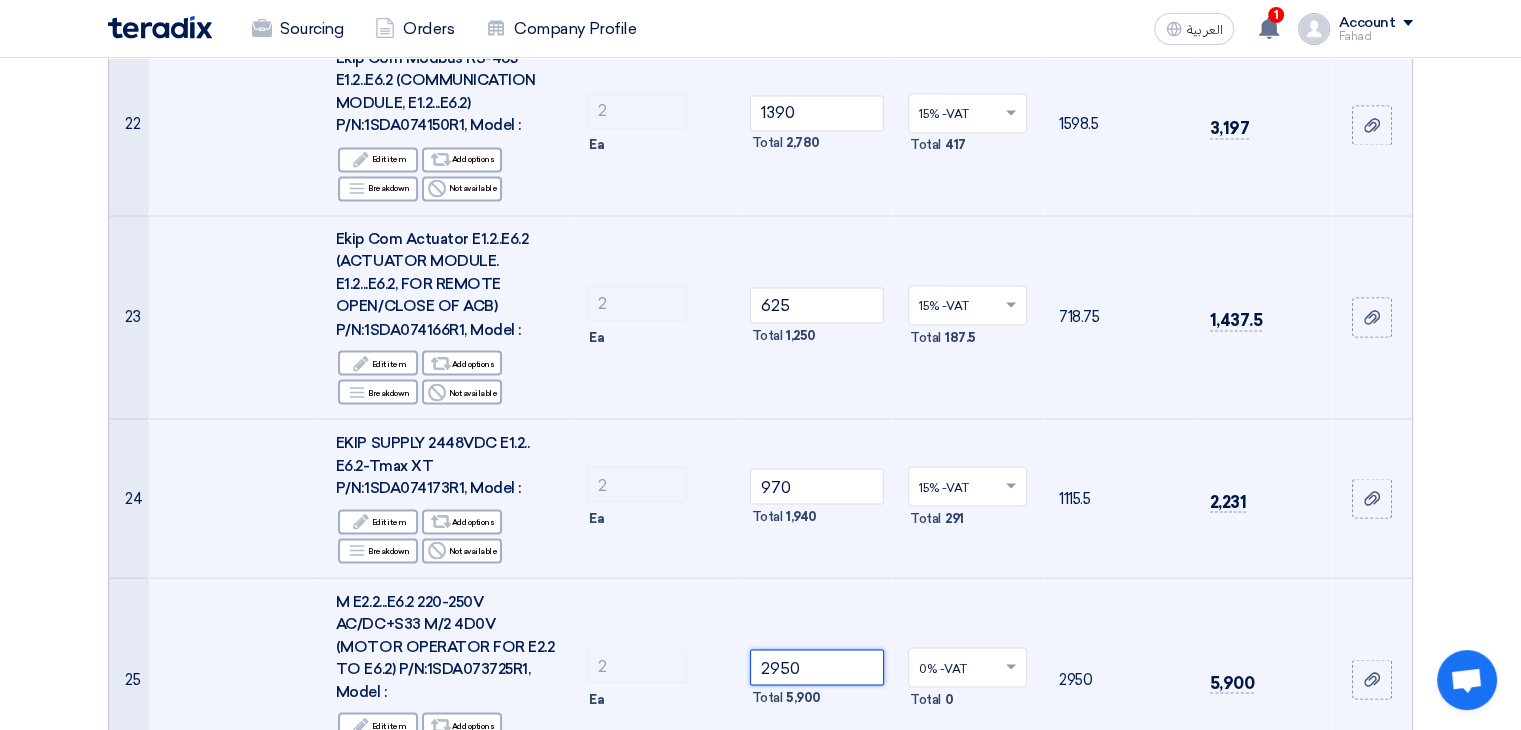 click 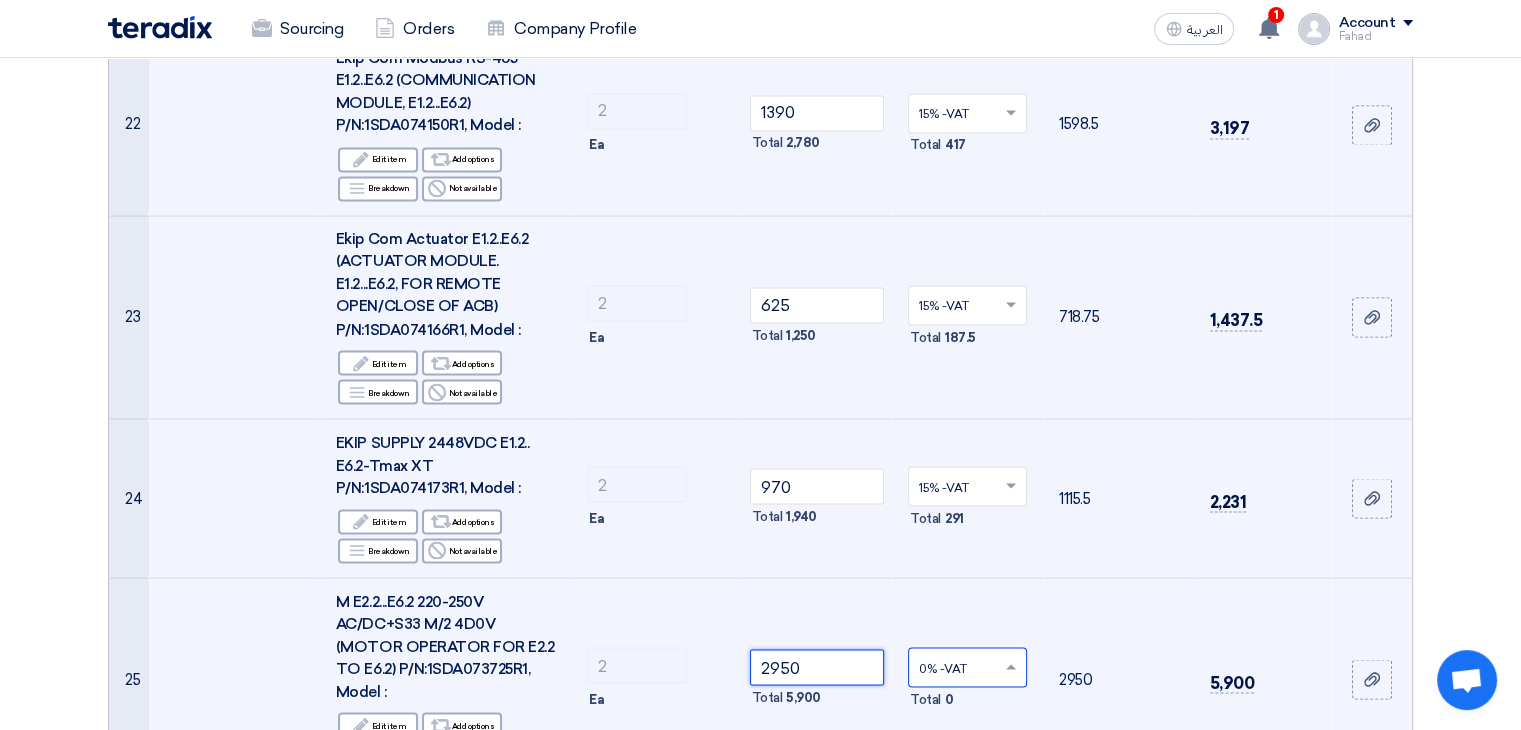 type on "2950" 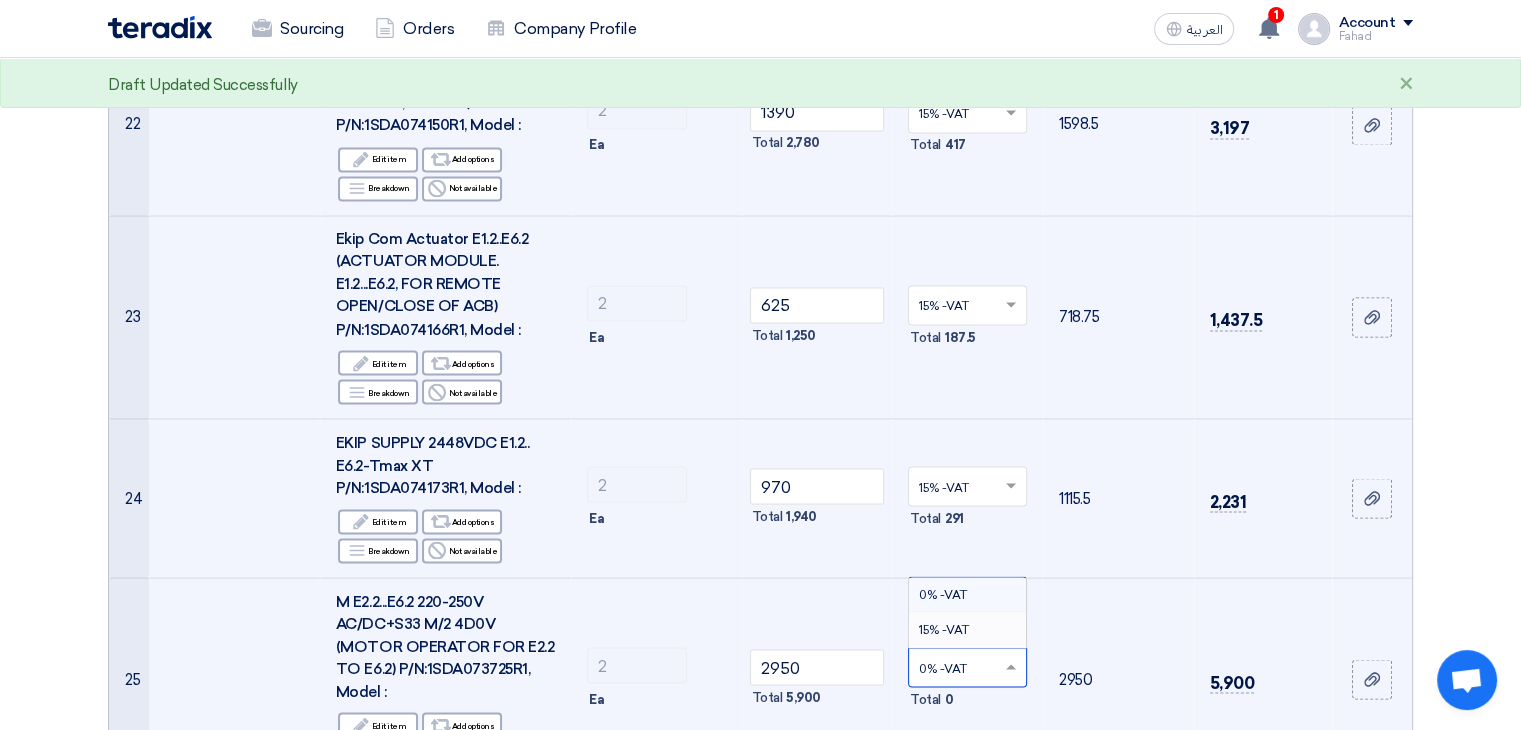 click on "15% -VAT" at bounding box center [944, 629] 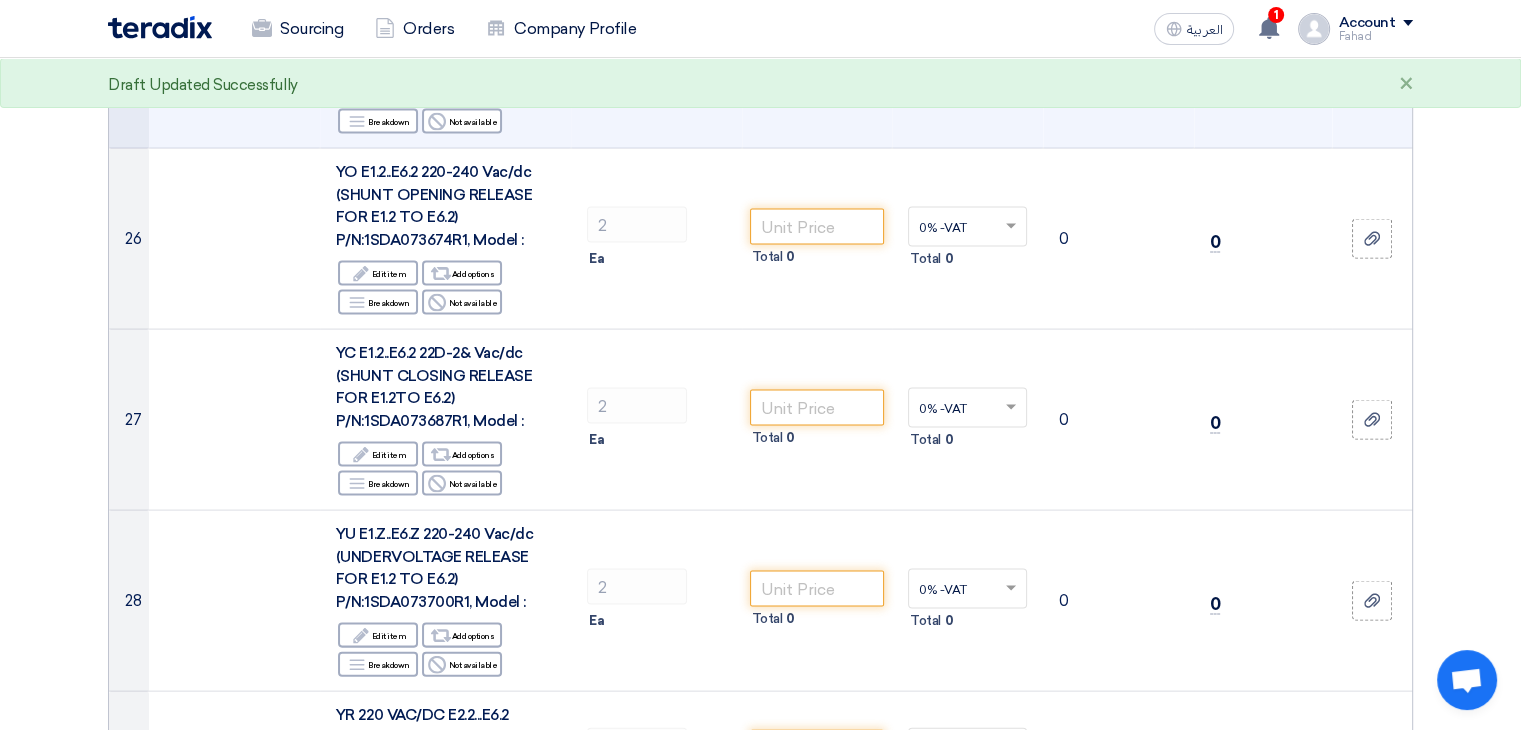 scroll, scrollTop: 4118, scrollLeft: 0, axis: vertical 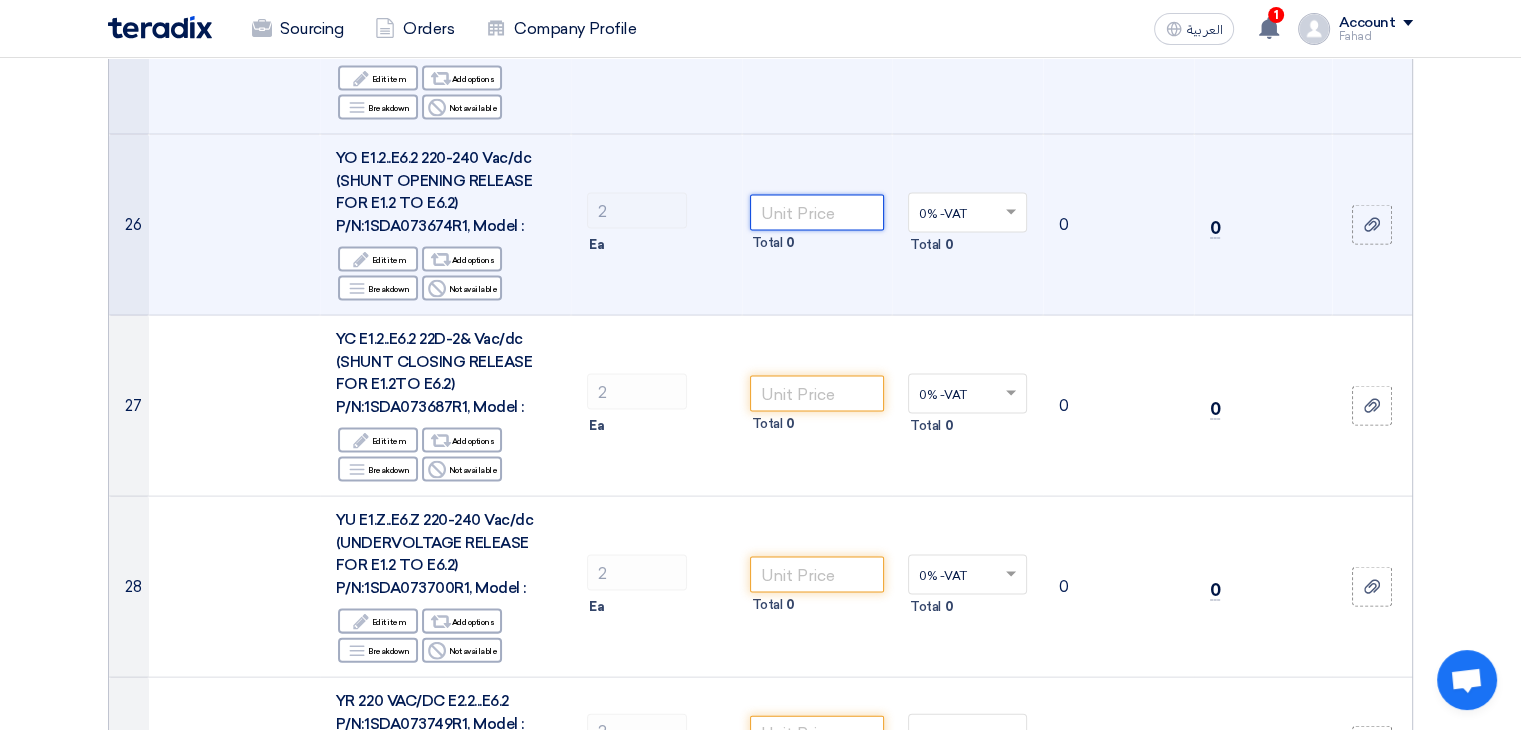 click 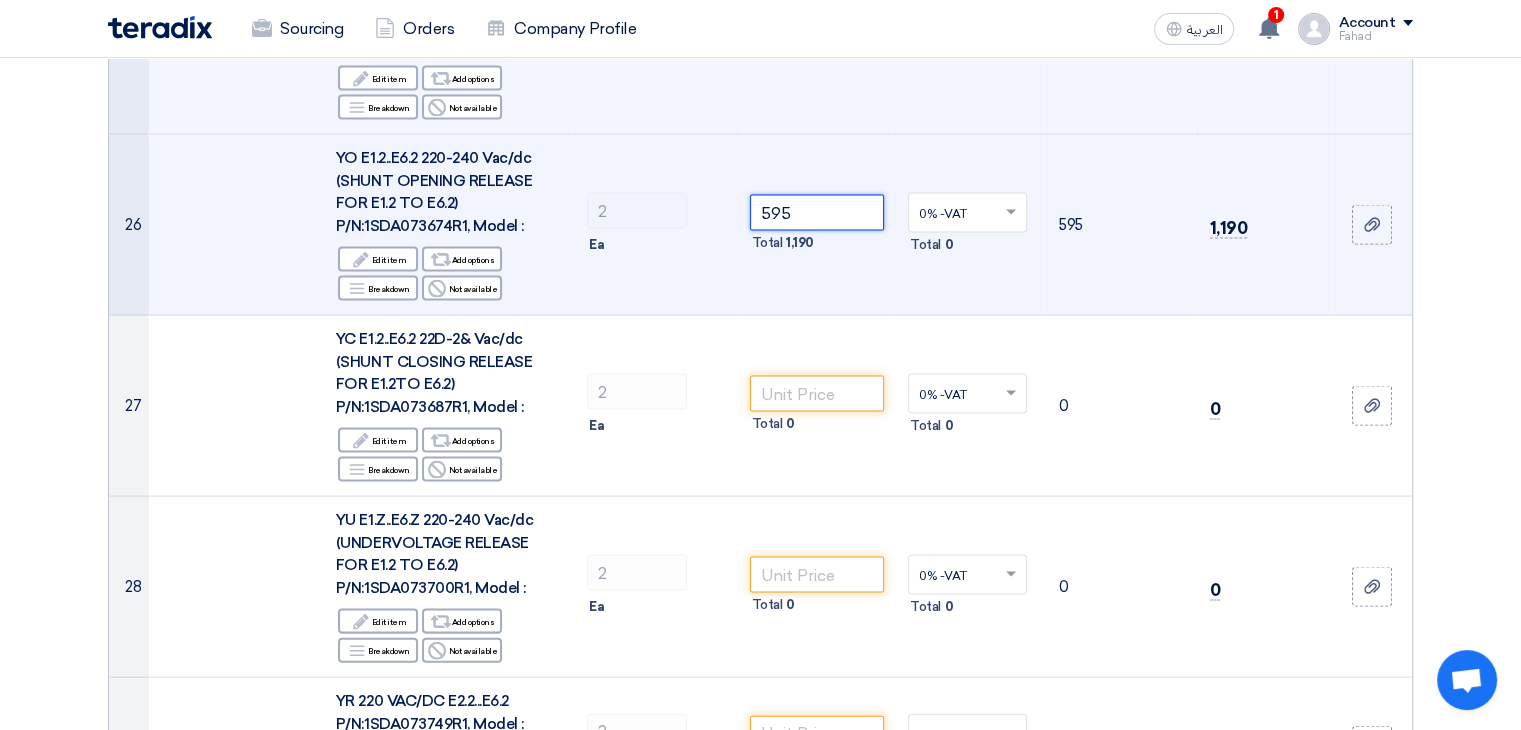 click 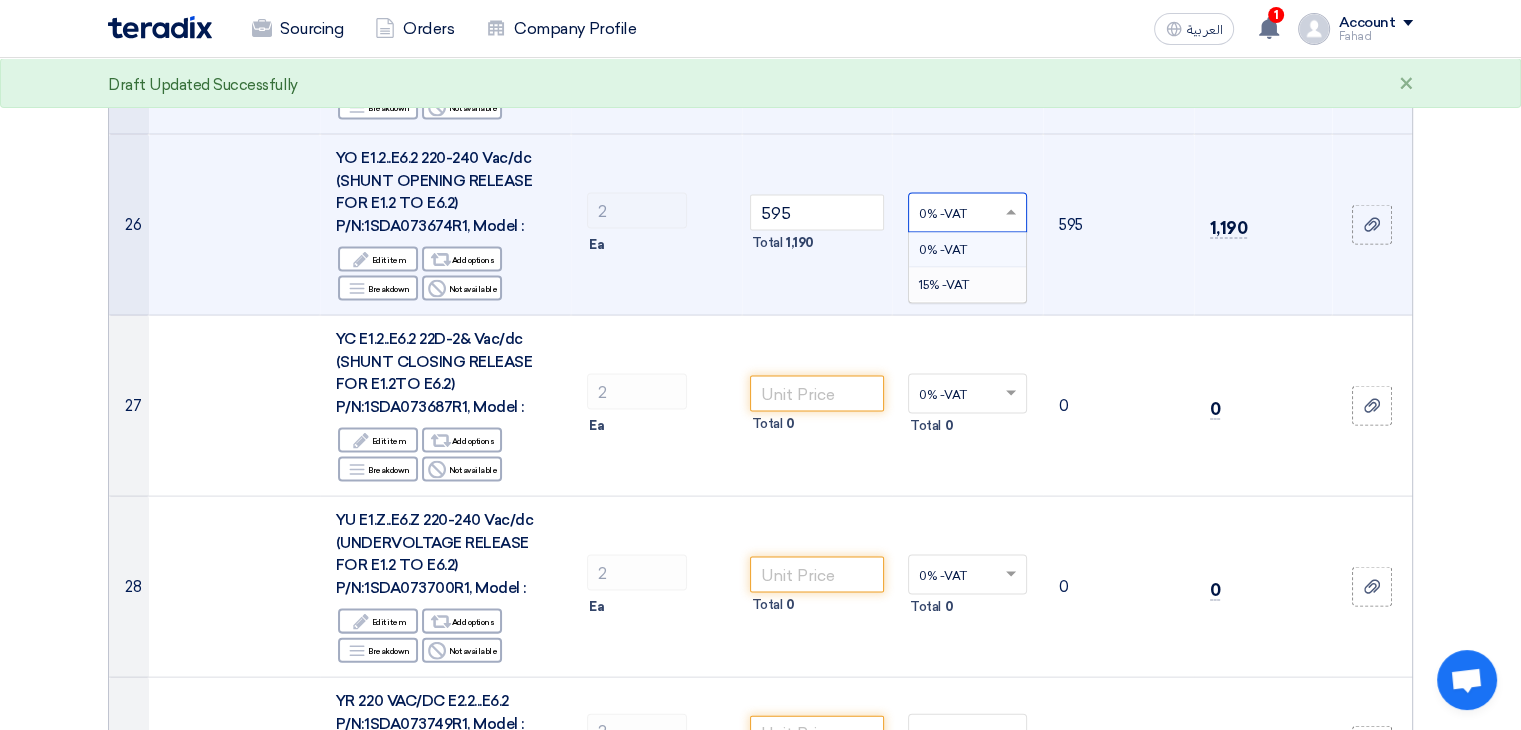 click on "15% -VAT" at bounding box center (967, 285) 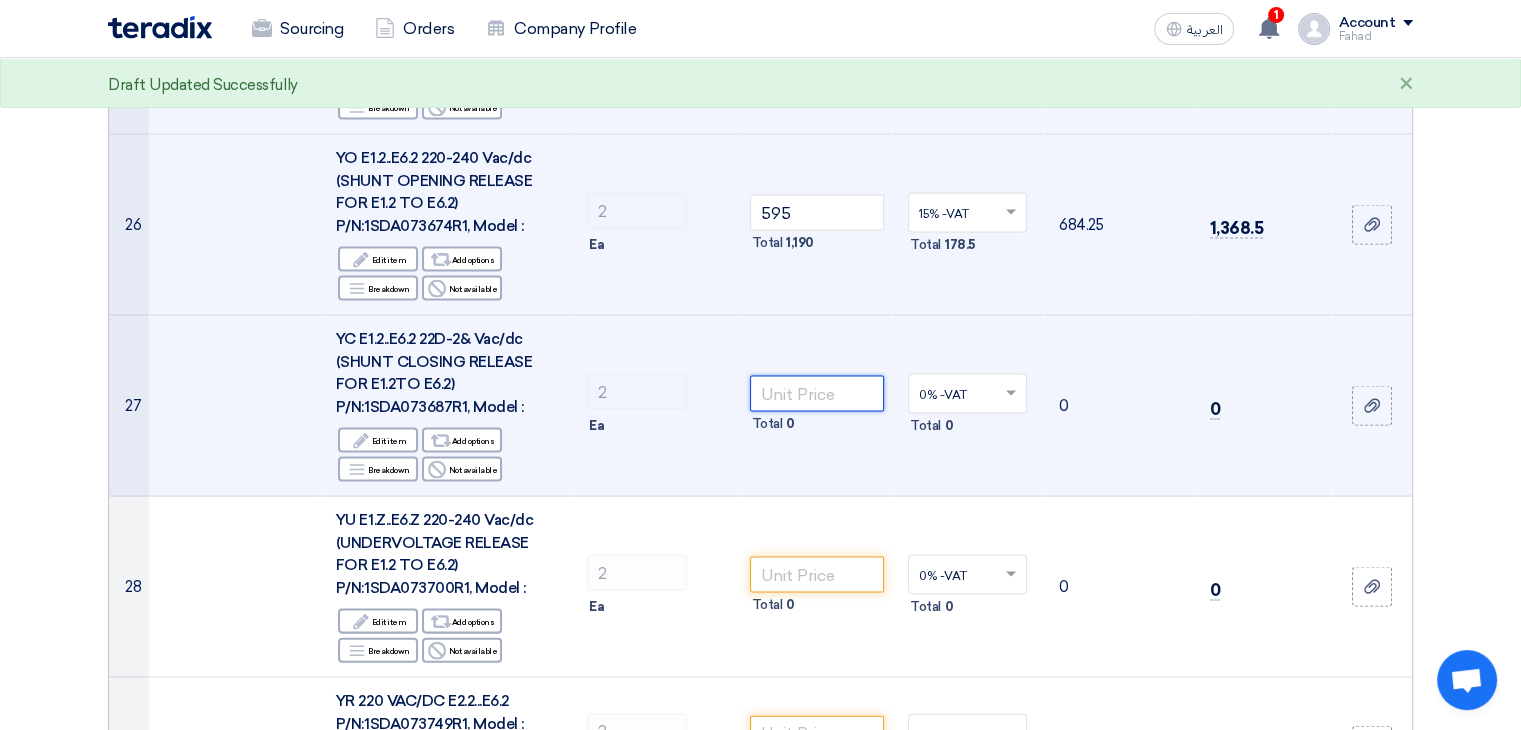 click 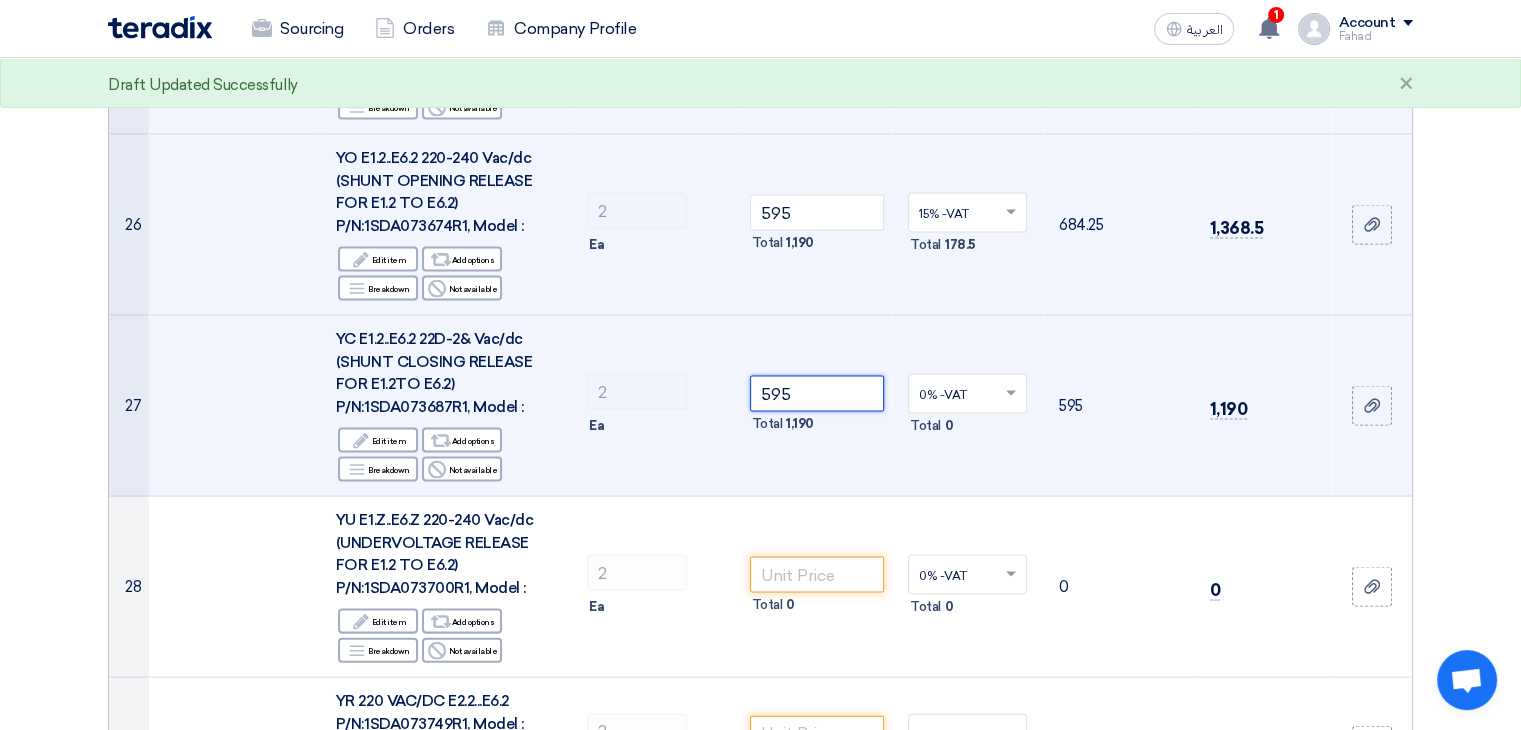 click 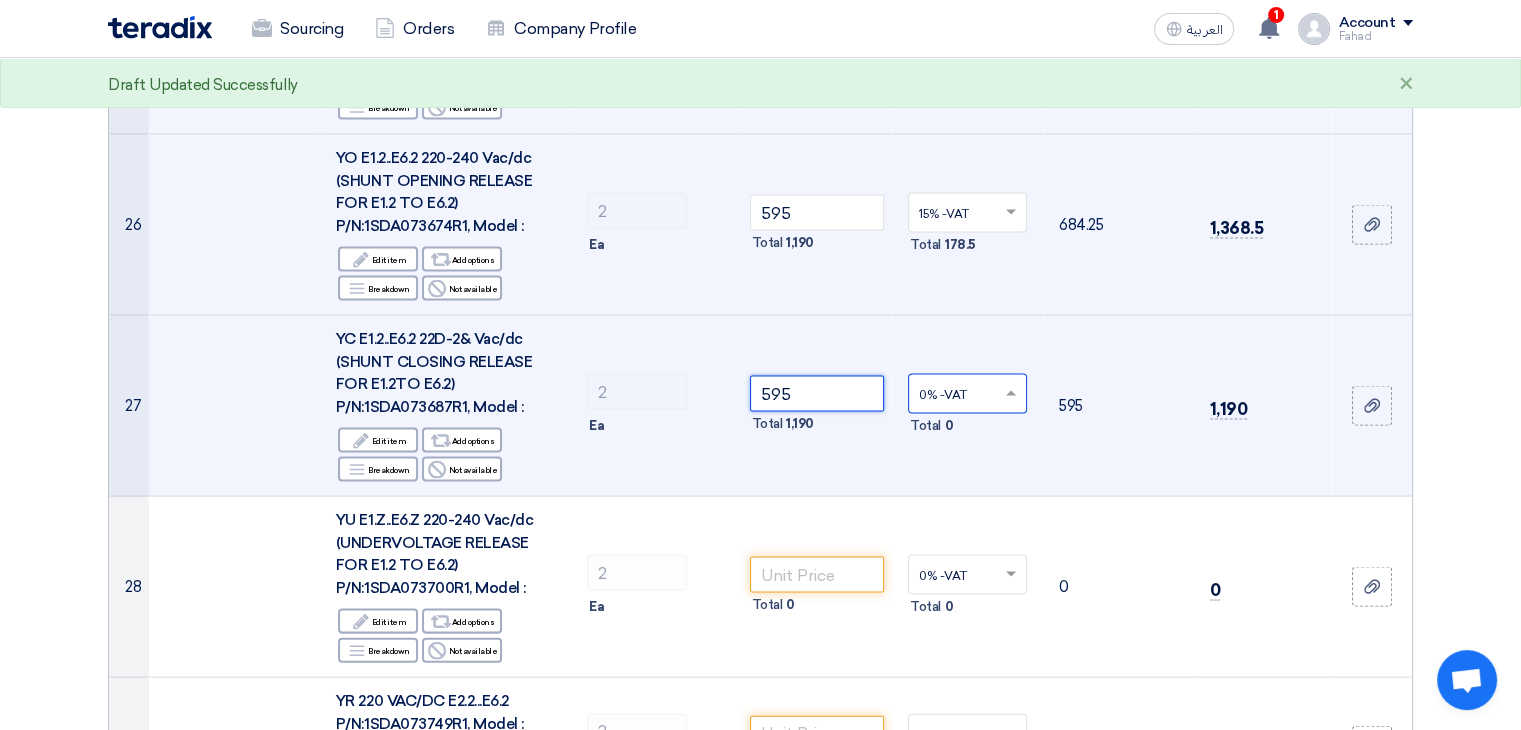 type on "595" 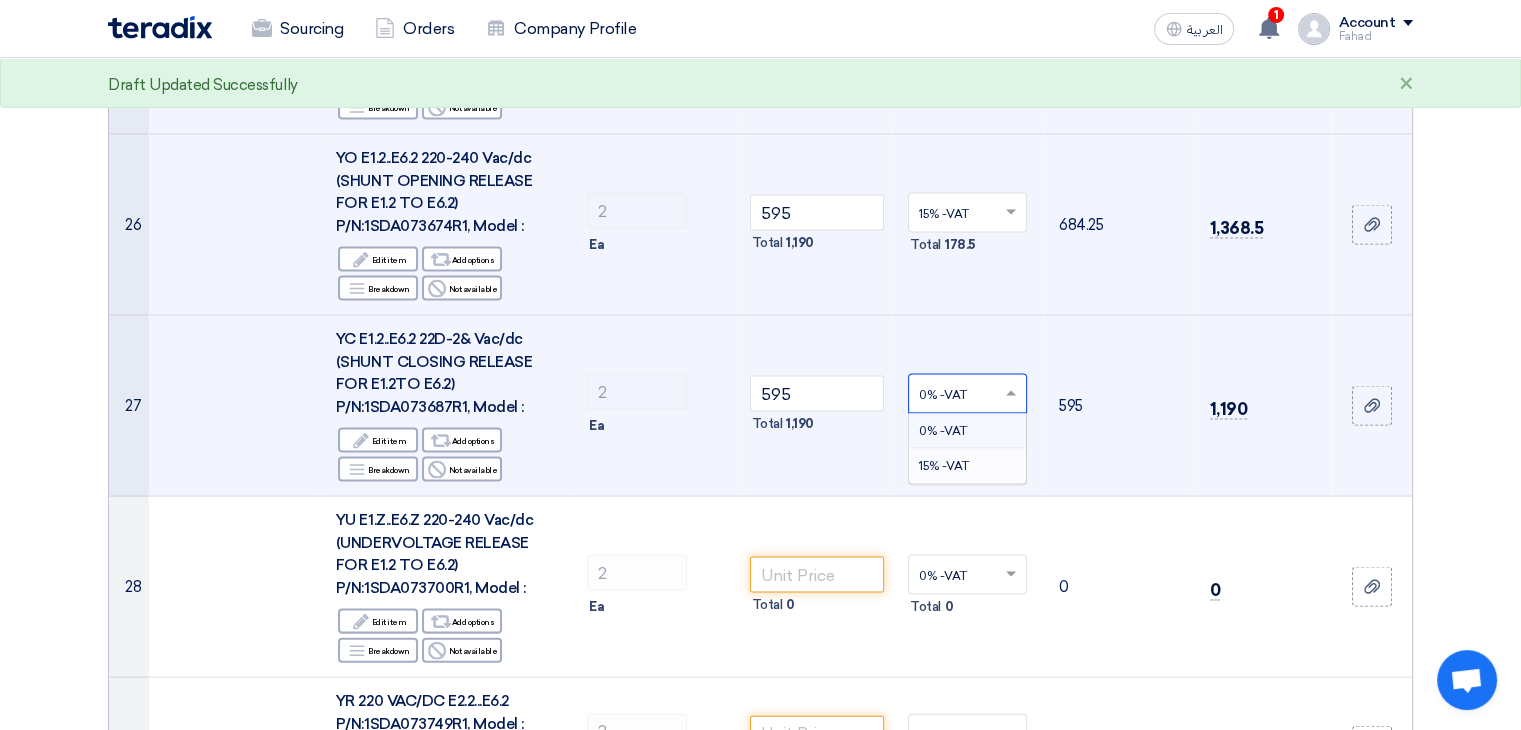 click on "15% -VAT" at bounding box center [944, 466] 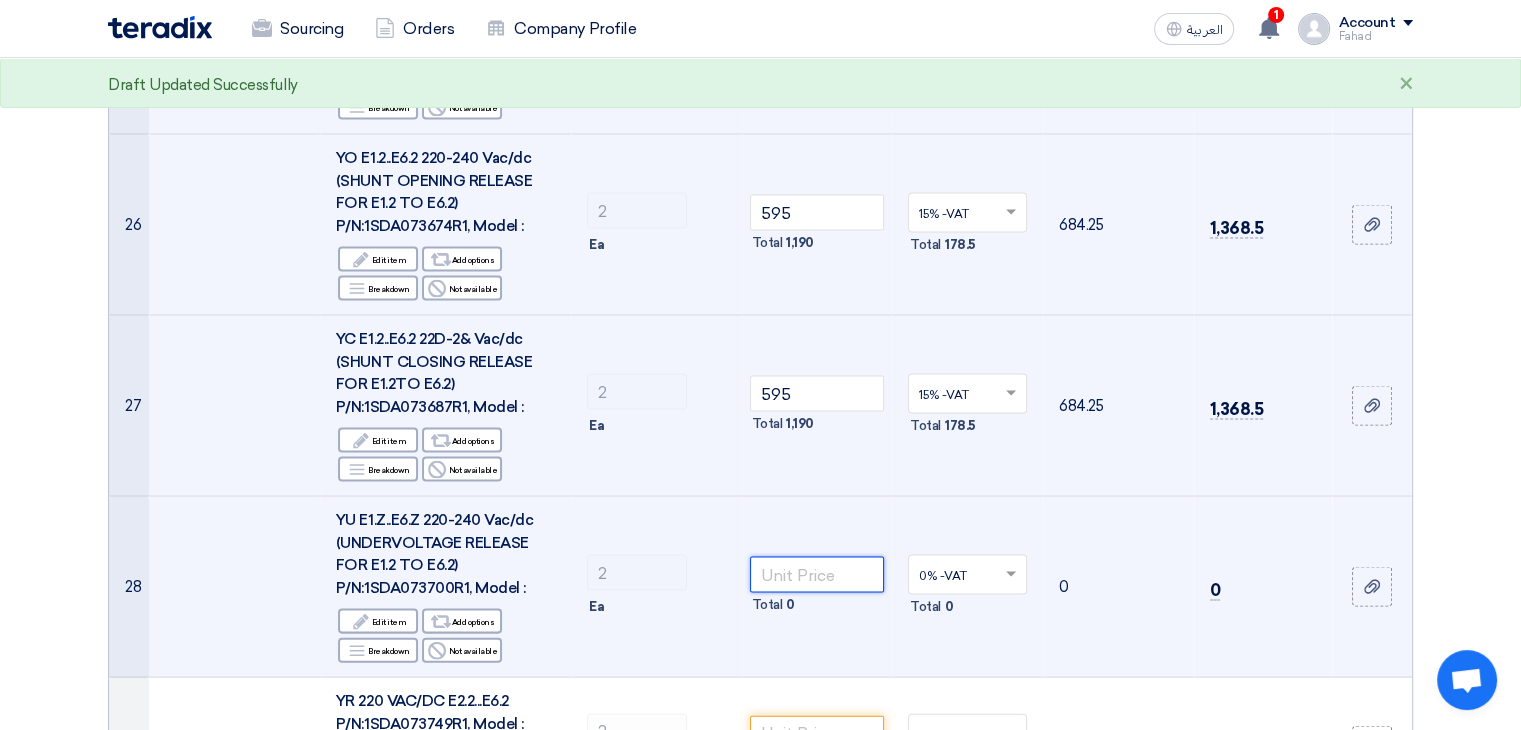 click 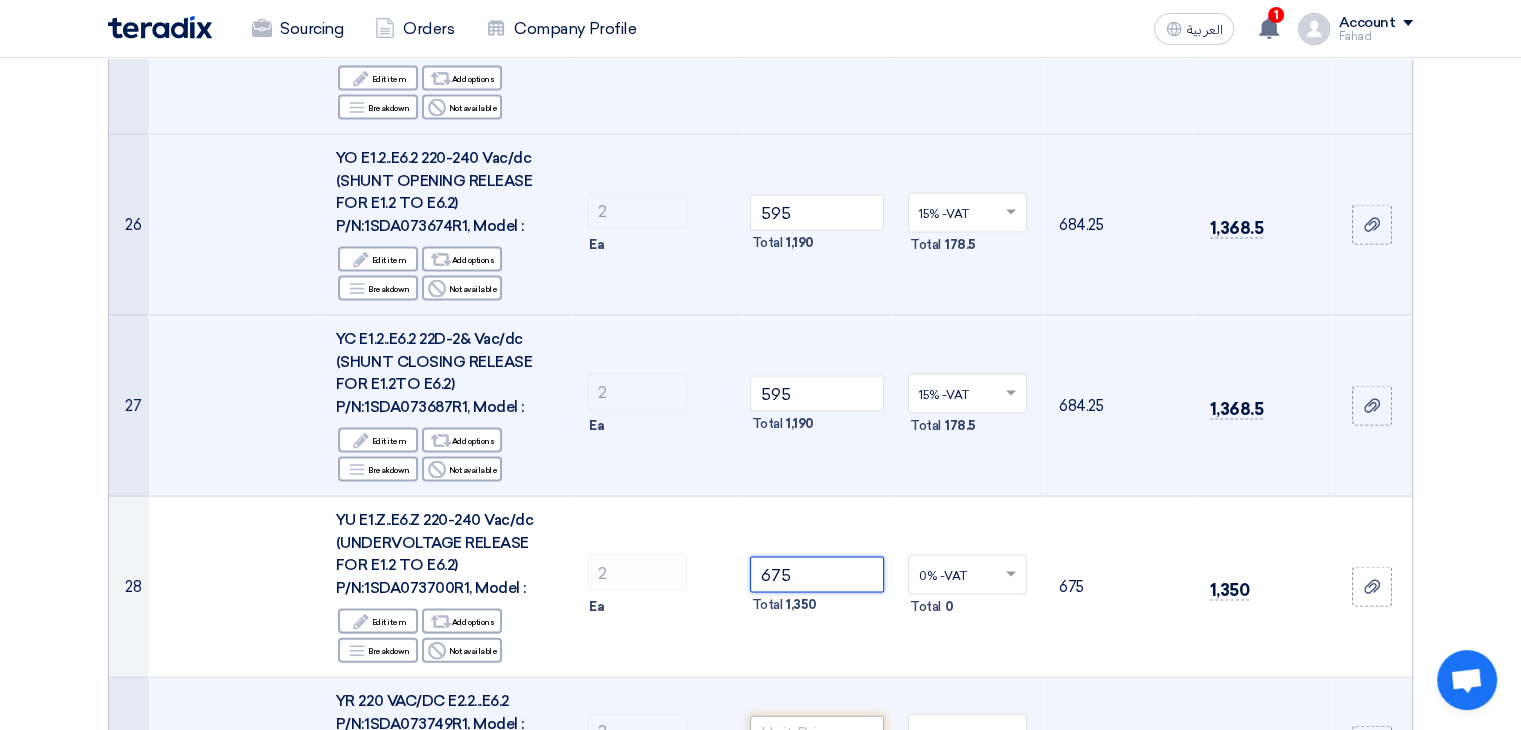 type on "675" 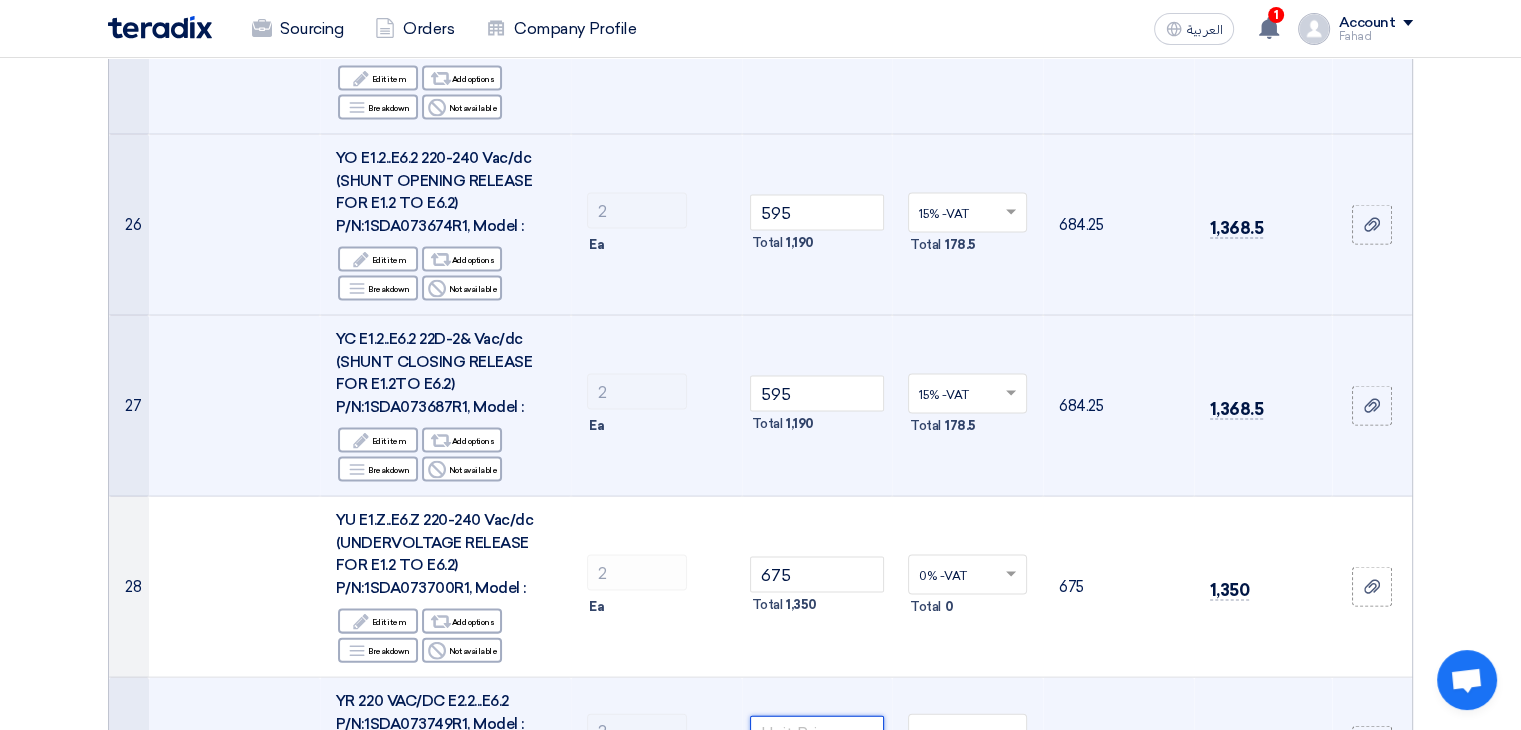 click 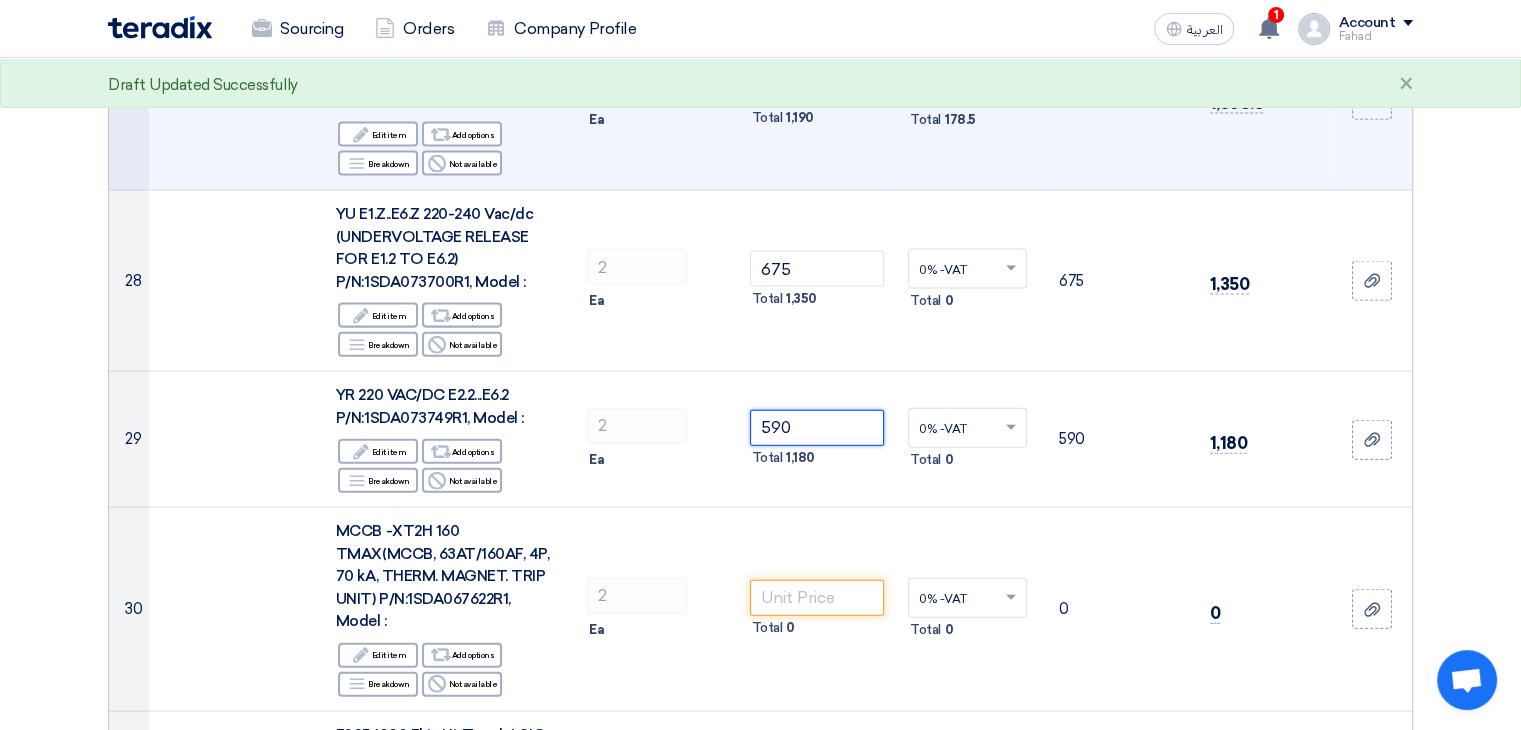 scroll, scrollTop: 4365, scrollLeft: 0, axis: vertical 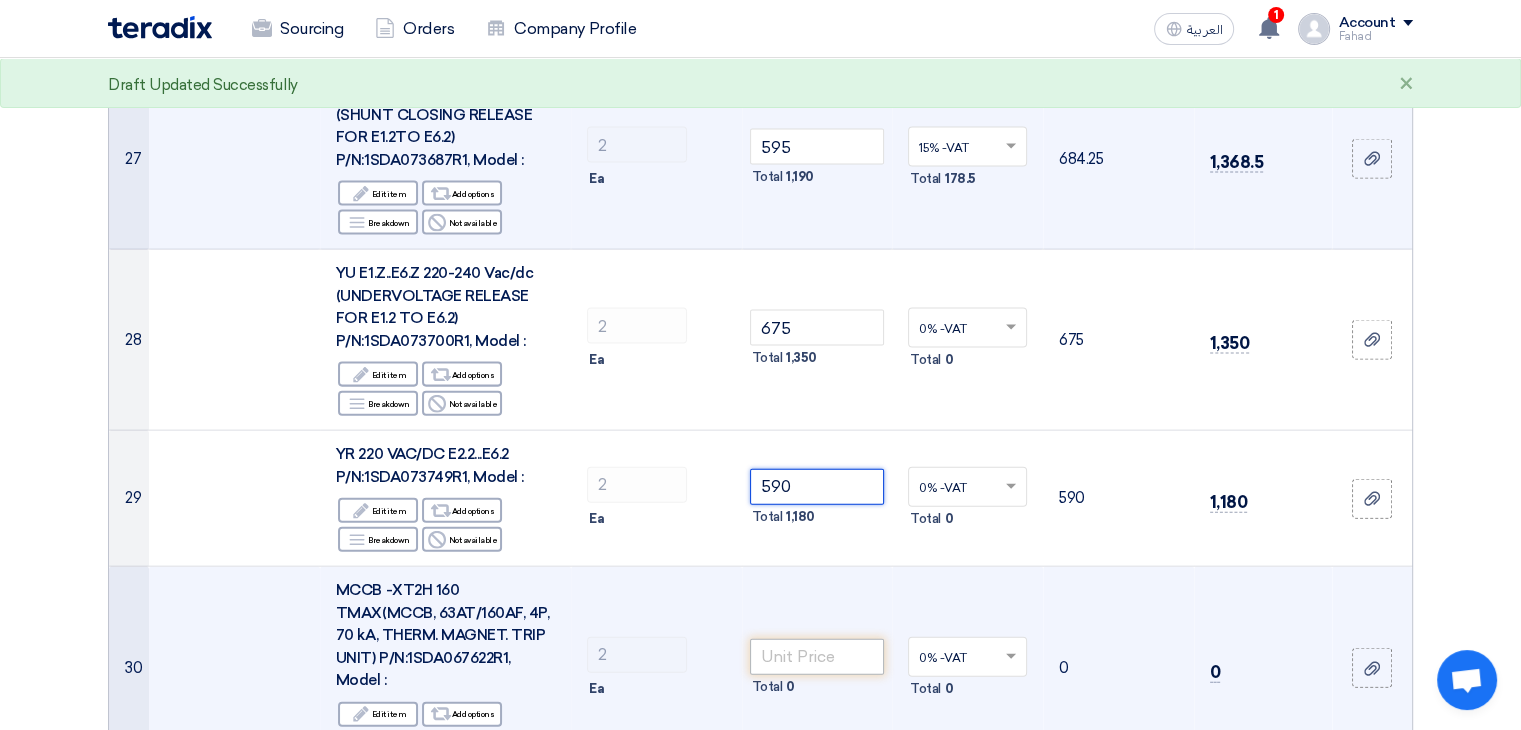 type on "590" 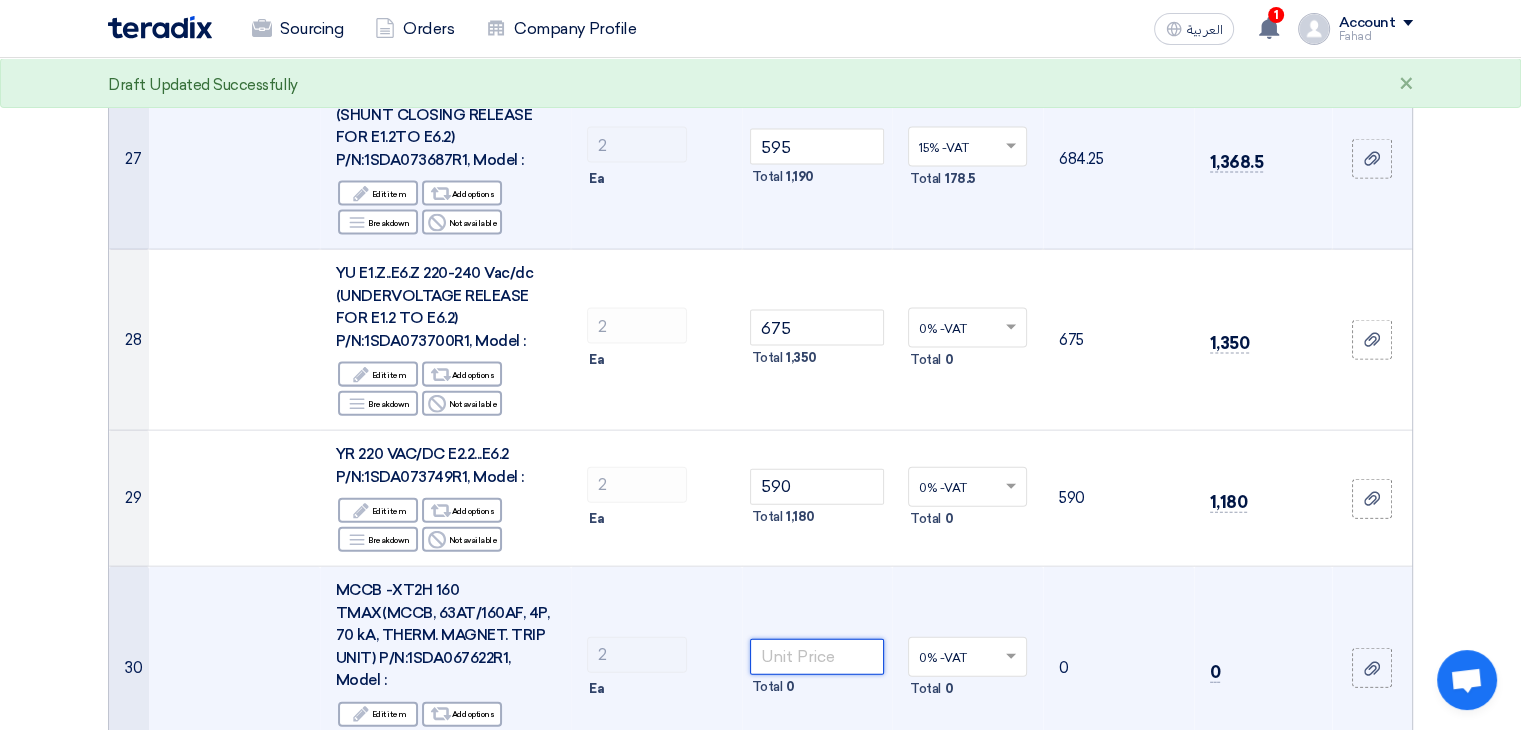 click 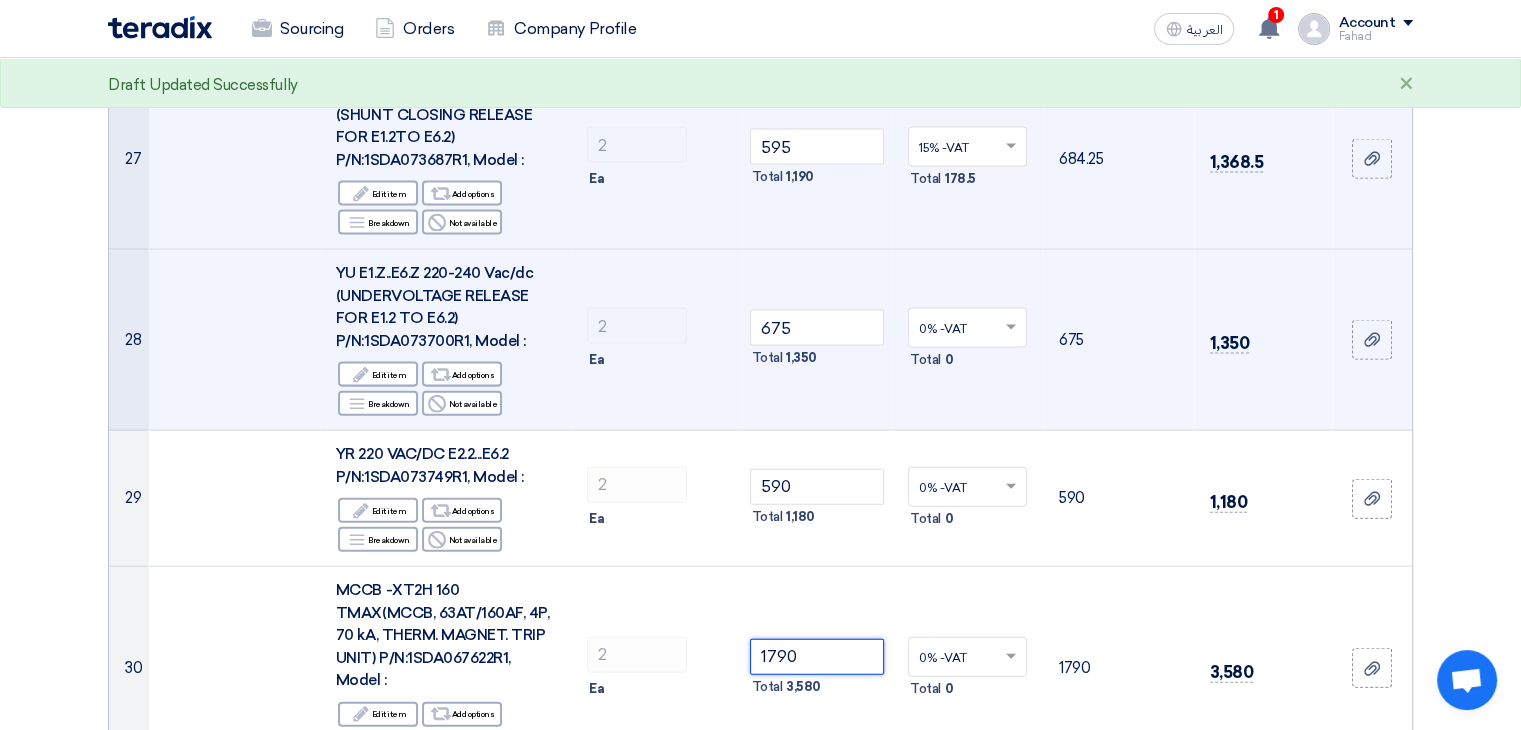 click 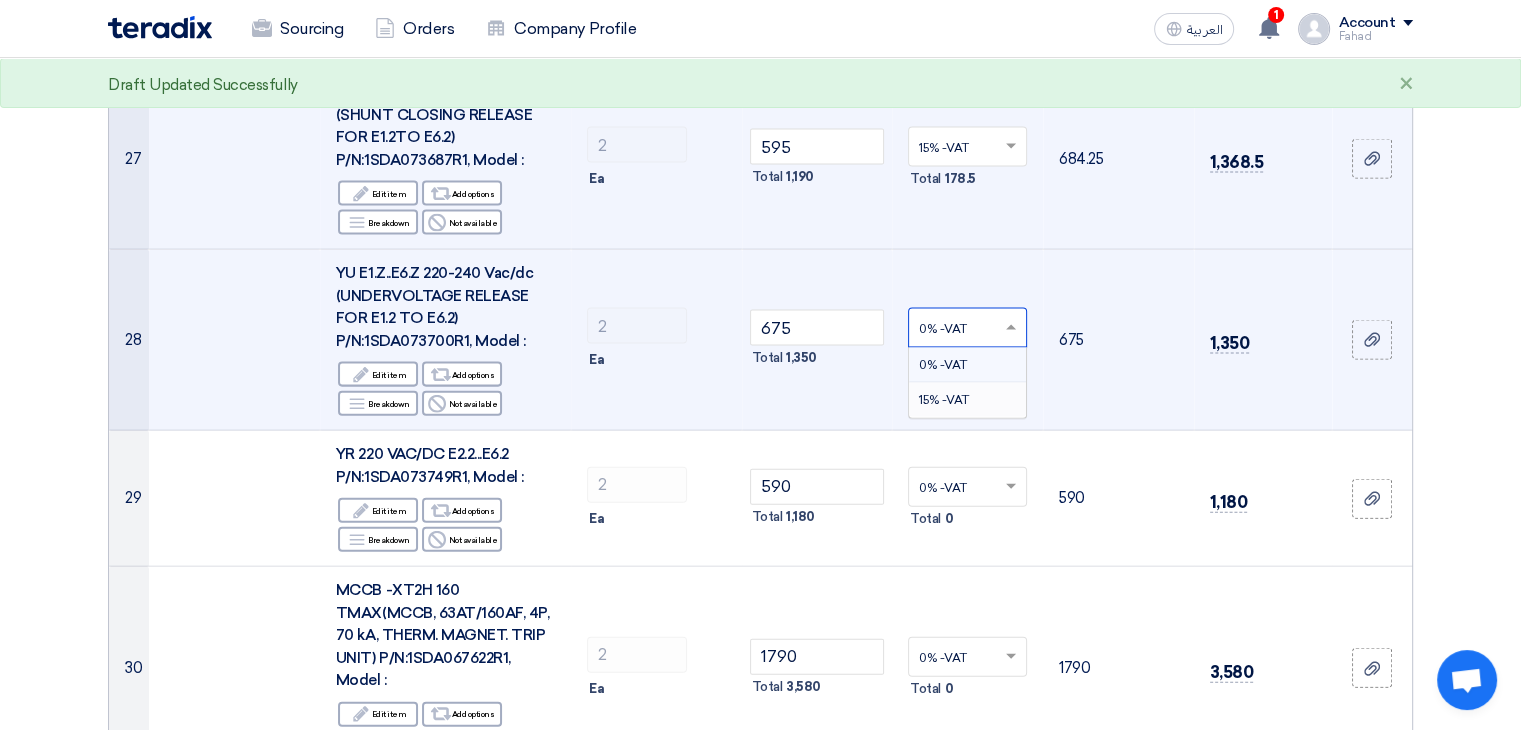 click on "15% -VAT" at bounding box center (944, 400) 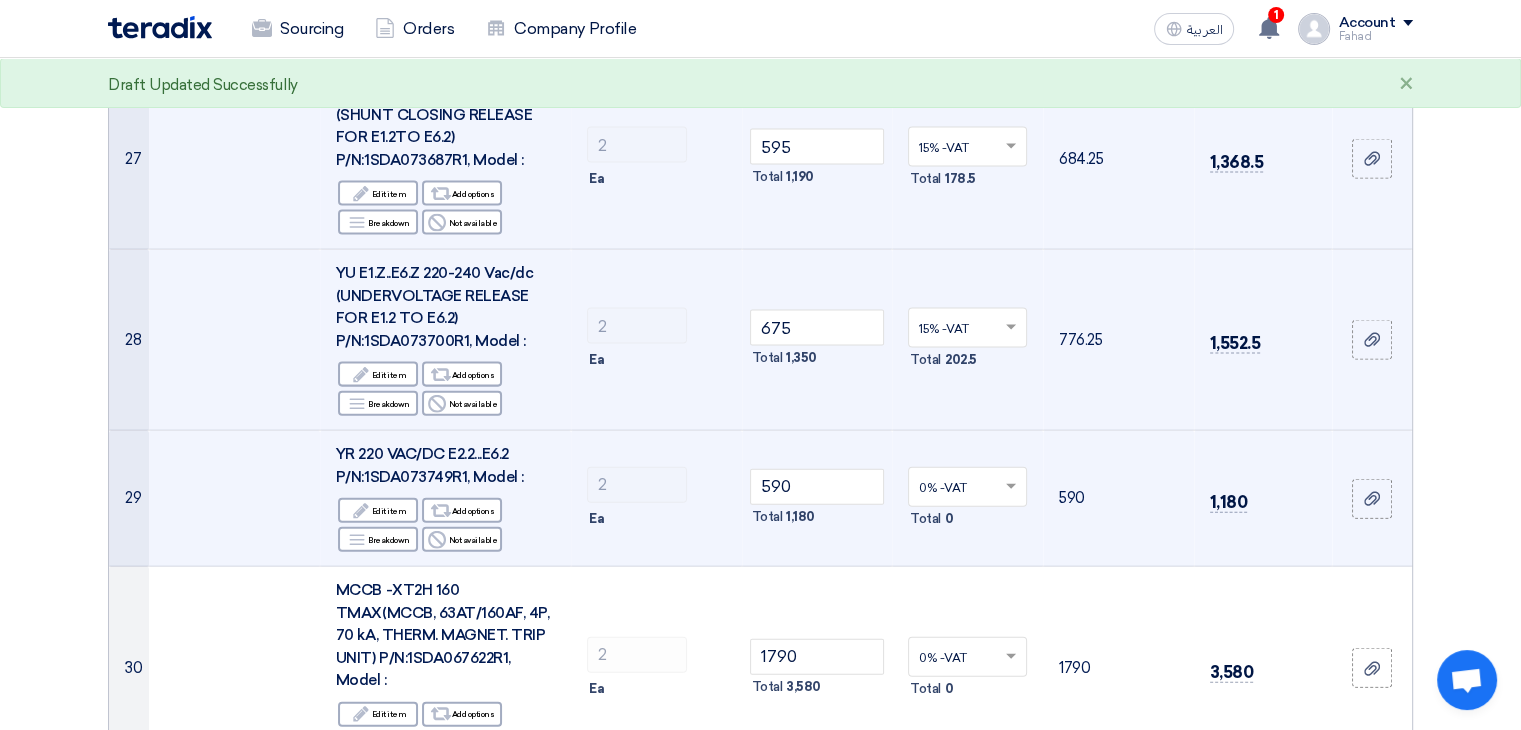 click 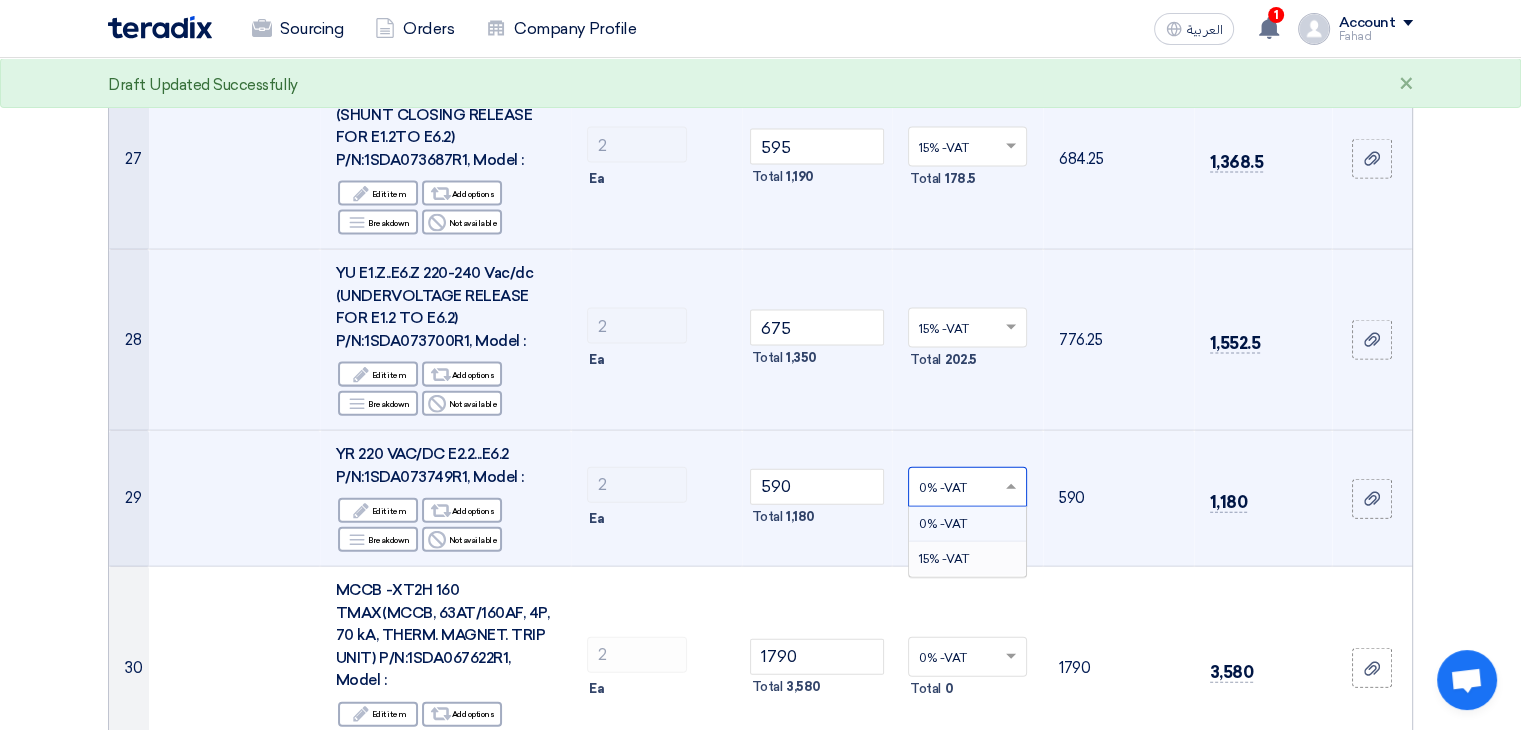 click on "15% -VAT" at bounding box center (944, 559) 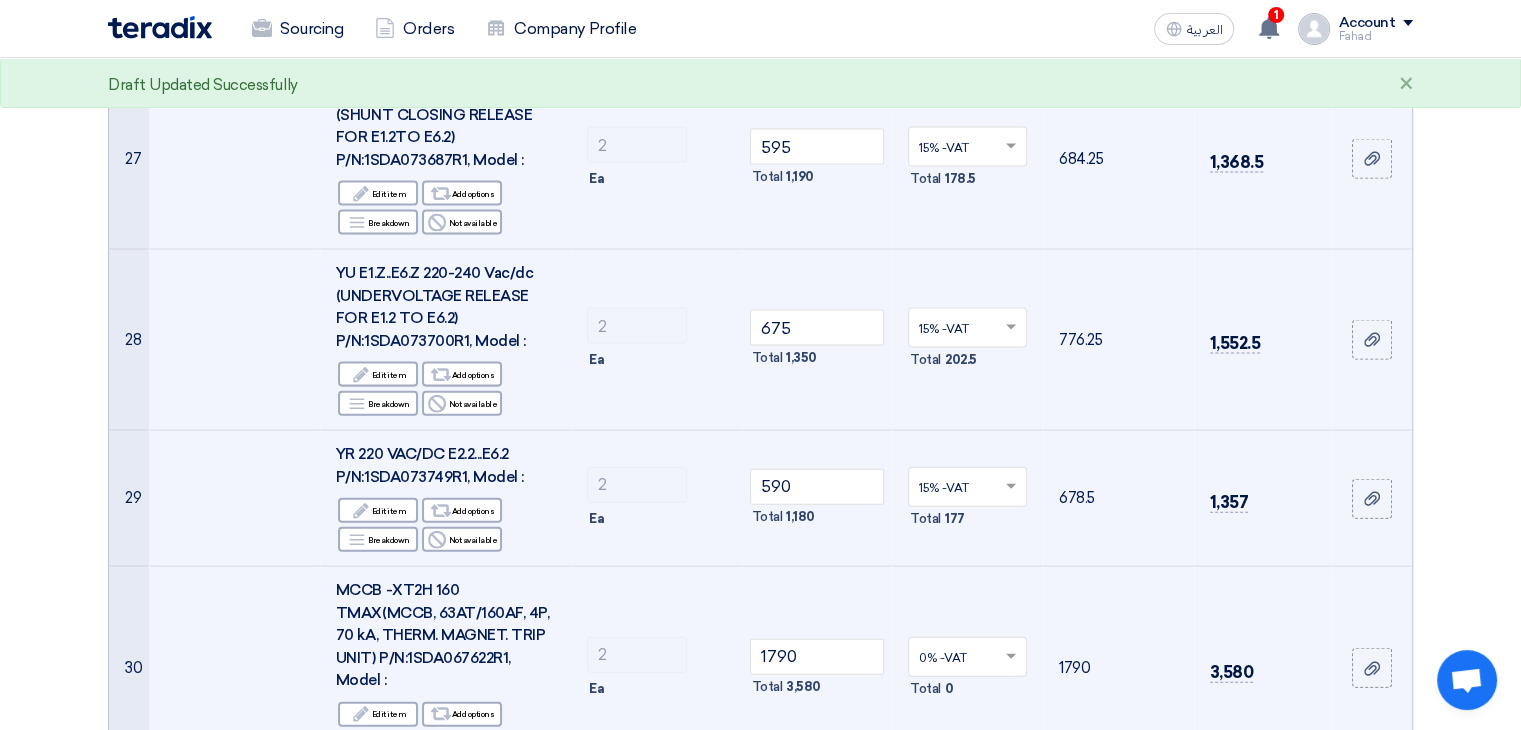 click 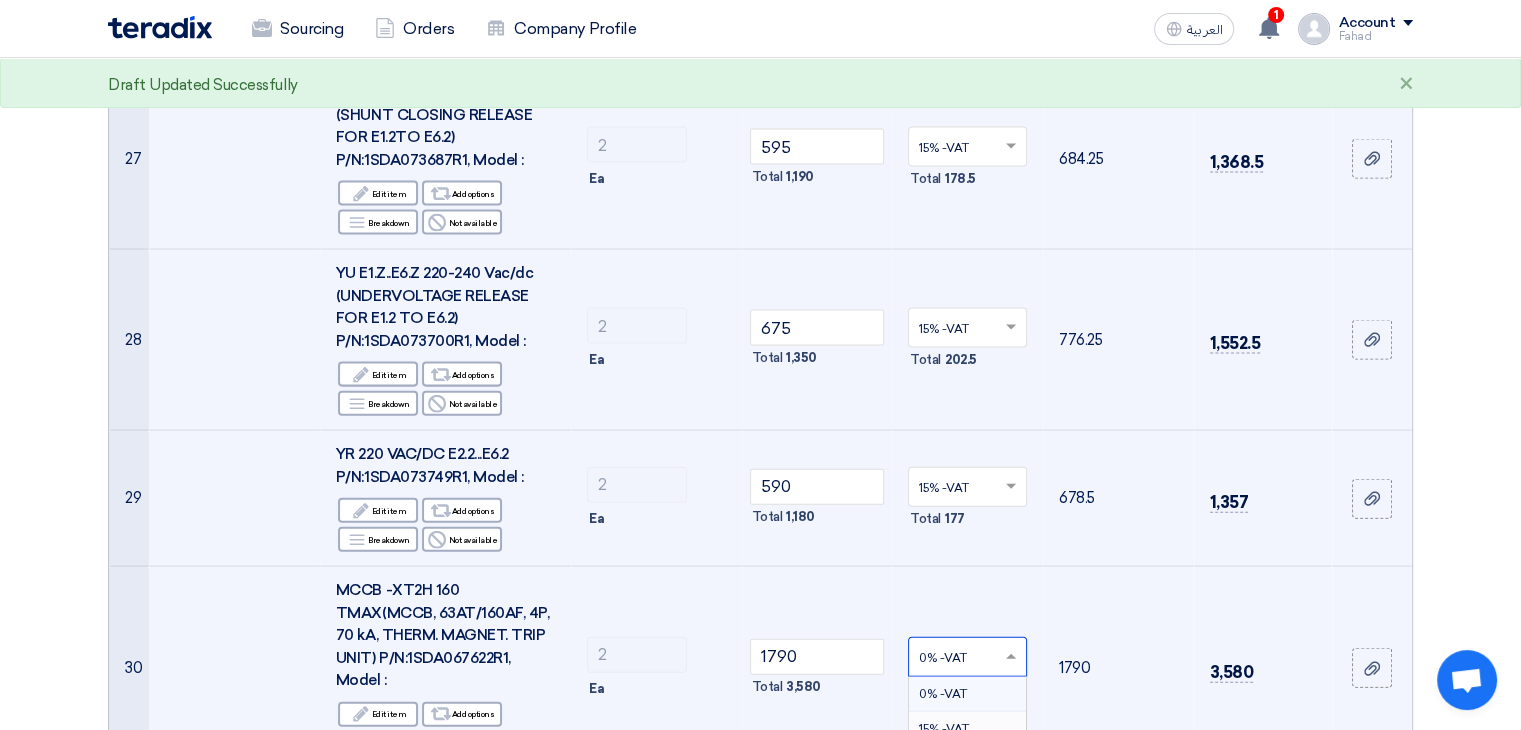 click on "15% -VAT" at bounding box center [944, 729] 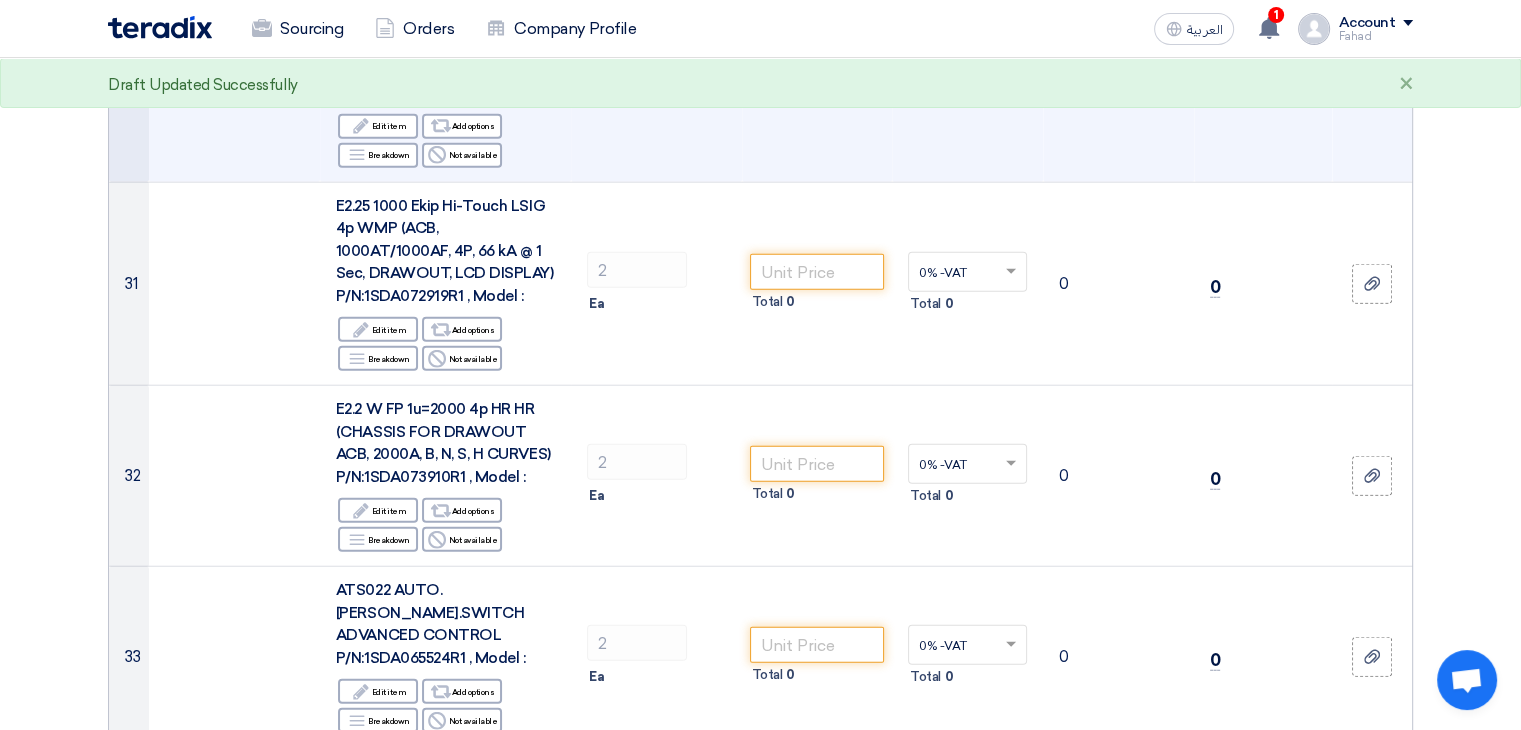 scroll, scrollTop: 4849, scrollLeft: 0, axis: vertical 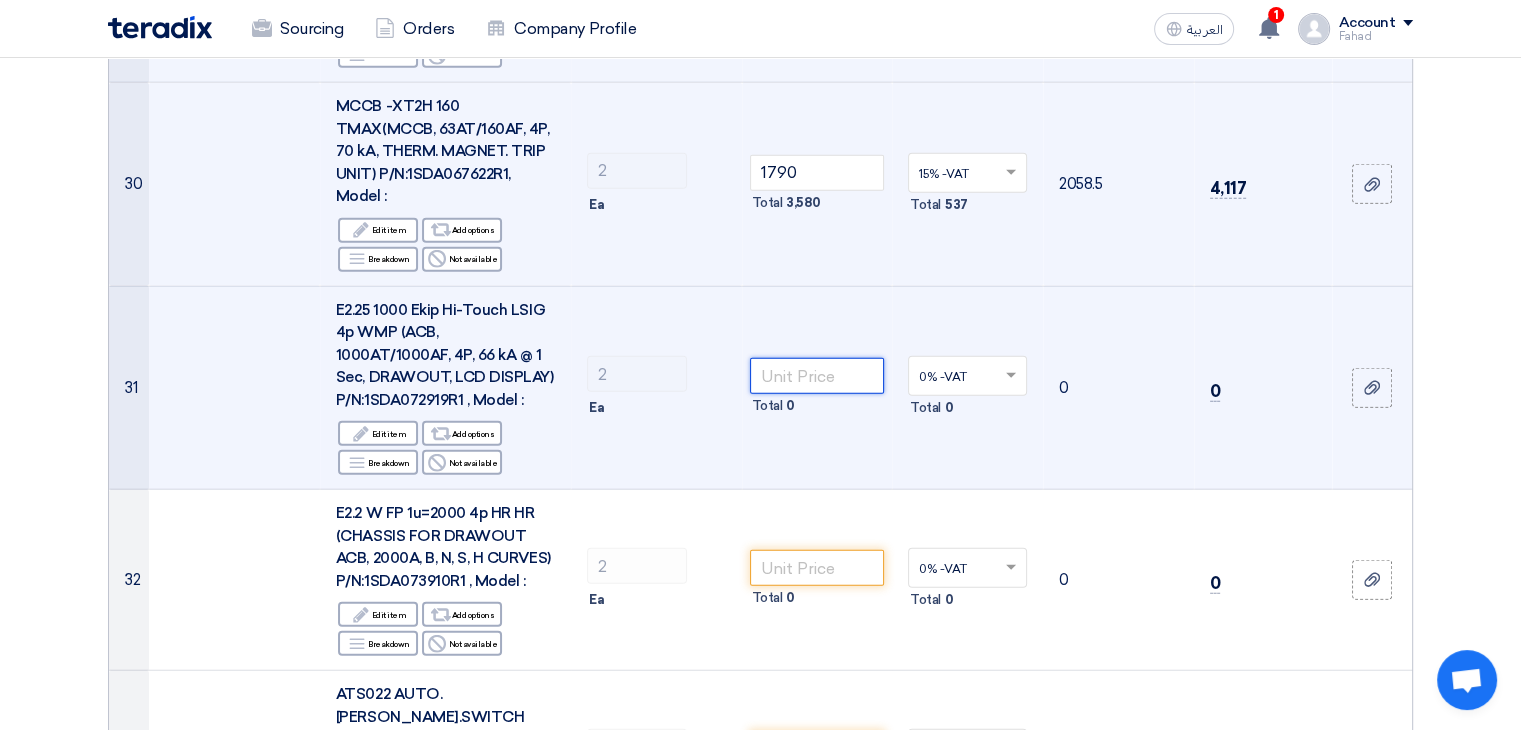 click 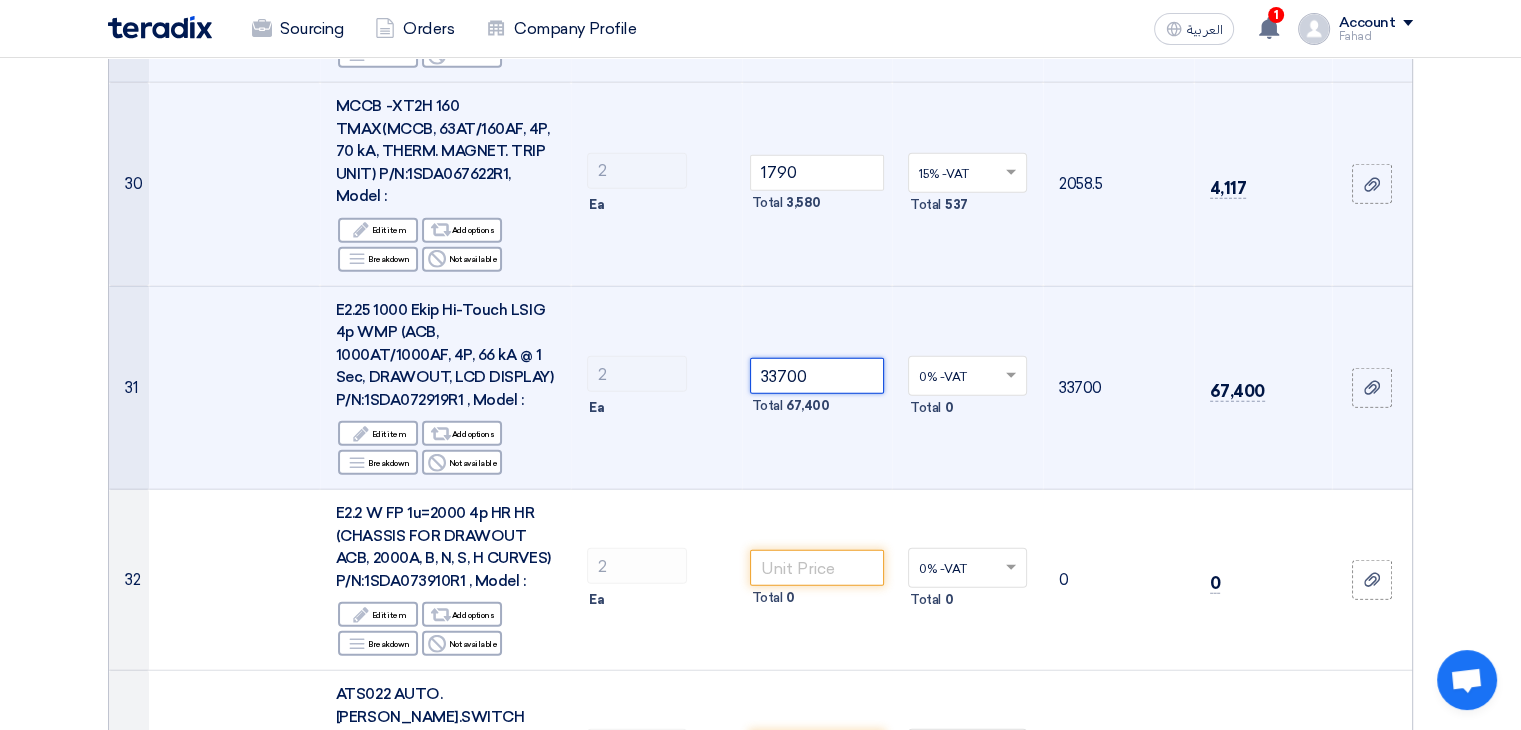 click 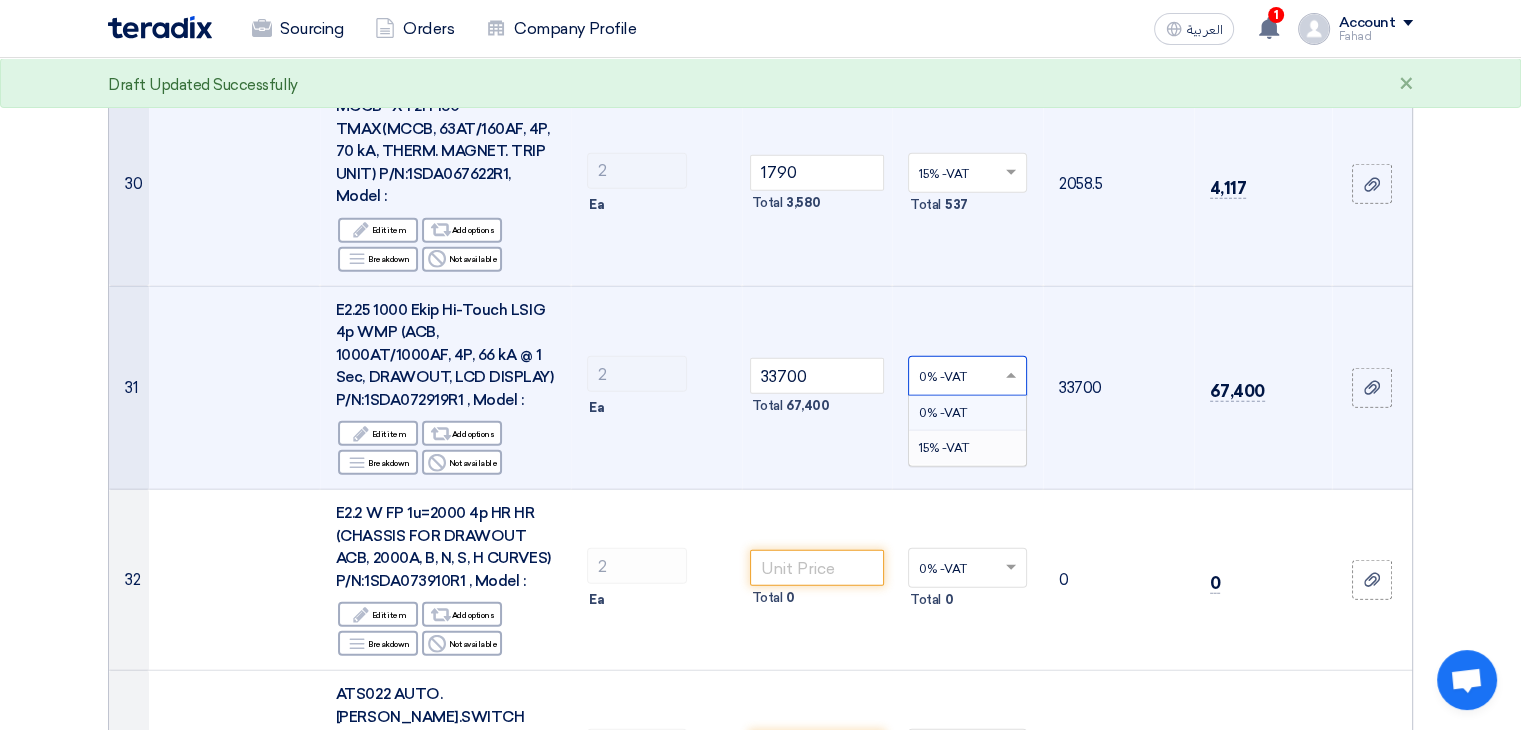 click on "15% -VAT" at bounding box center [967, 448] 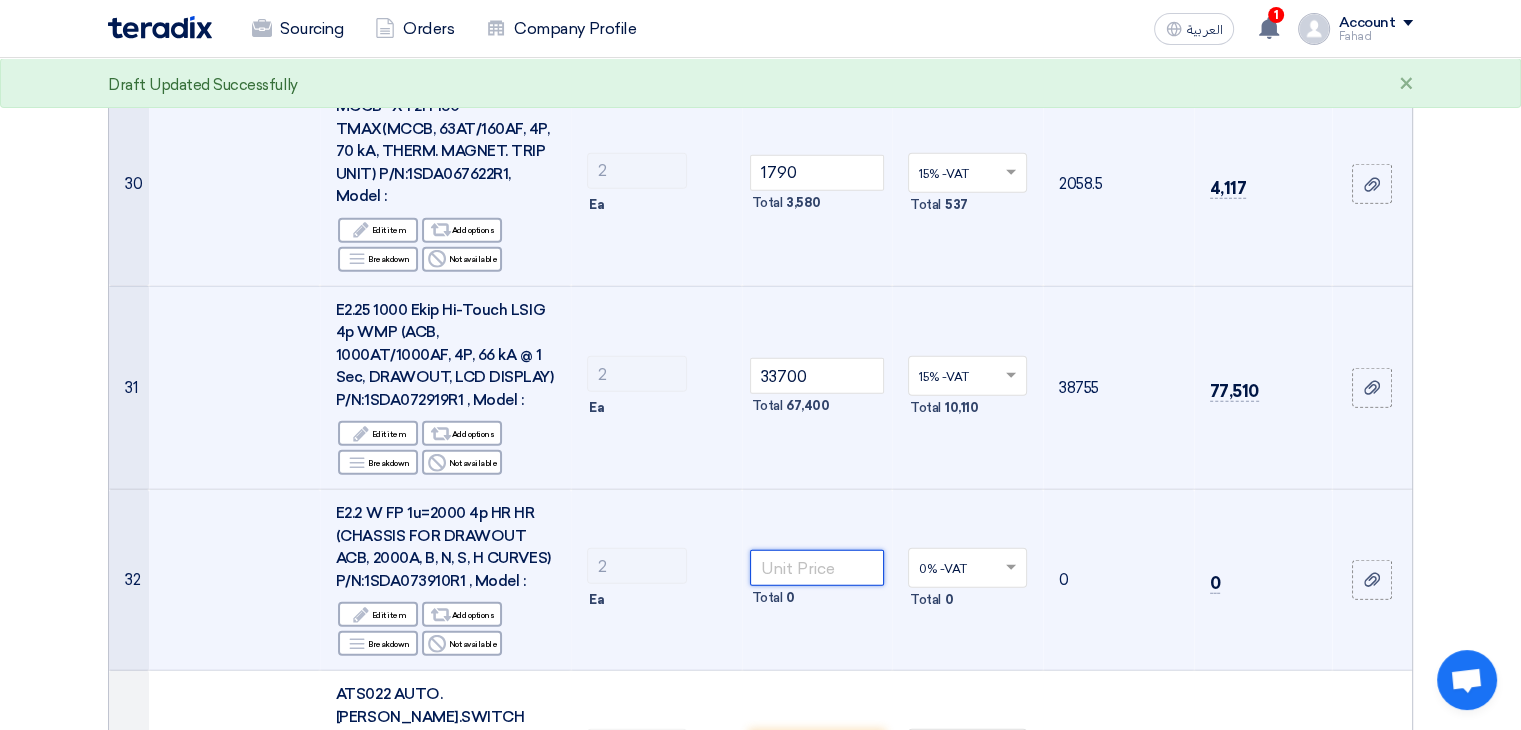 click 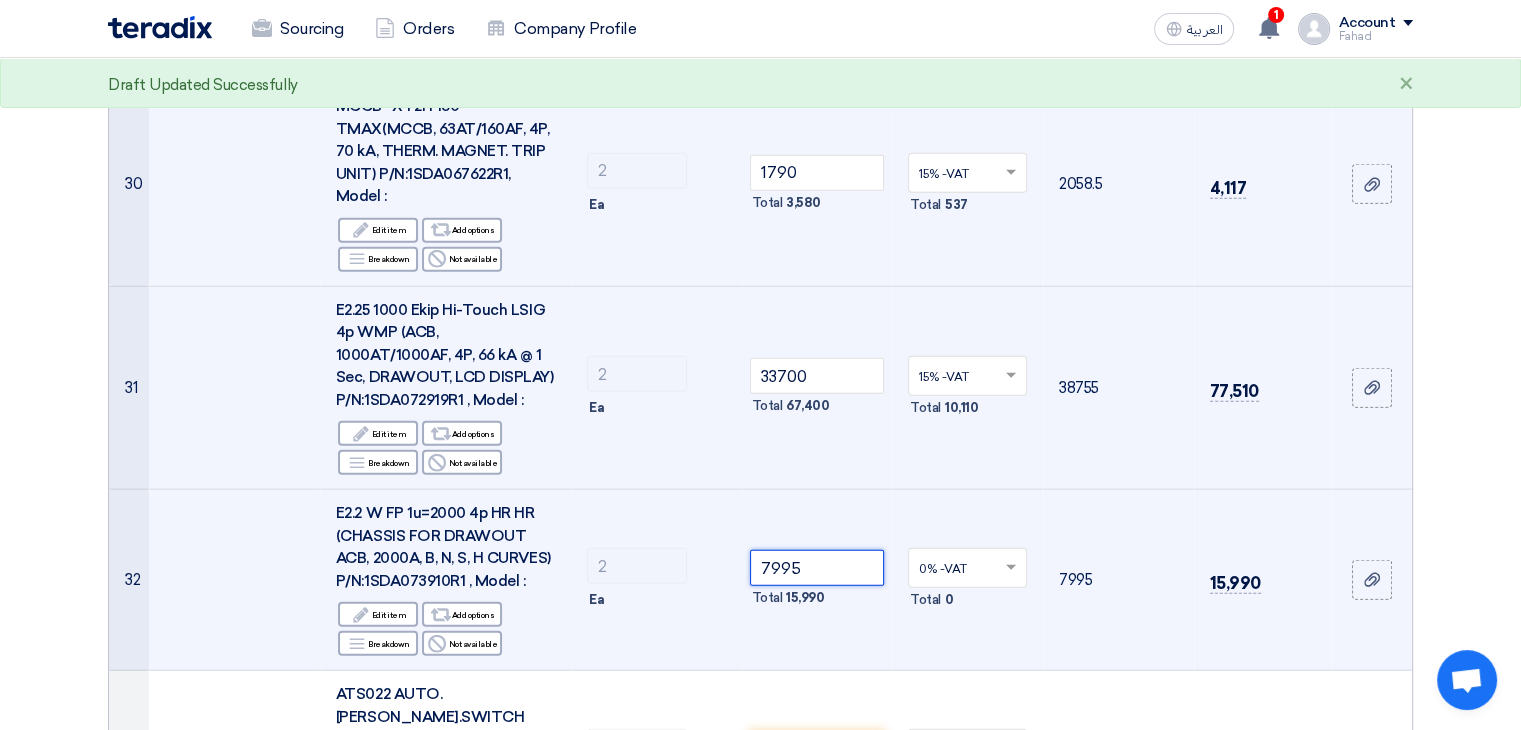 click 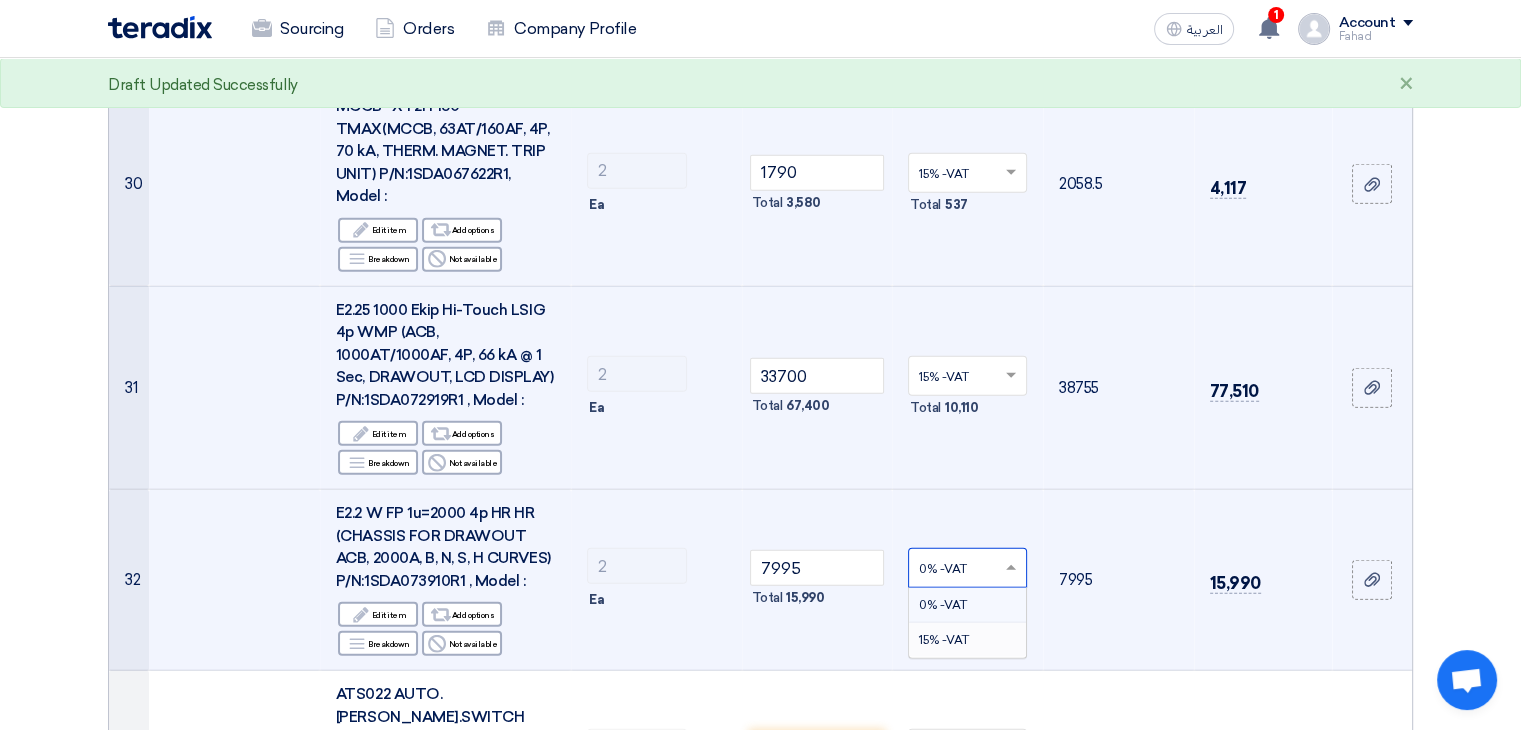 click on "15% -VAT" at bounding box center (944, 640) 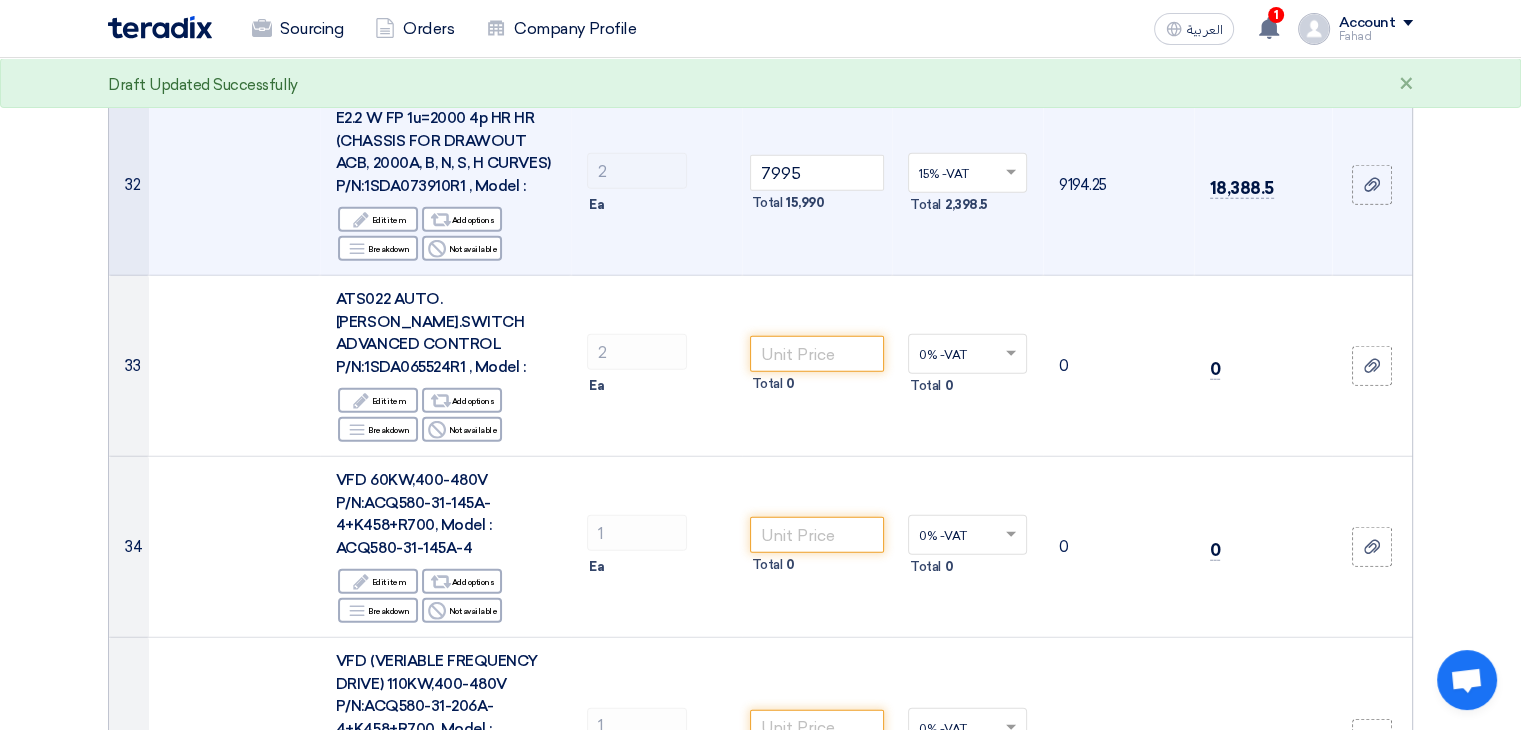 scroll, scrollTop: 5097, scrollLeft: 0, axis: vertical 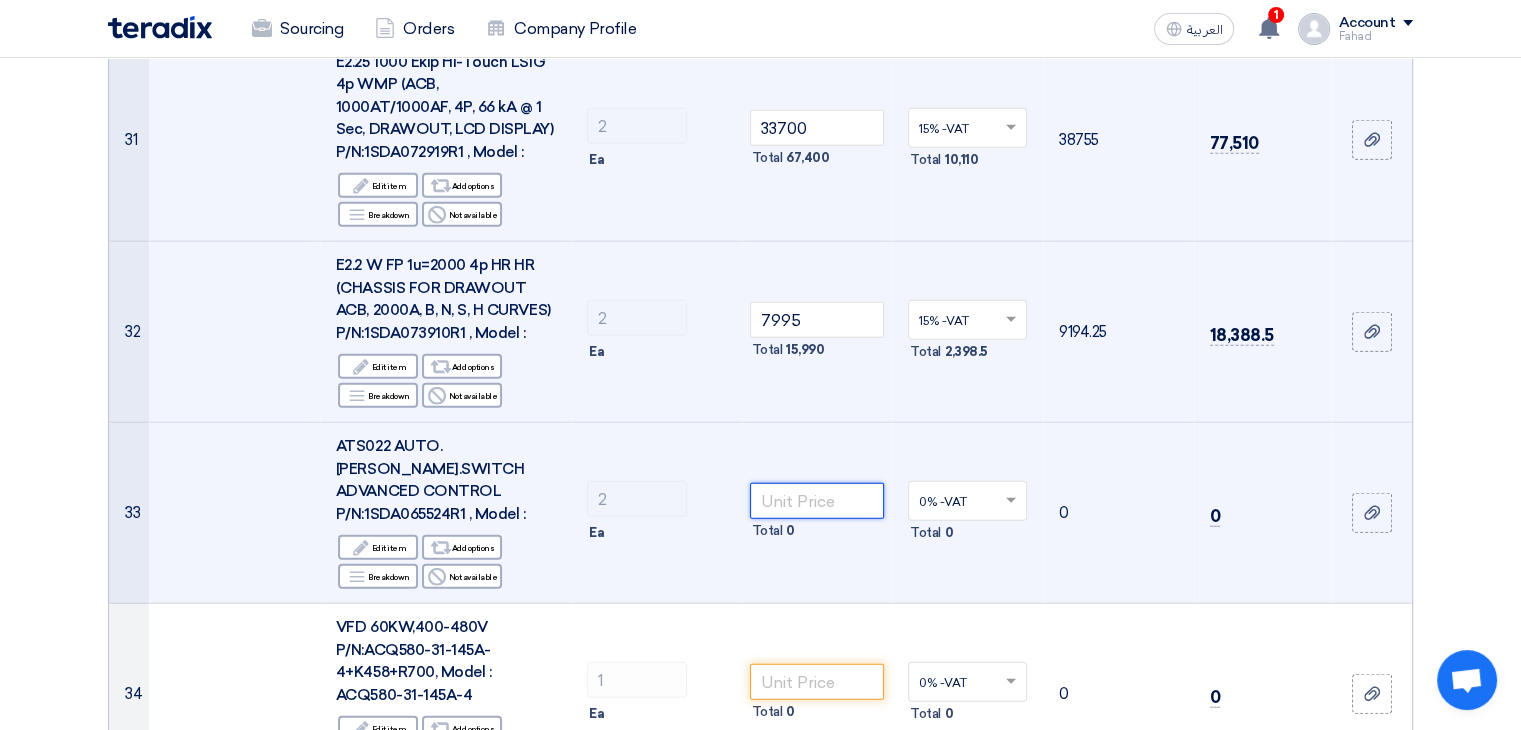 click 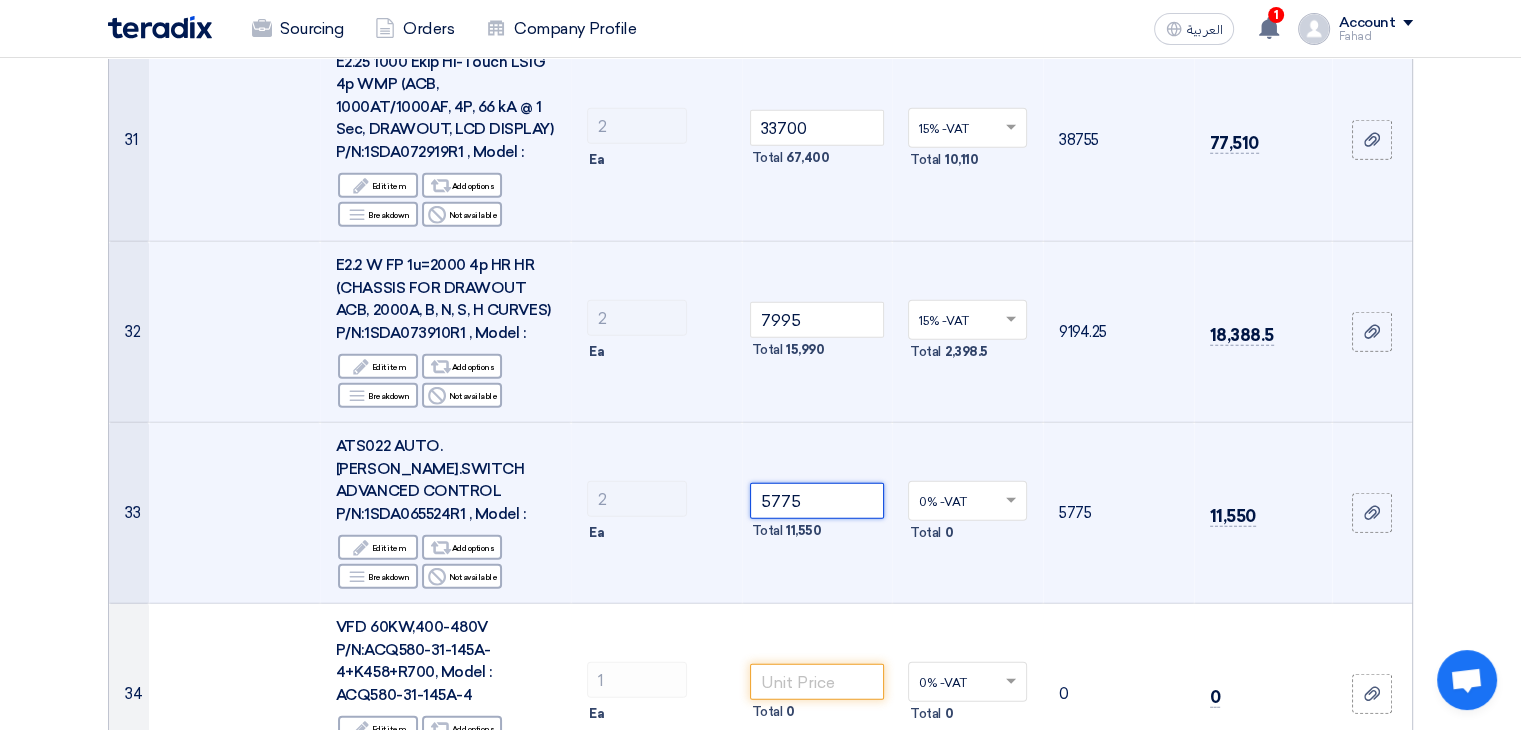 click 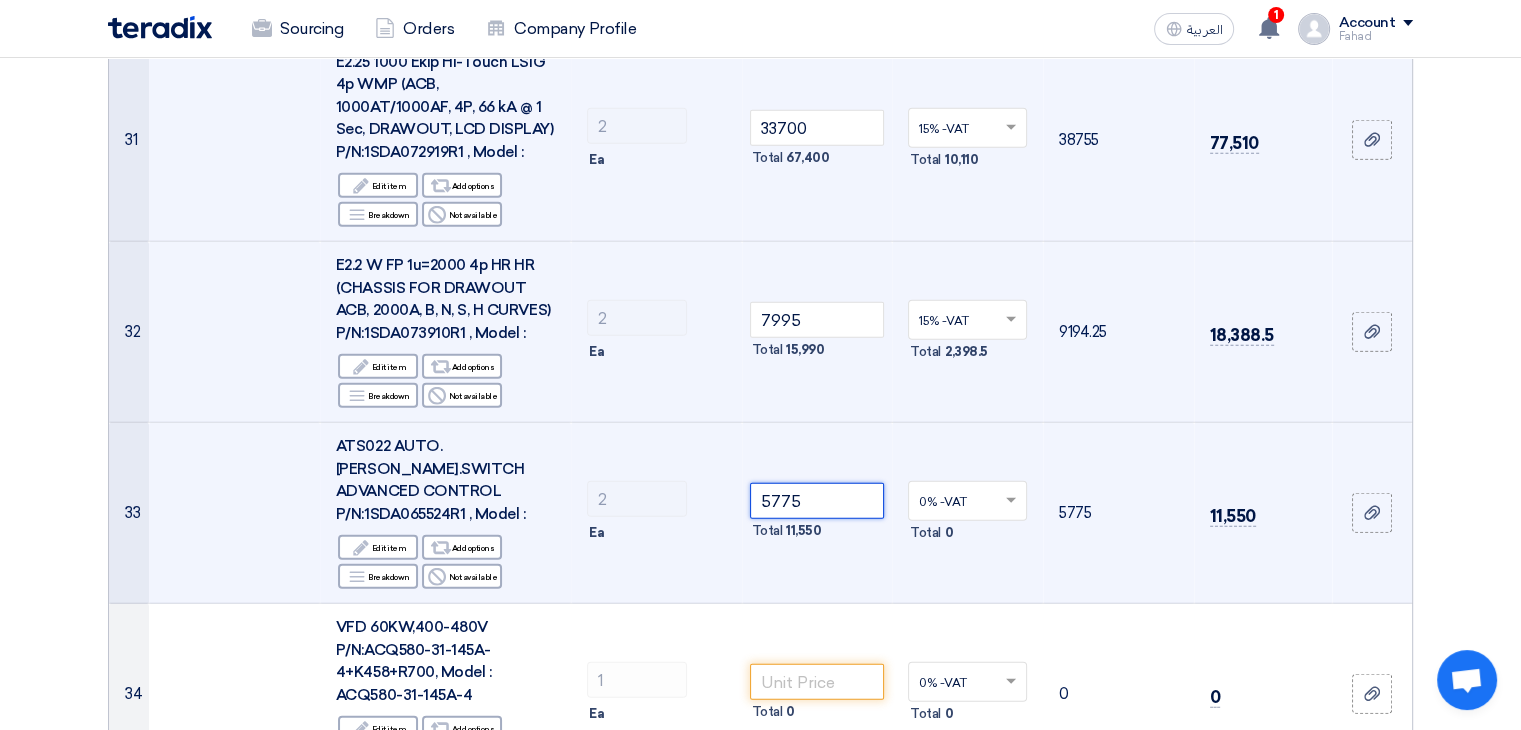 type on "5775" 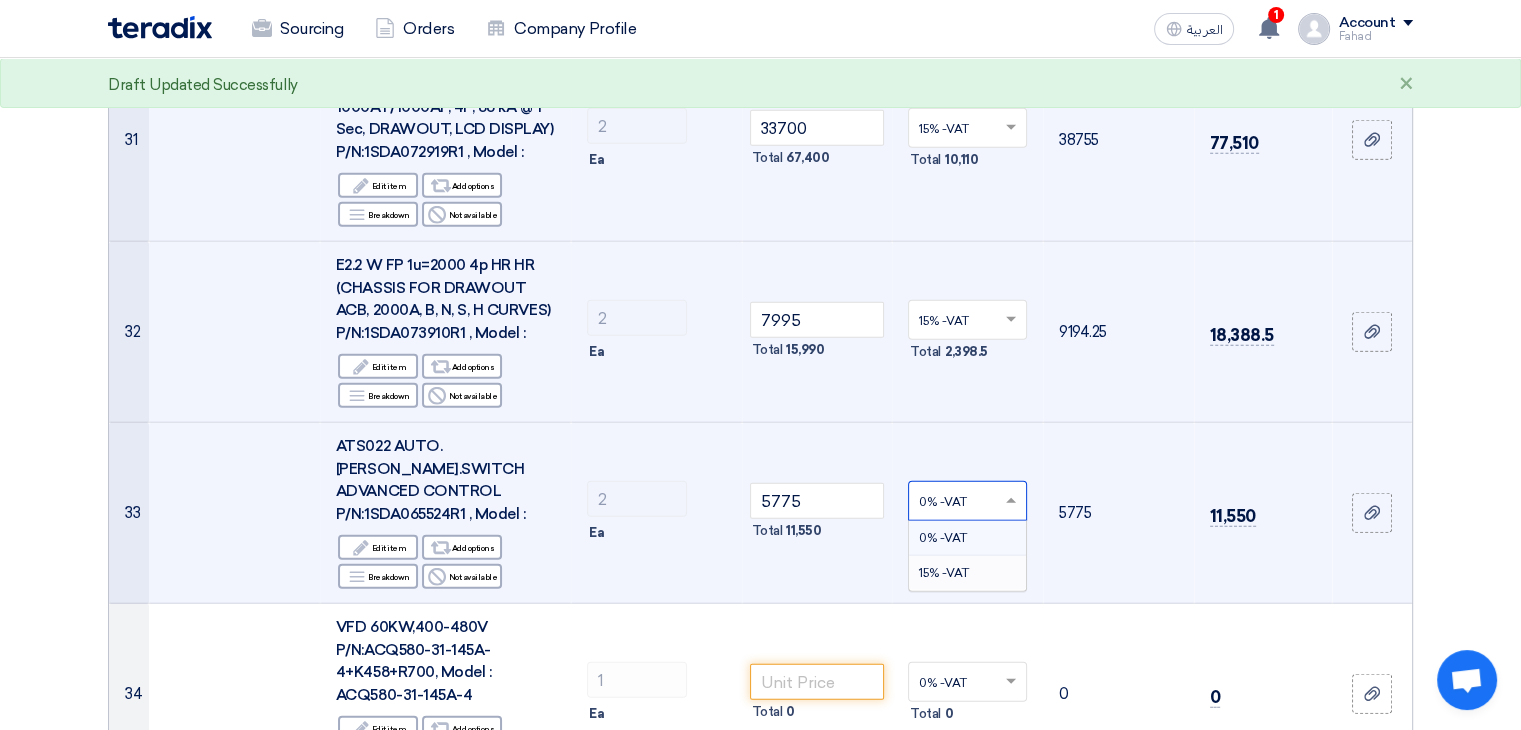 click on "15% -VAT" at bounding box center (944, 573) 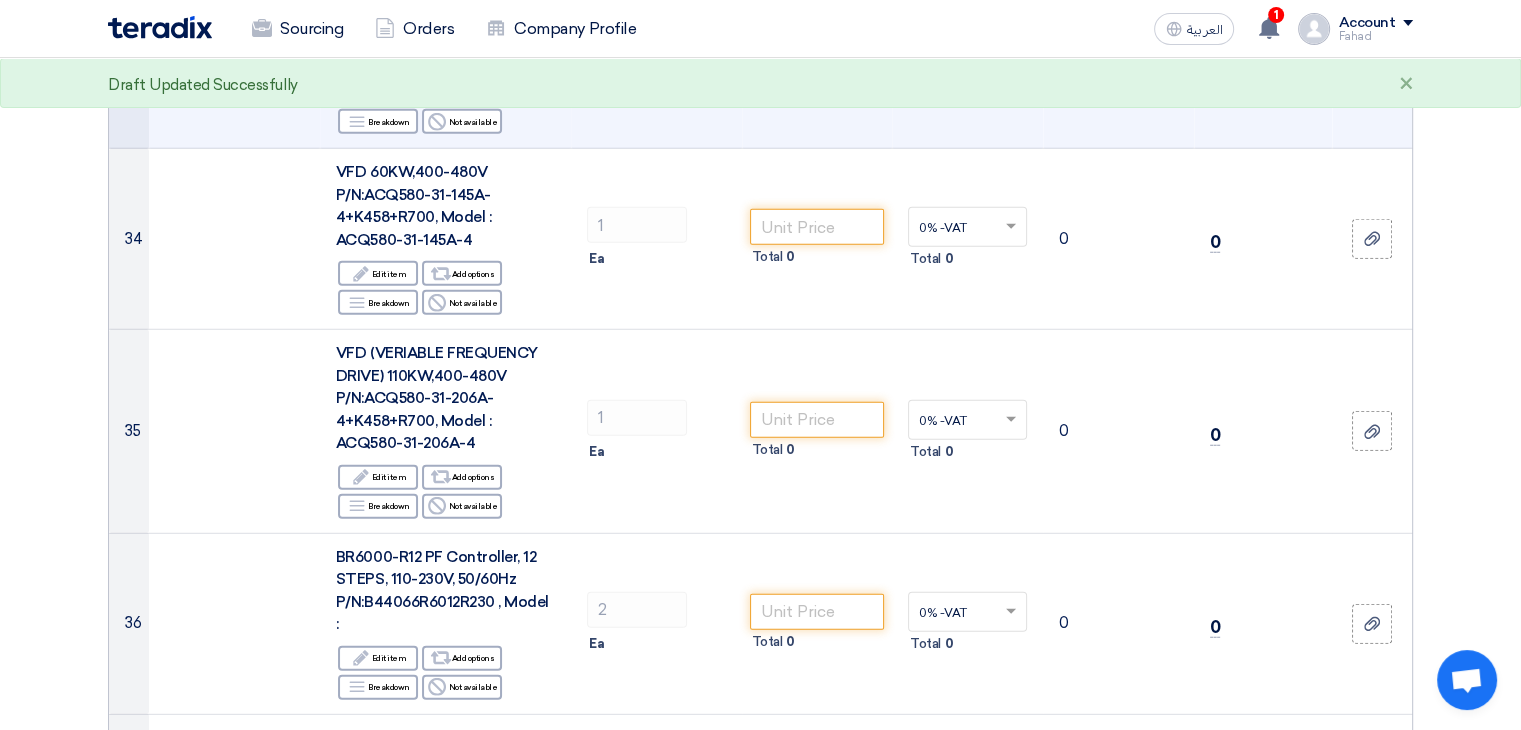 scroll, scrollTop: 5566, scrollLeft: 0, axis: vertical 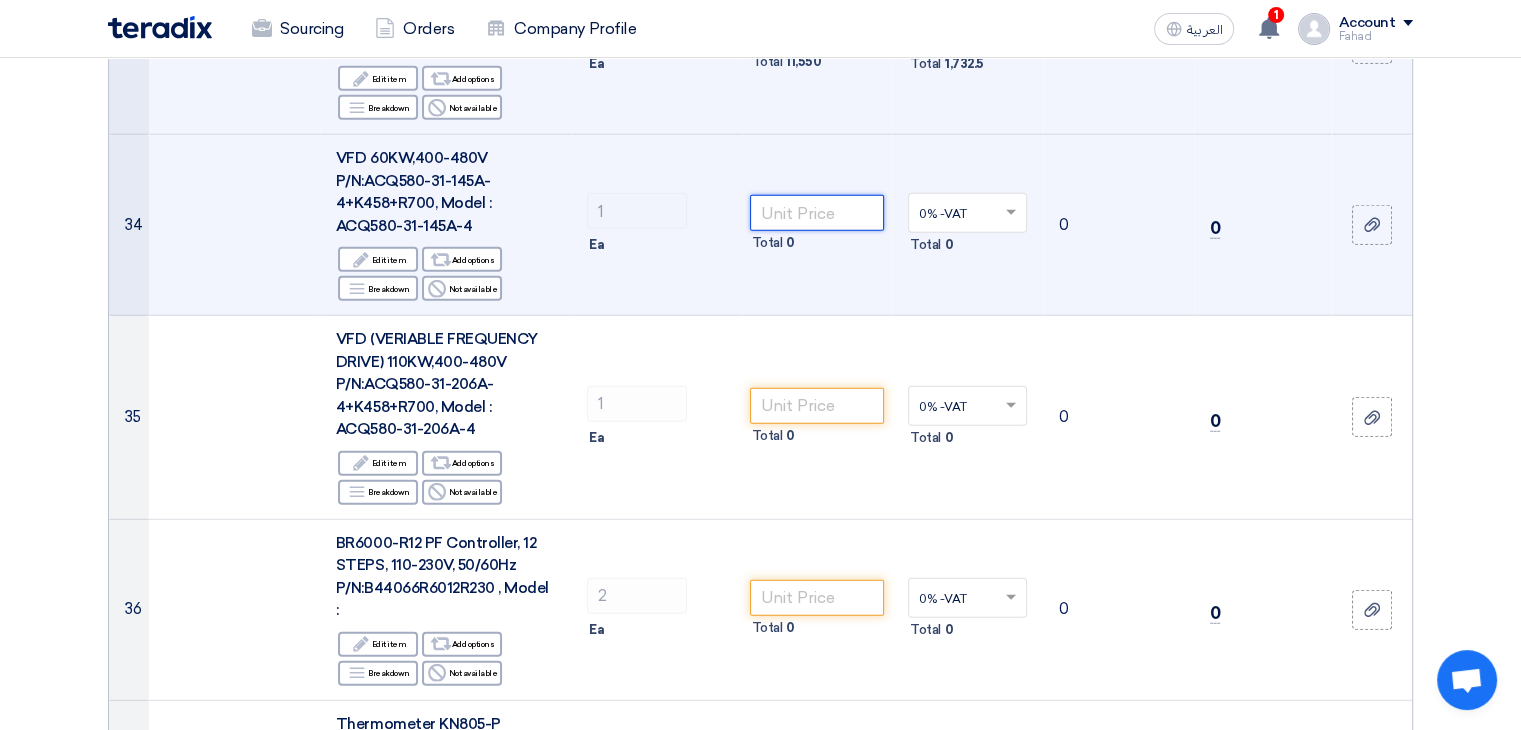 click 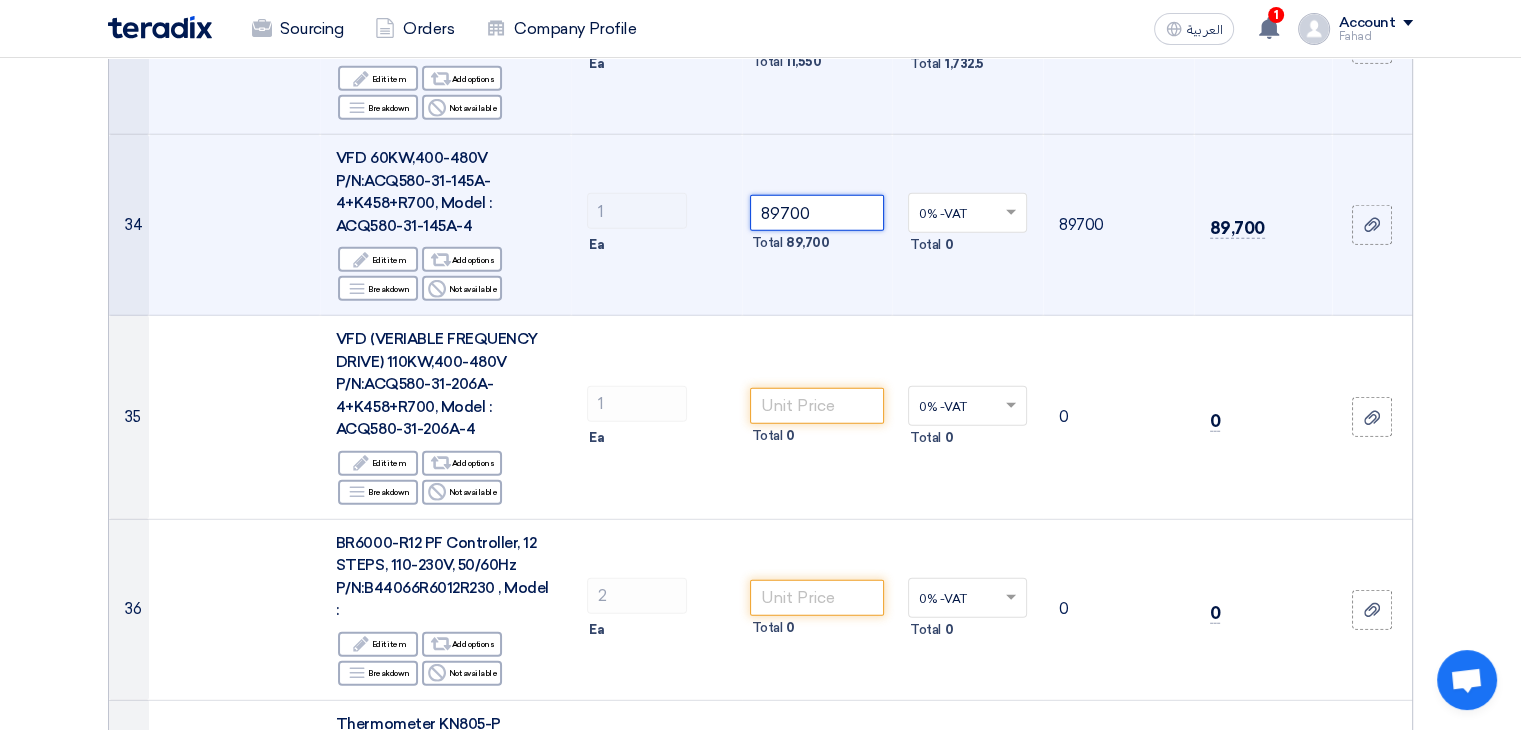 click 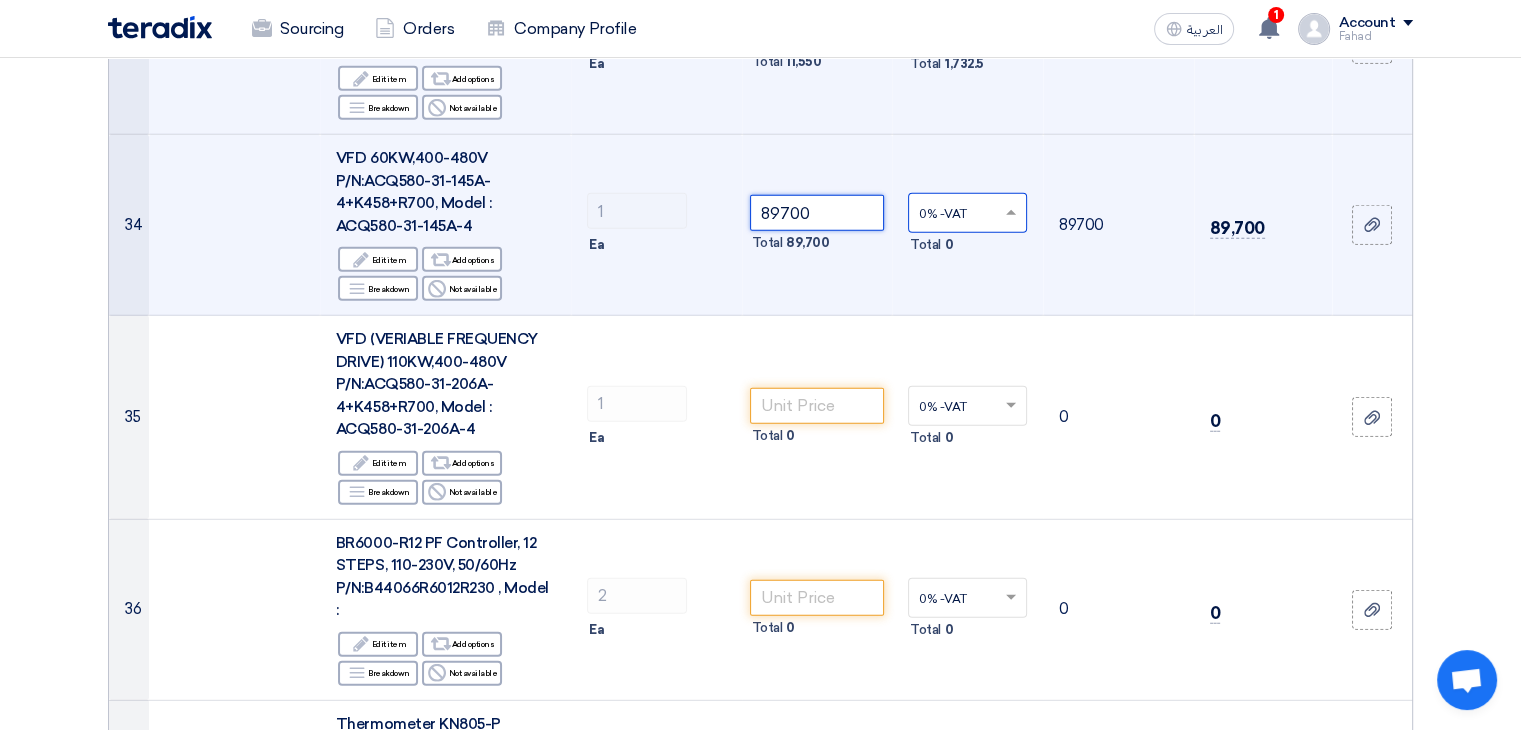type on "89700" 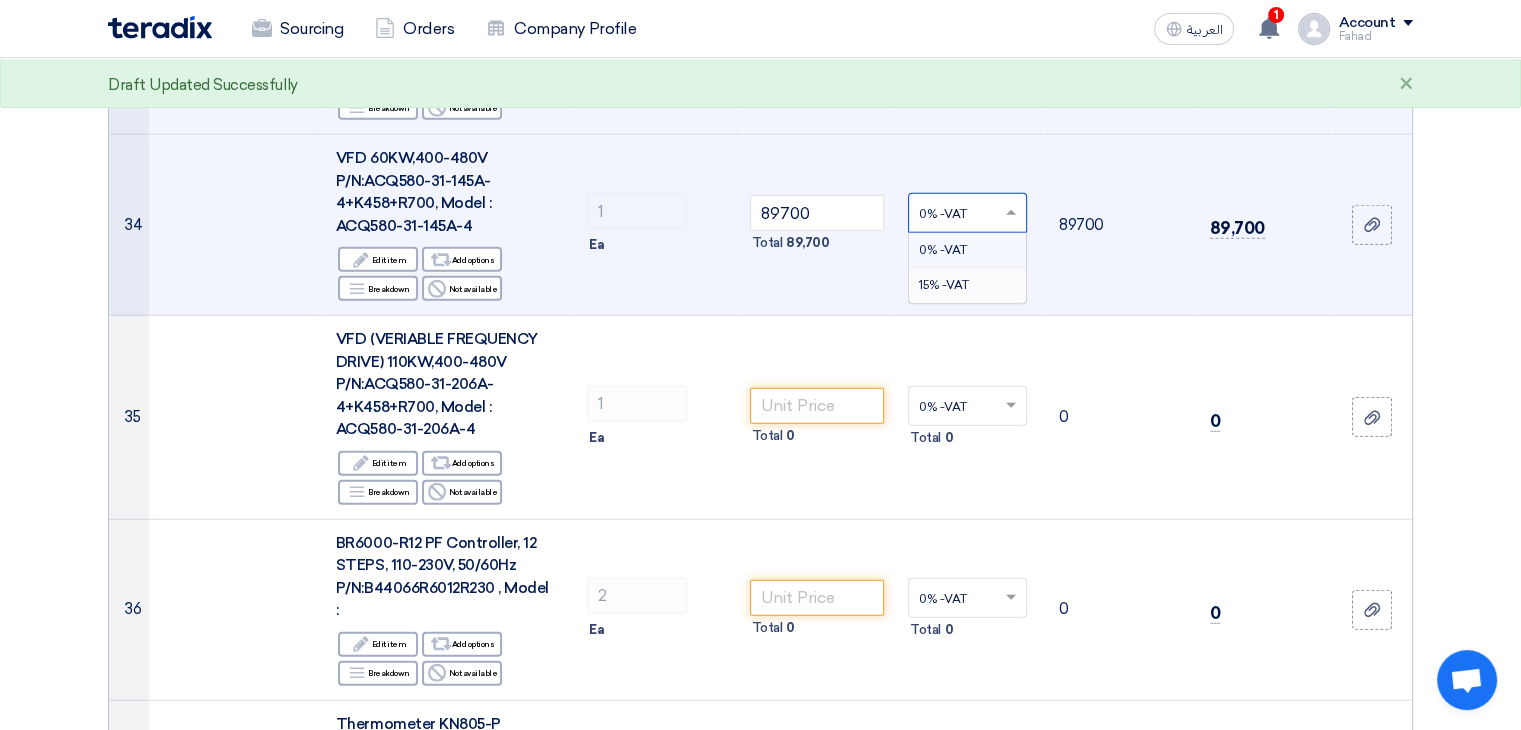 click on "15% -VAT" at bounding box center (967, 285) 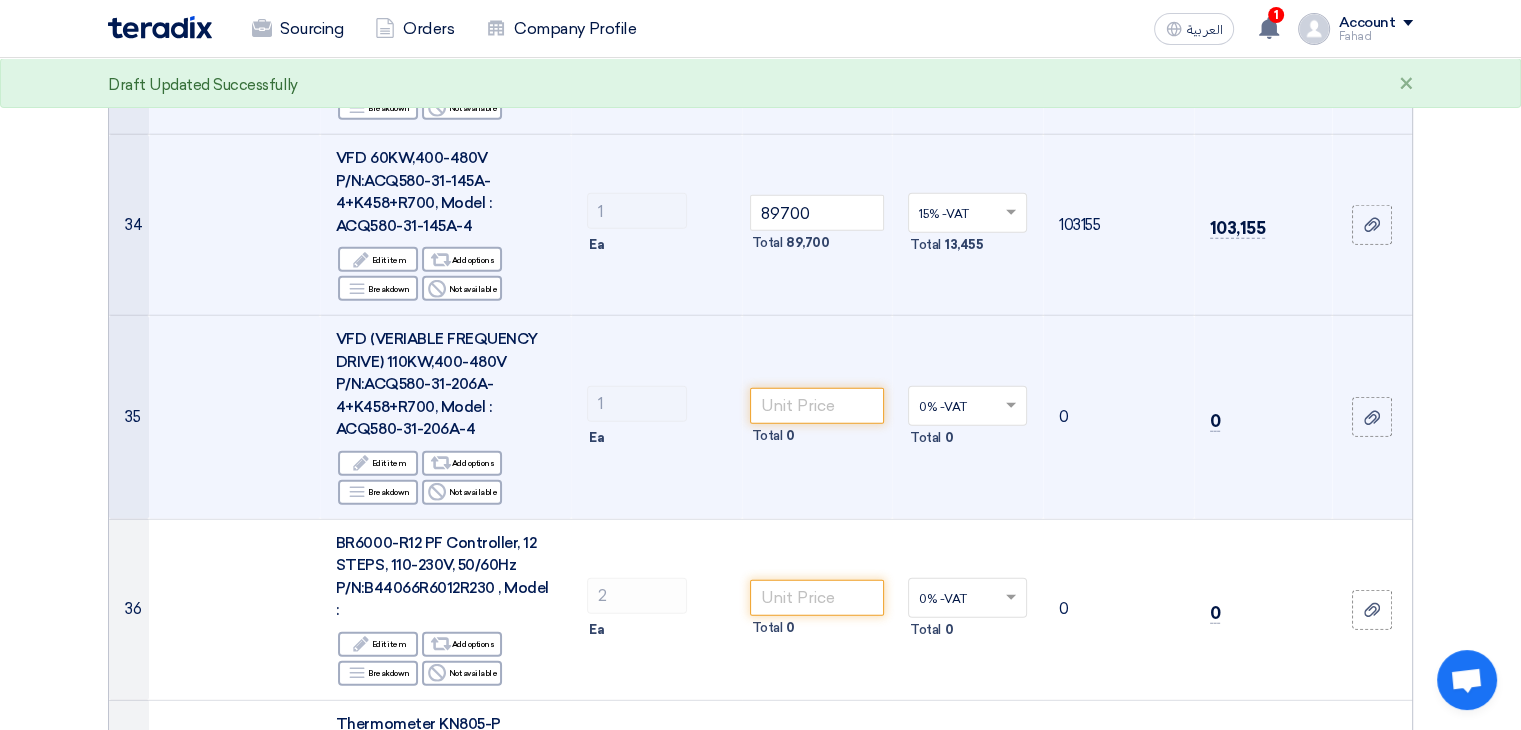 click 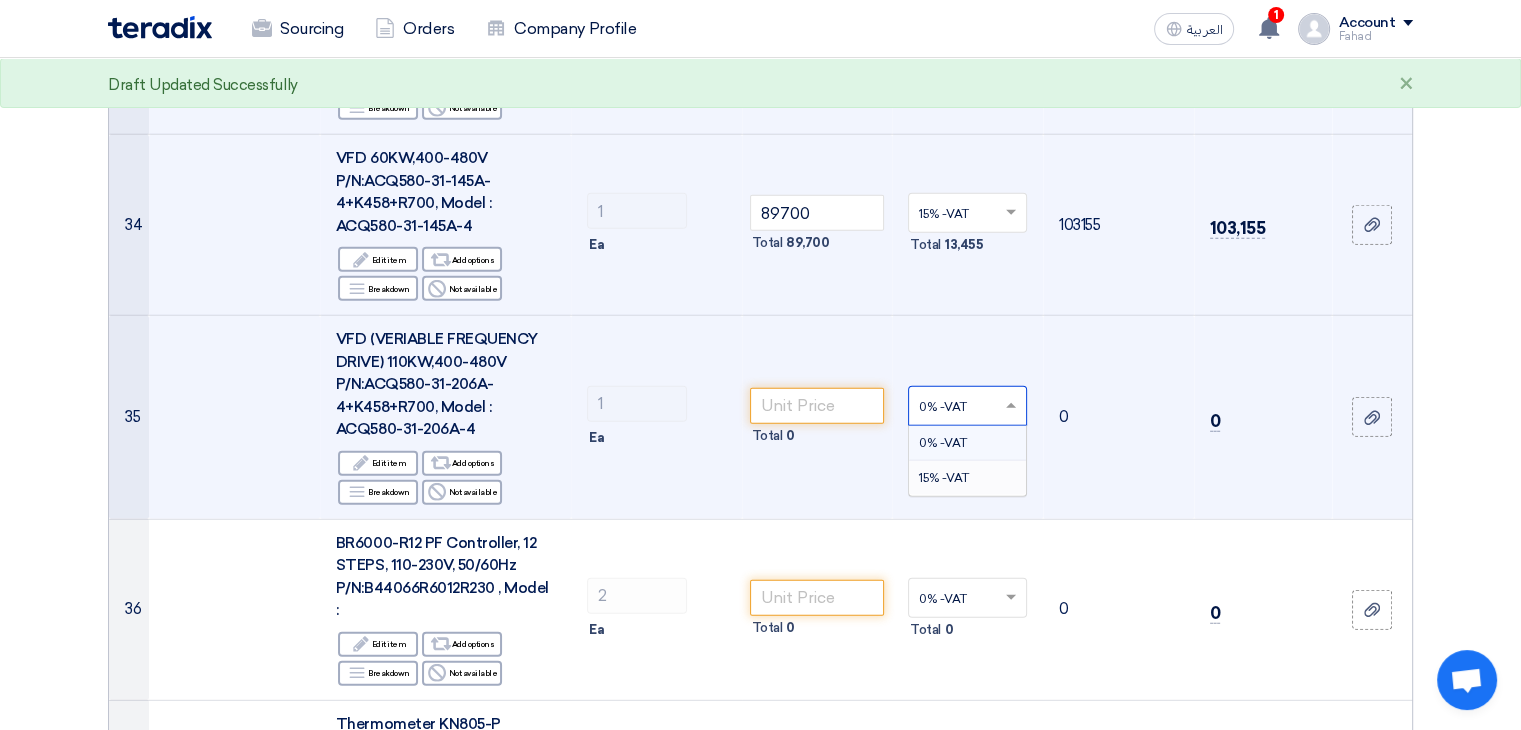 click on "15% -VAT" at bounding box center [944, 478] 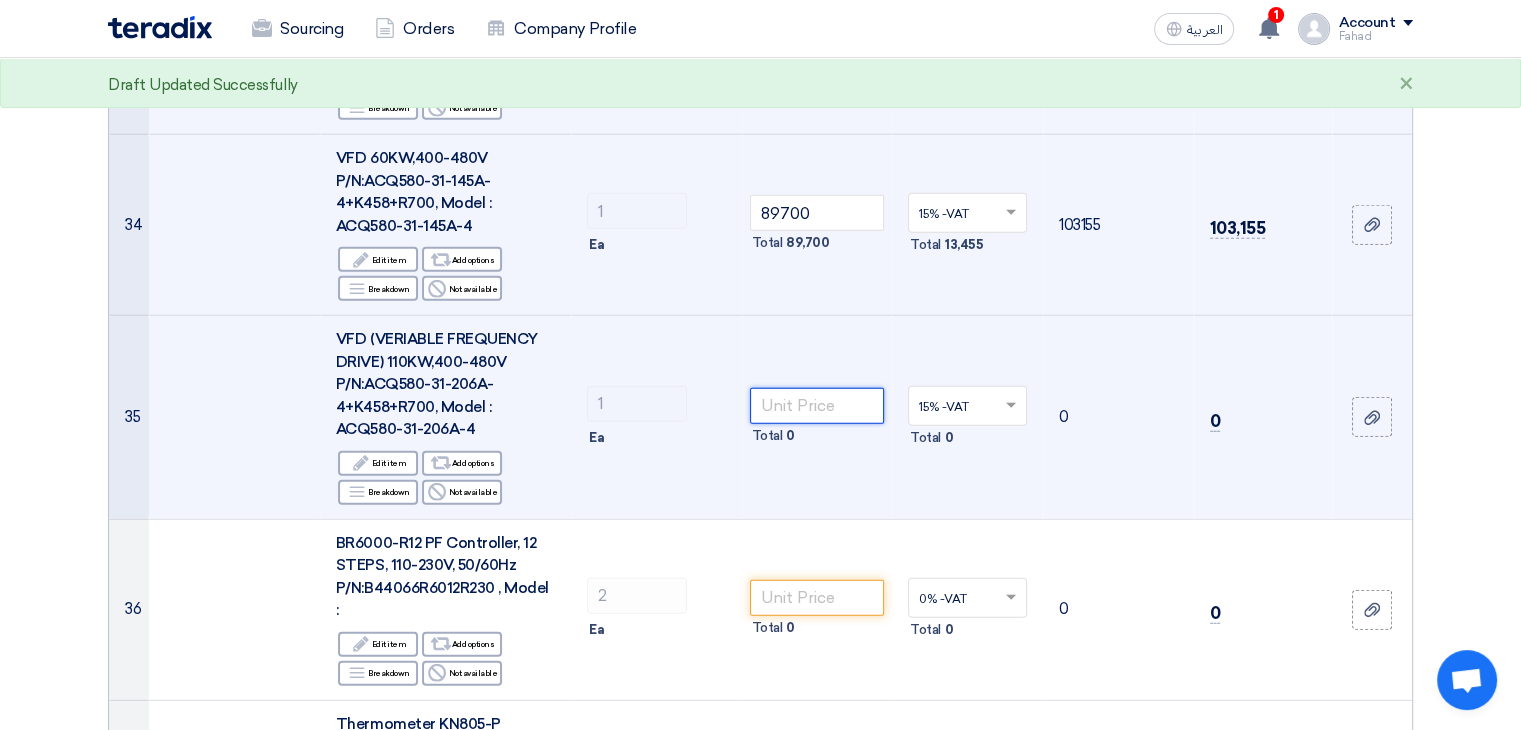 click 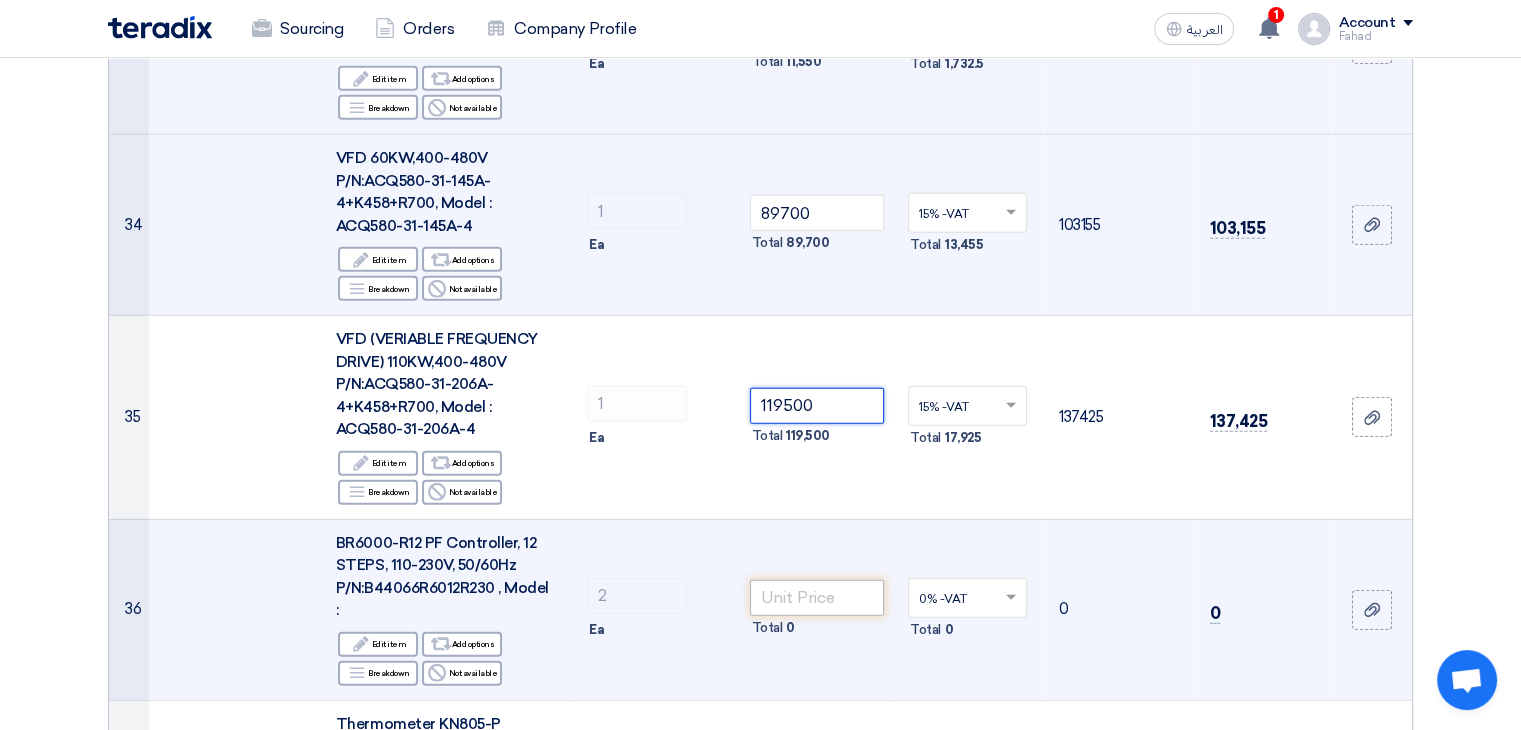 type on "119500" 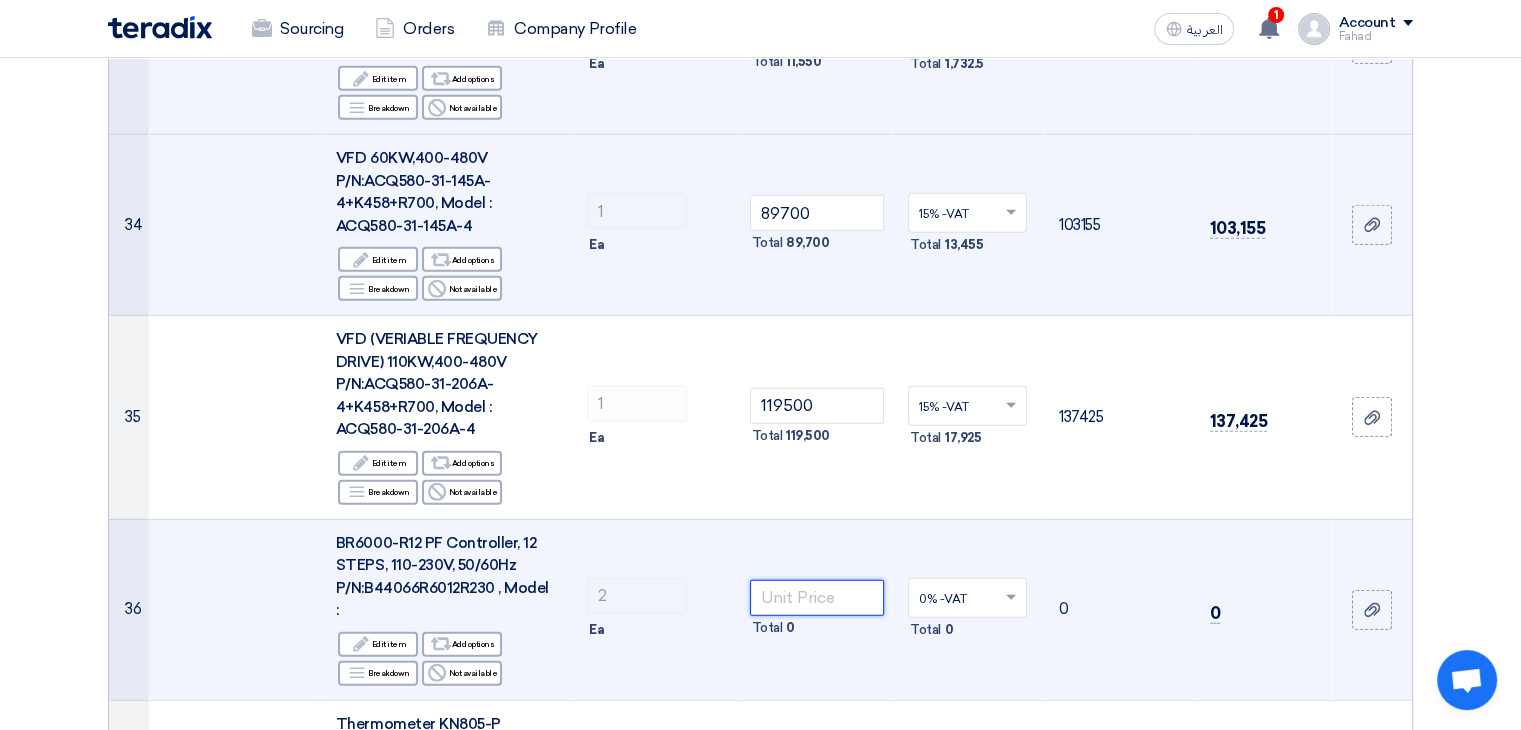 click 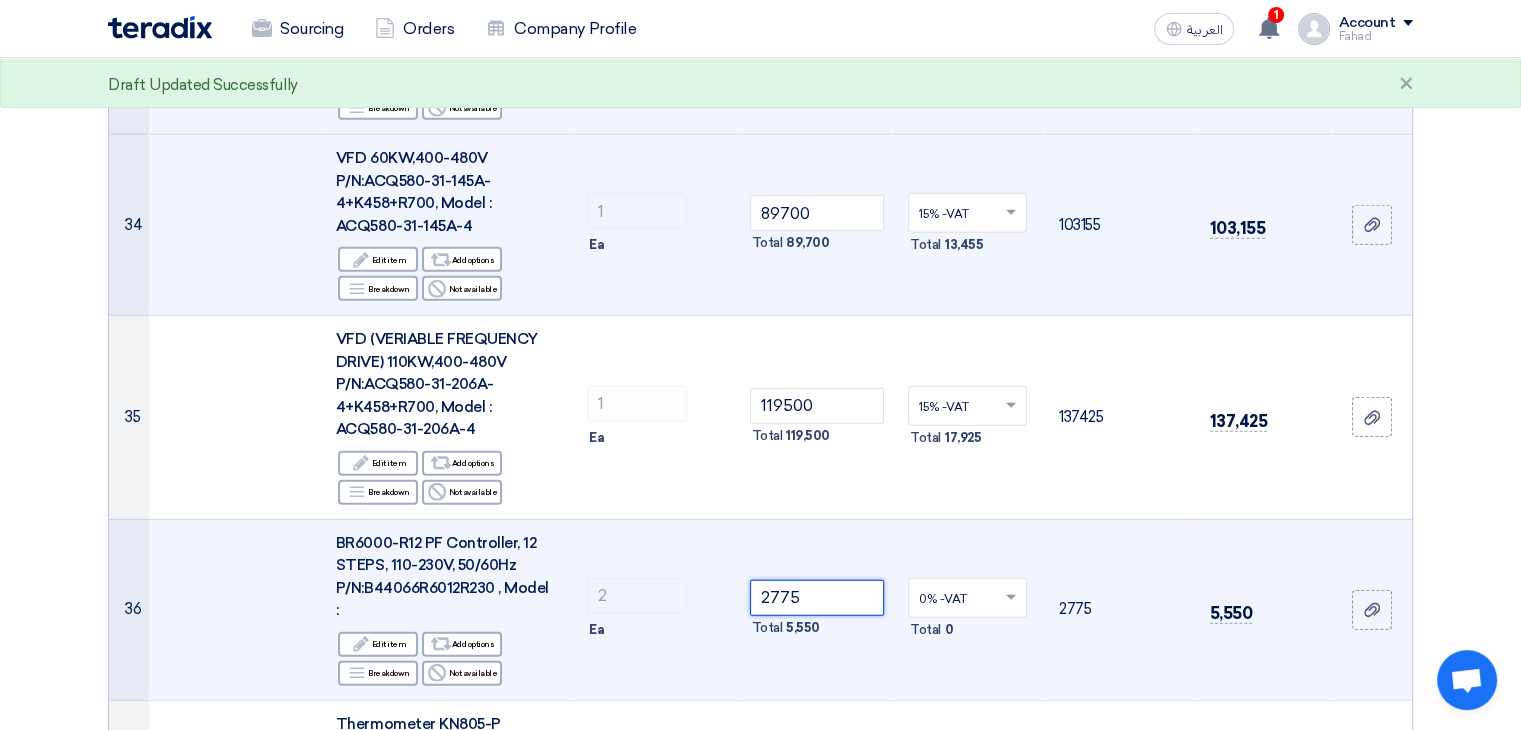 click 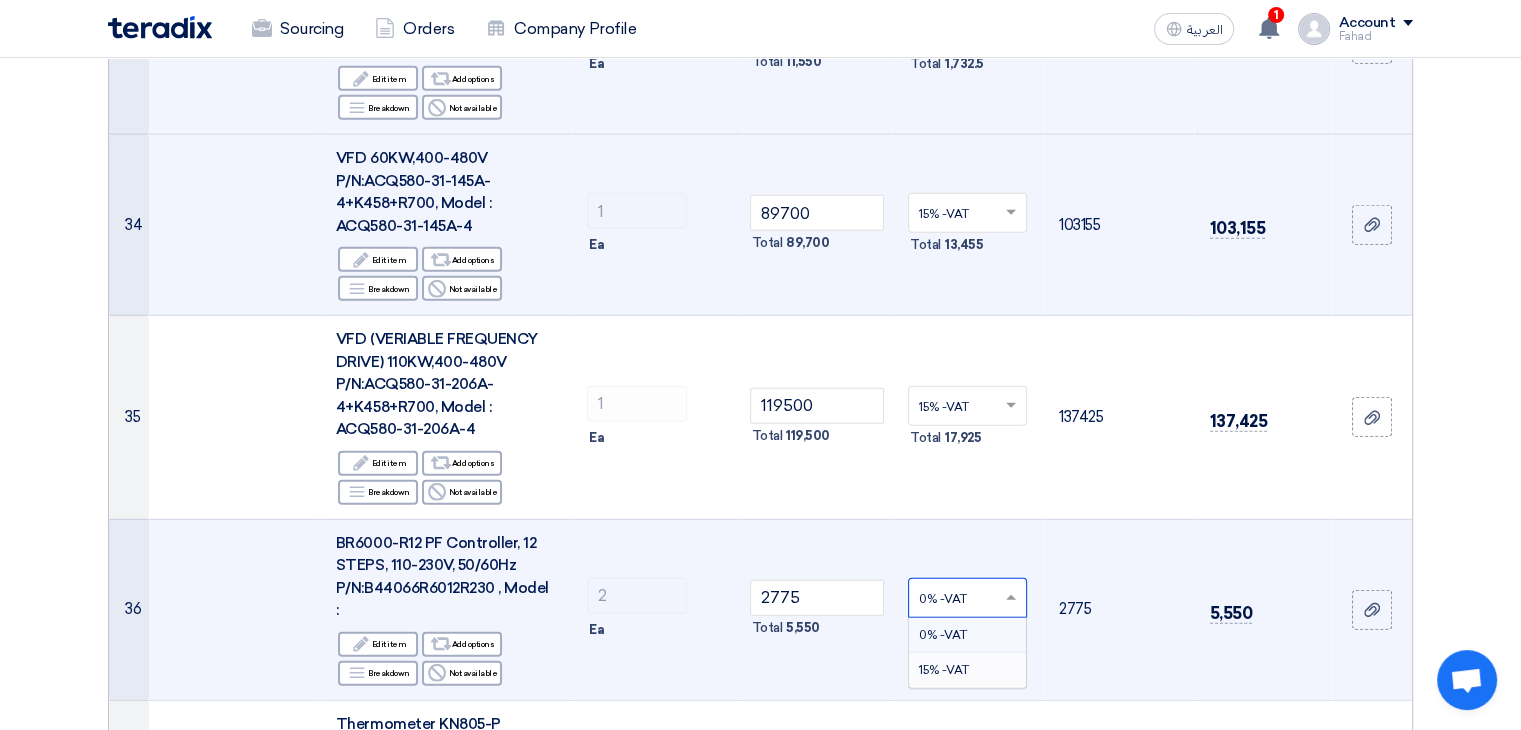 click on "15% -VAT" at bounding box center [967, 670] 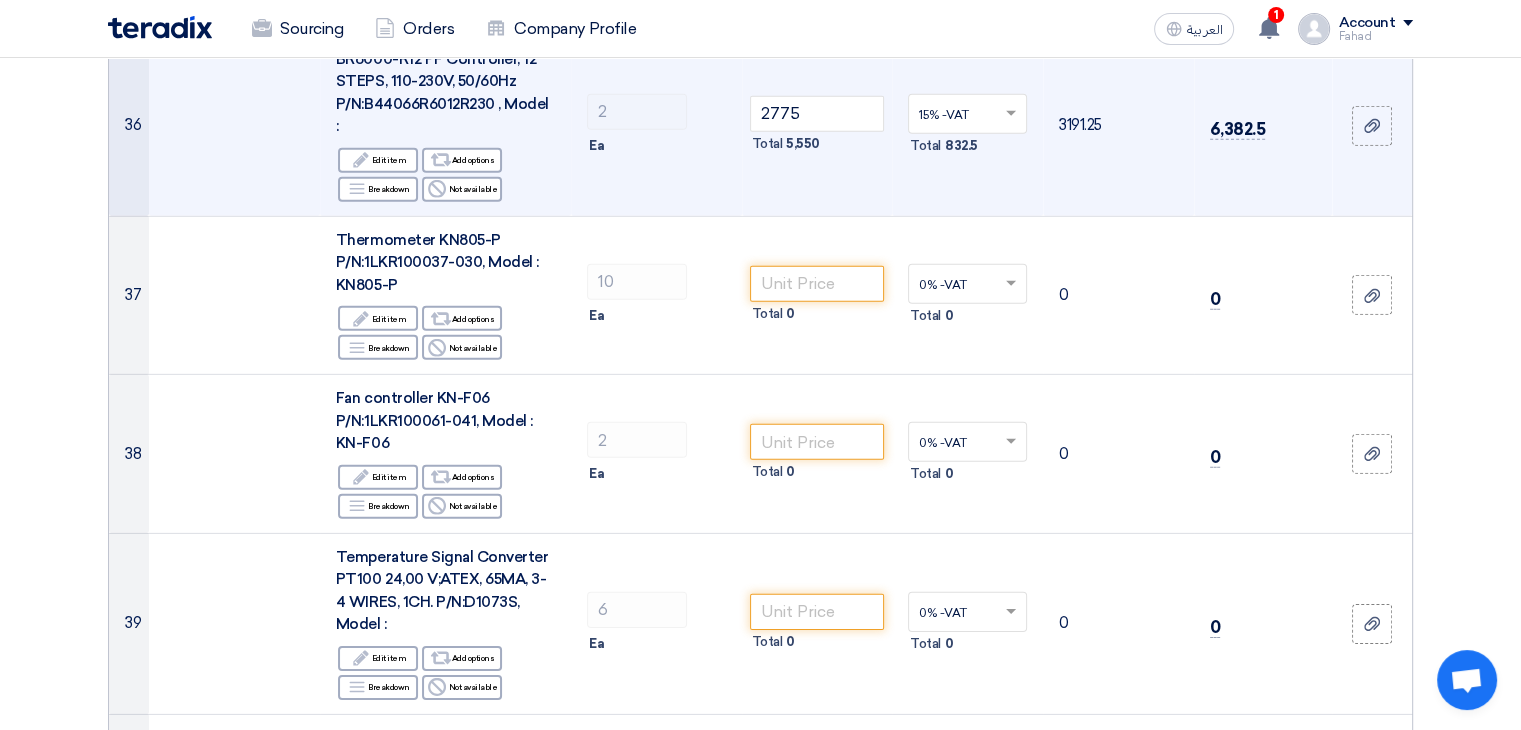 scroll, scrollTop: 6065, scrollLeft: 0, axis: vertical 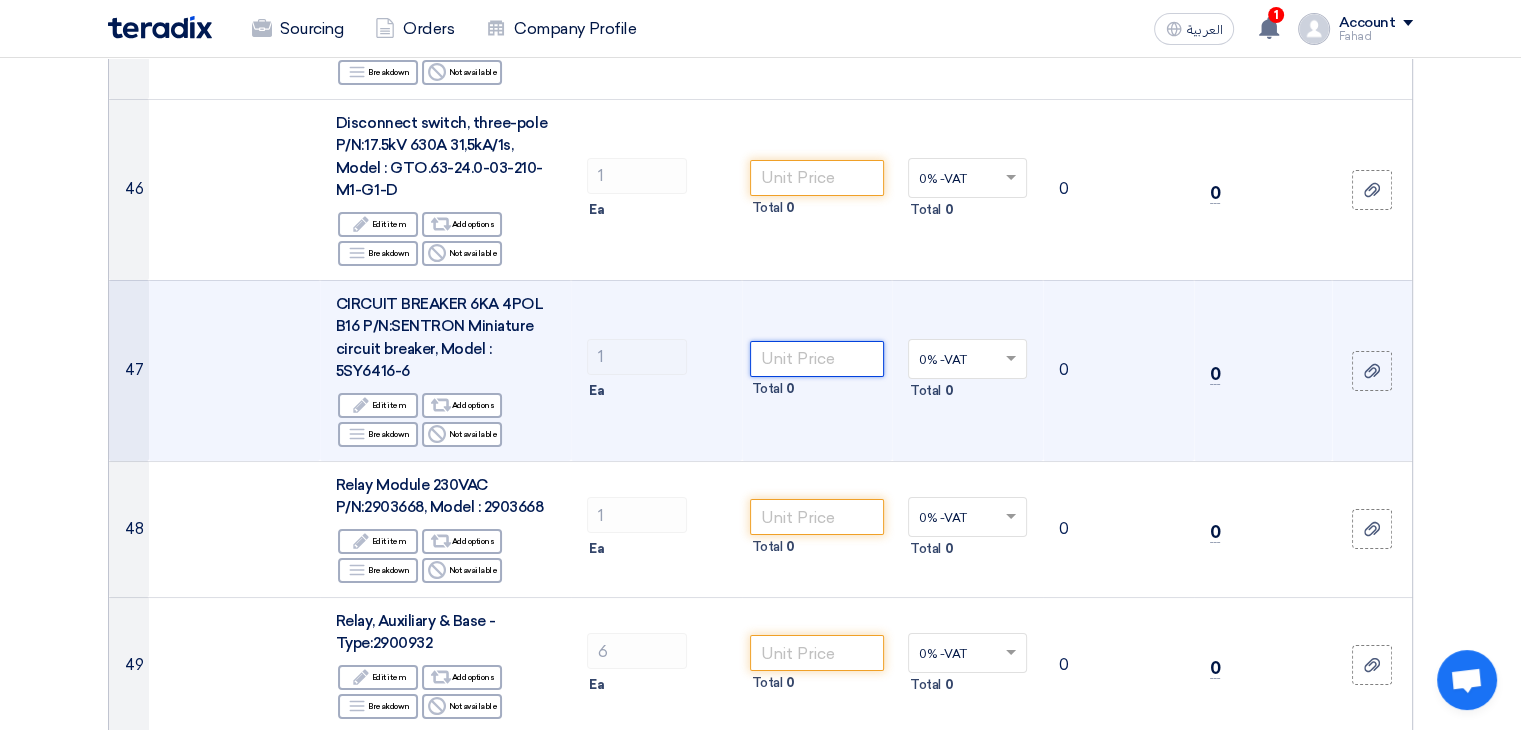 click 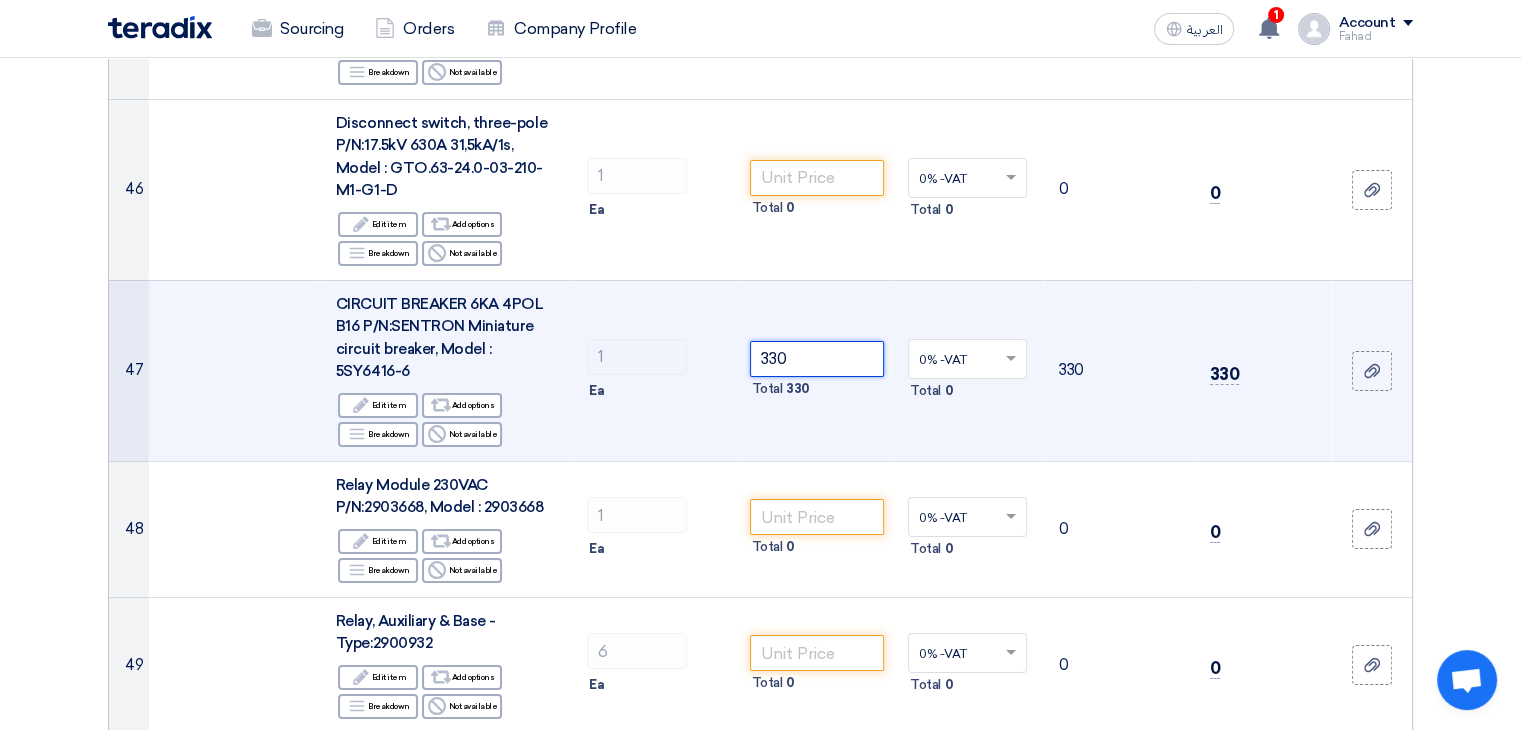 click 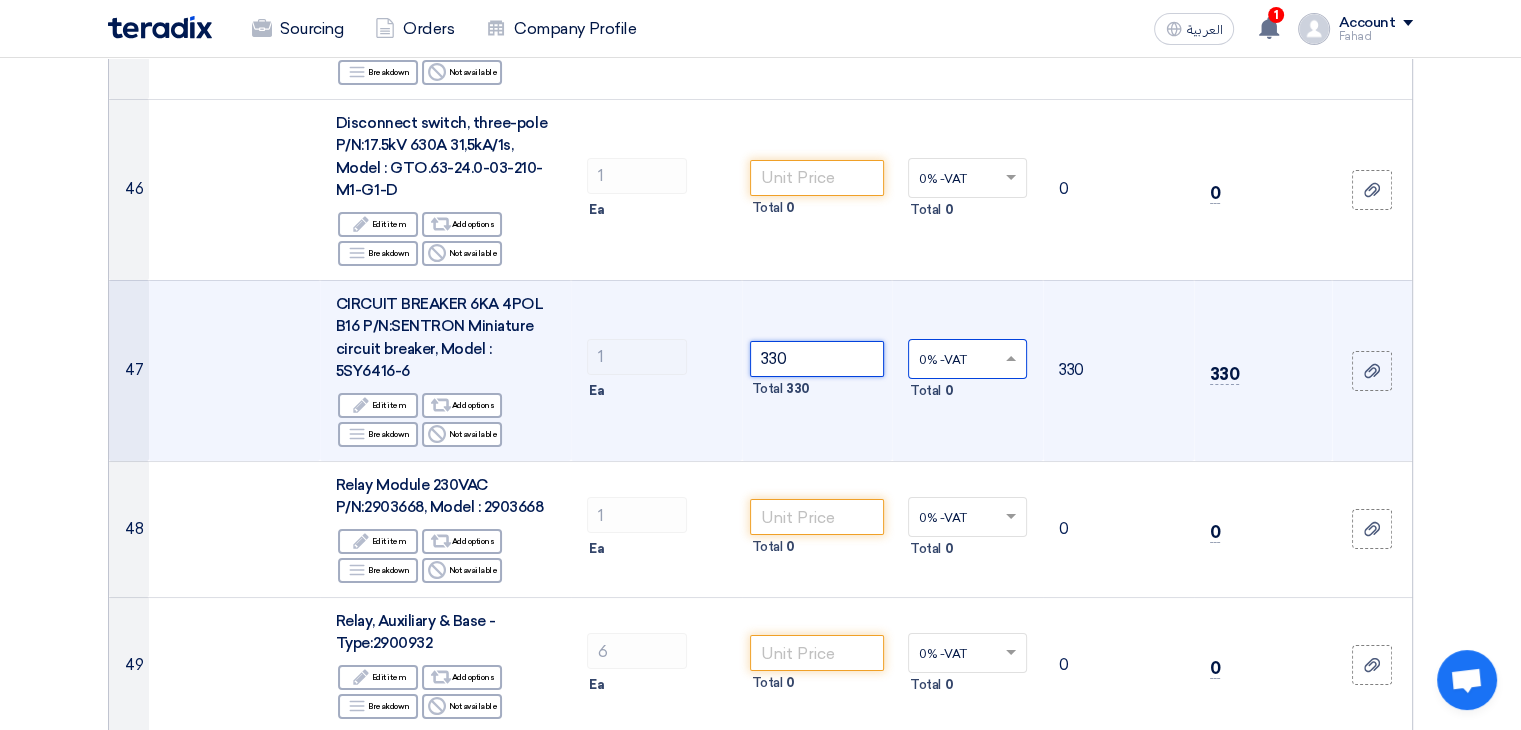 type on "330" 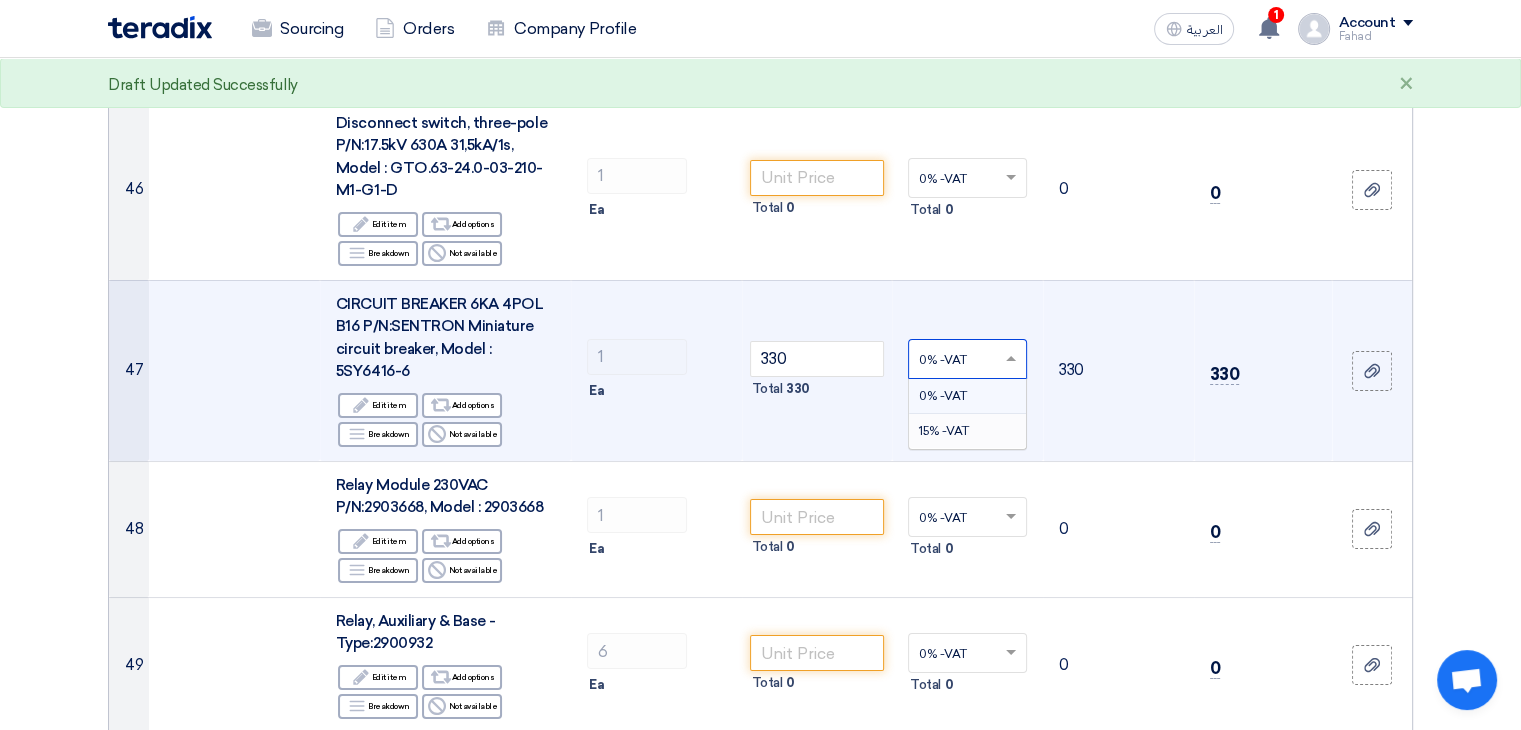 click on "15% -VAT" at bounding box center [944, 431] 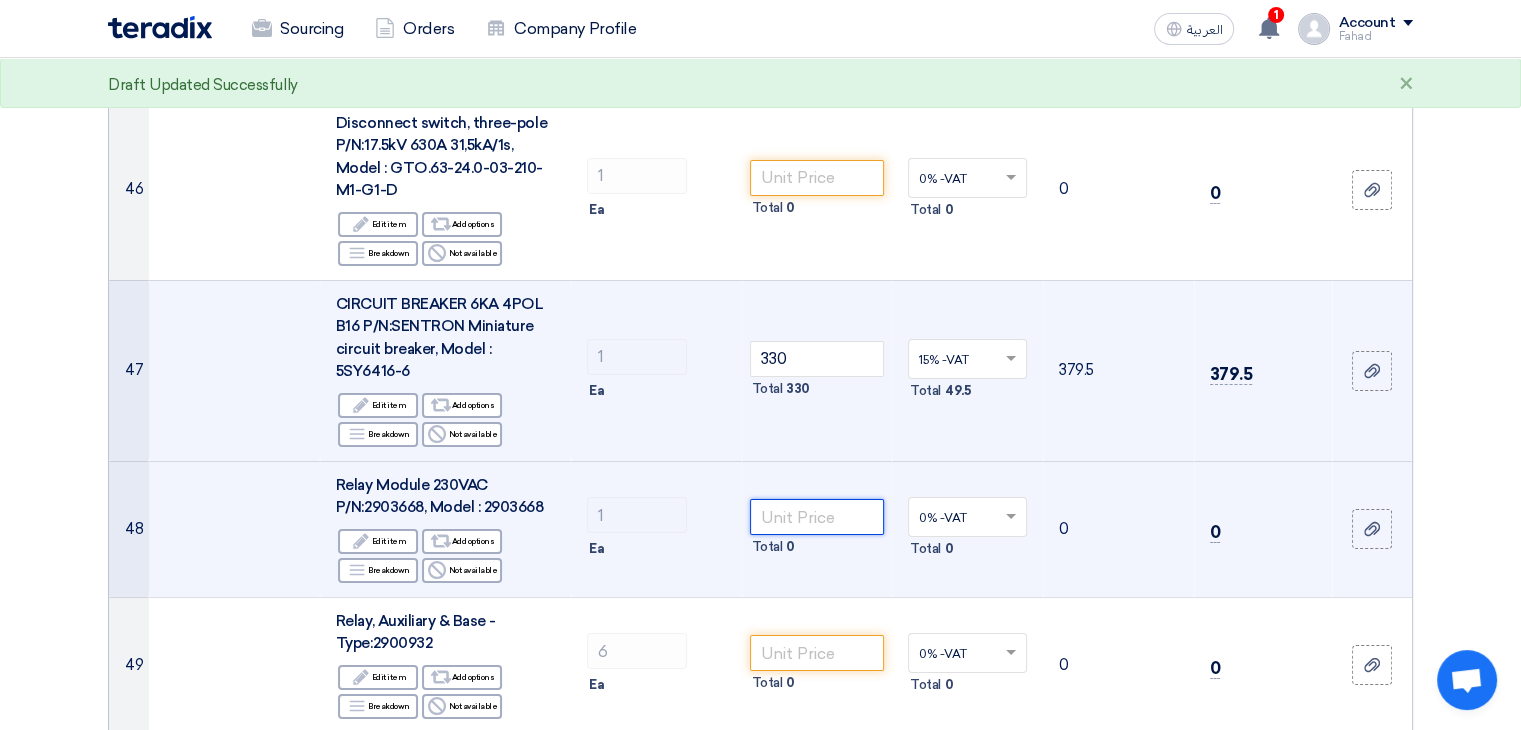 click 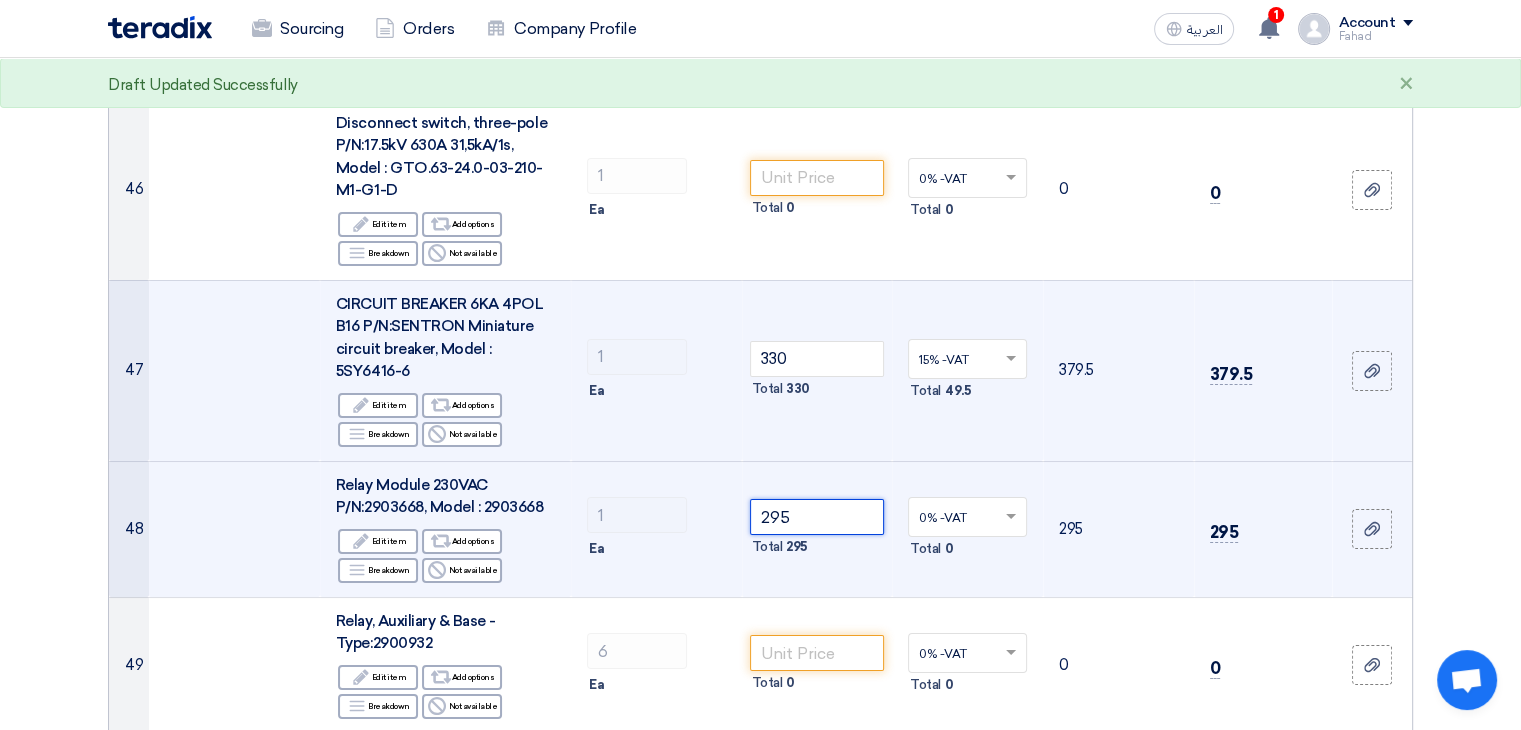 click 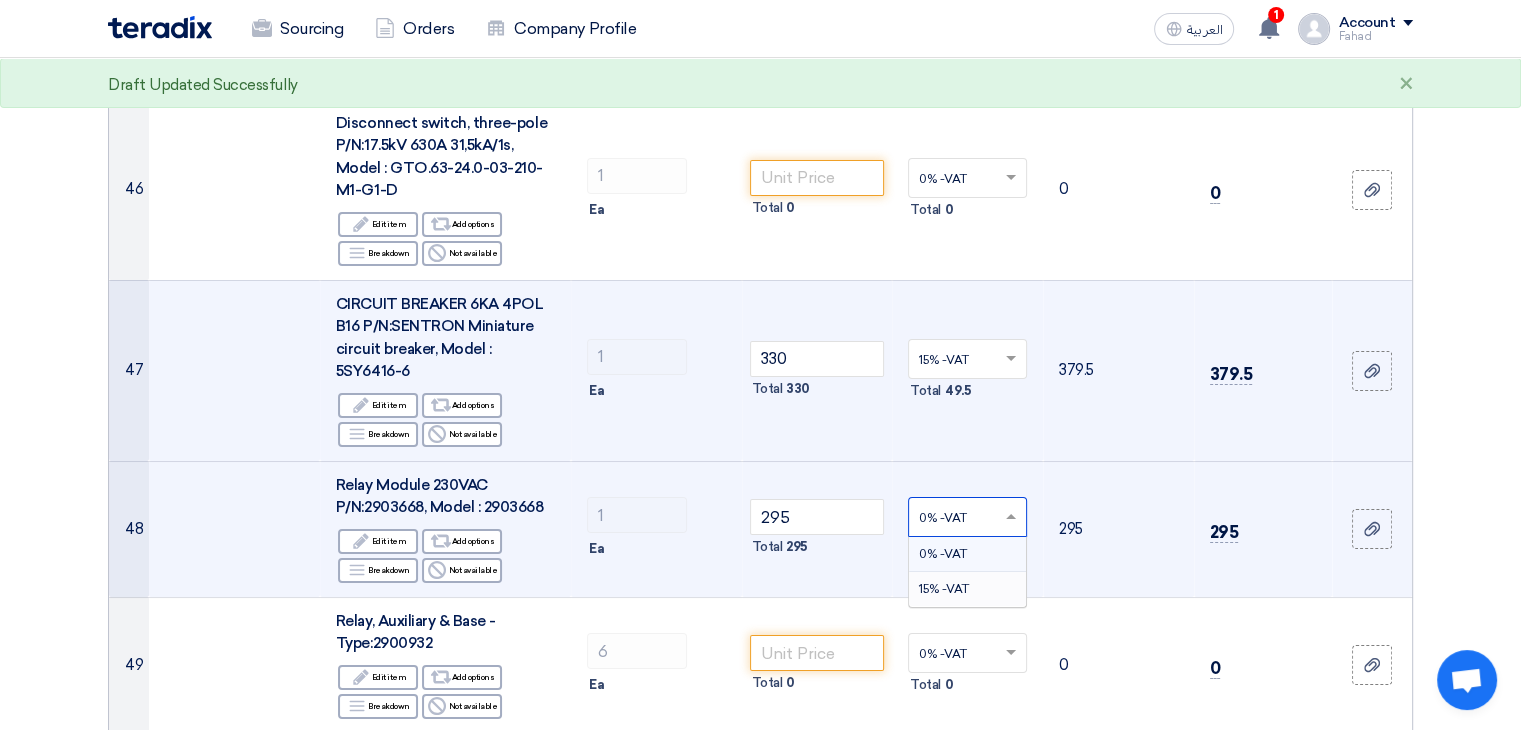 click on "15% -VAT" at bounding box center (944, 589) 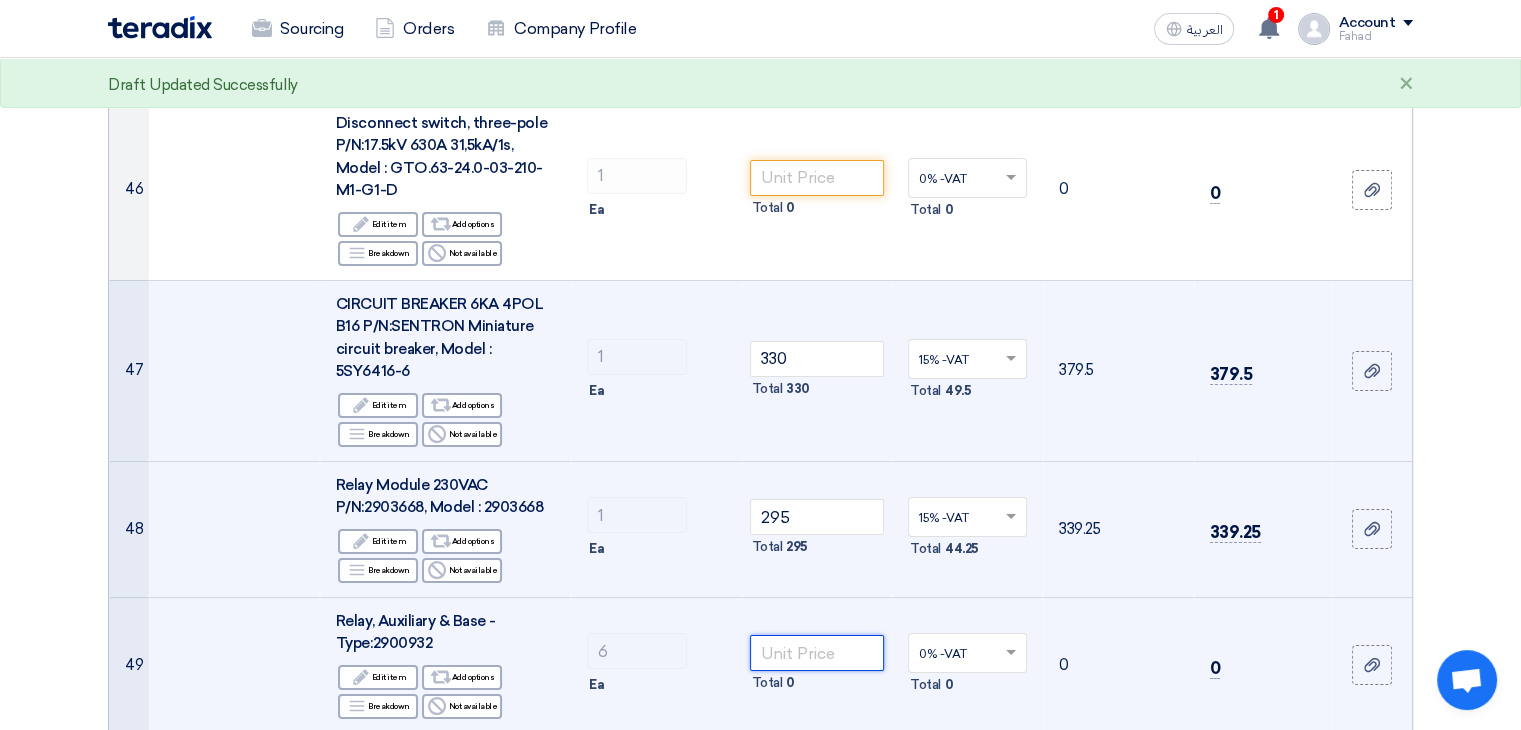click 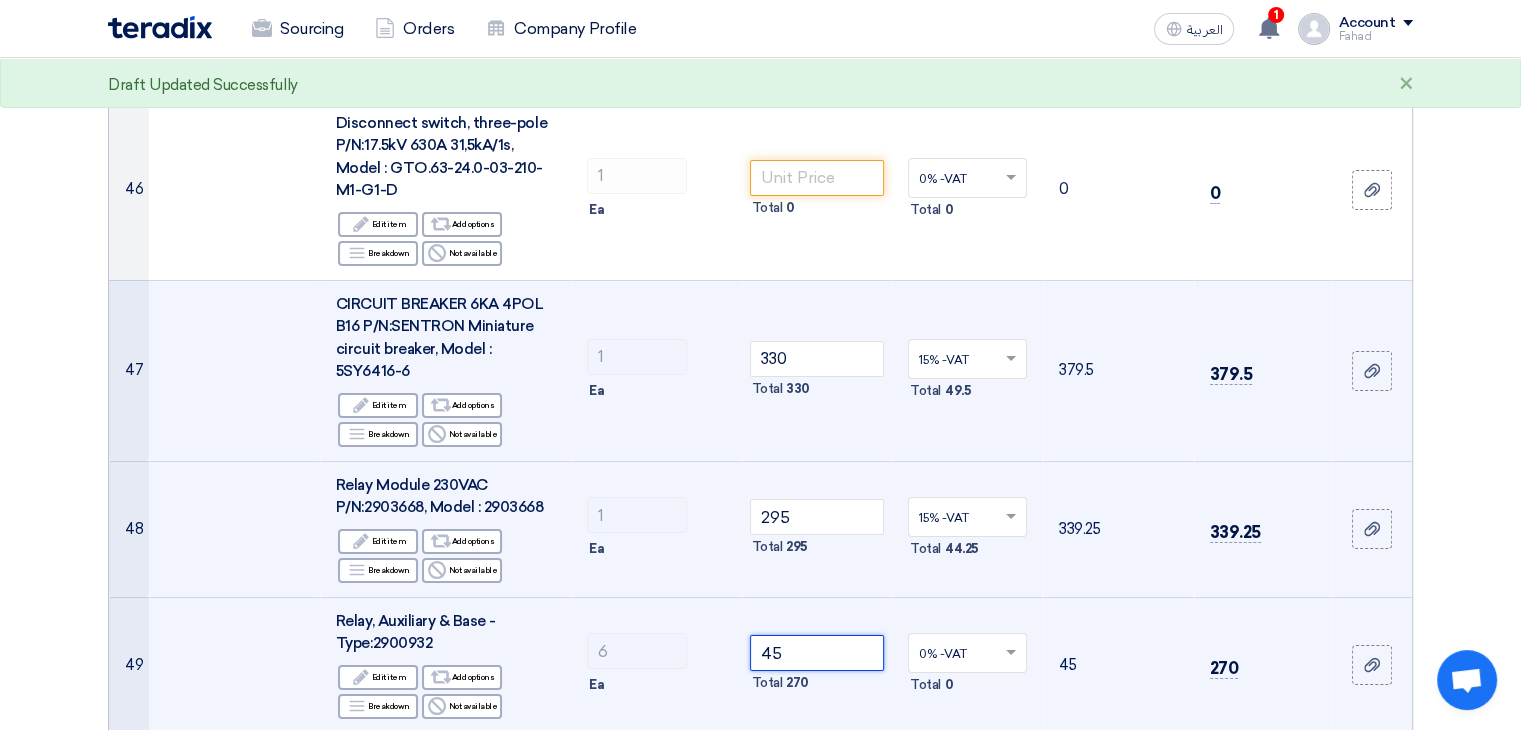 click 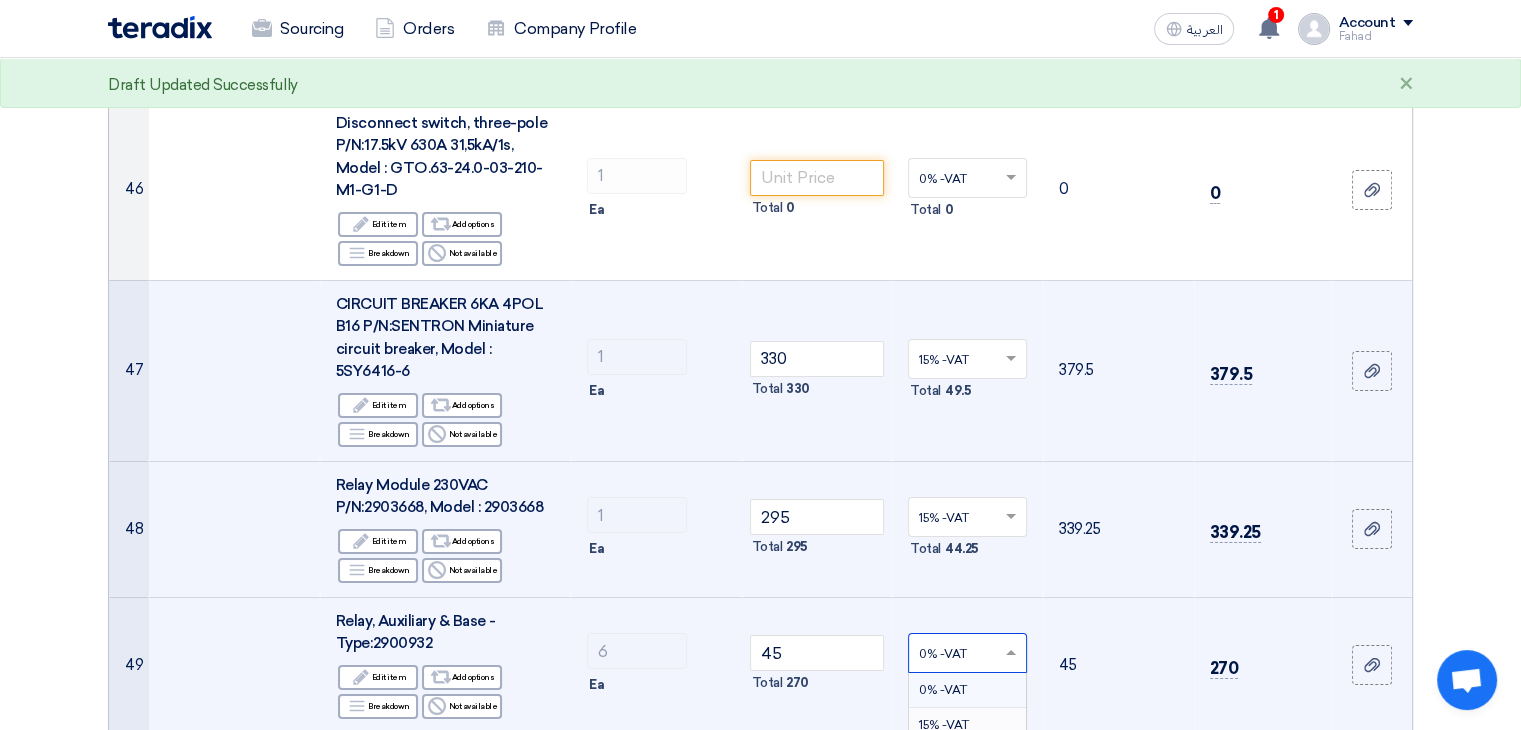 click on "15% -VAT" at bounding box center (944, 725) 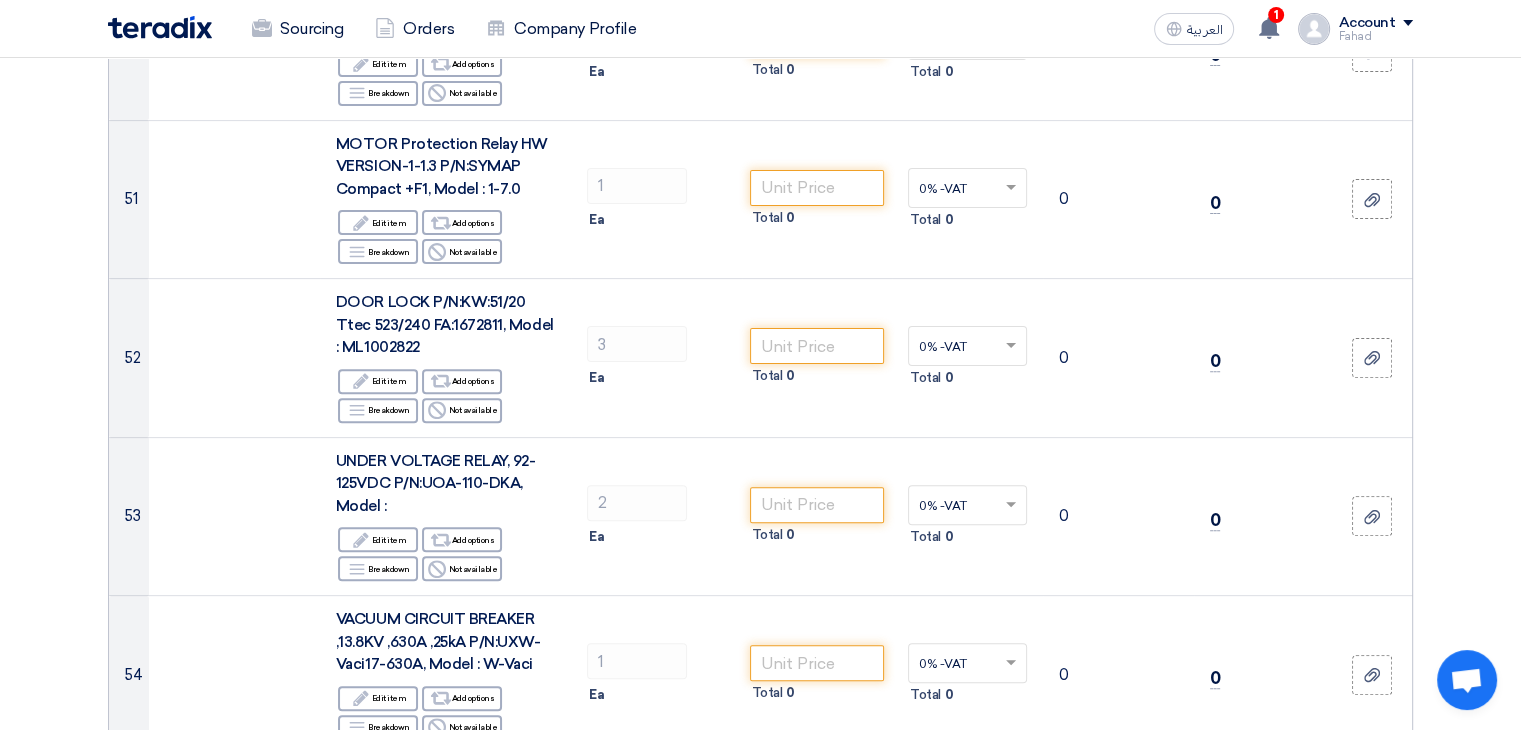 scroll, scrollTop: 7978, scrollLeft: 0, axis: vertical 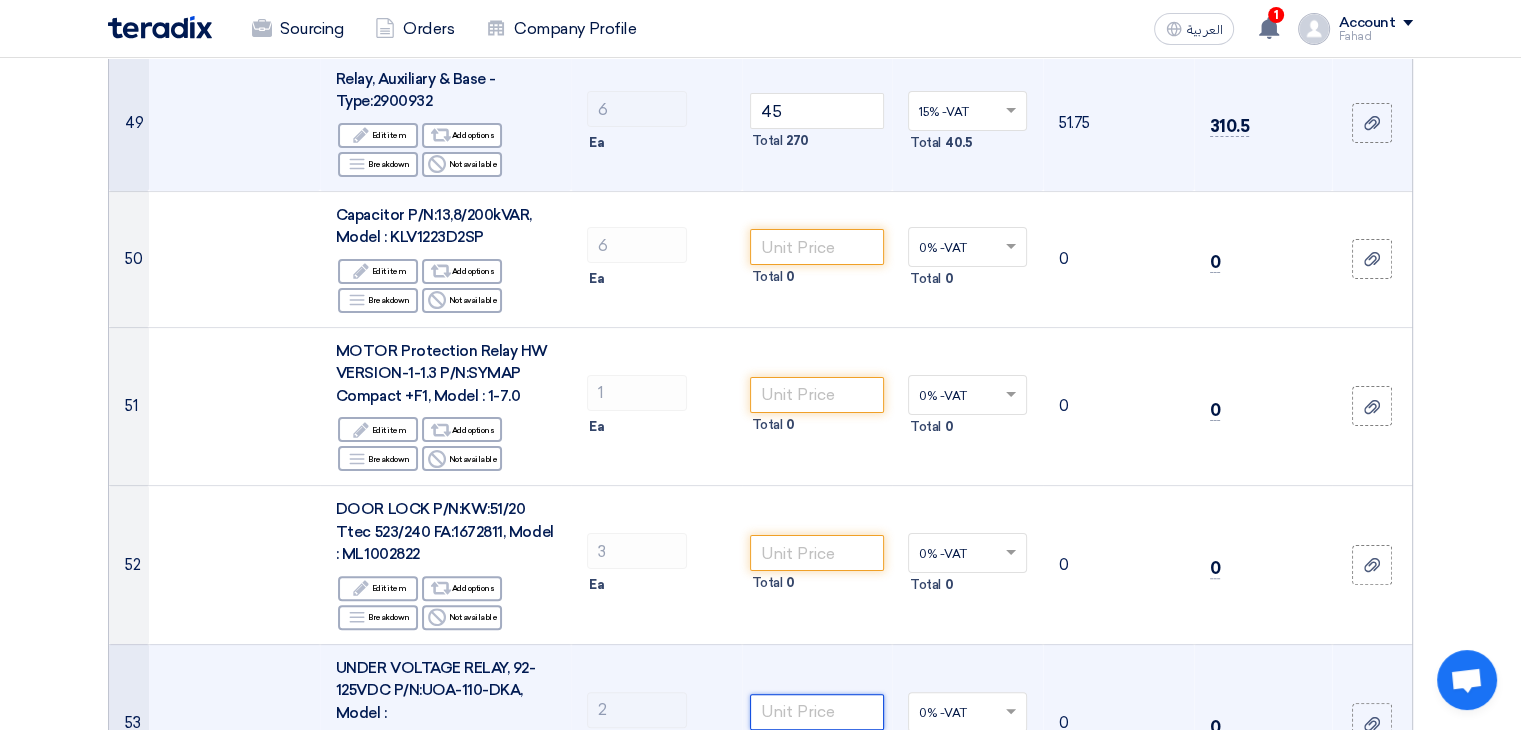 click 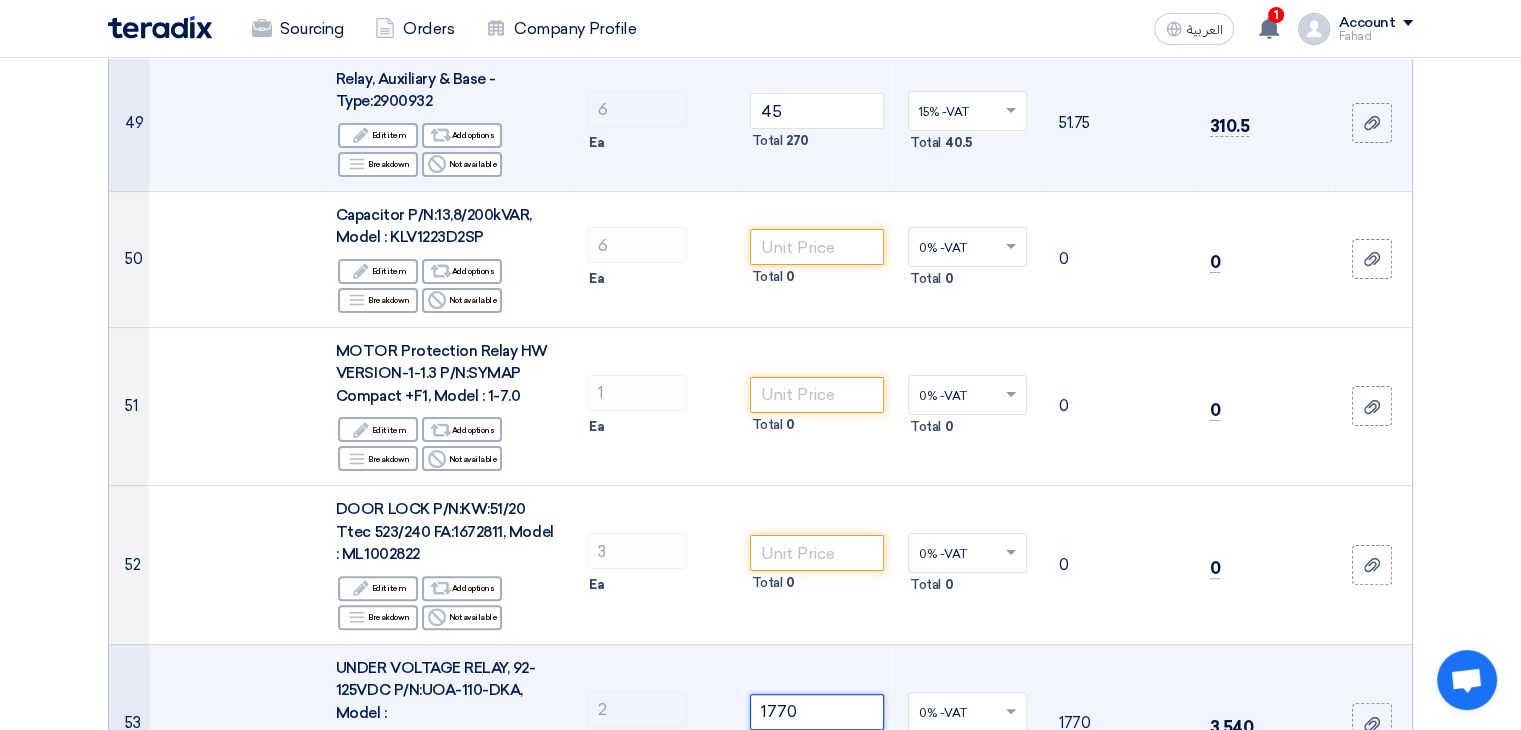 click 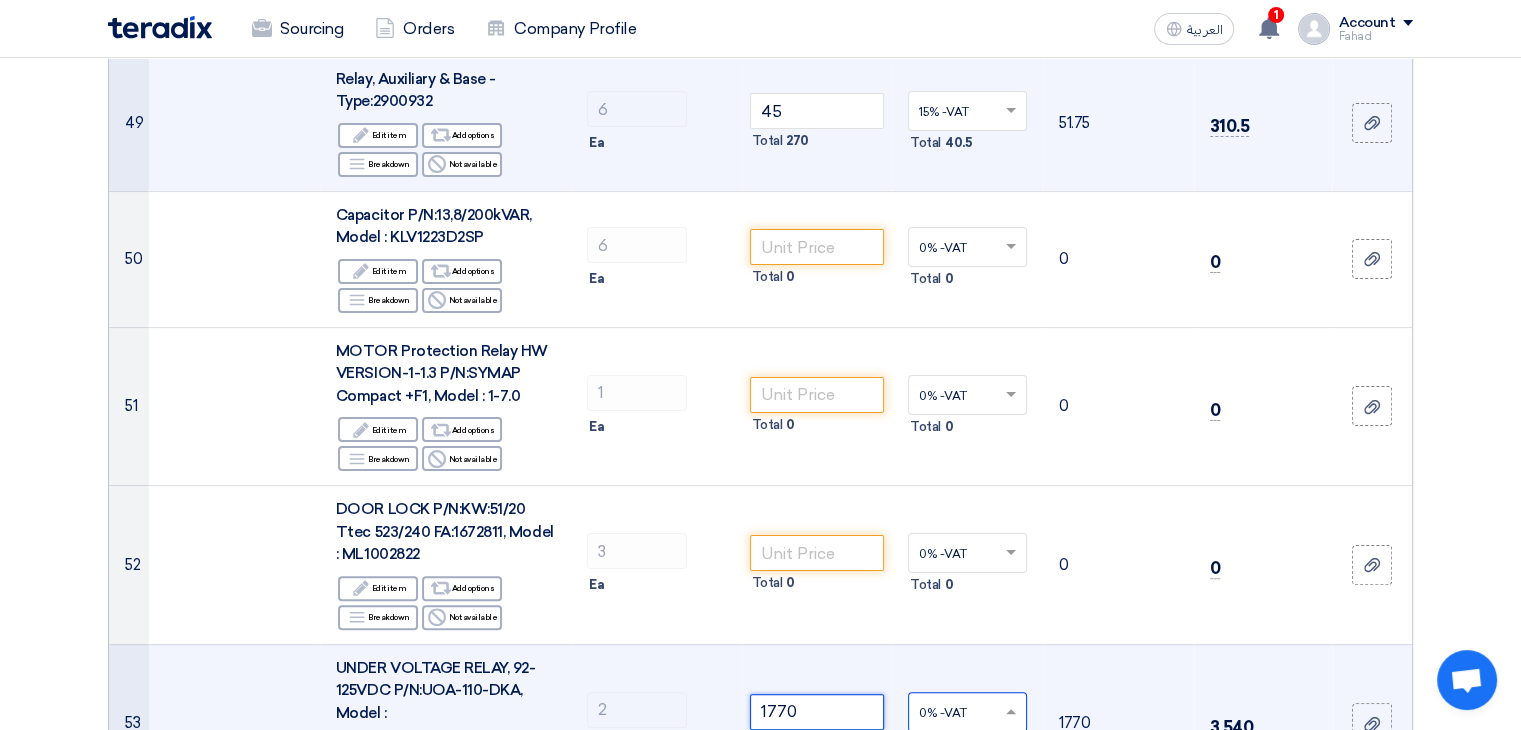 type on "1770" 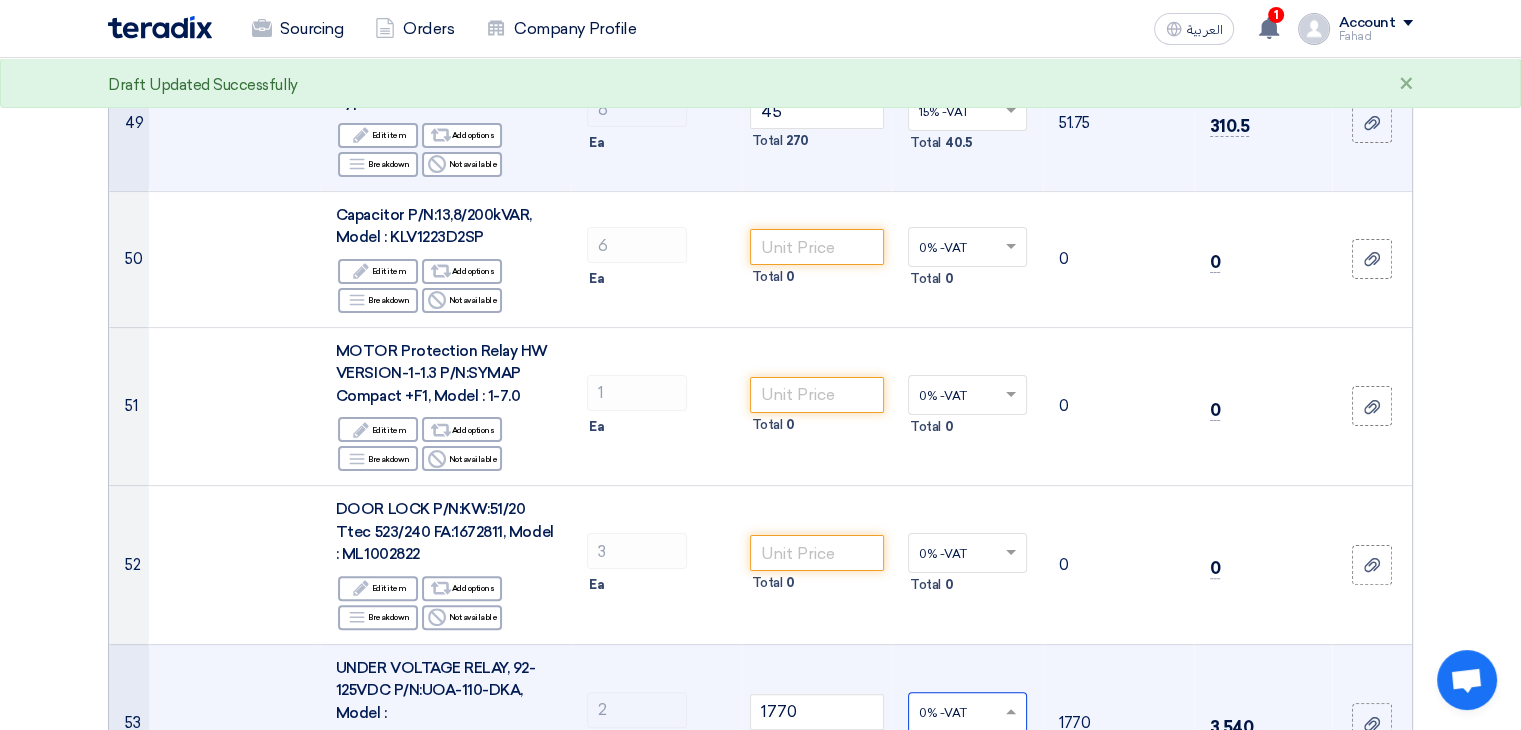 click on "15% -VAT" at bounding box center [944, 784] 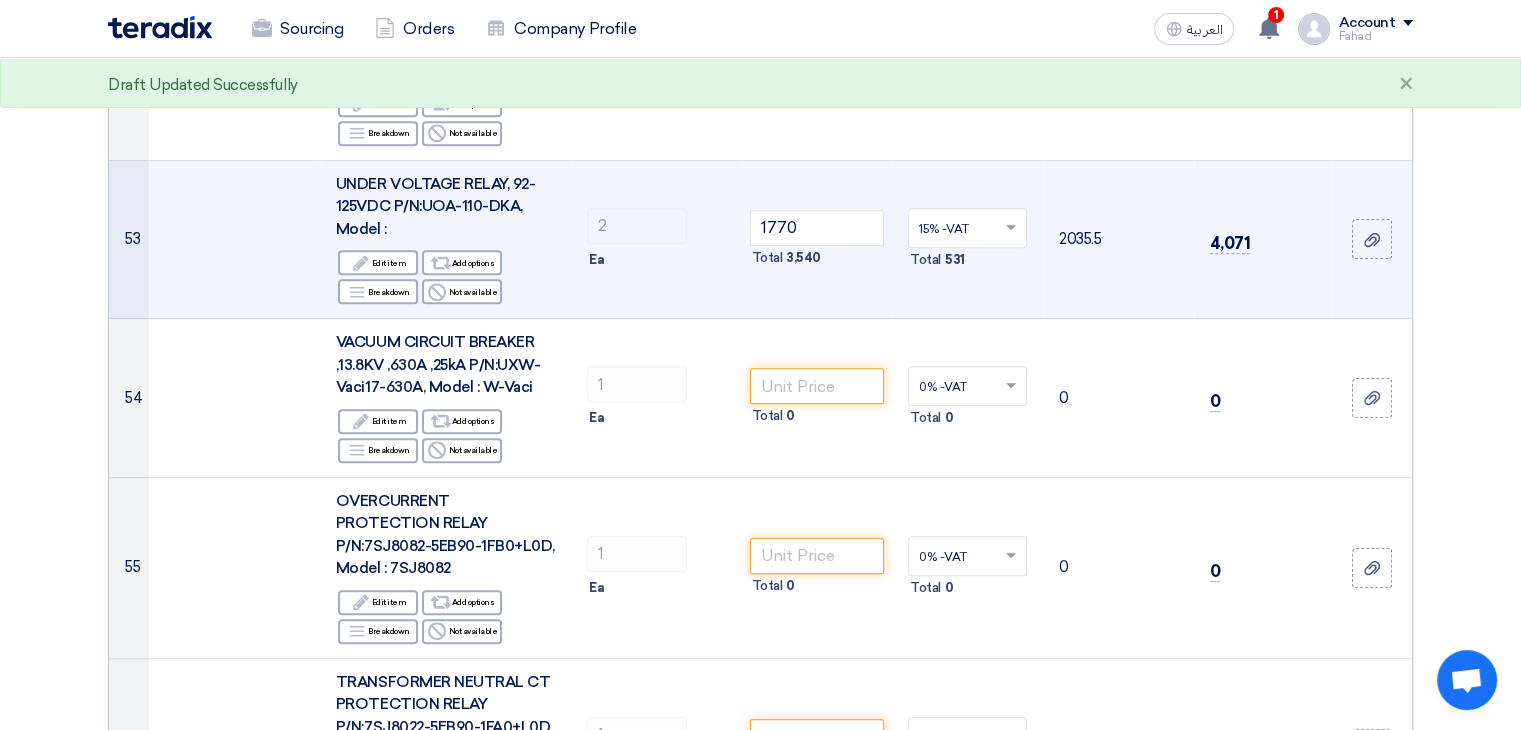 scroll, scrollTop: 8432, scrollLeft: 0, axis: vertical 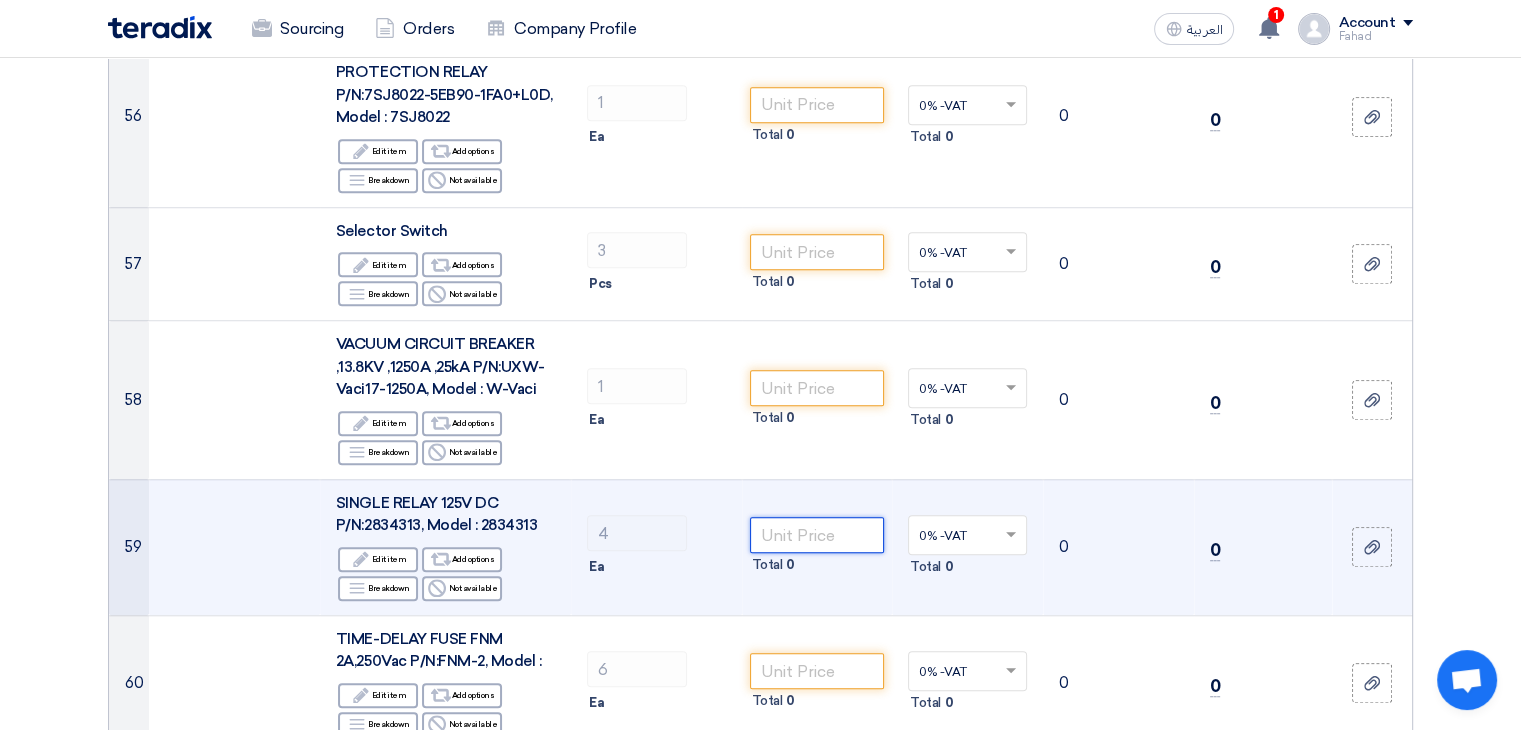 click 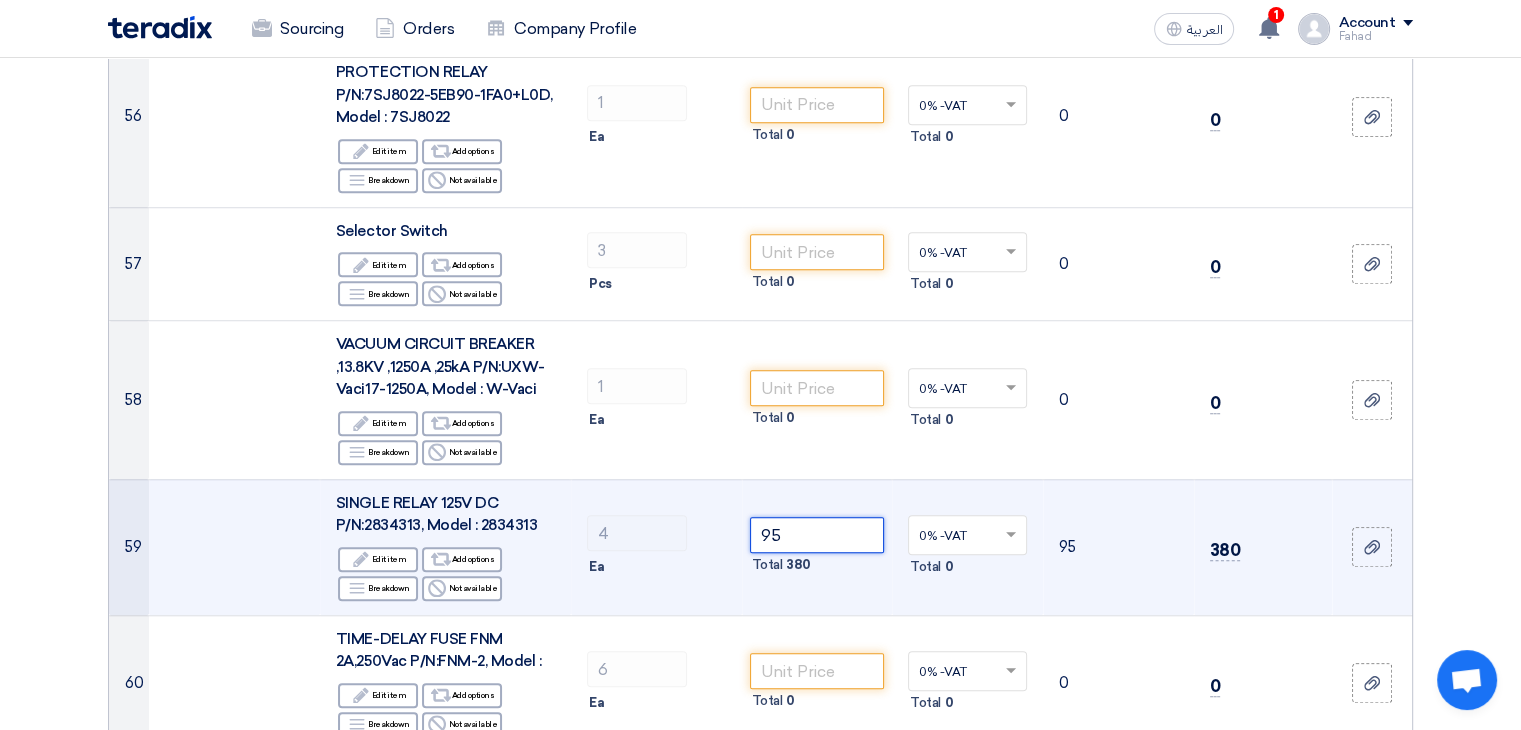 click 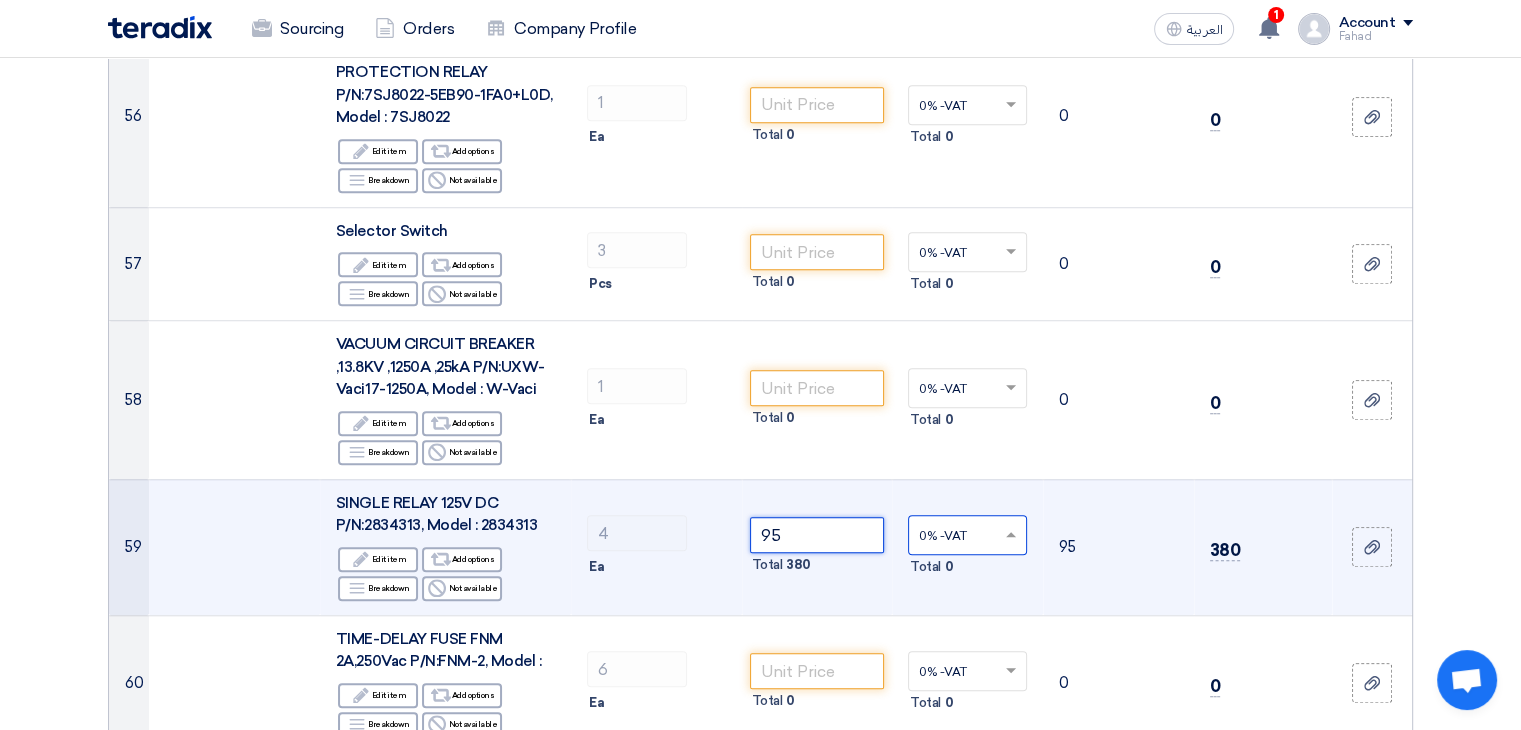 type on "95" 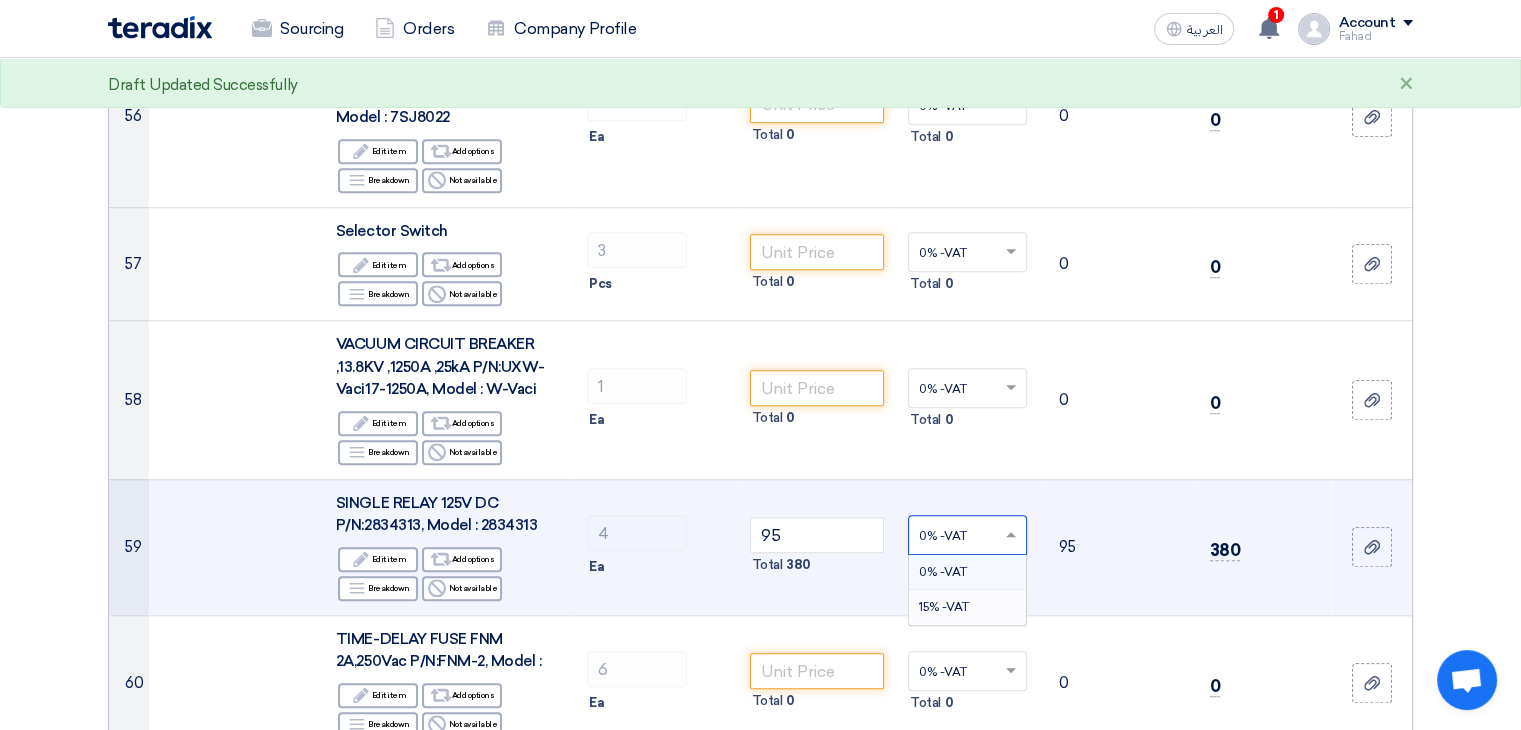 click on "15% -VAT" at bounding box center [944, 607] 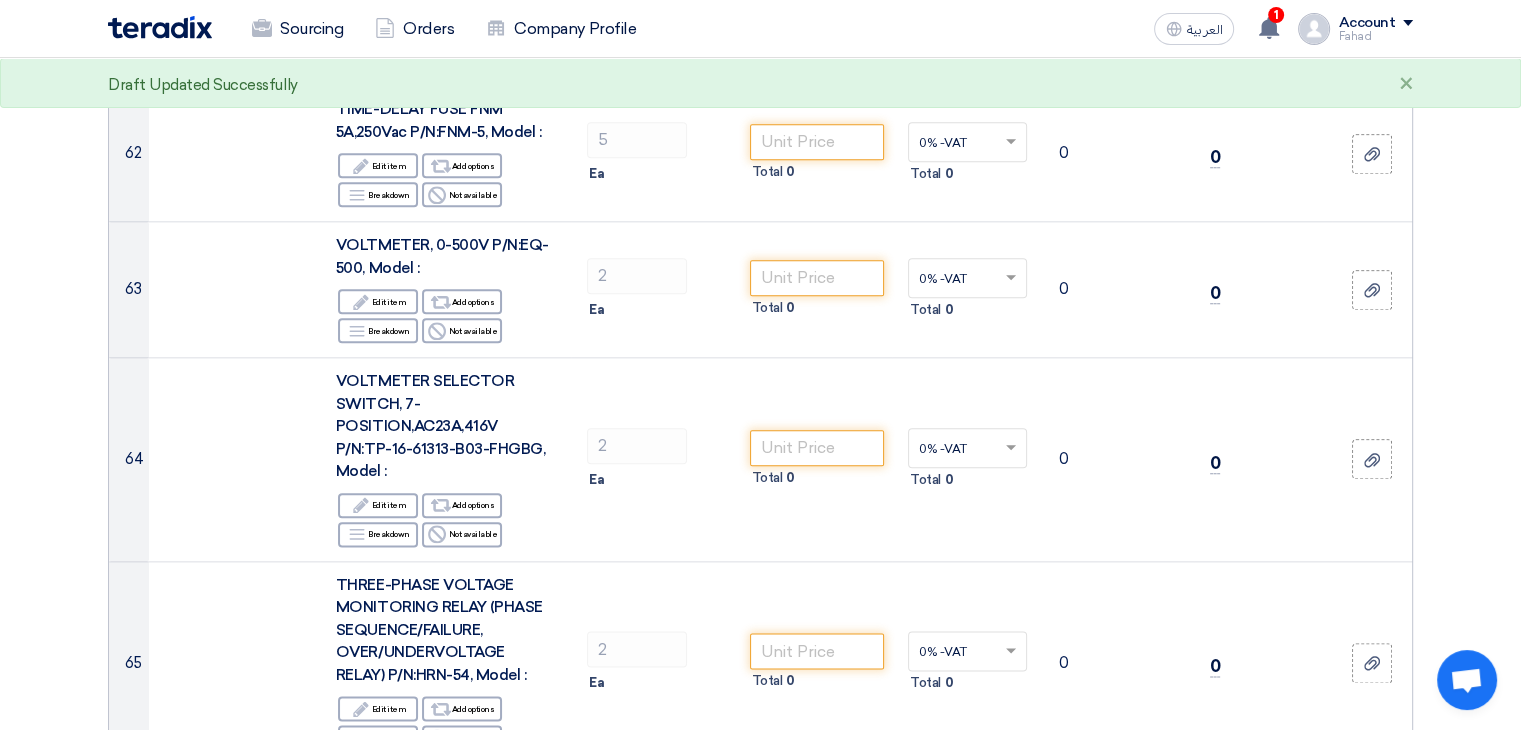 scroll, scrollTop: 9948, scrollLeft: 0, axis: vertical 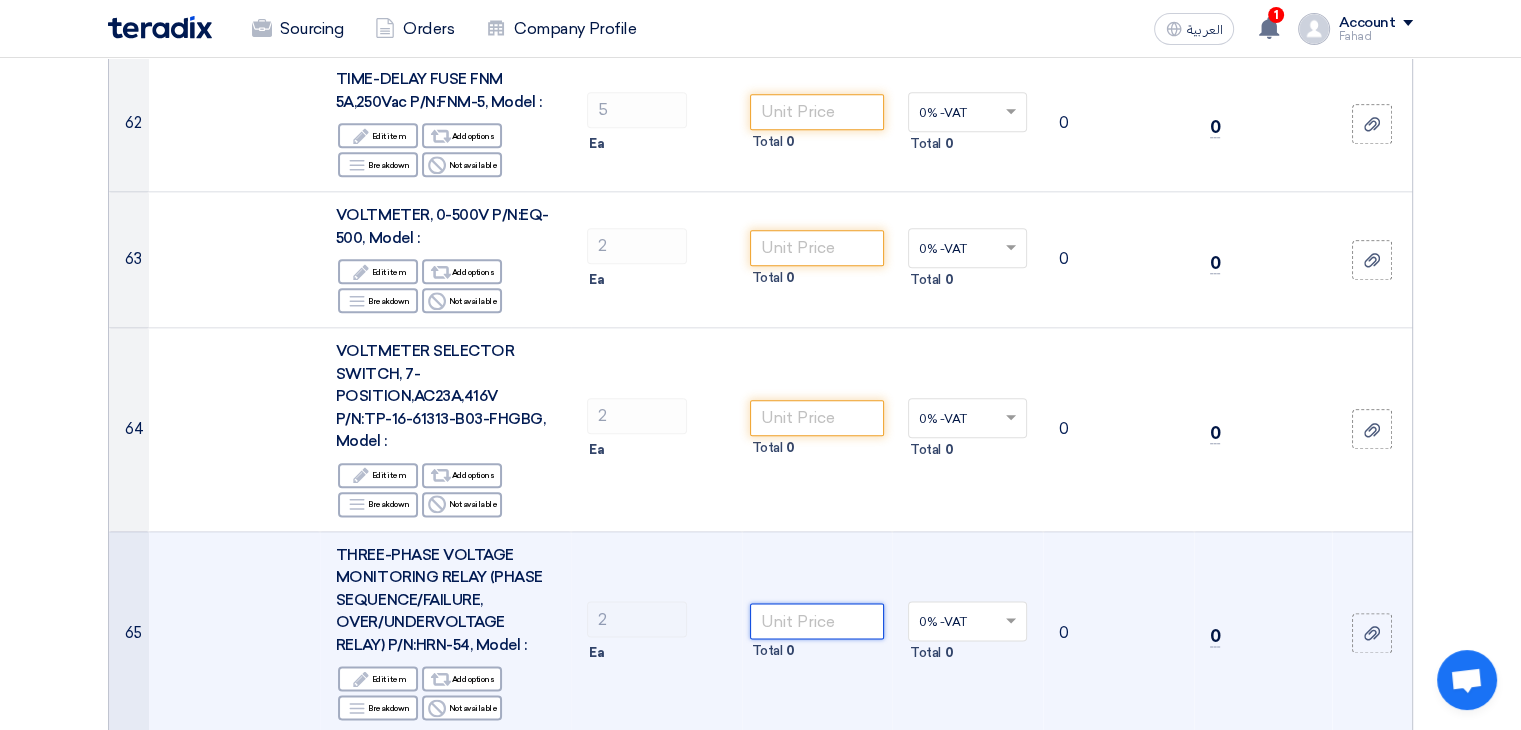 click 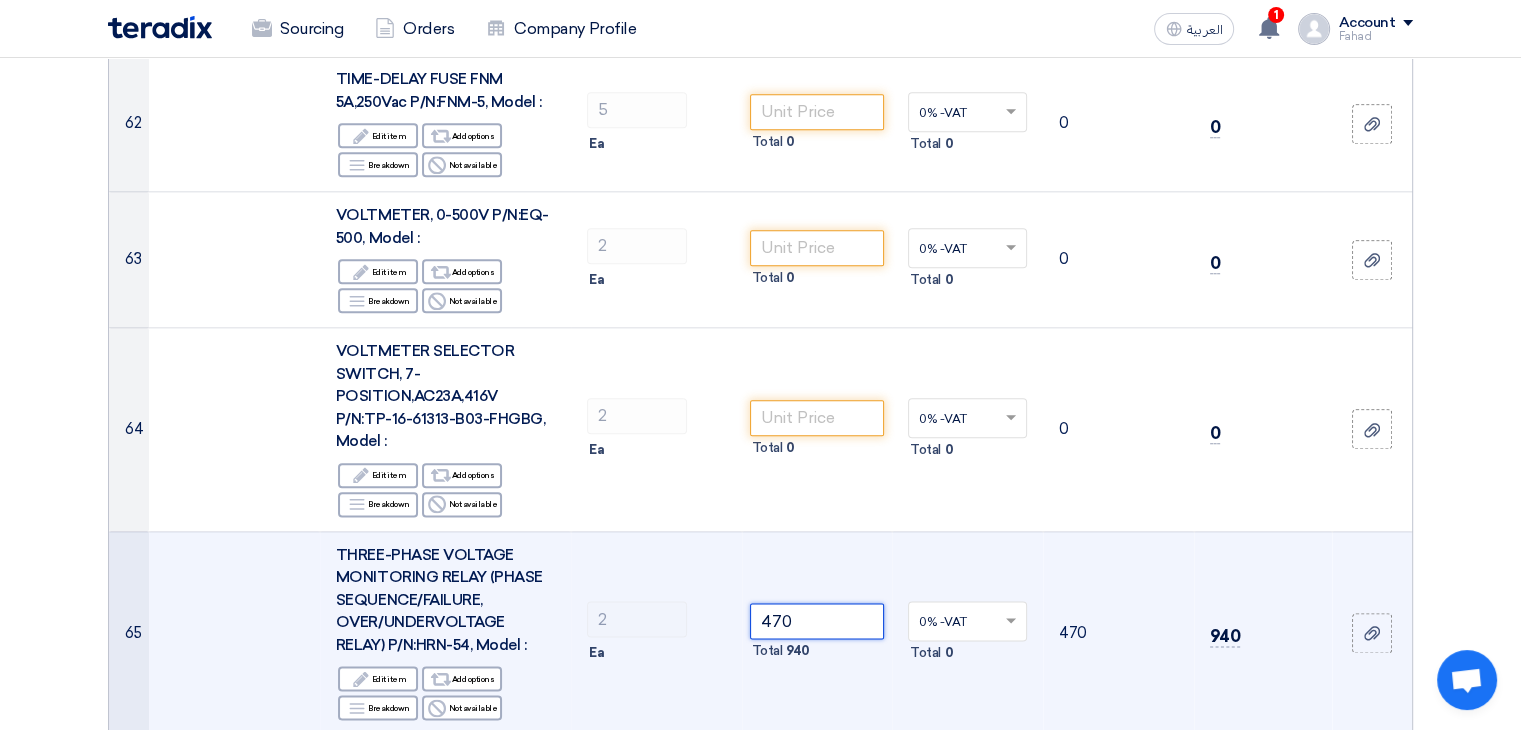 click 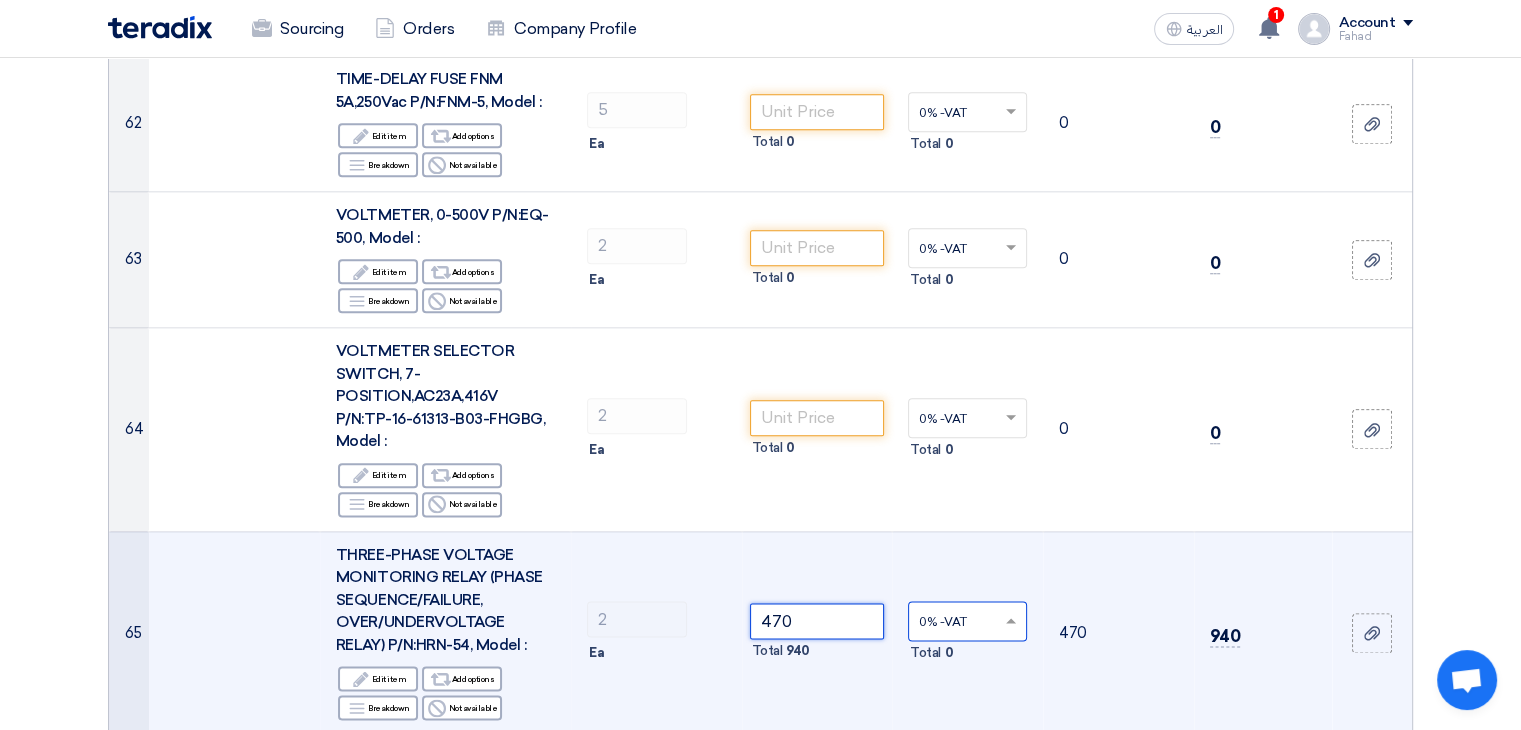 type on "470" 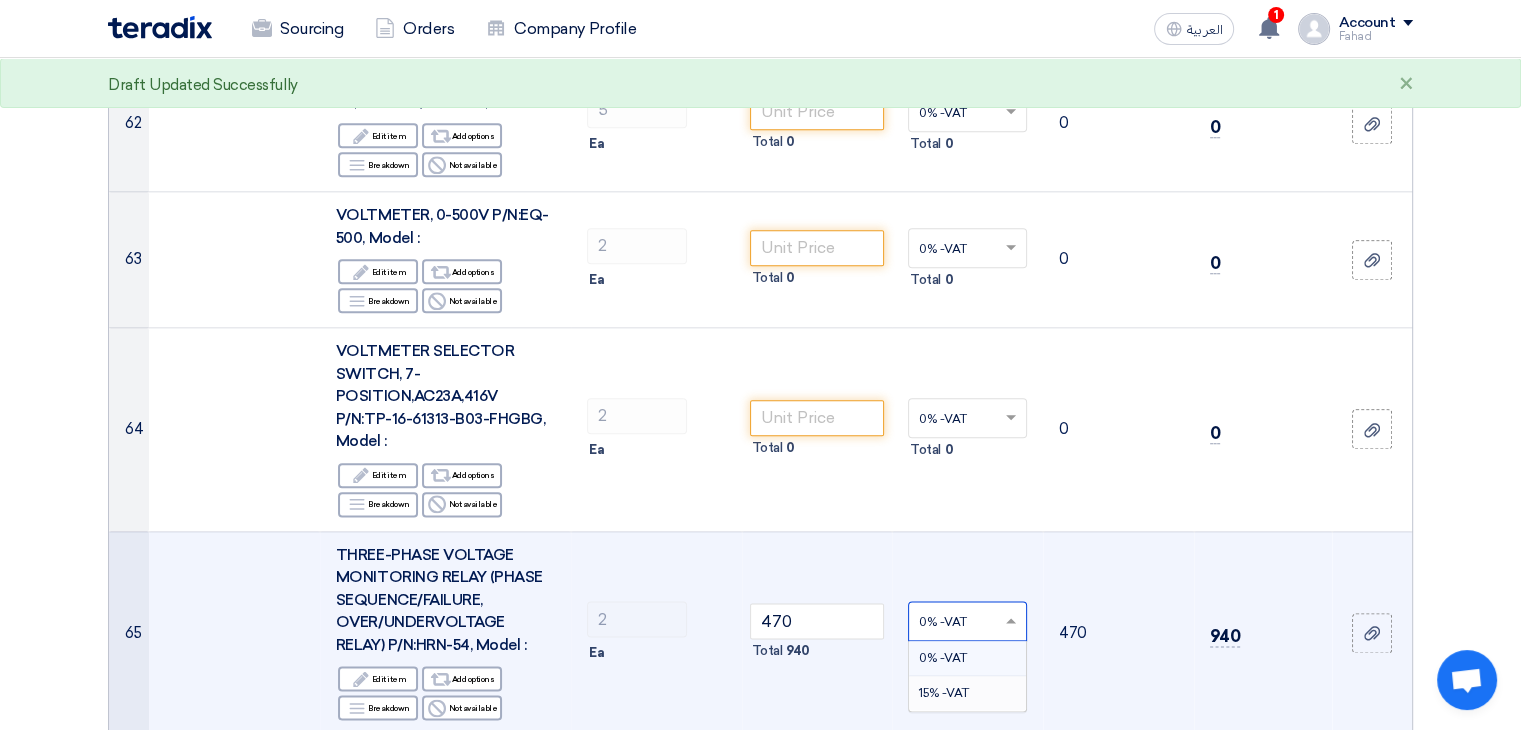 click on "15% -VAT" at bounding box center [944, 693] 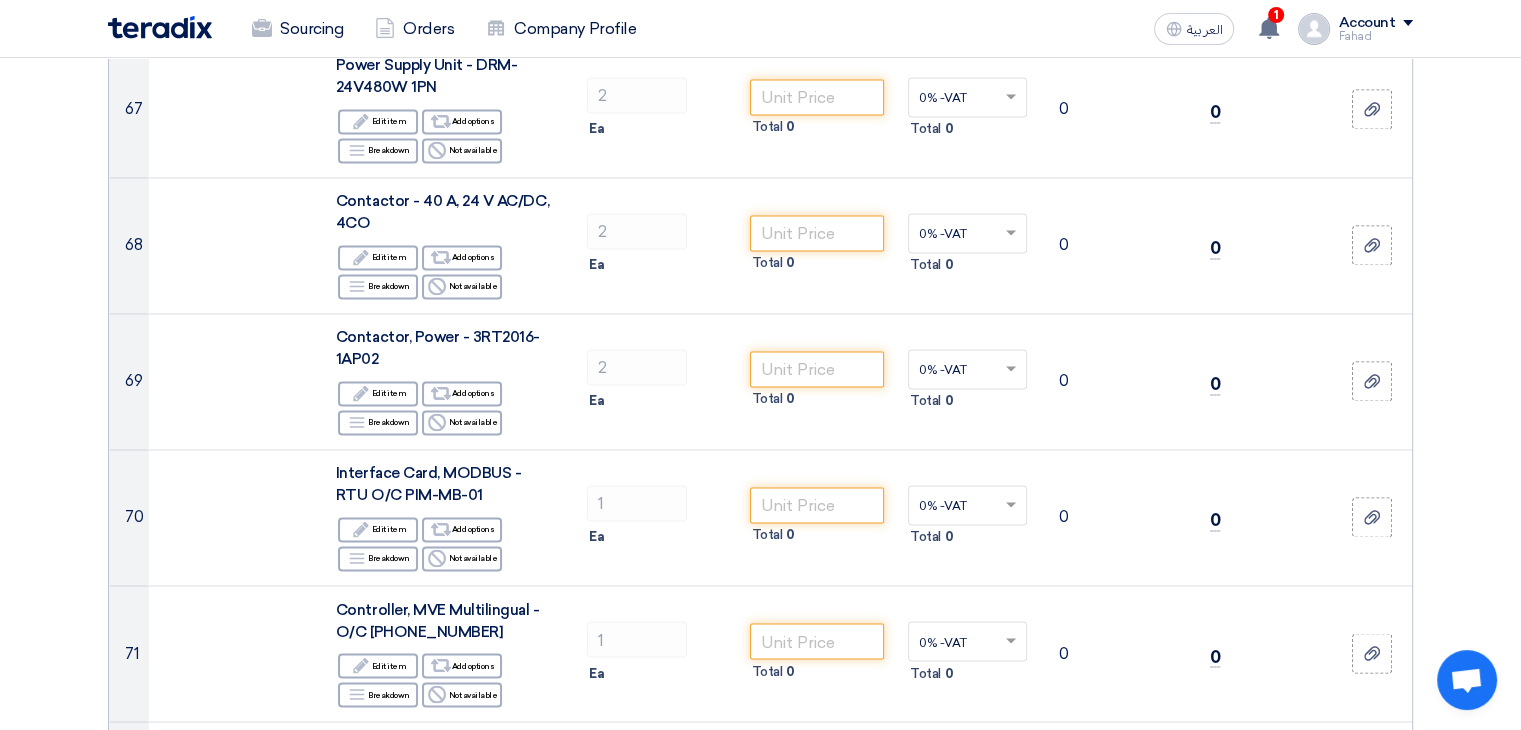 scroll, scrollTop: 10786, scrollLeft: 0, axis: vertical 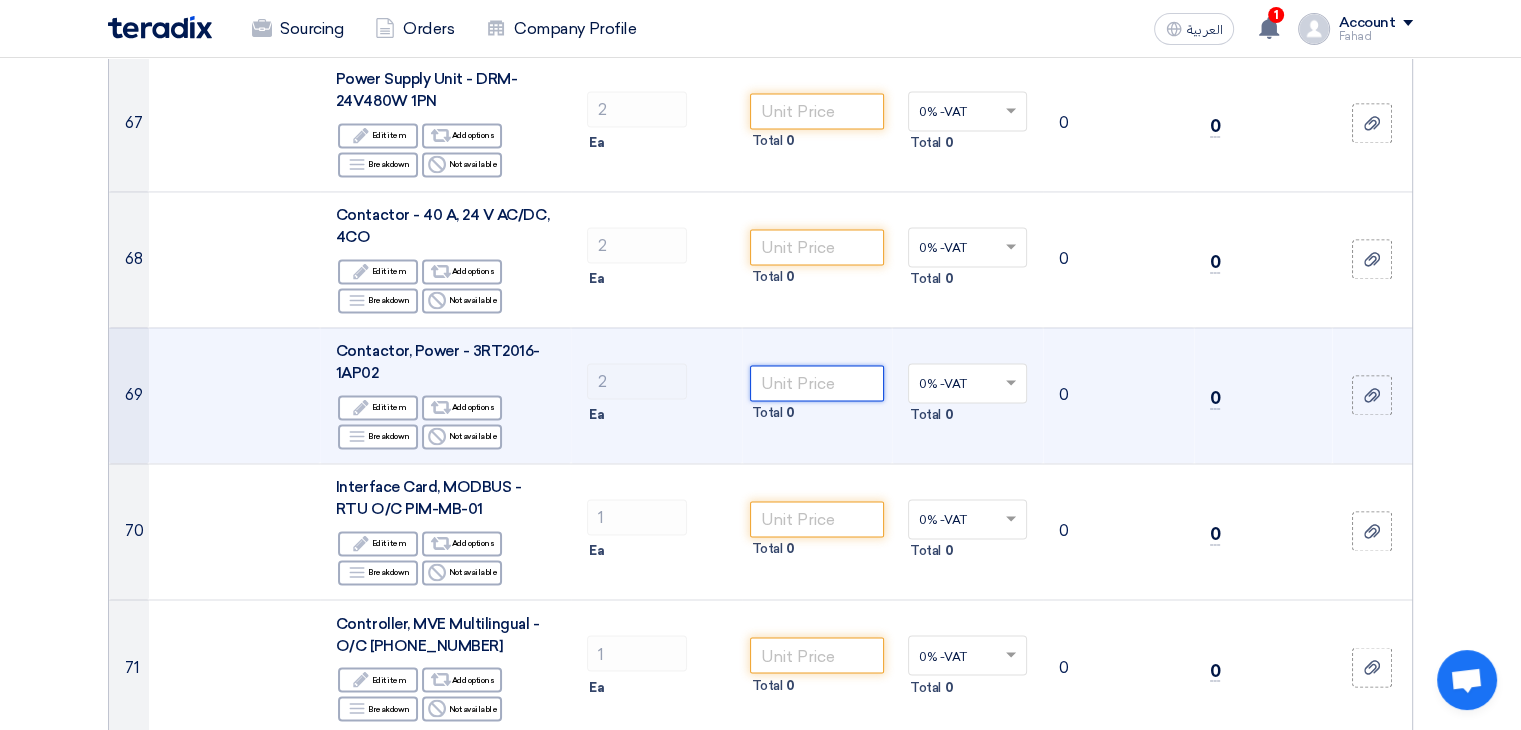 click 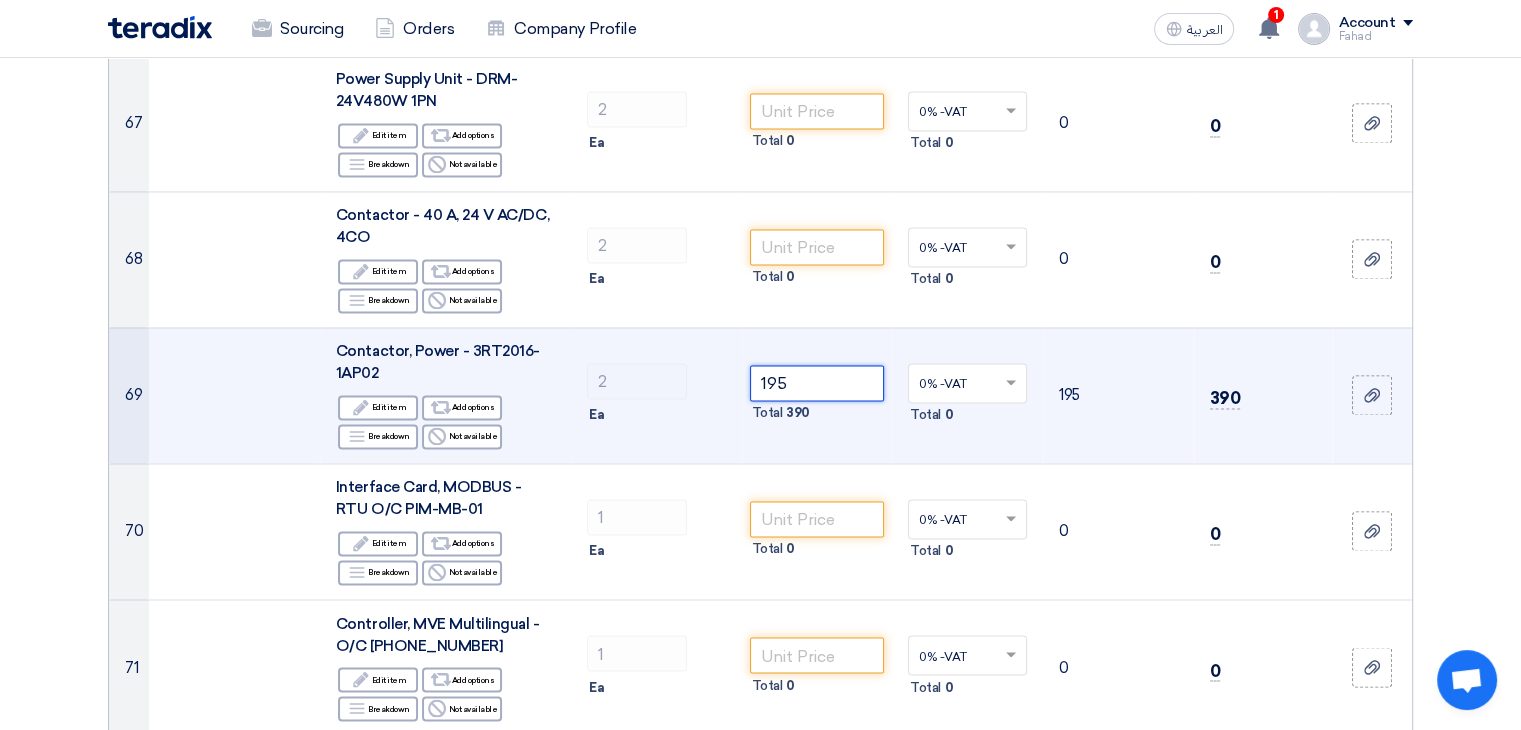 click 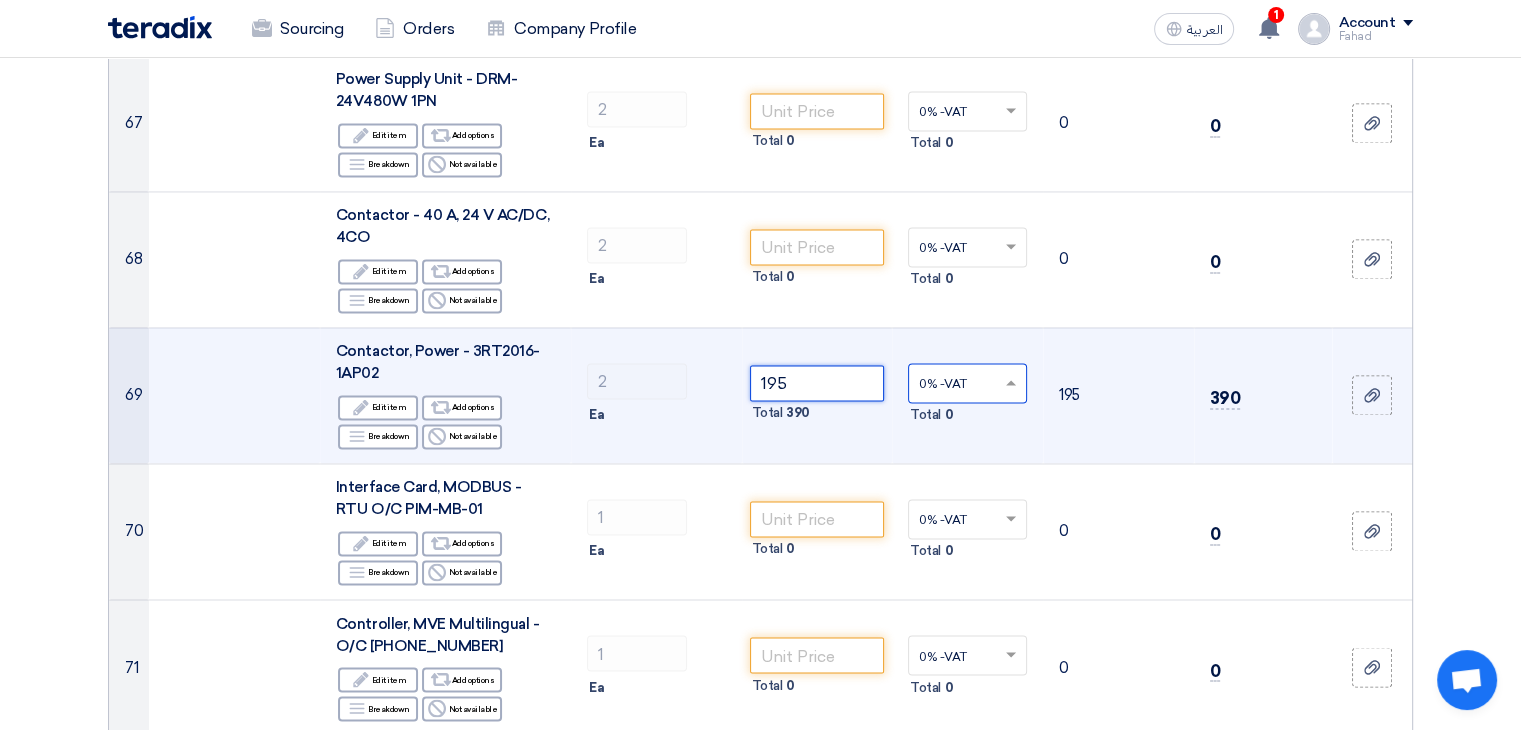 type on "195" 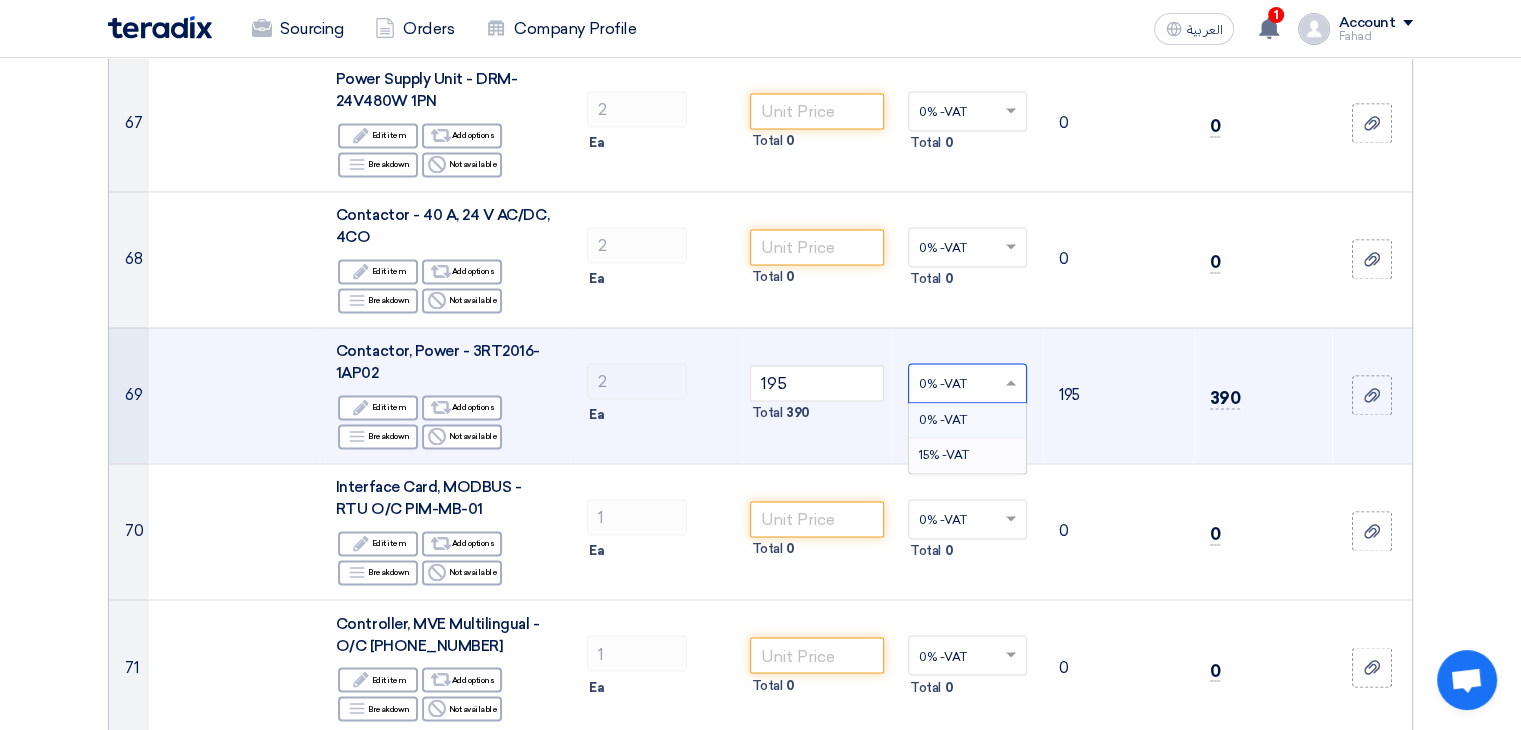 click on "15% -VAT" at bounding box center [944, 455] 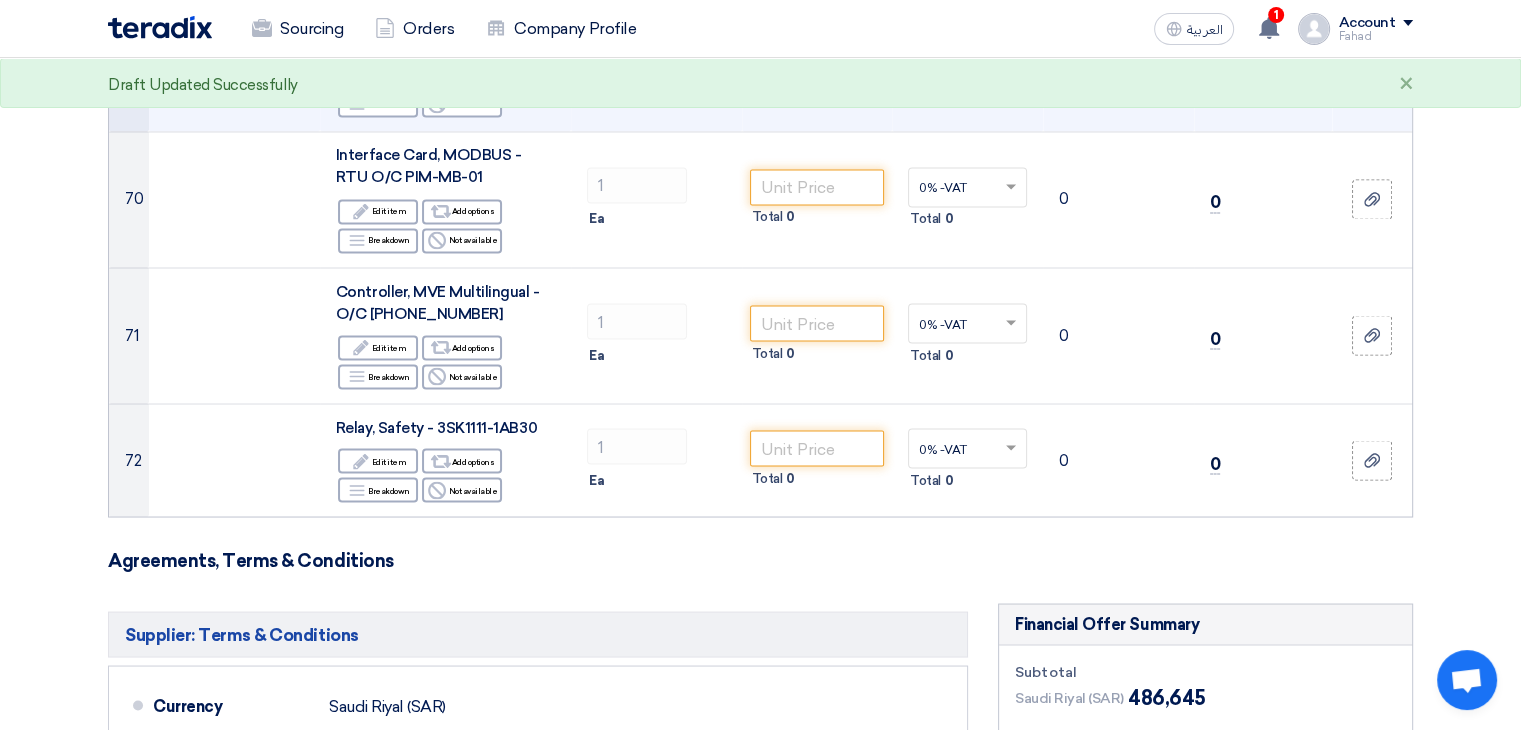 scroll, scrollTop: 10808, scrollLeft: 0, axis: vertical 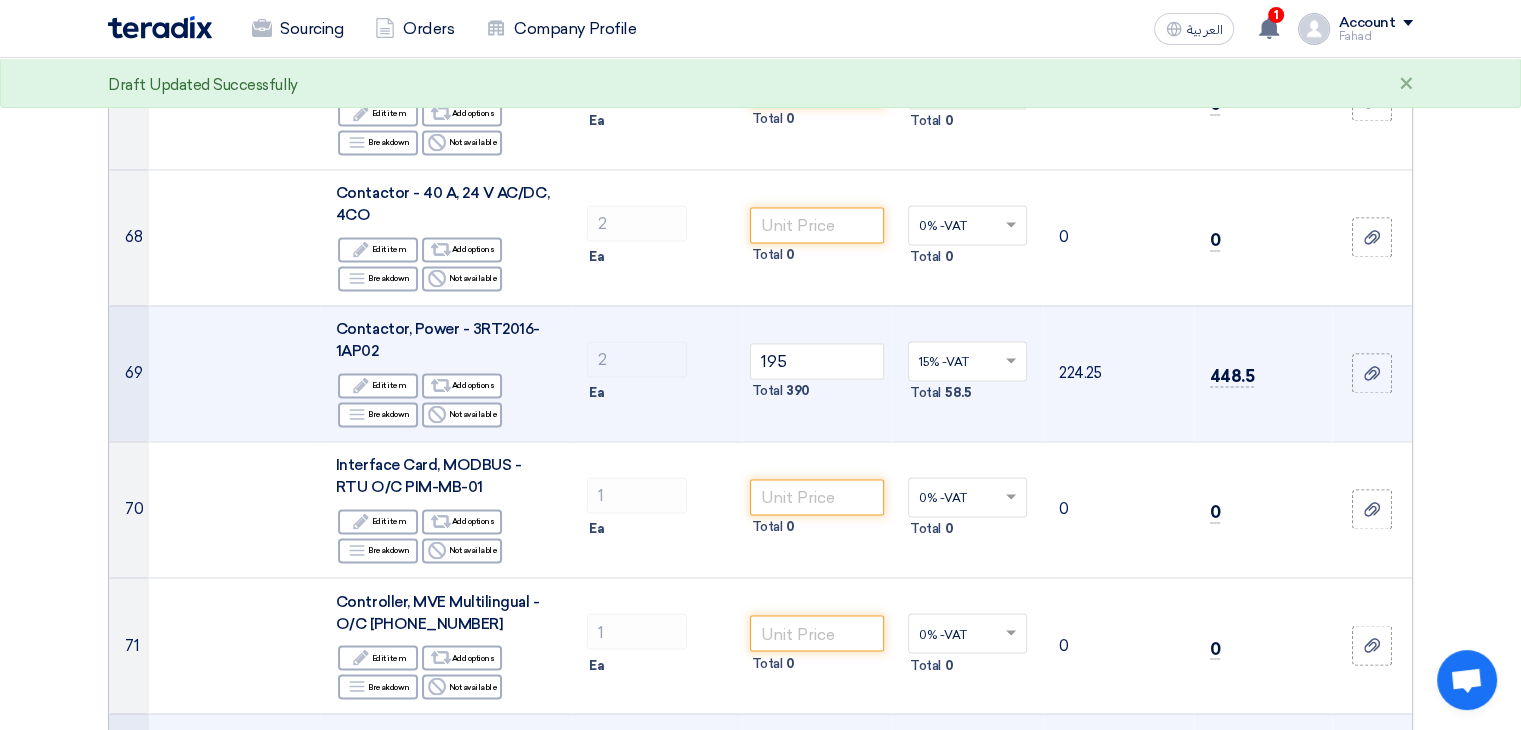 click 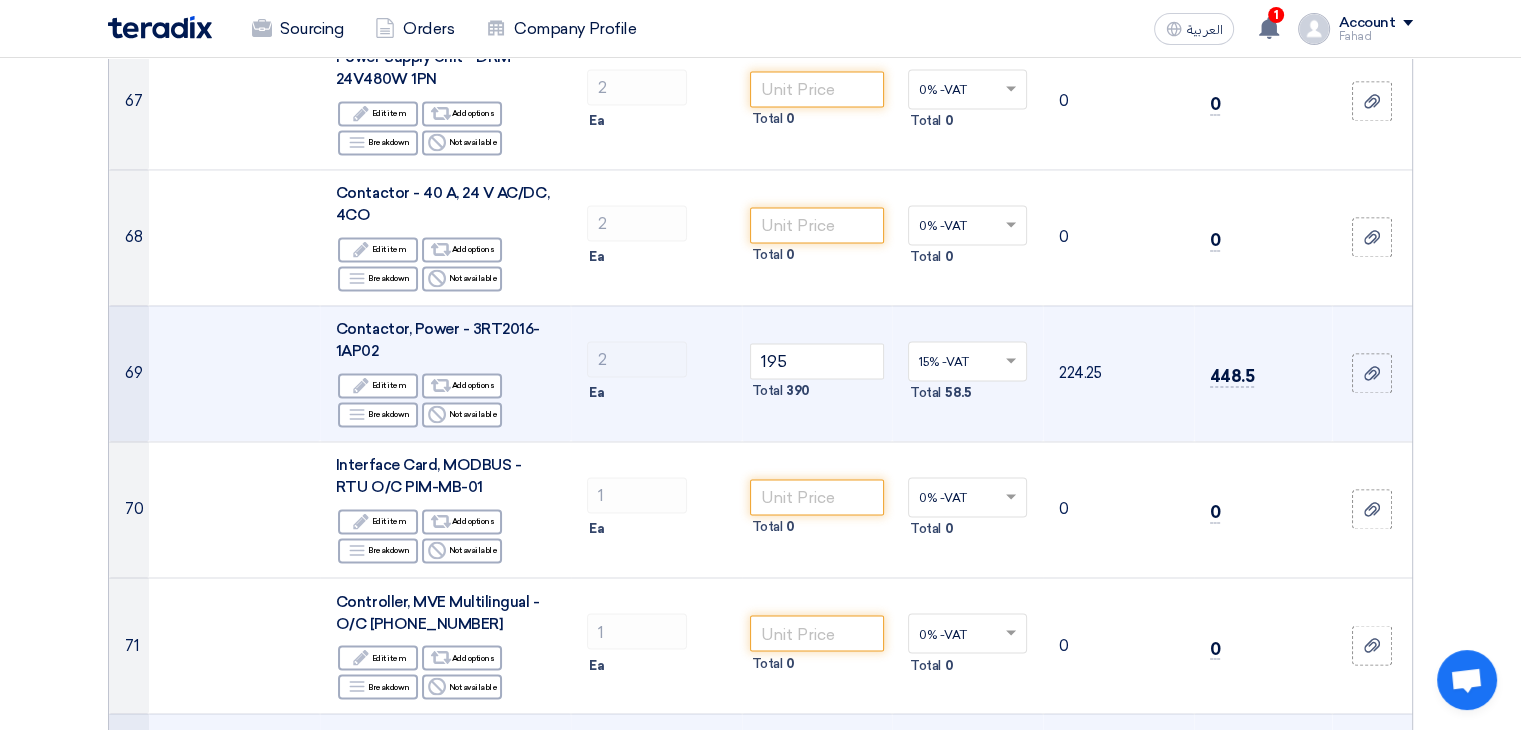 click 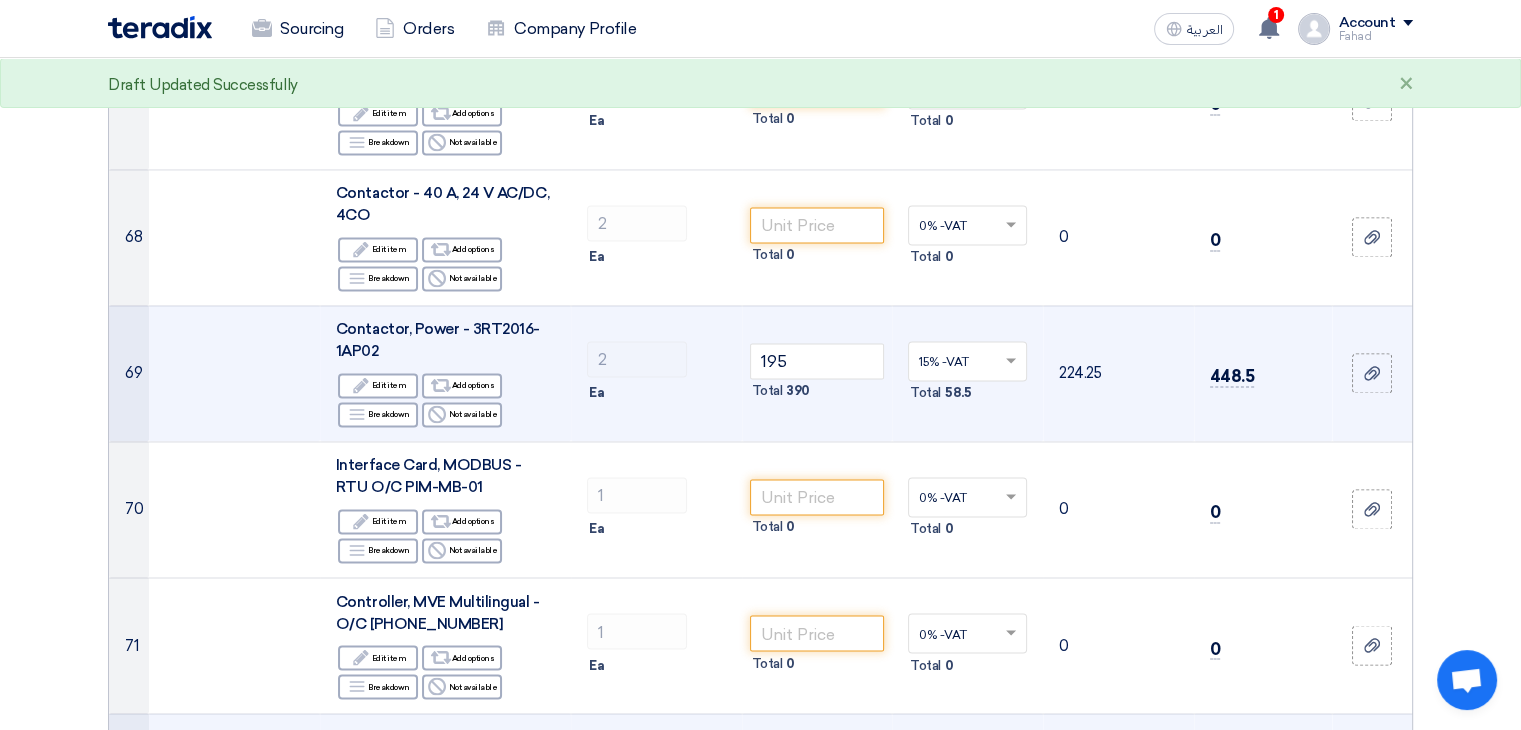 click on "15% -VAT" at bounding box center (944, 830) 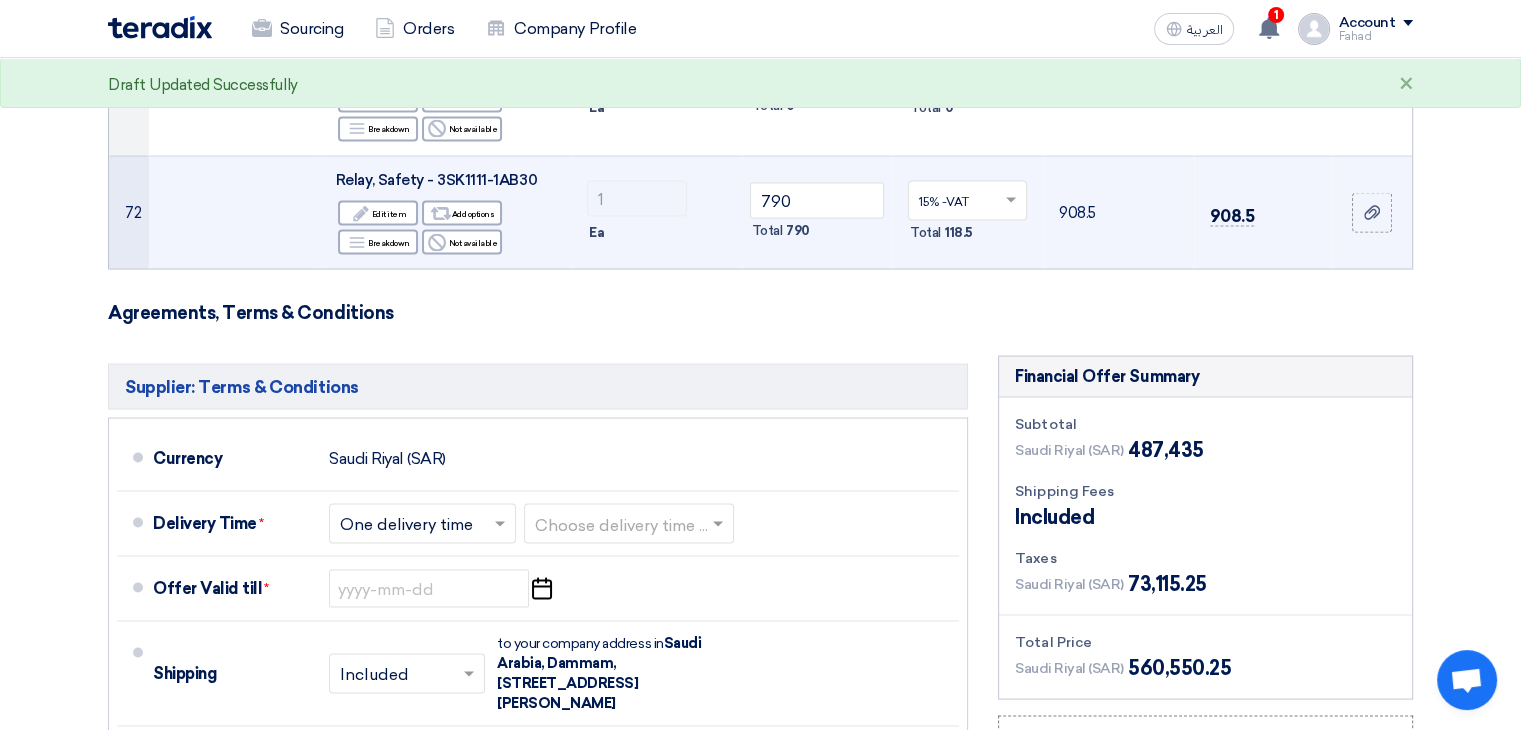 scroll, scrollTop: 11232, scrollLeft: 0, axis: vertical 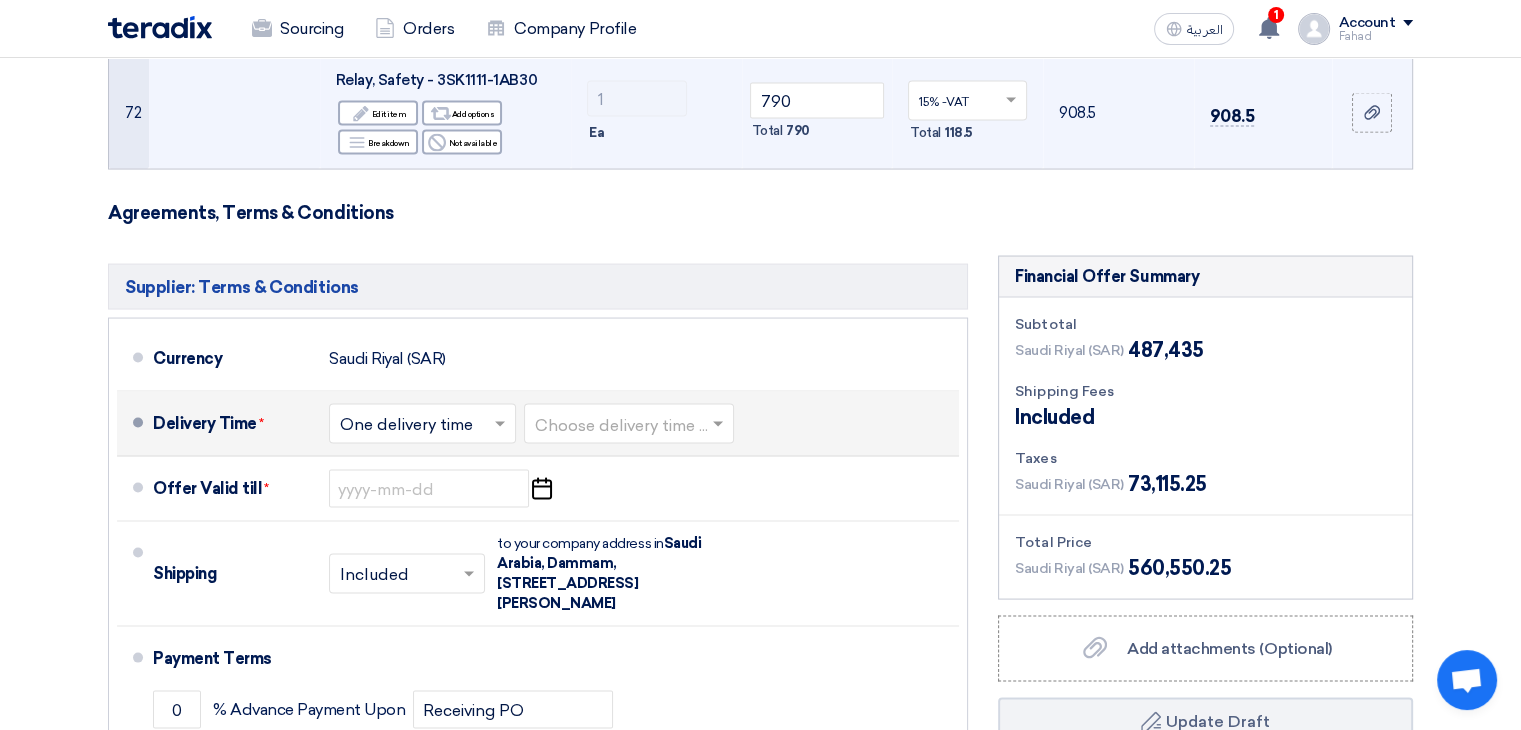 click 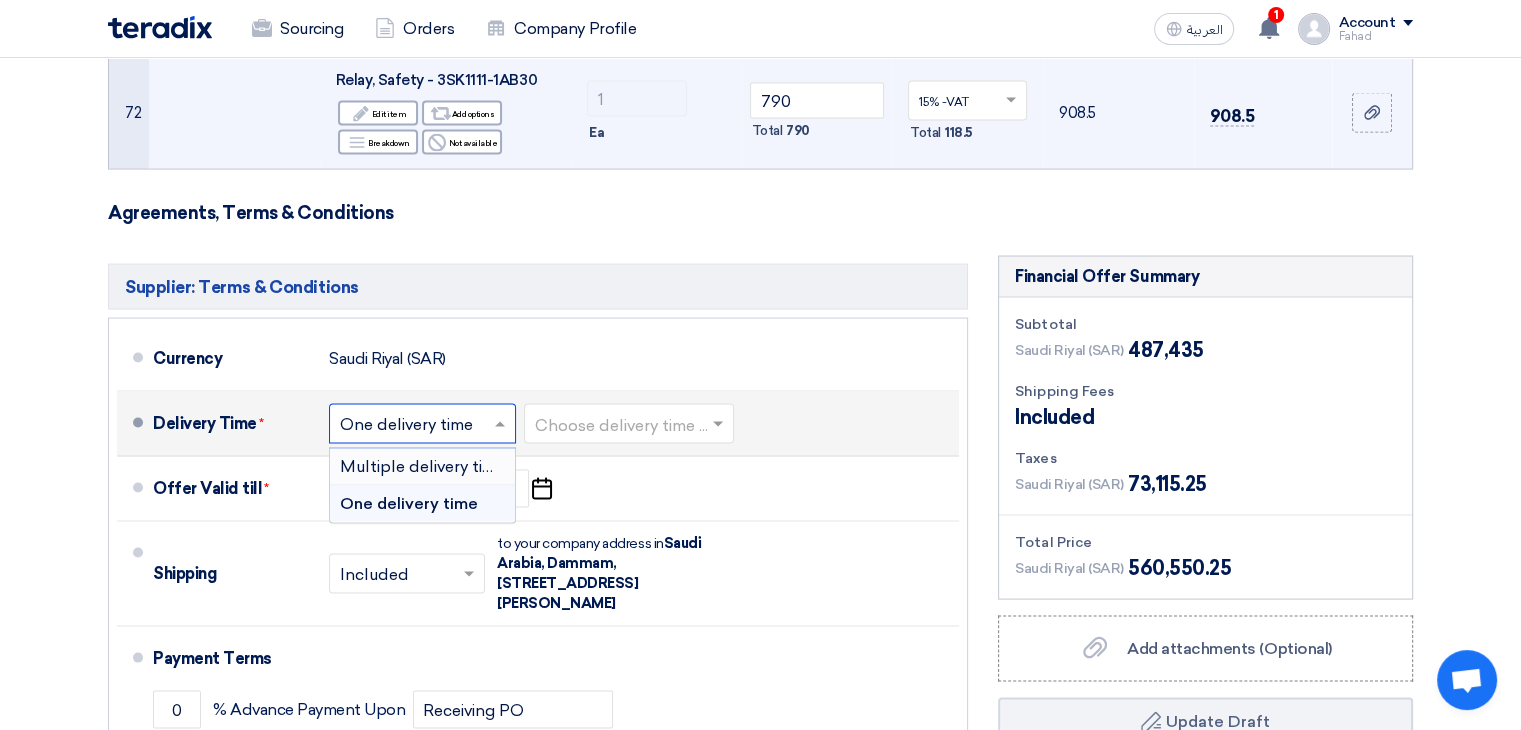 click on "Multiple delivery times" at bounding box center [426, 466] 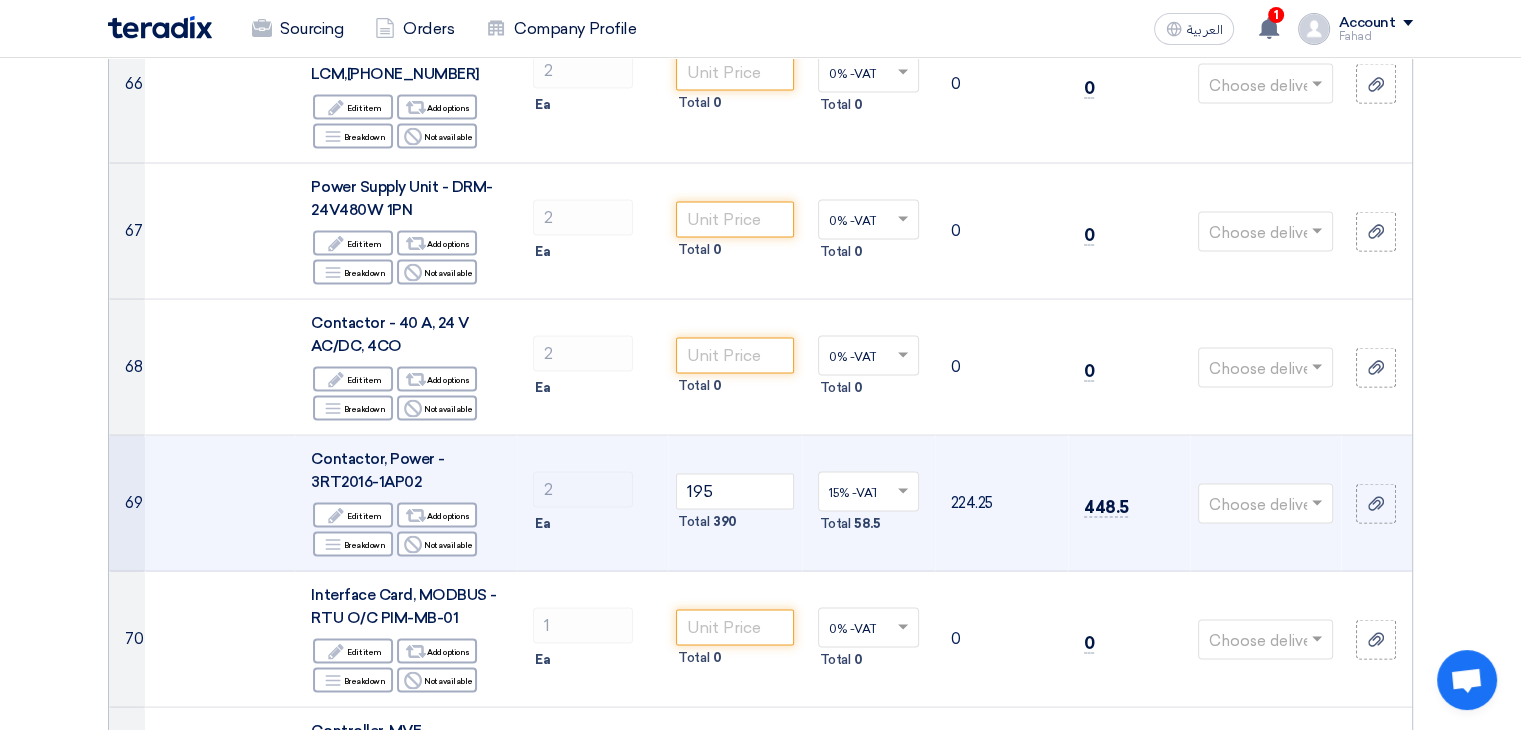 scroll, scrollTop: 12230, scrollLeft: 0, axis: vertical 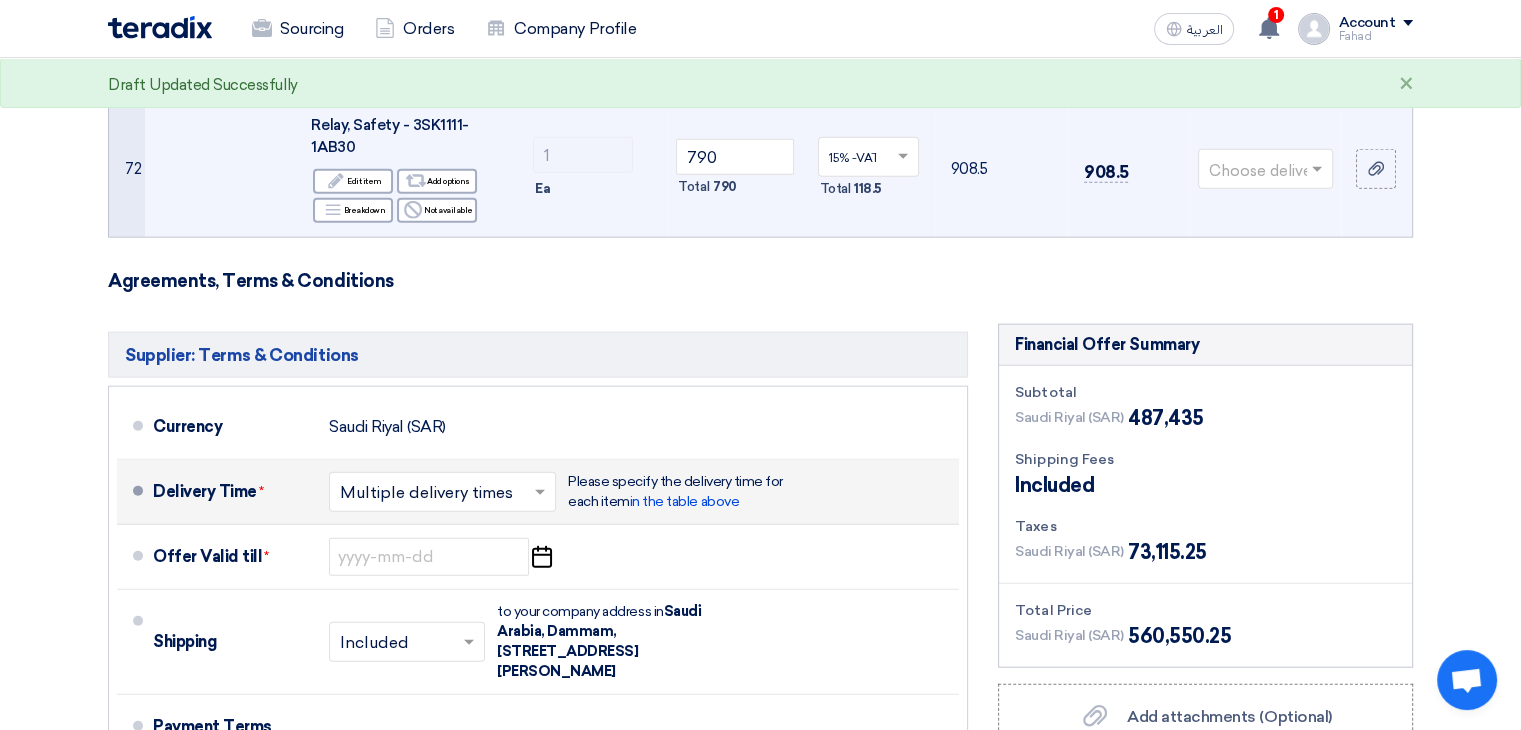 click 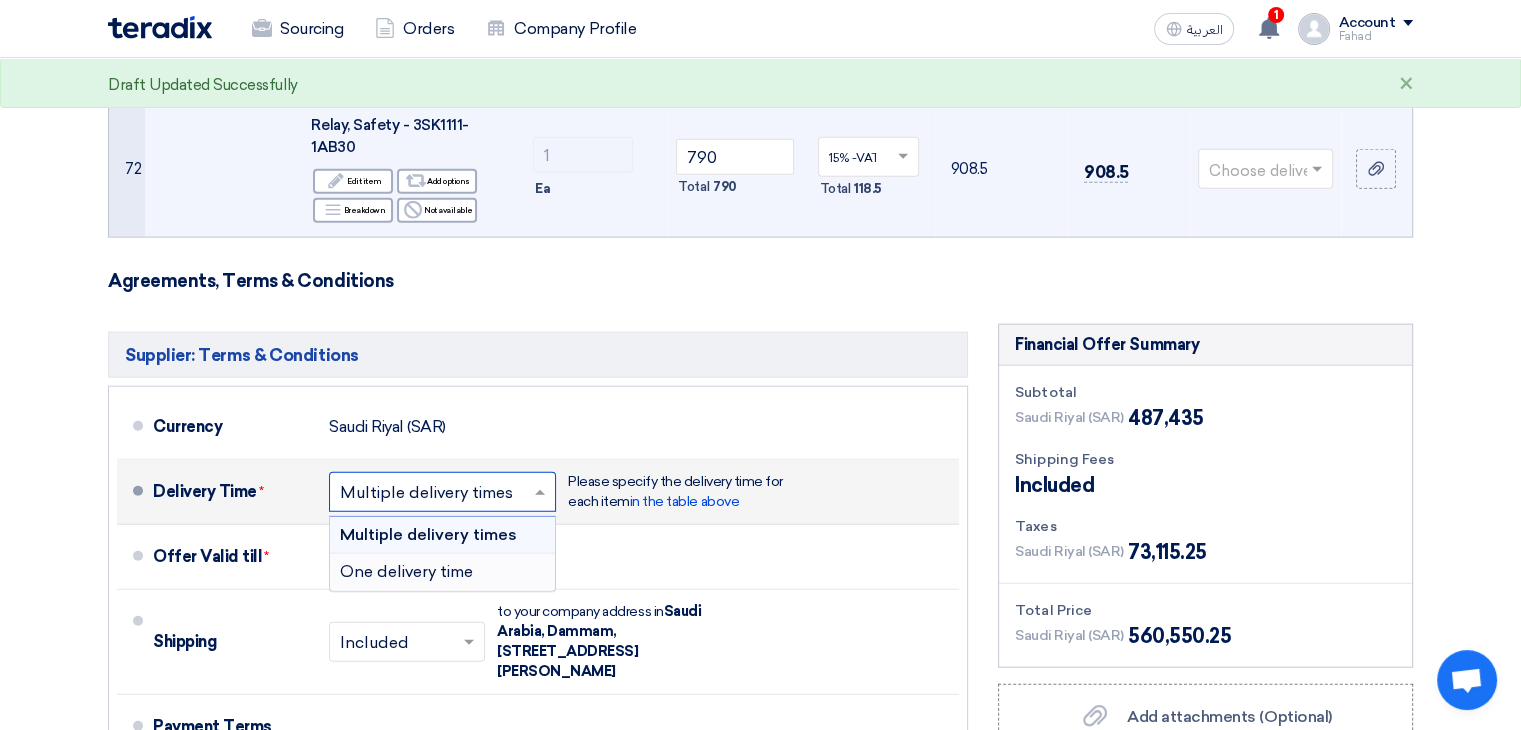 click on "One delivery time" at bounding box center [406, 571] 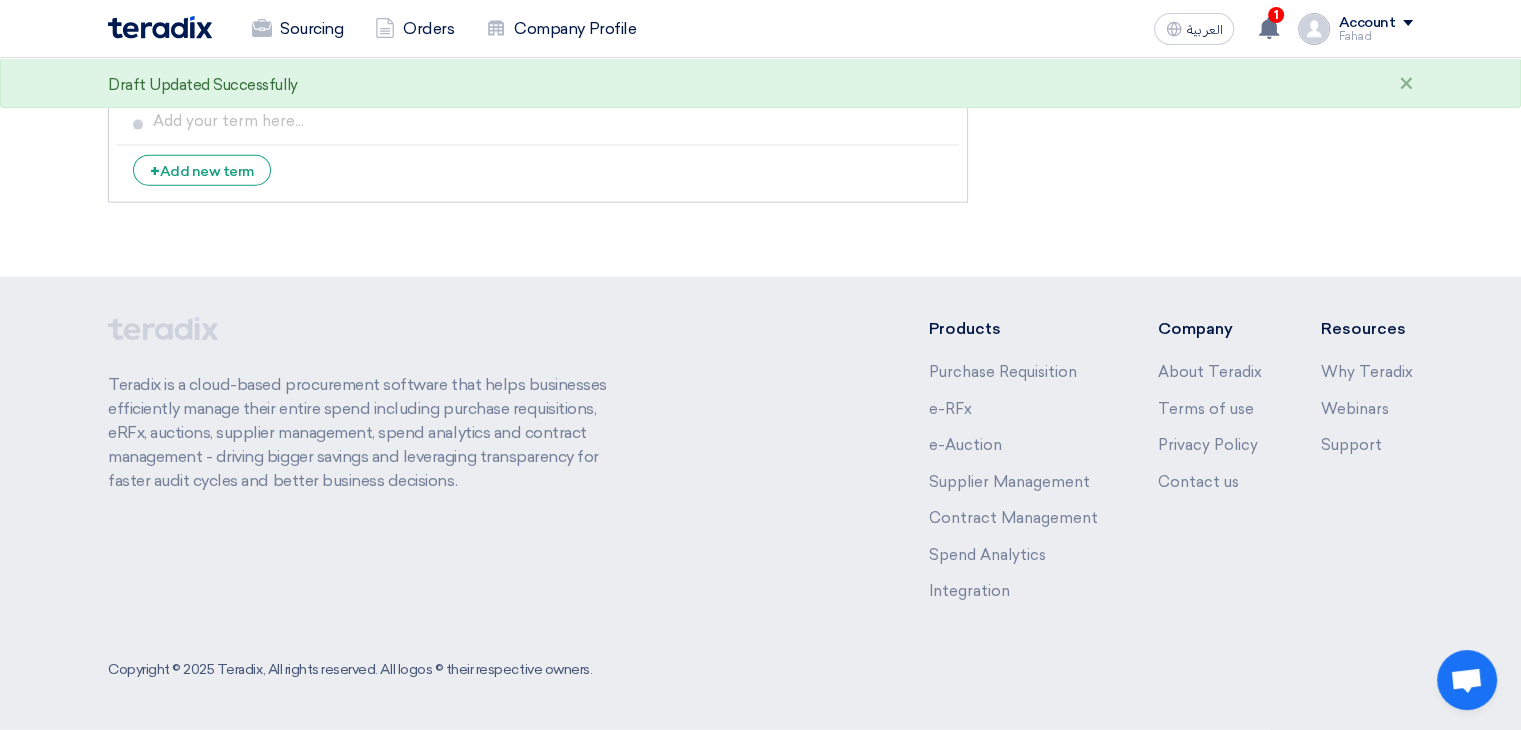 scroll, scrollTop: 11465, scrollLeft: 0, axis: vertical 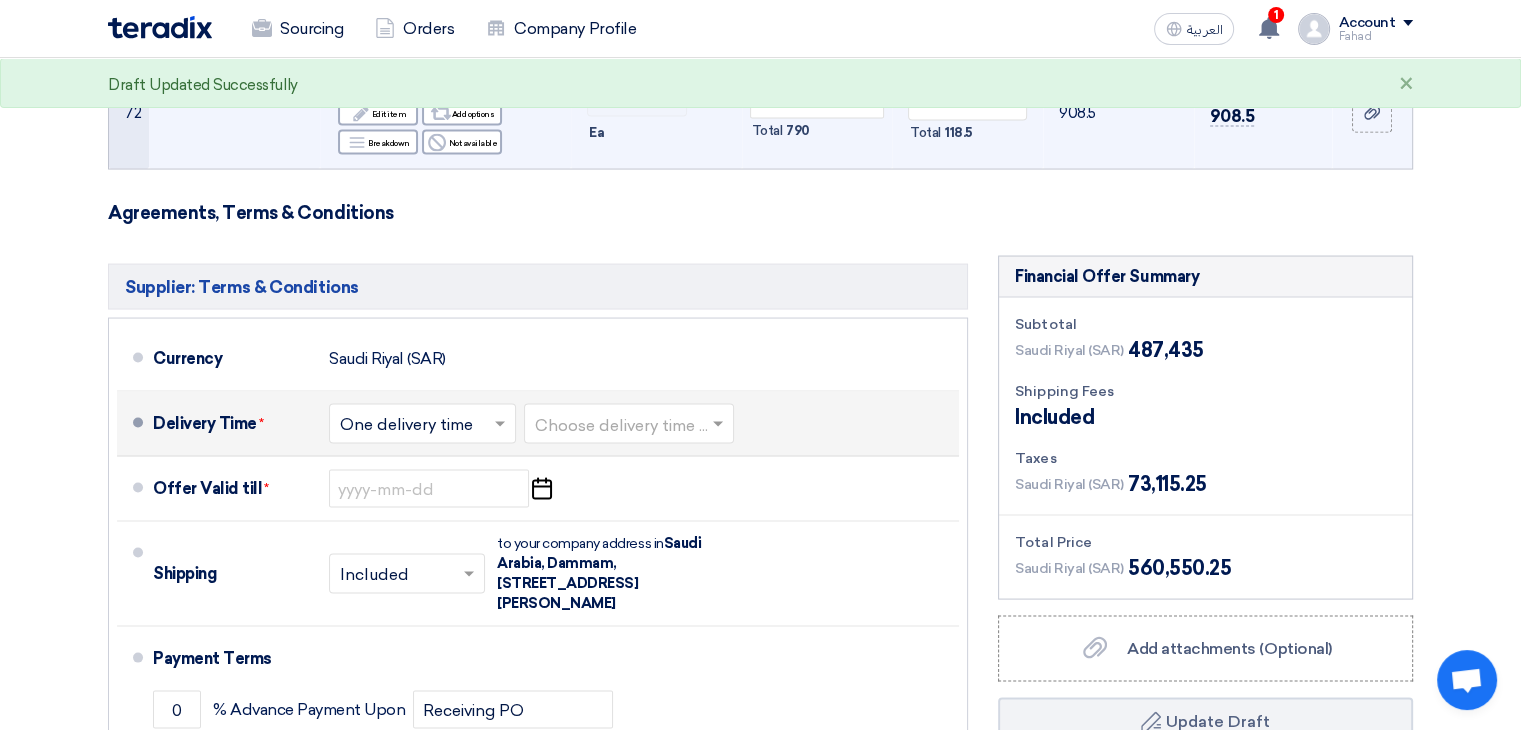 click 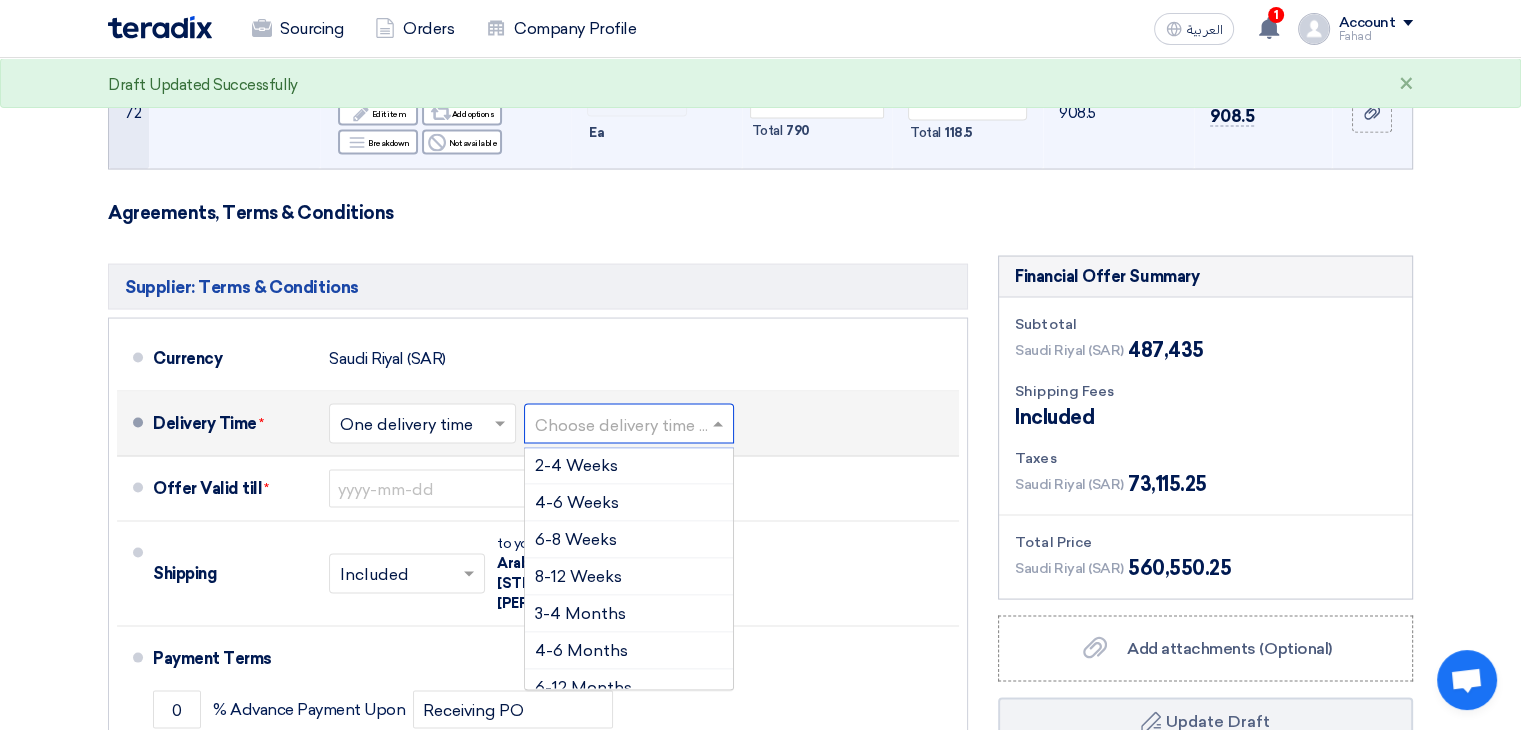 scroll, scrollTop: 103, scrollLeft: 0, axis: vertical 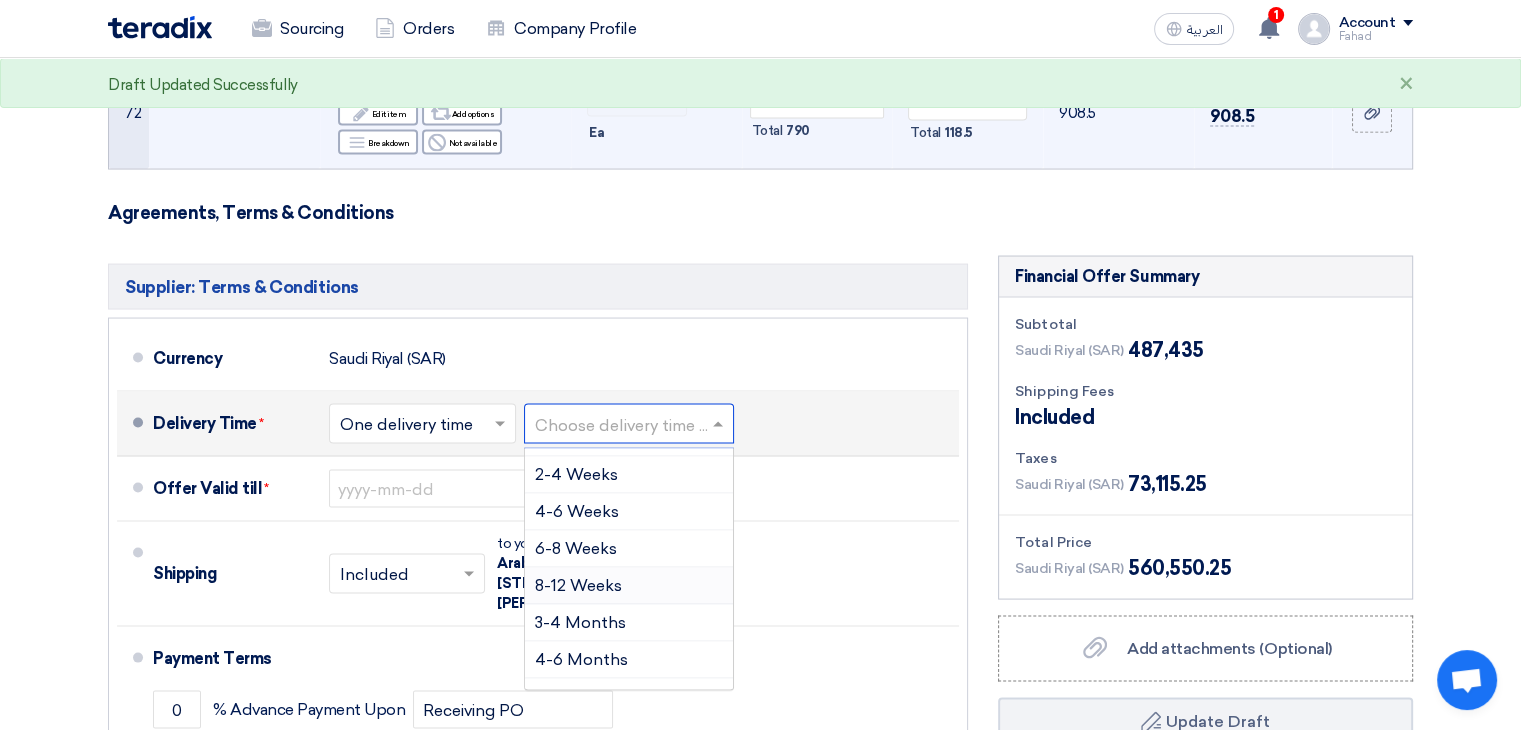 click on "8-12 Weeks" at bounding box center [629, 586] 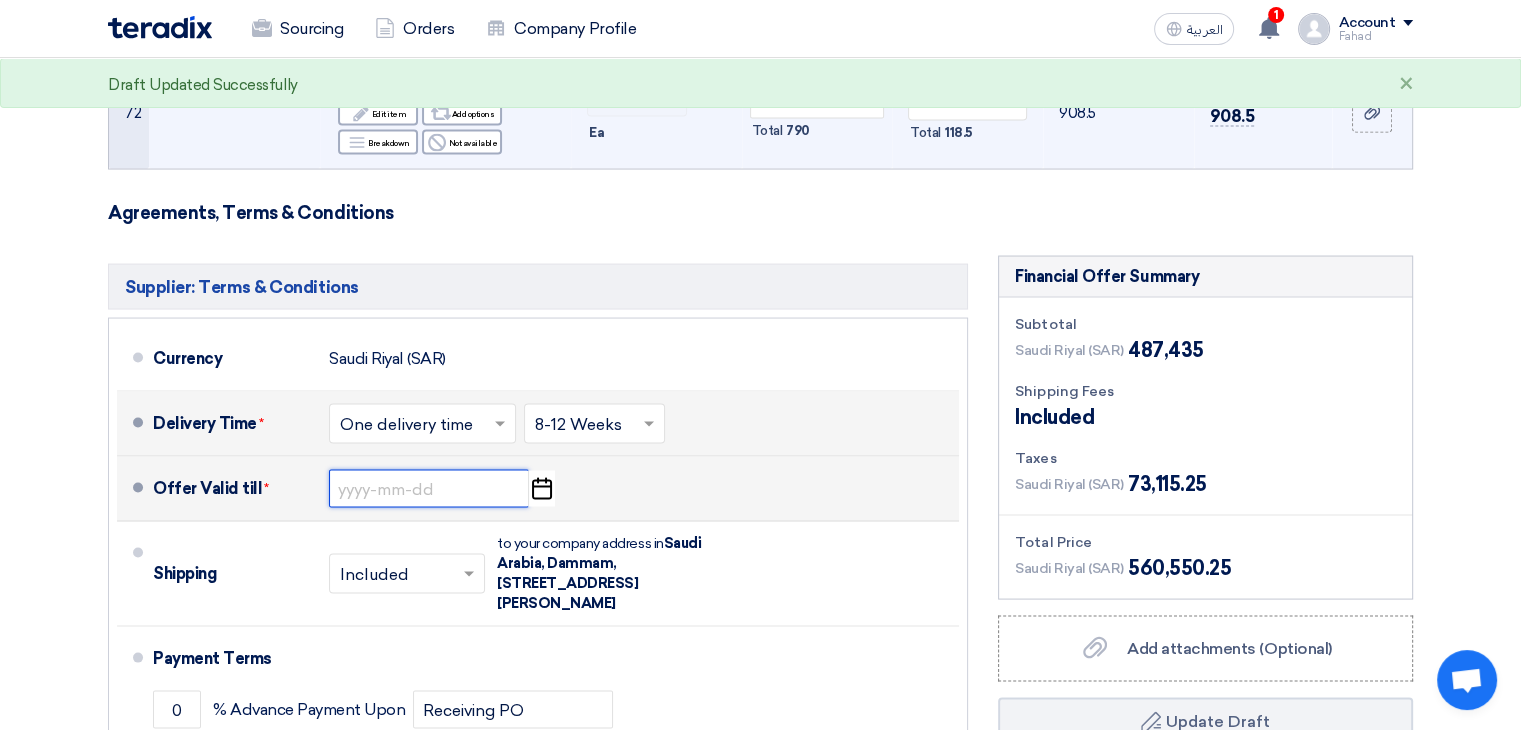 click 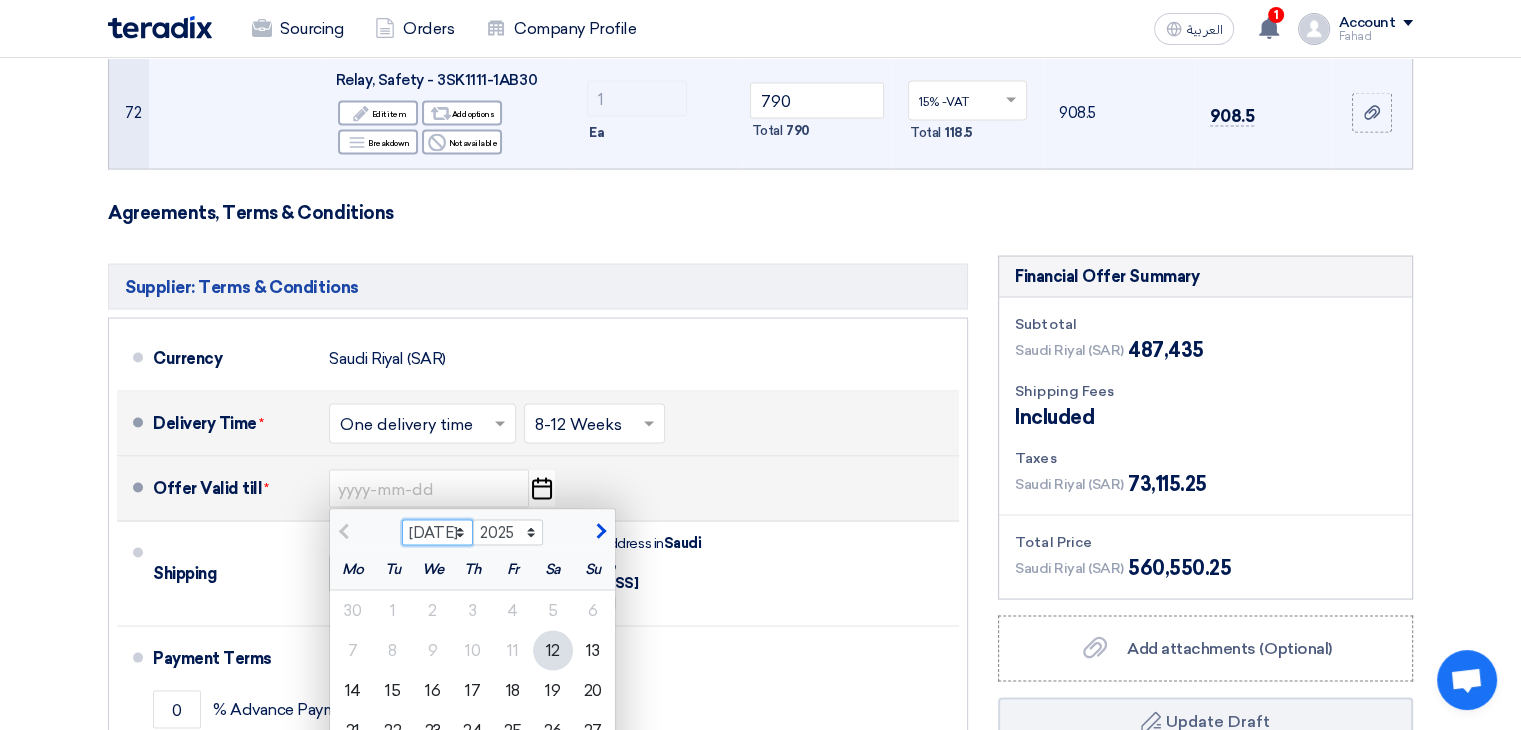 click on "[DATE] Aug Sep Oct Nov Dec" 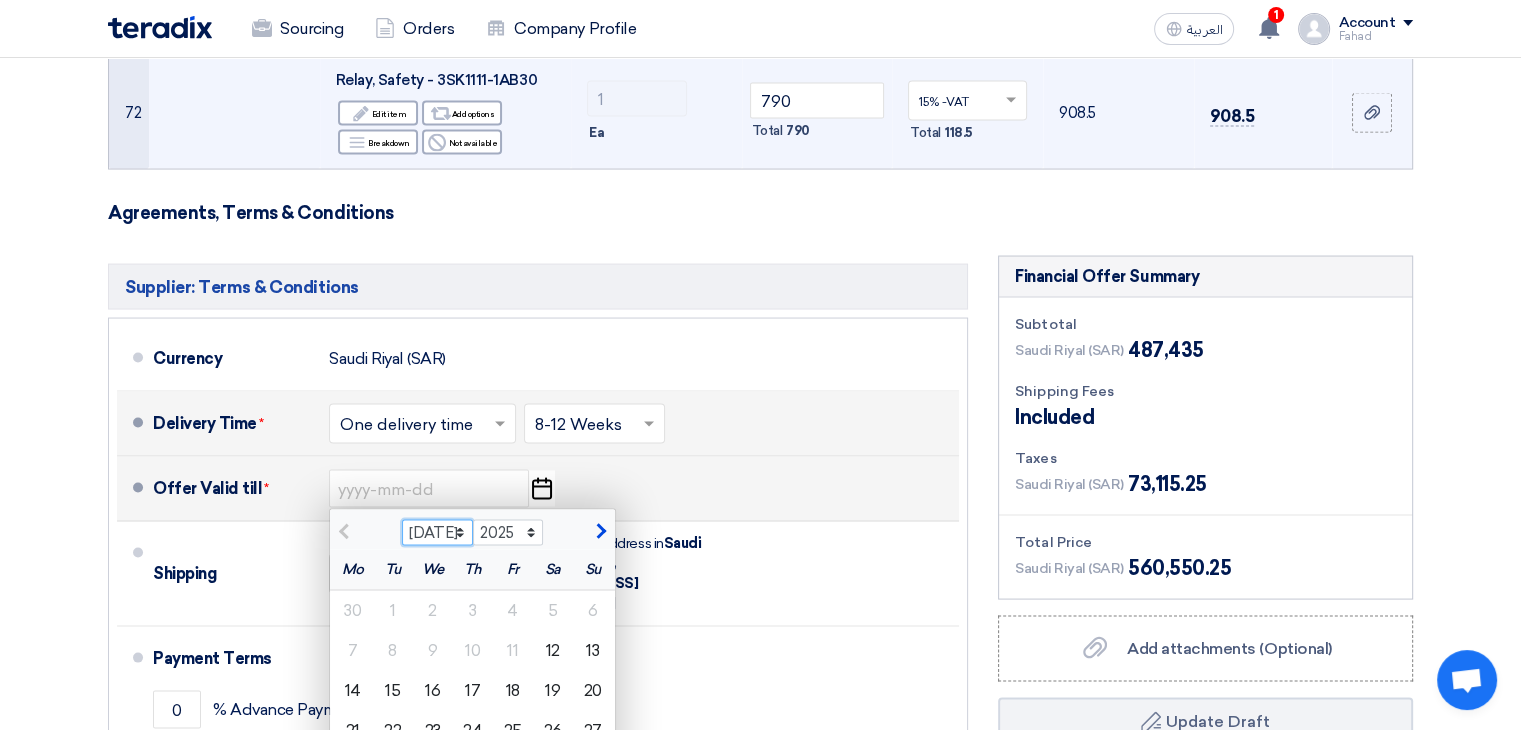 select on "8" 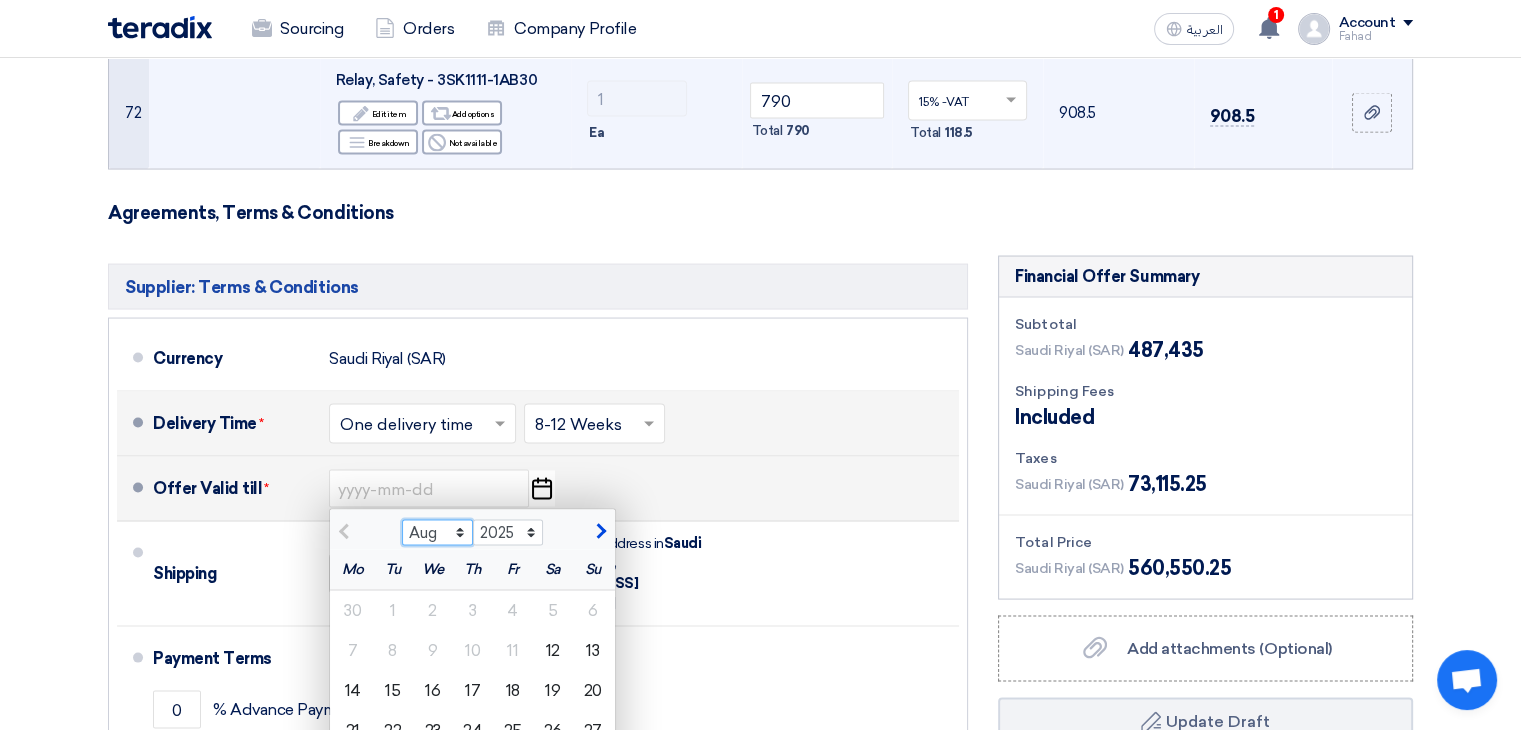 click on "[DATE] Aug Sep Oct Nov Dec" 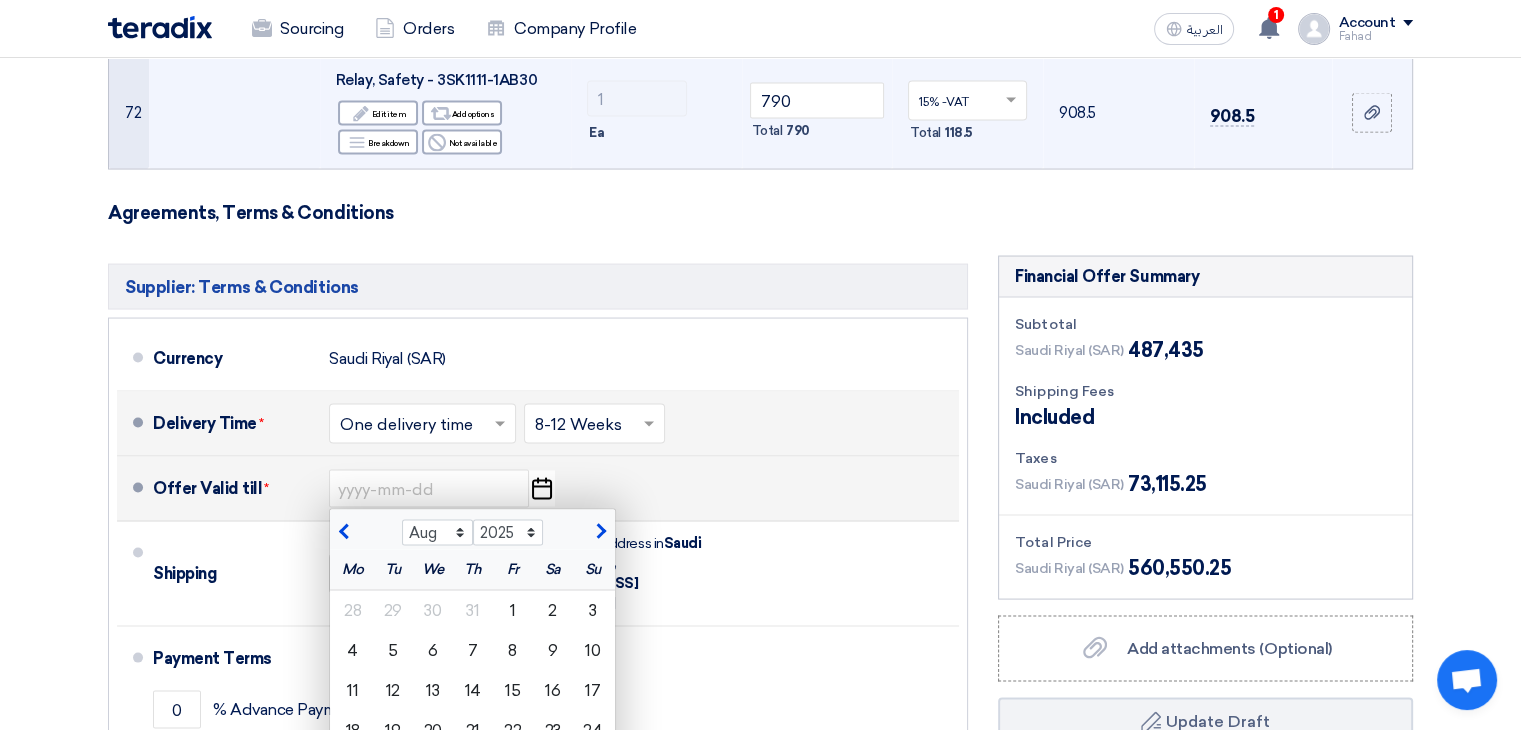 click on "31" 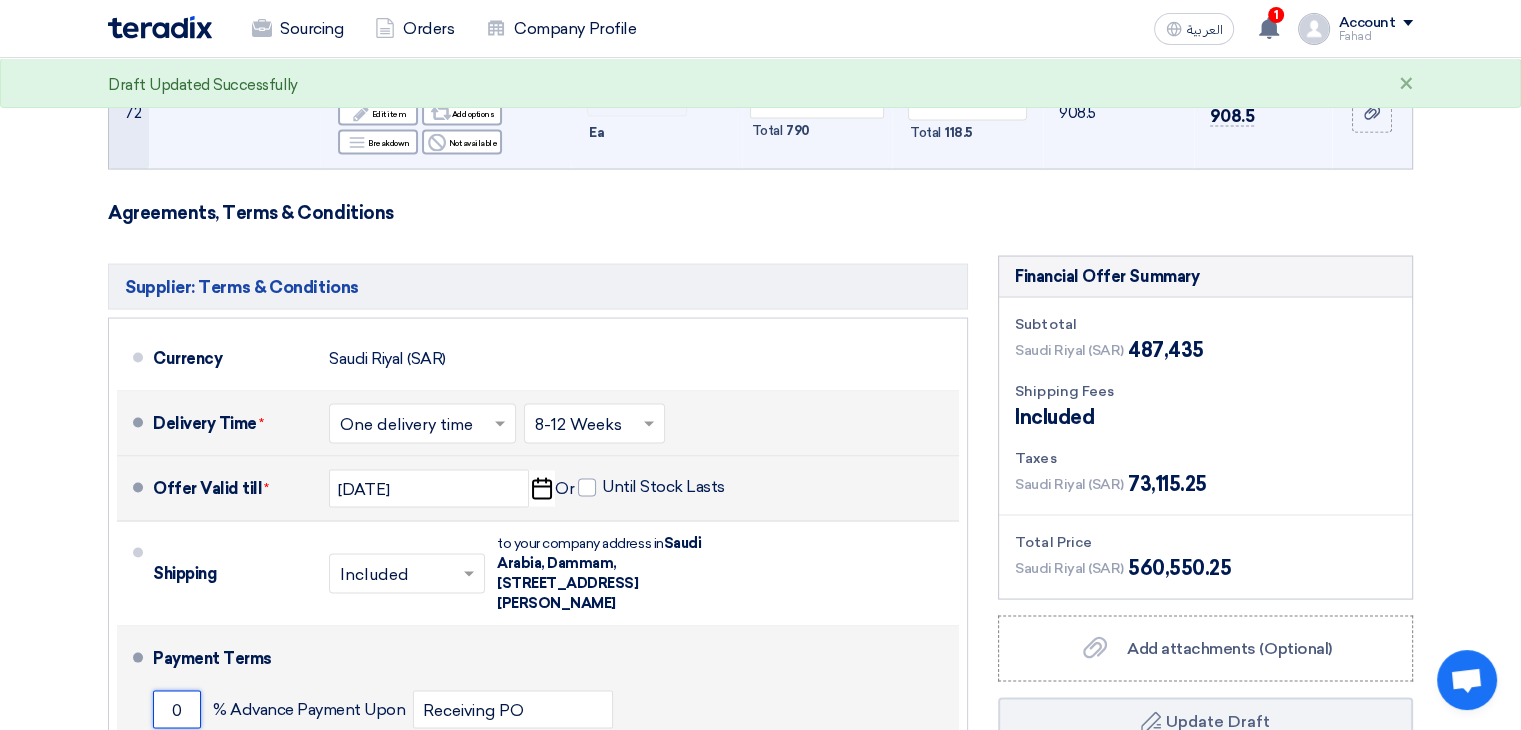 click on "0" 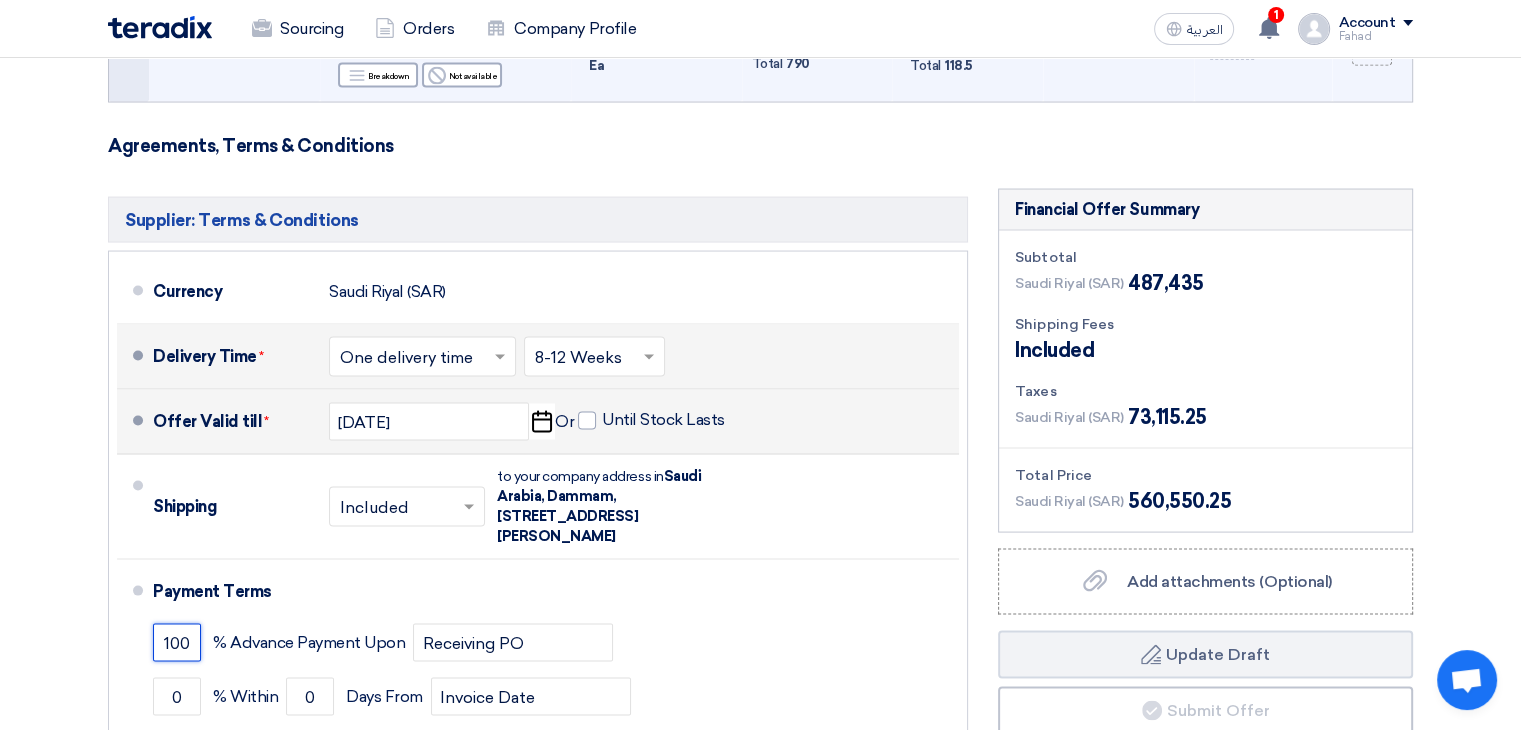 scroll, scrollTop: 11547, scrollLeft: 0, axis: vertical 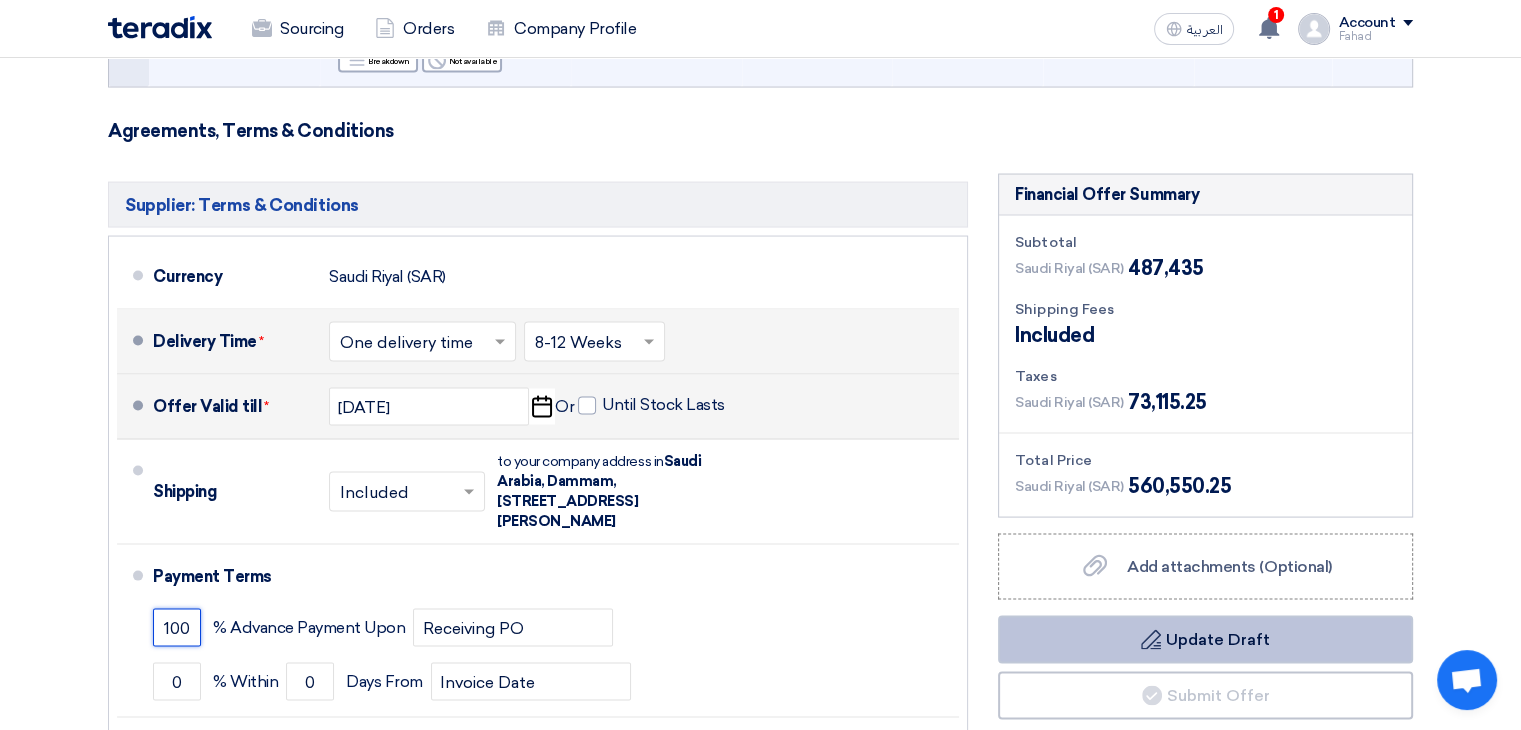 type on "100" 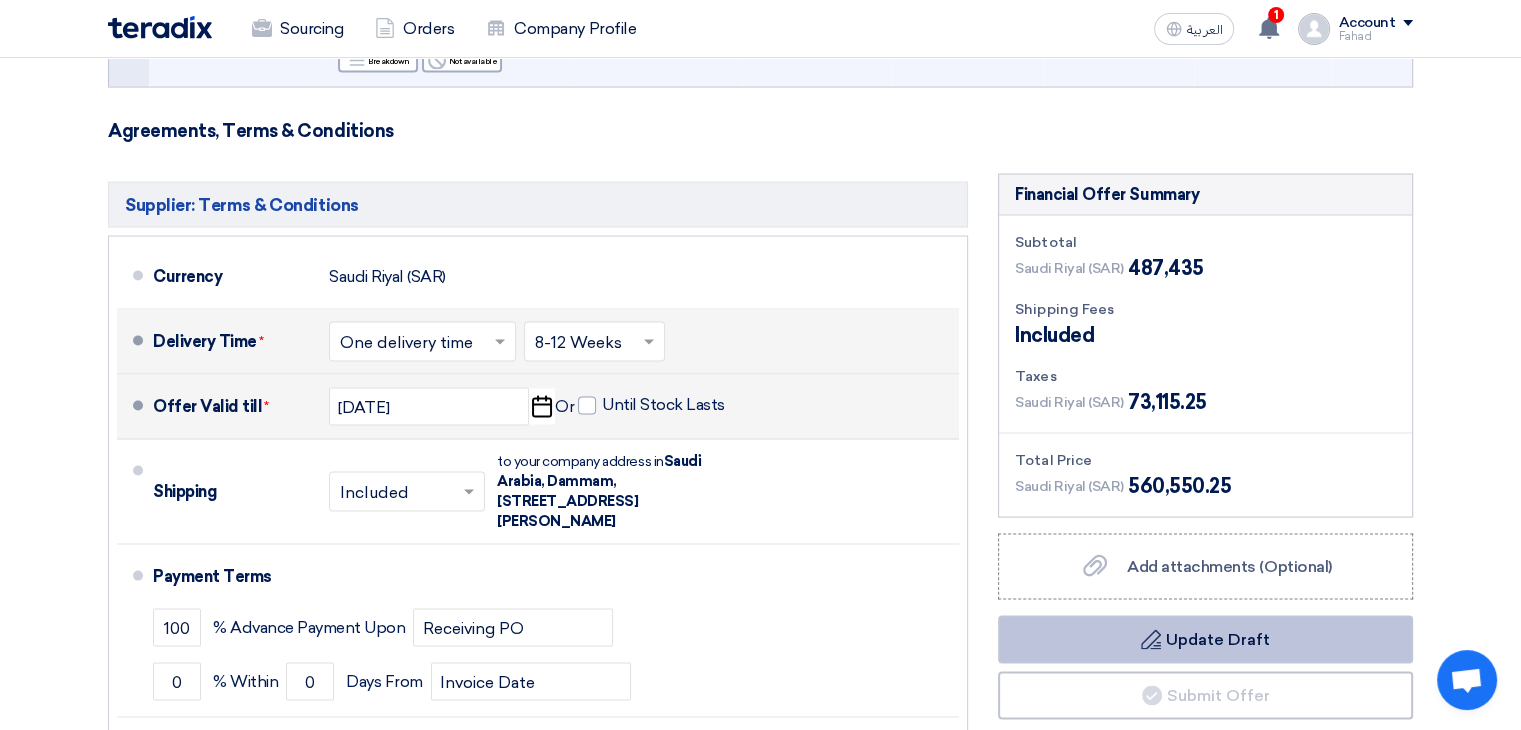 click on "Draft
Update Draft" 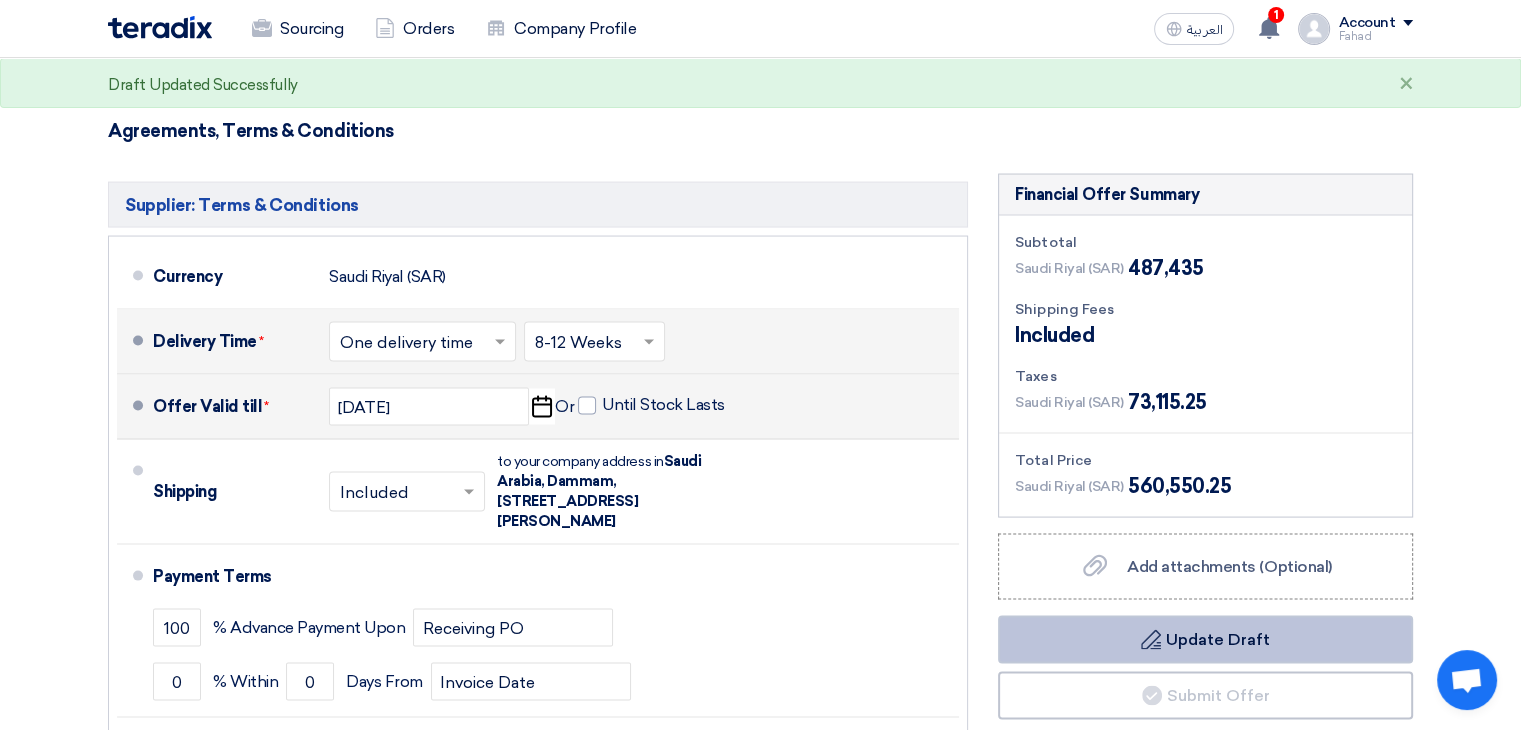 click on "Draft
Update Draft" 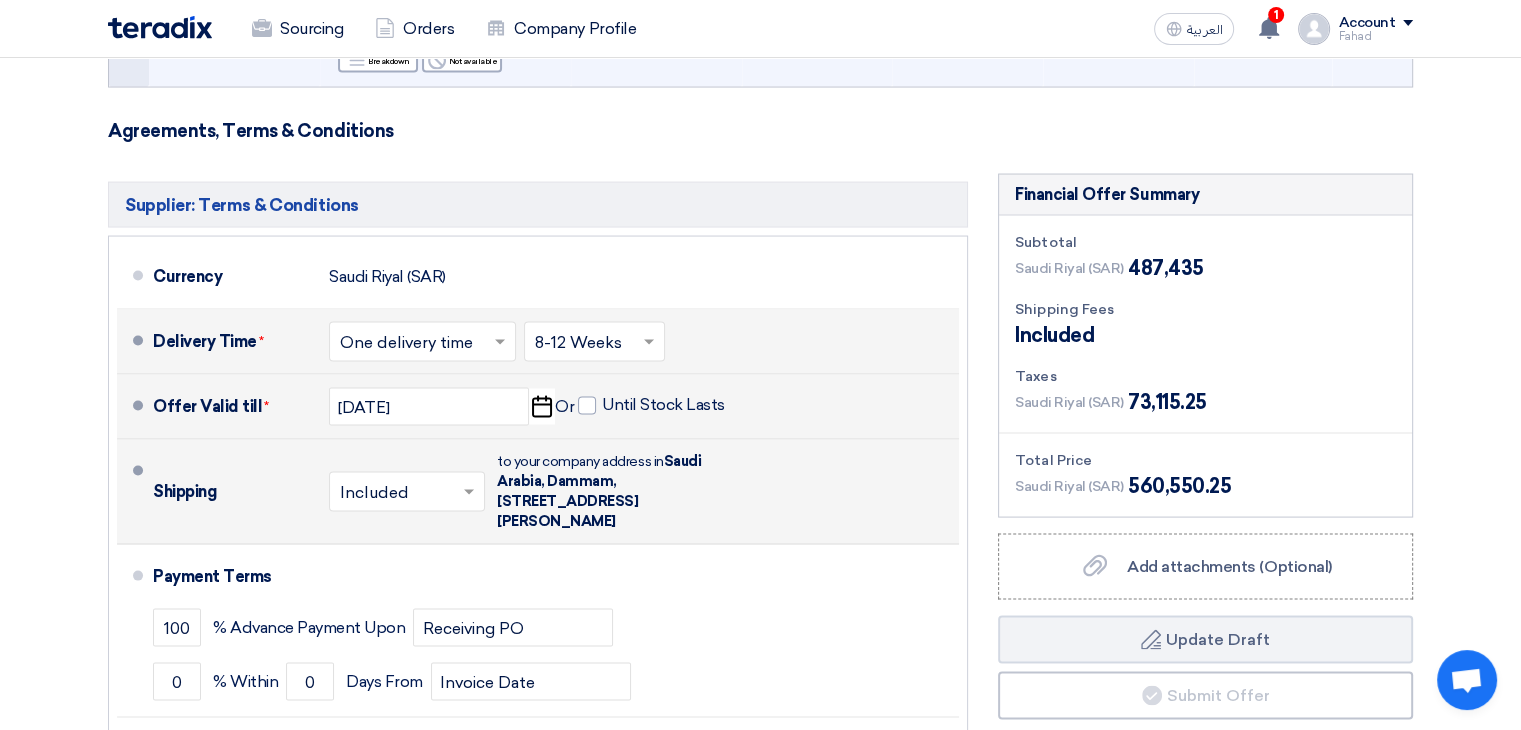 click 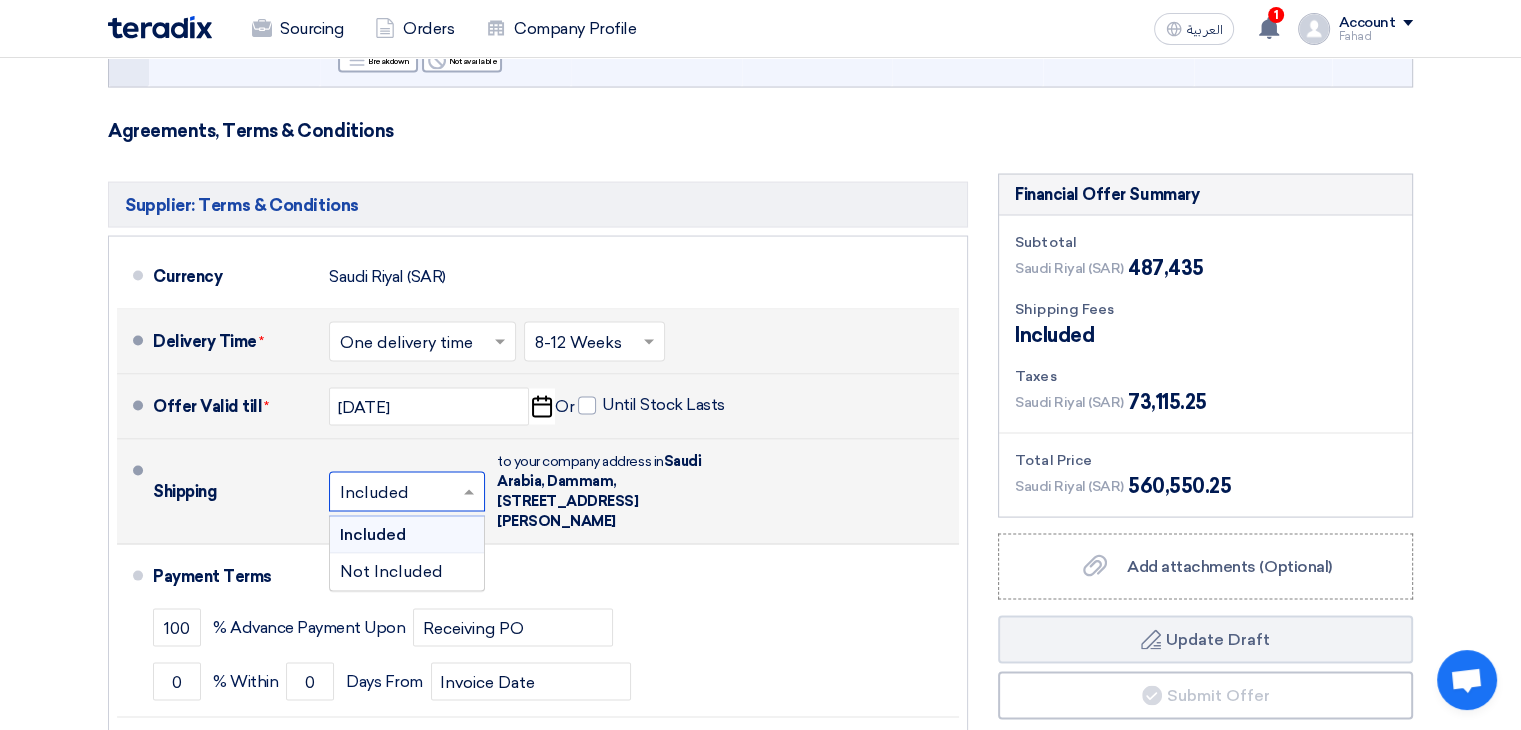 click 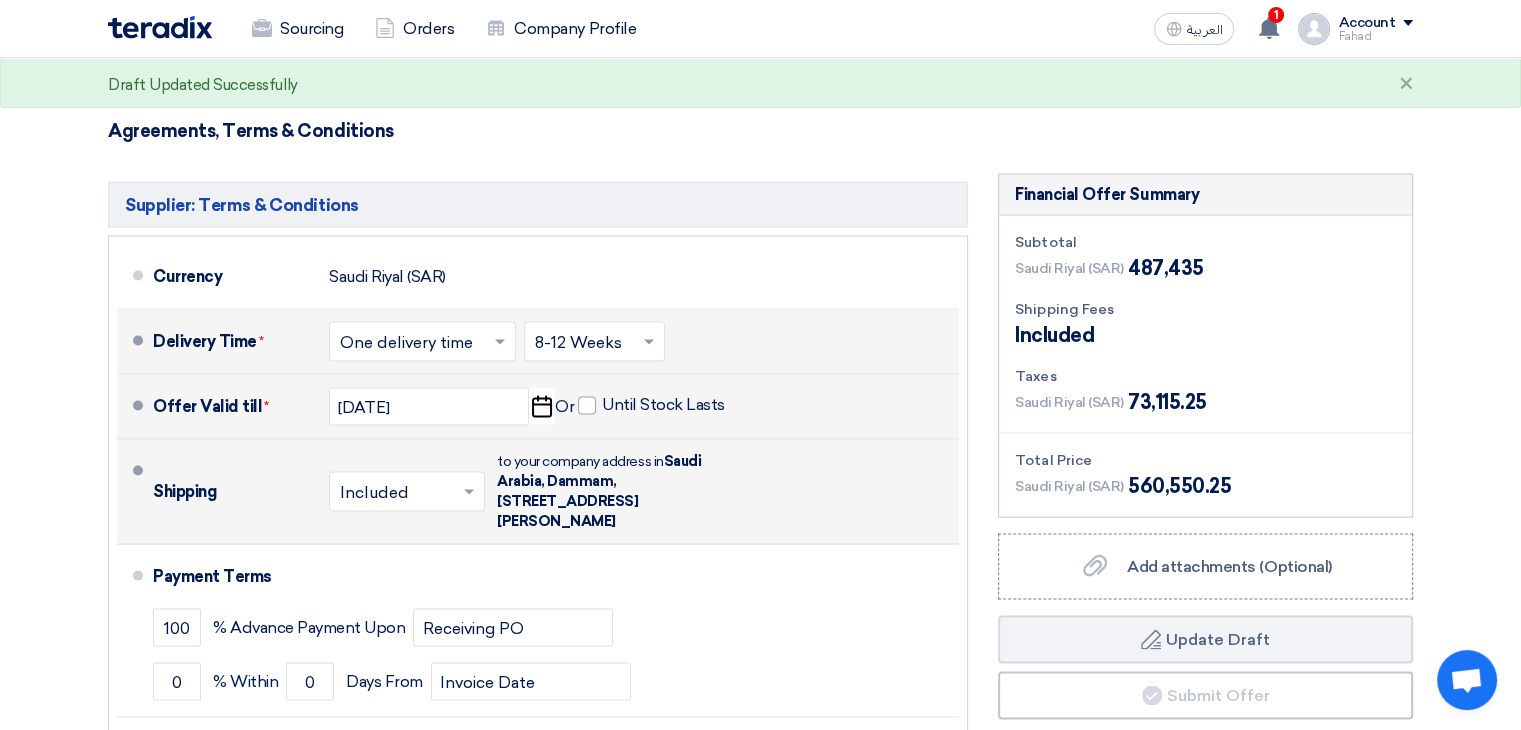 click on "+
Add new term" 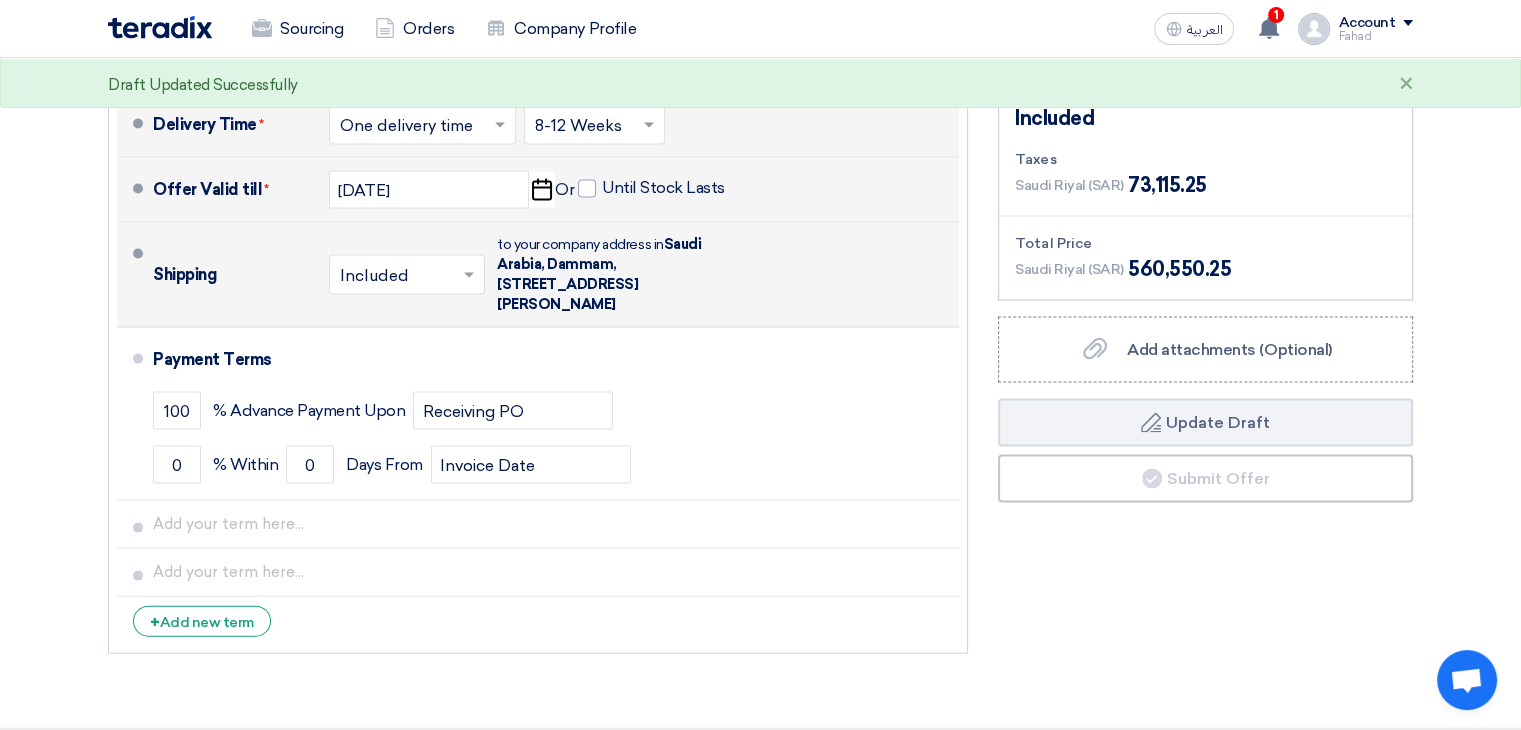 scroll, scrollTop: 11410, scrollLeft: 0, axis: vertical 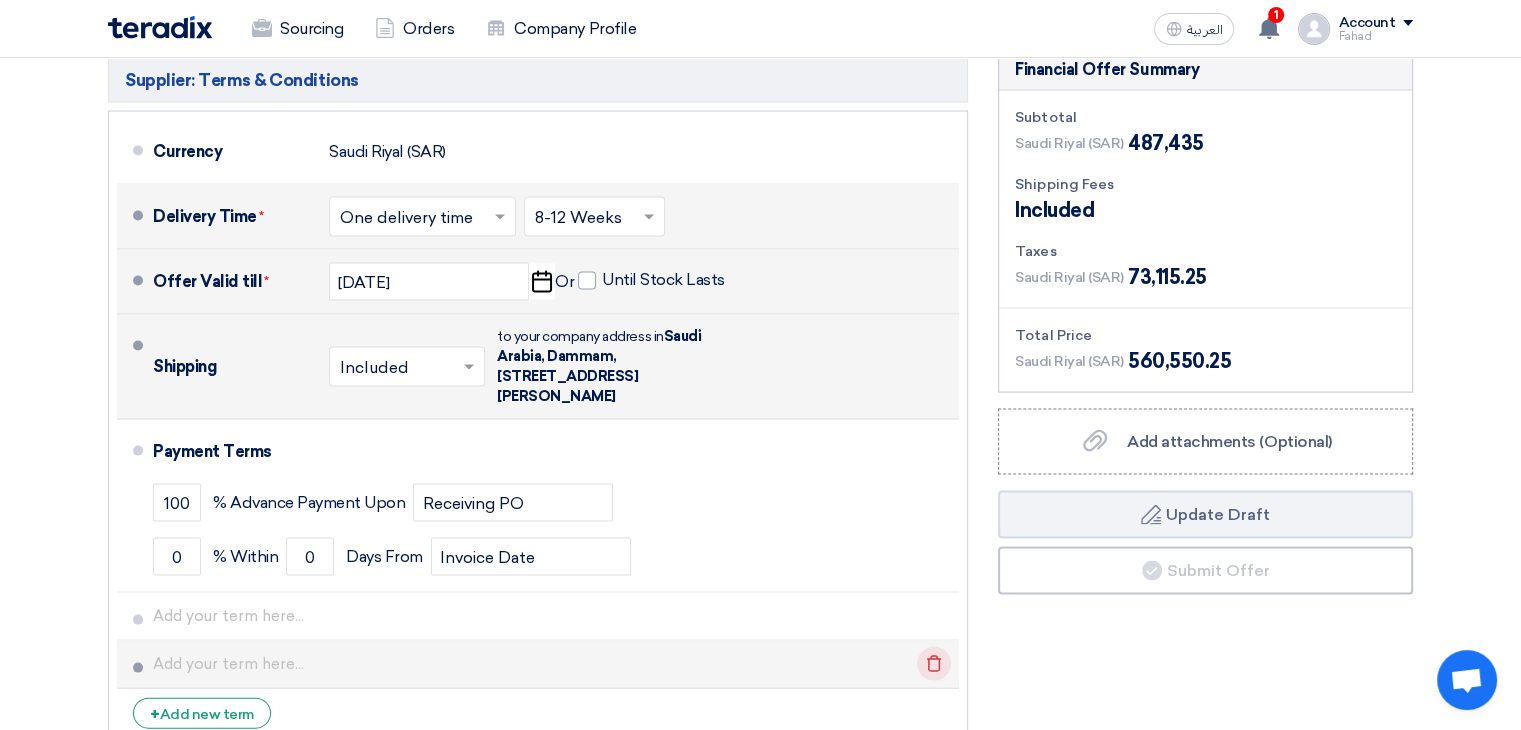 click on "Delete" 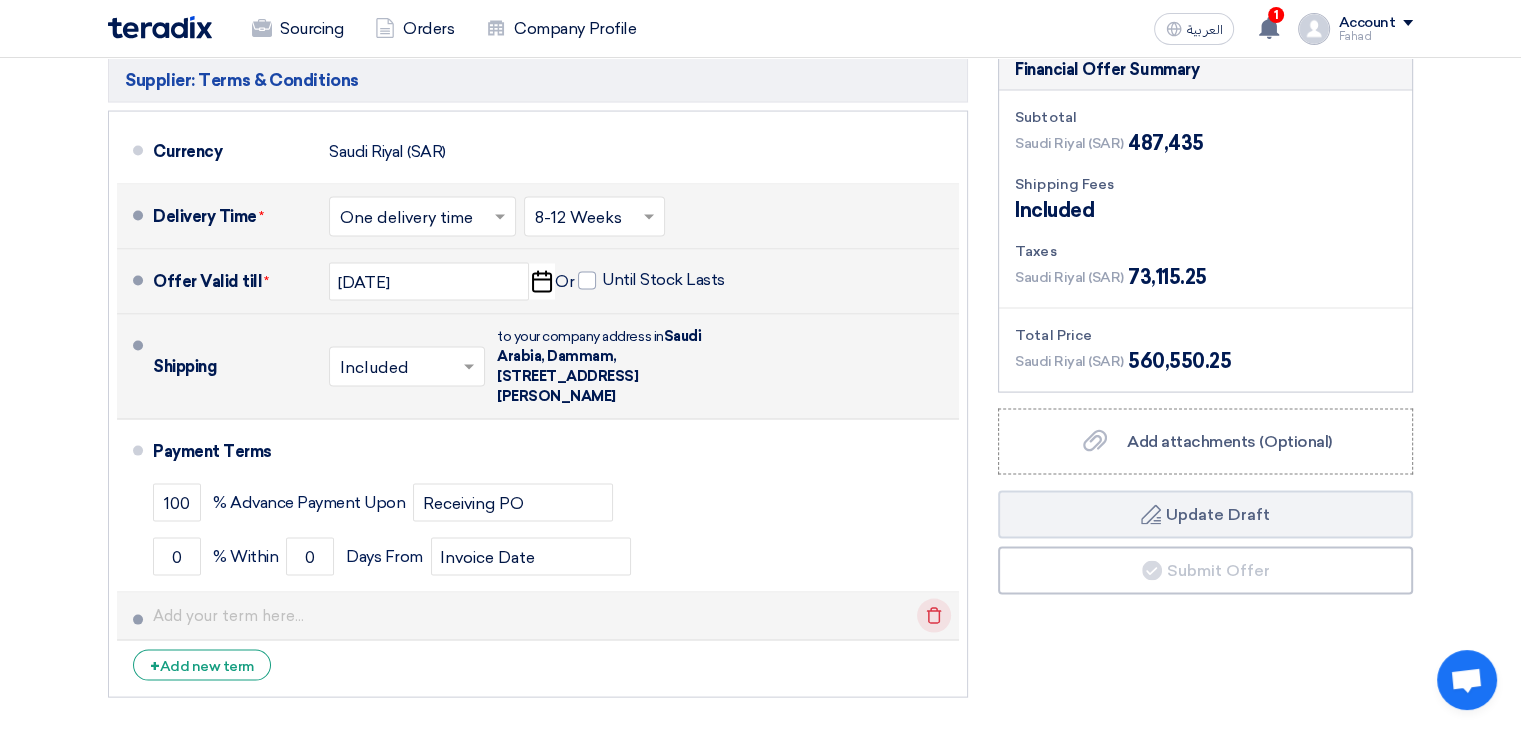 click on "Delete" 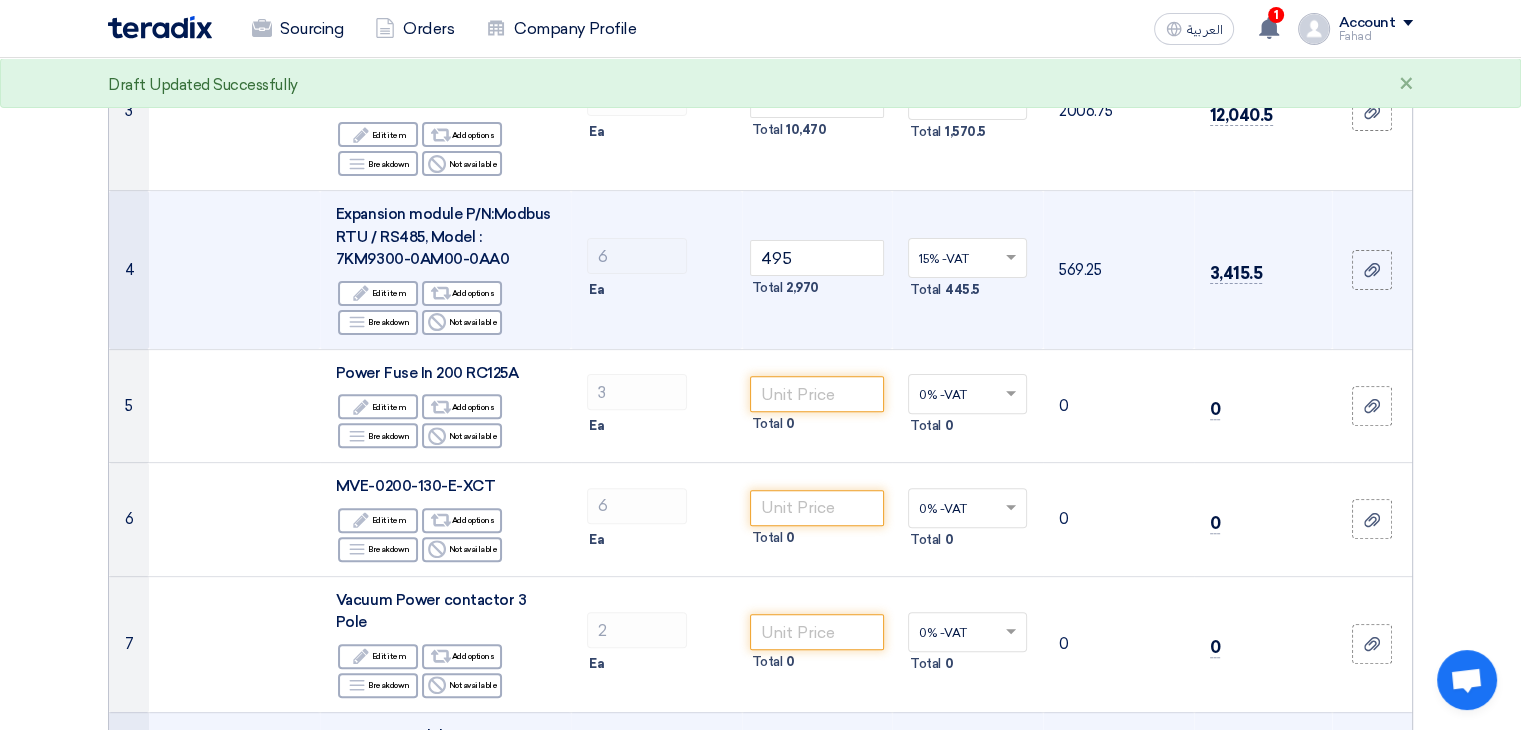 scroll, scrollTop: 0, scrollLeft: 0, axis: both 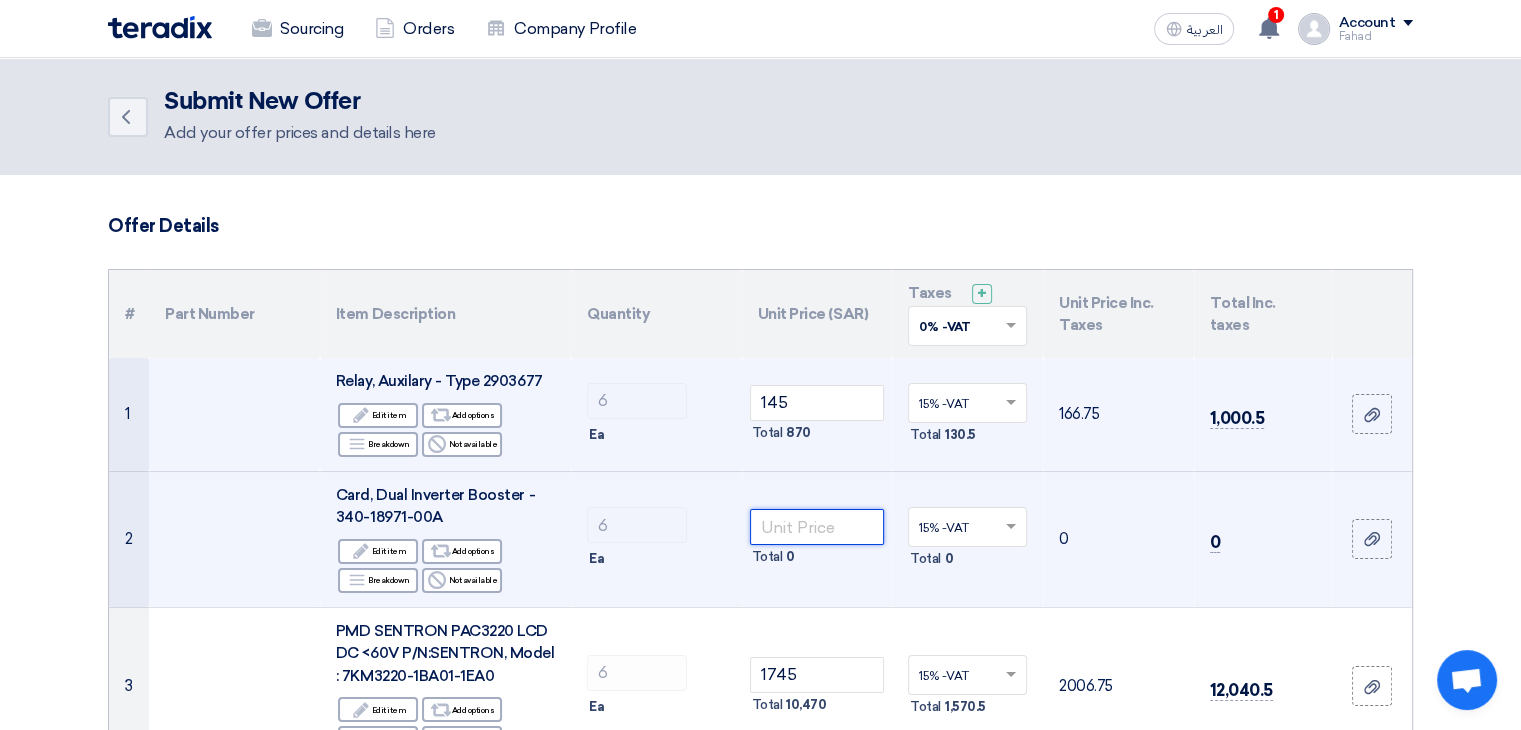 click 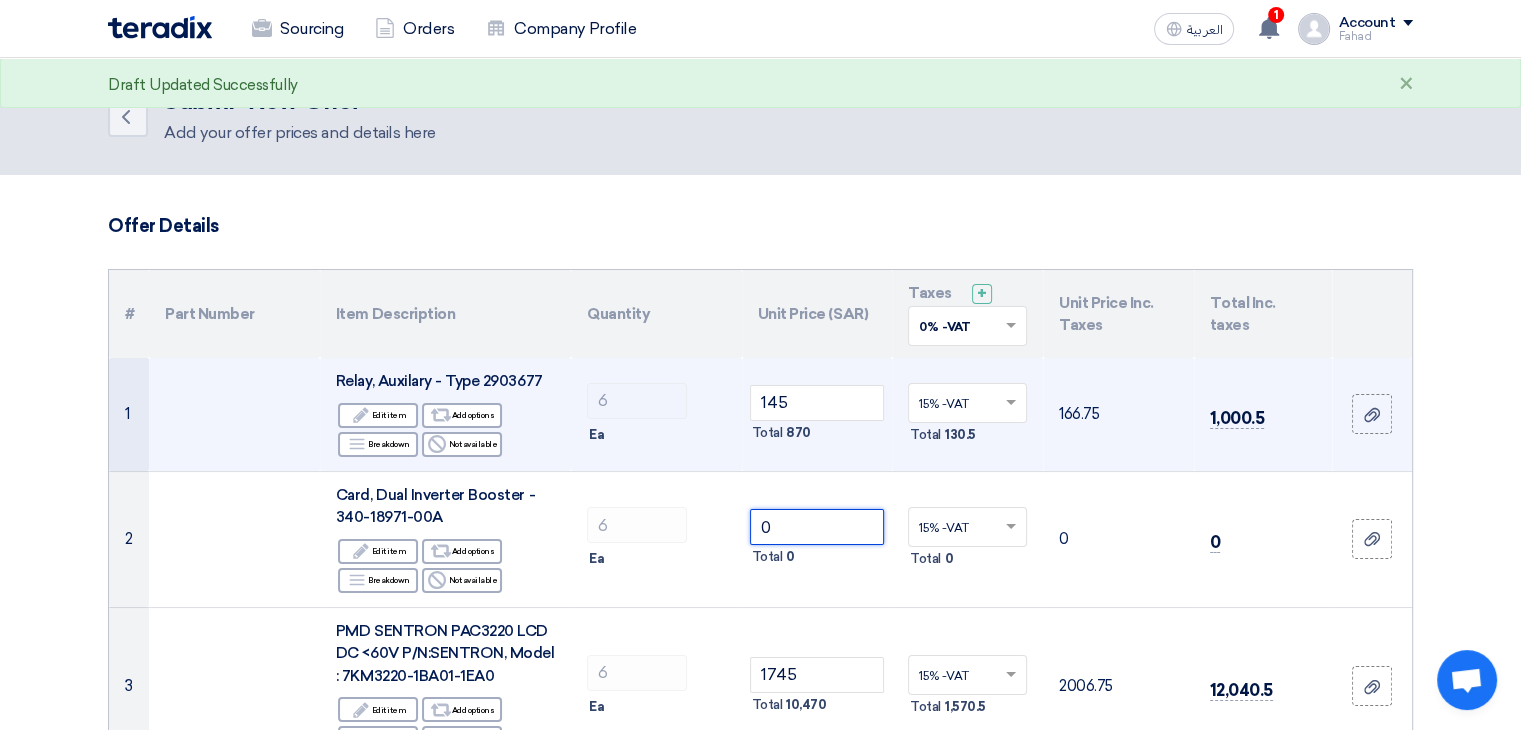 type on "0" 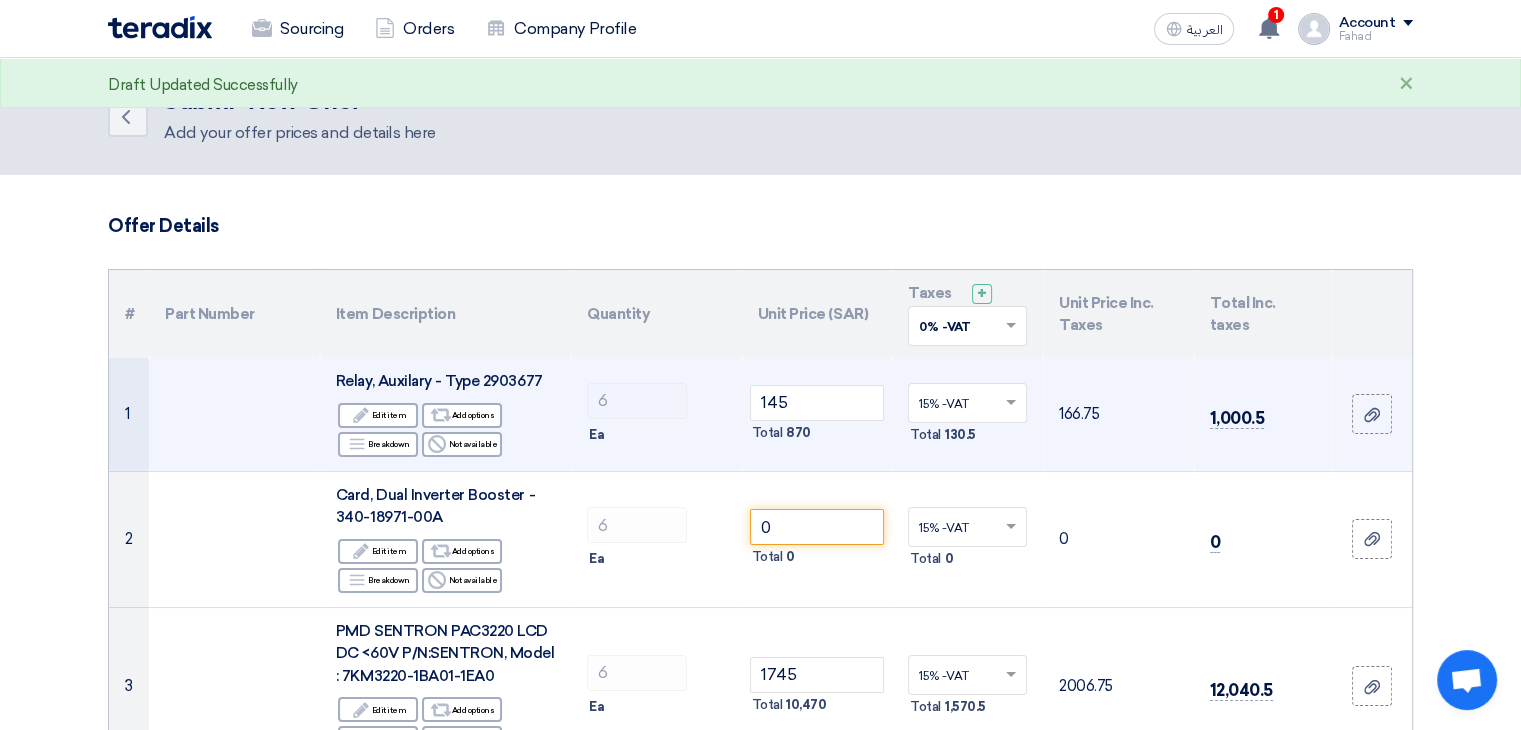 click on "Offer Details
#
Part Number
Item Description
Quantity
Unit Price (SAR)
Taxes
+
'Select taxes...
0% -VAT
×" 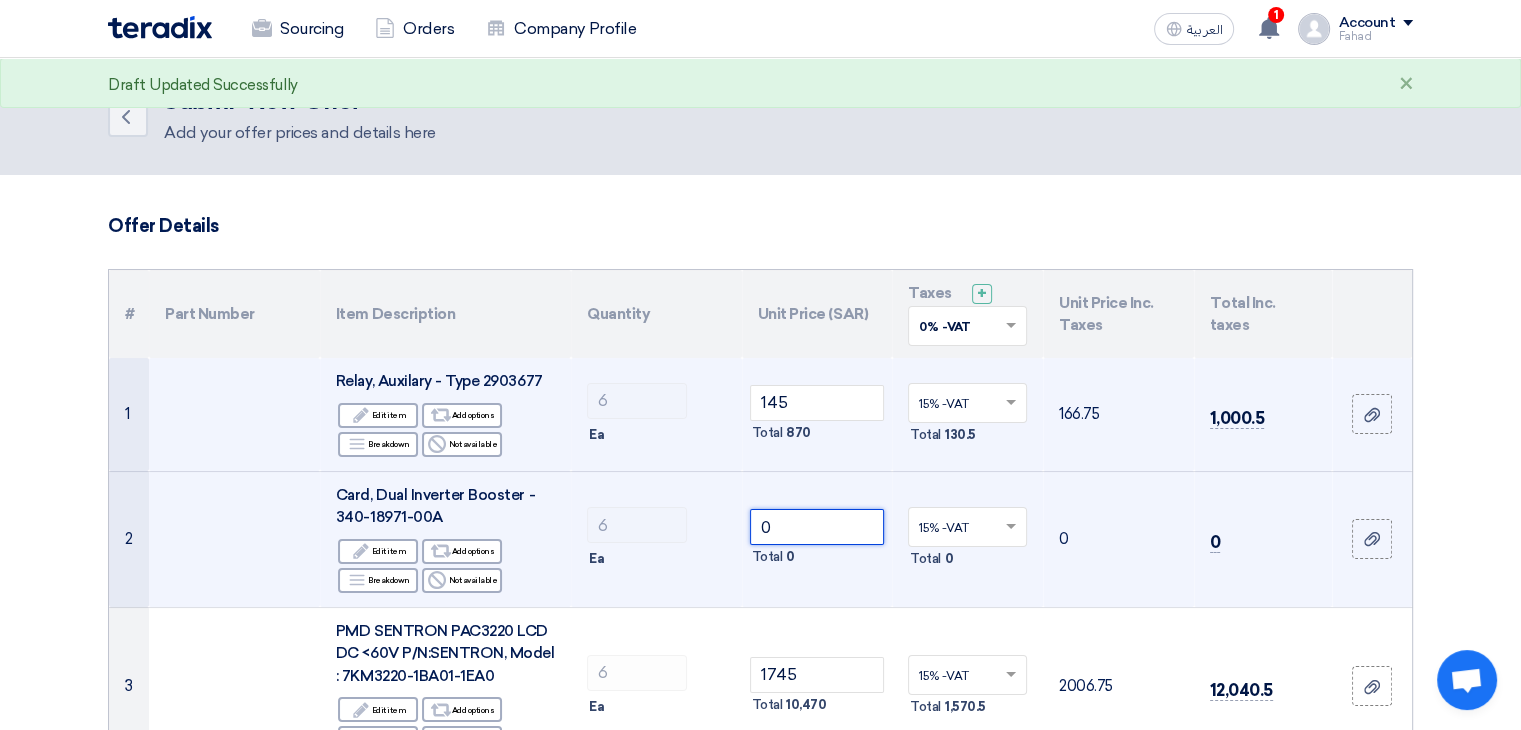 click on "0" 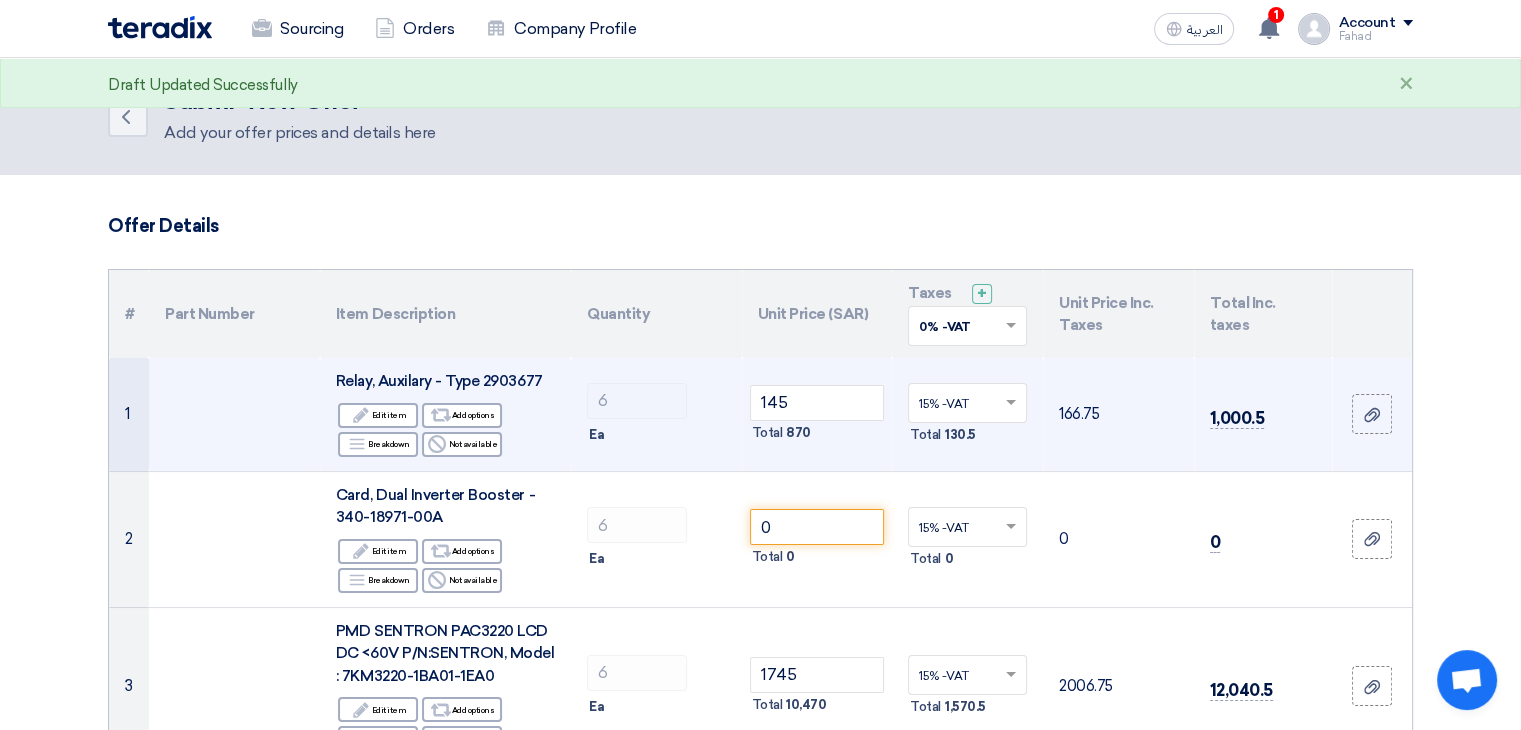 click on "Offer Details
#
Part Number
Item Description
Quantity
Unit Price (SAR)
Taxes
+
'Select taxes...
0% -VAT
×" 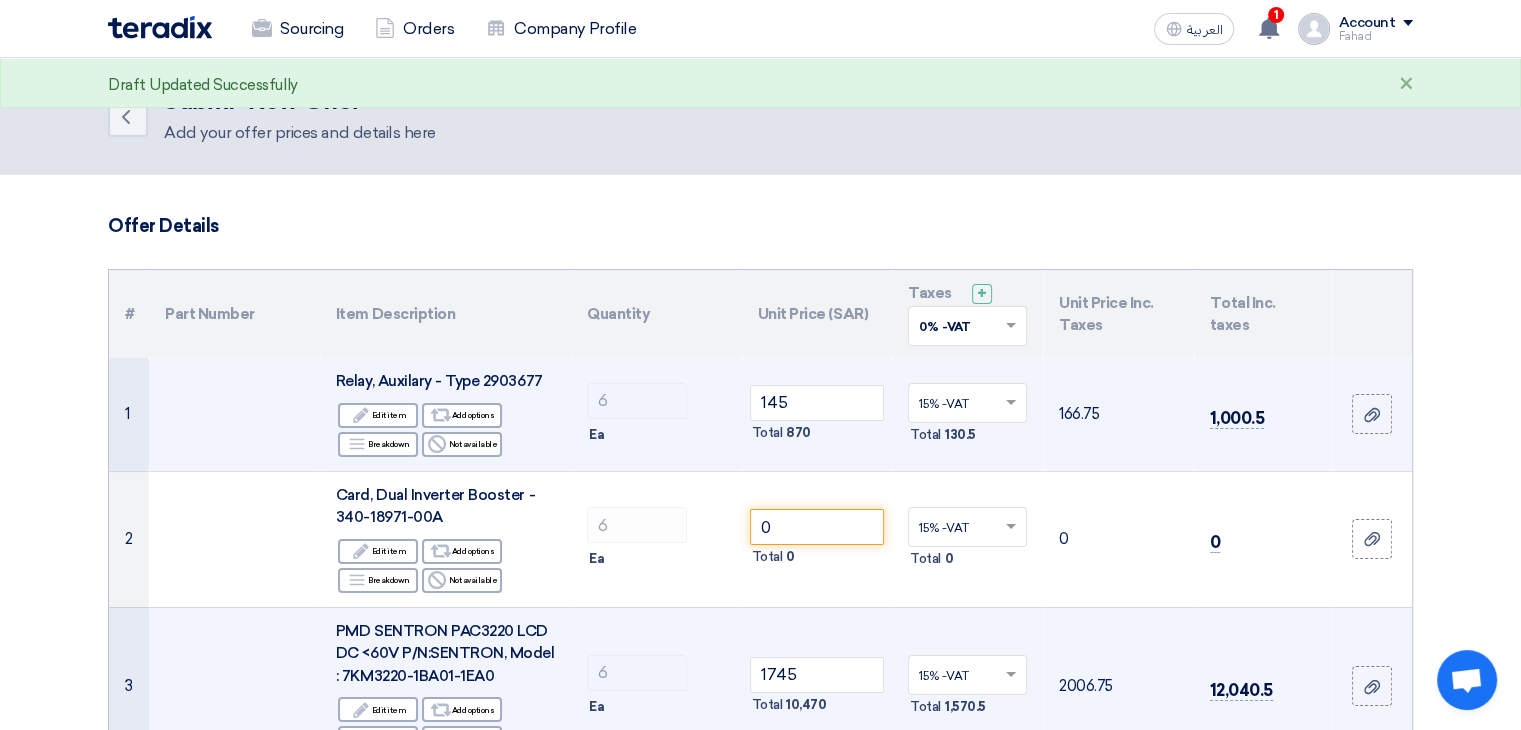 click on "1745
Total
10,470" 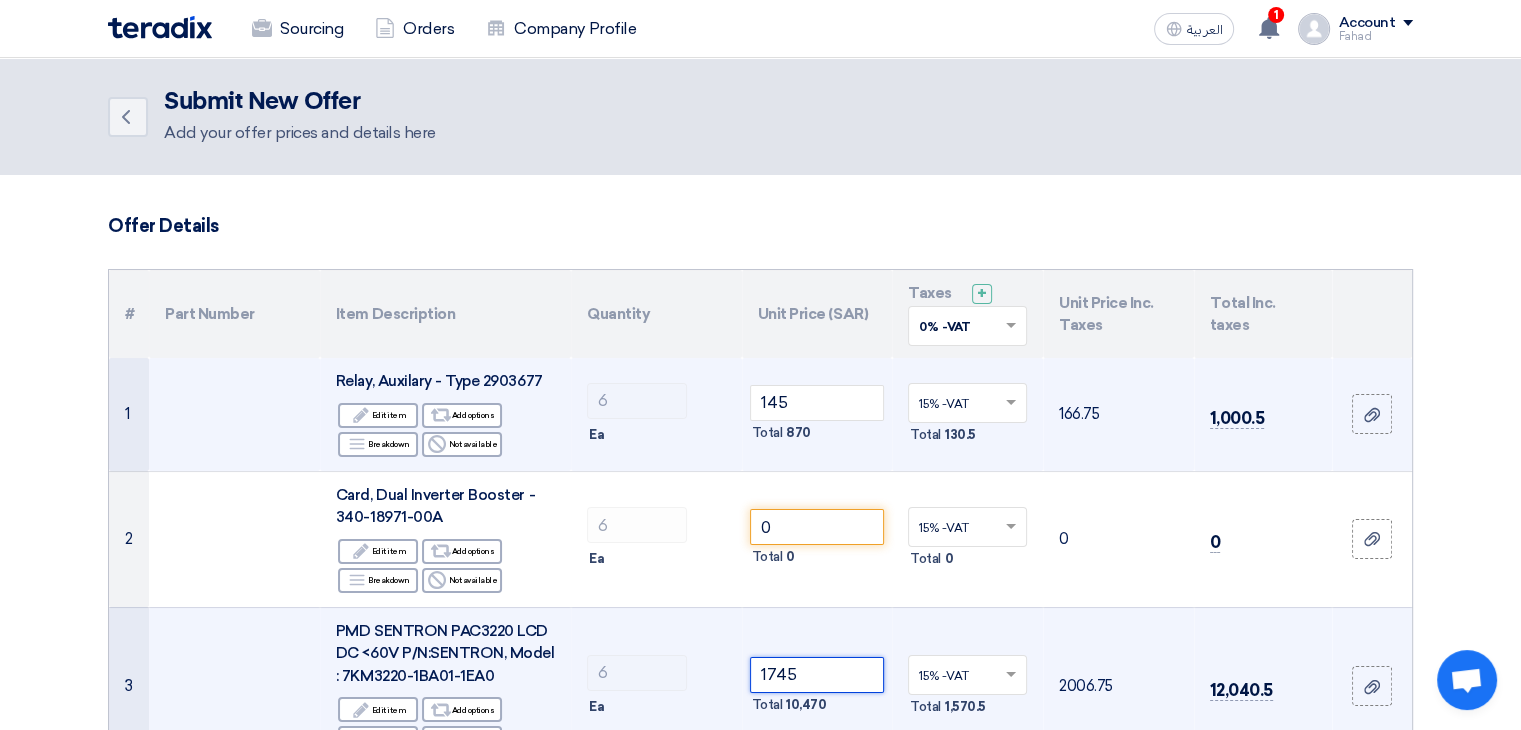 click on "1745" 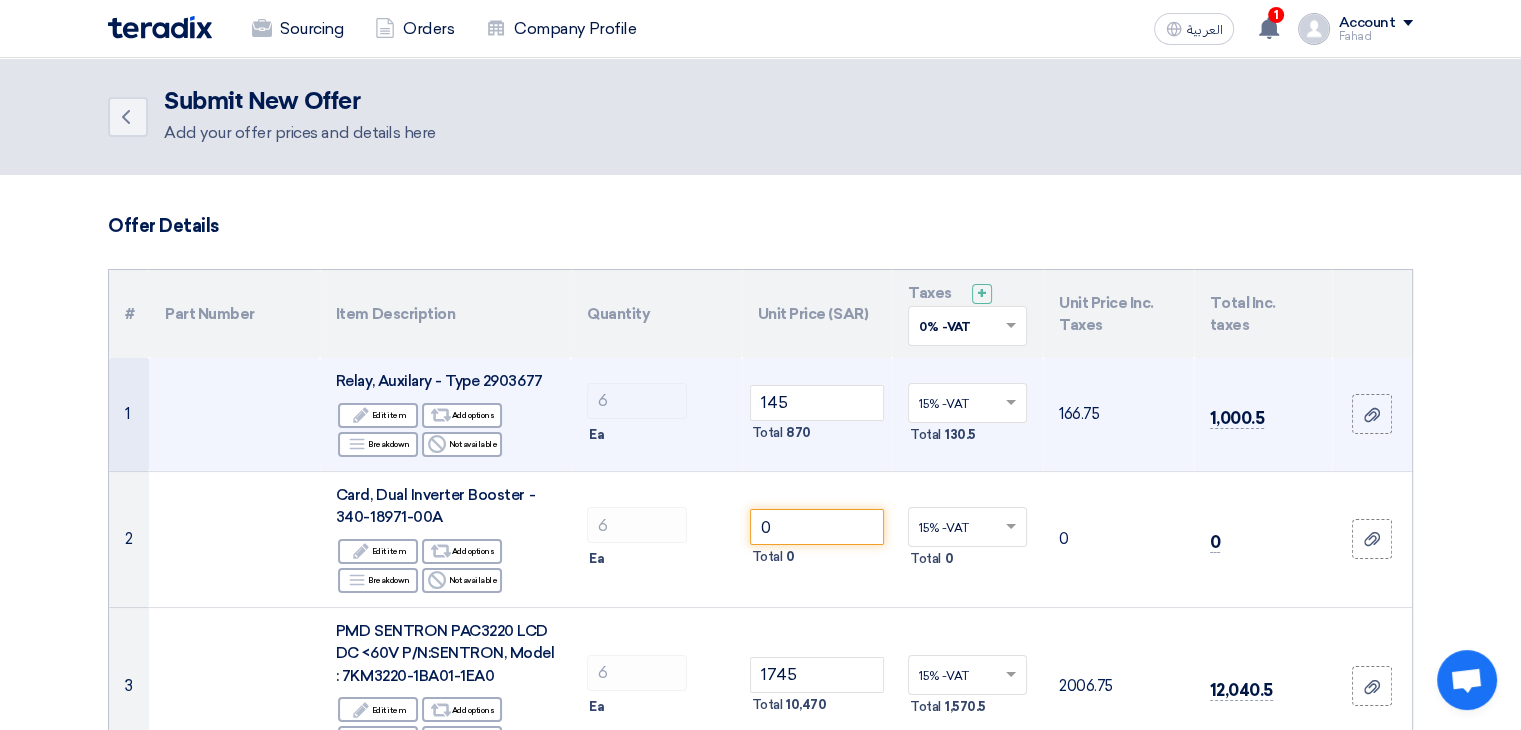 click on "15% -VAT
×
Total
1,570.5" 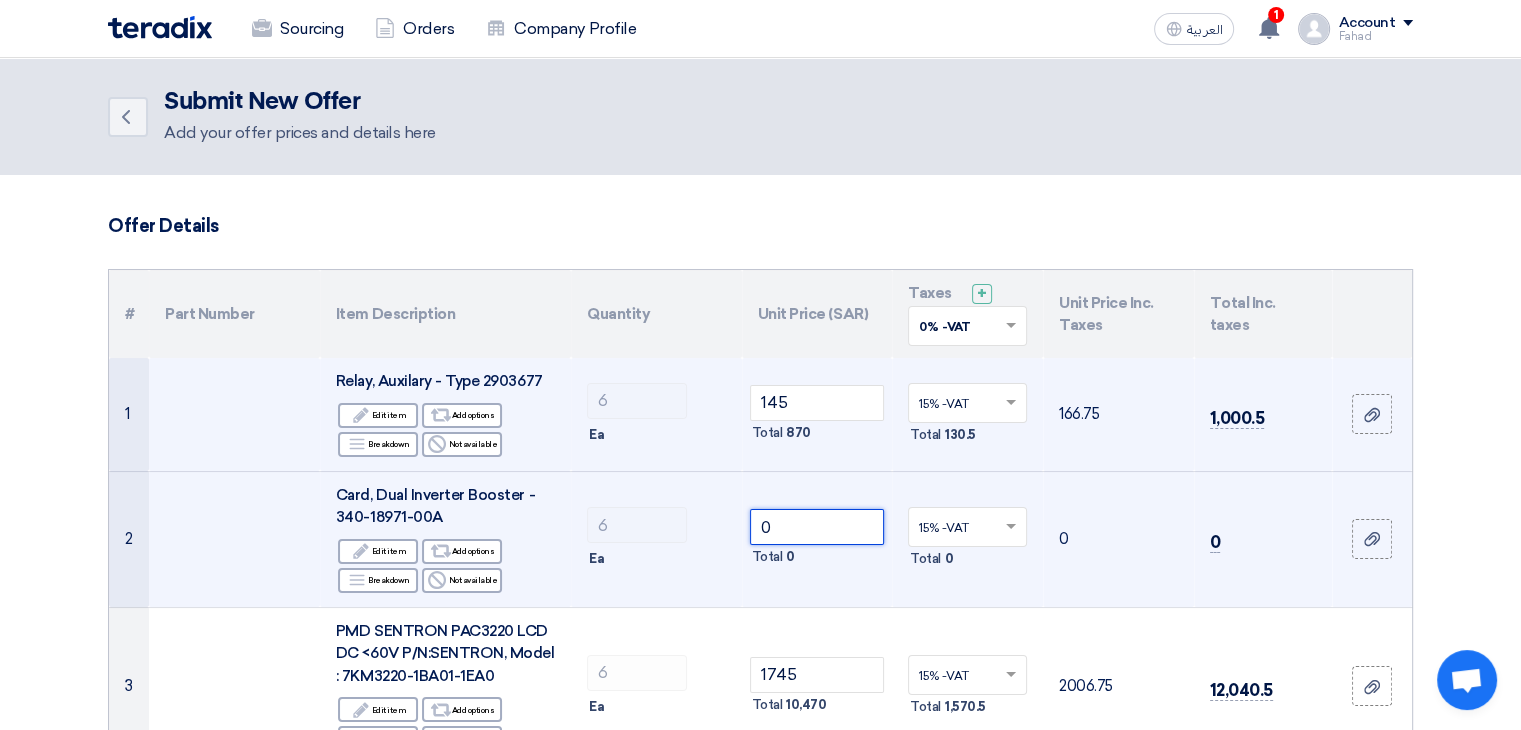 click on "0" 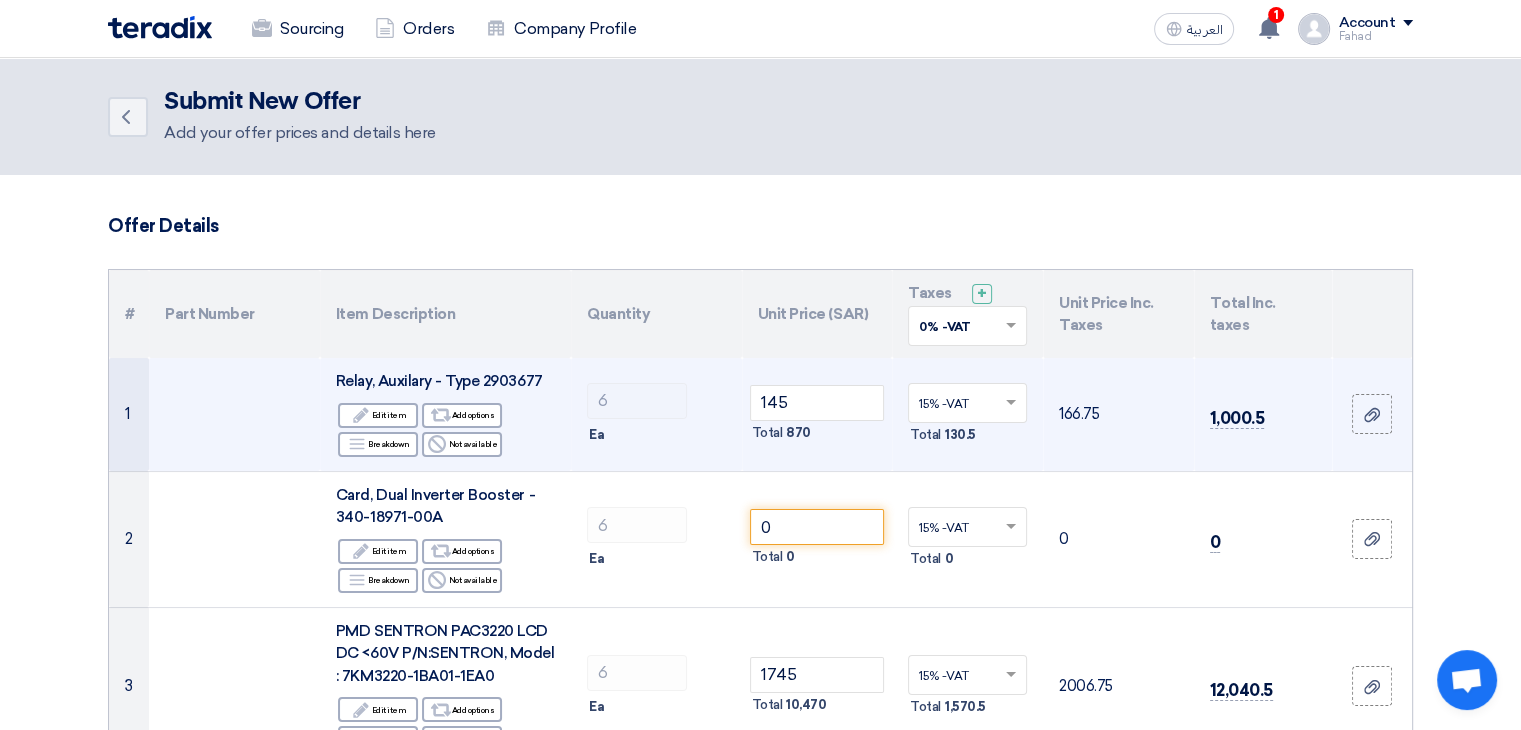 click on "Offer Details
#
Part Number
Item Description
Quantity
Unit Price (SAR)
Taxes
+
'Select taxes...
0% -VAT
×" 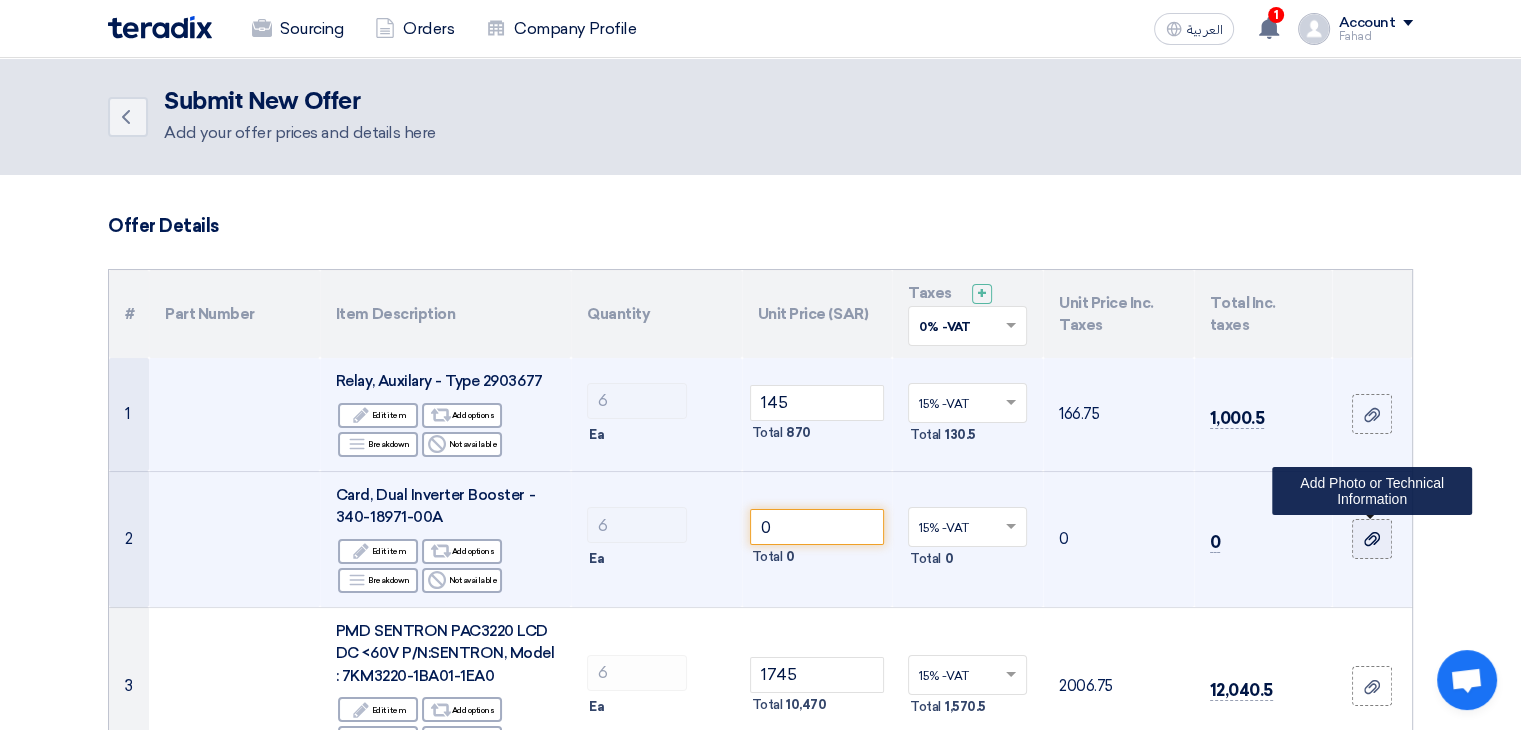 click 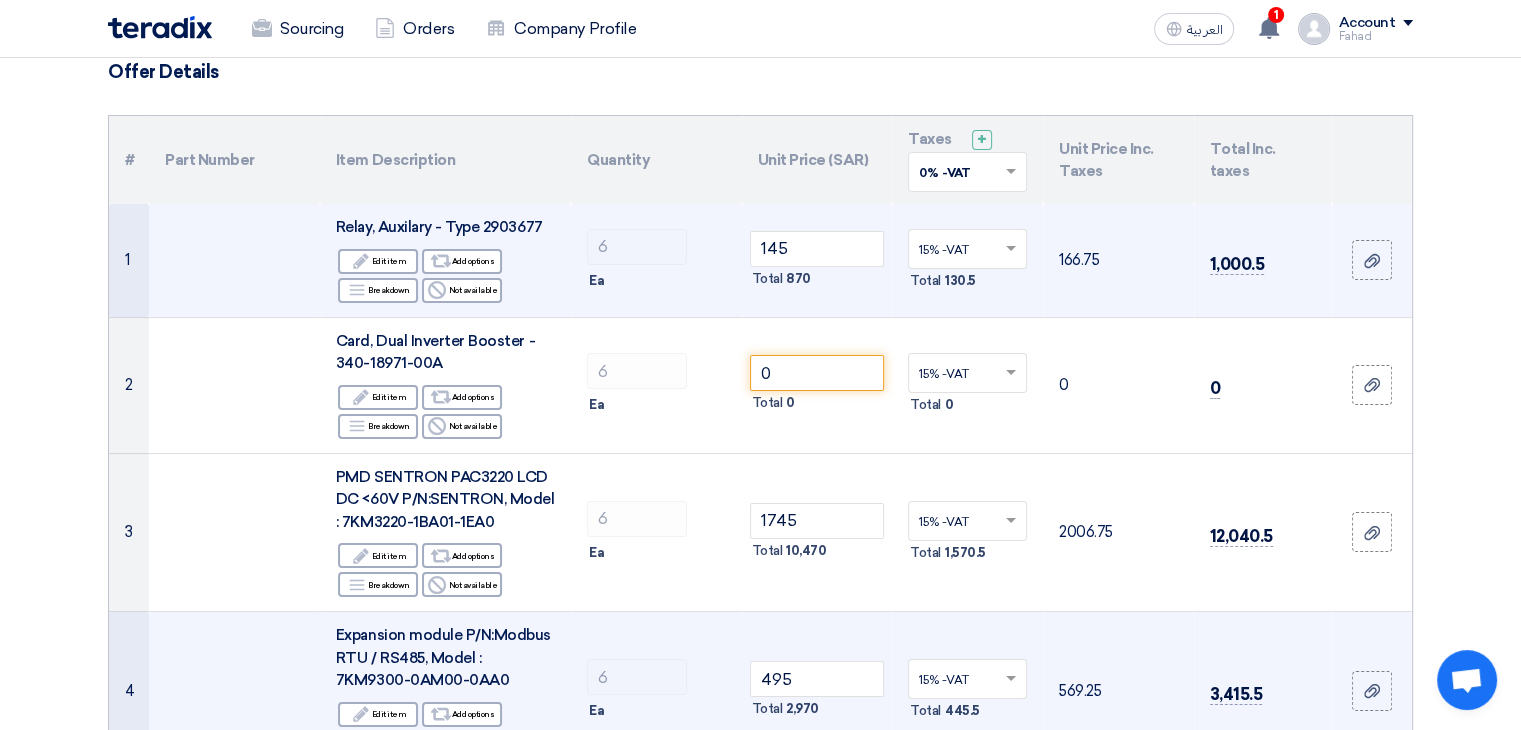 scroll, scrollTop: 212, scrollLeft: 0, axis: vertical 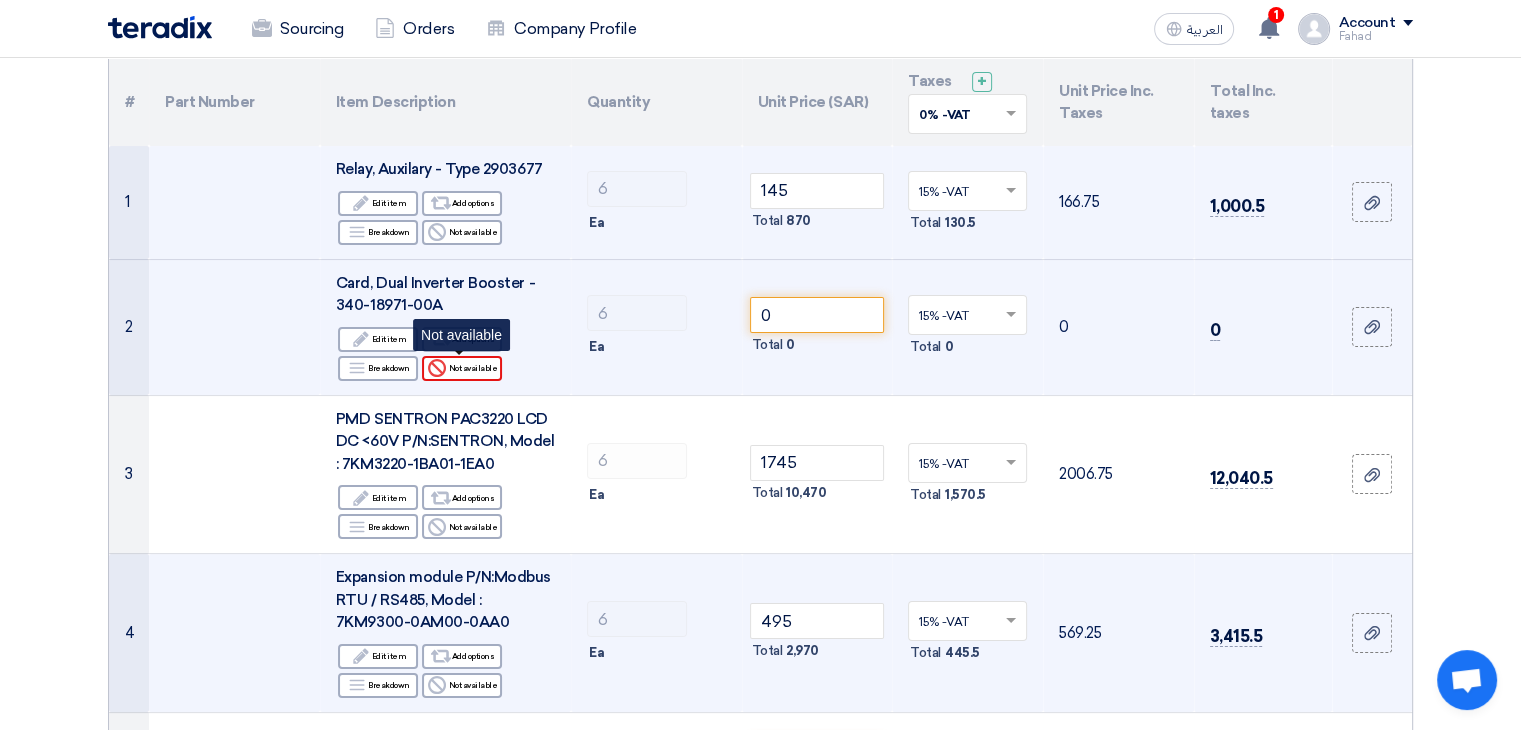 click on "Reject
Not available" 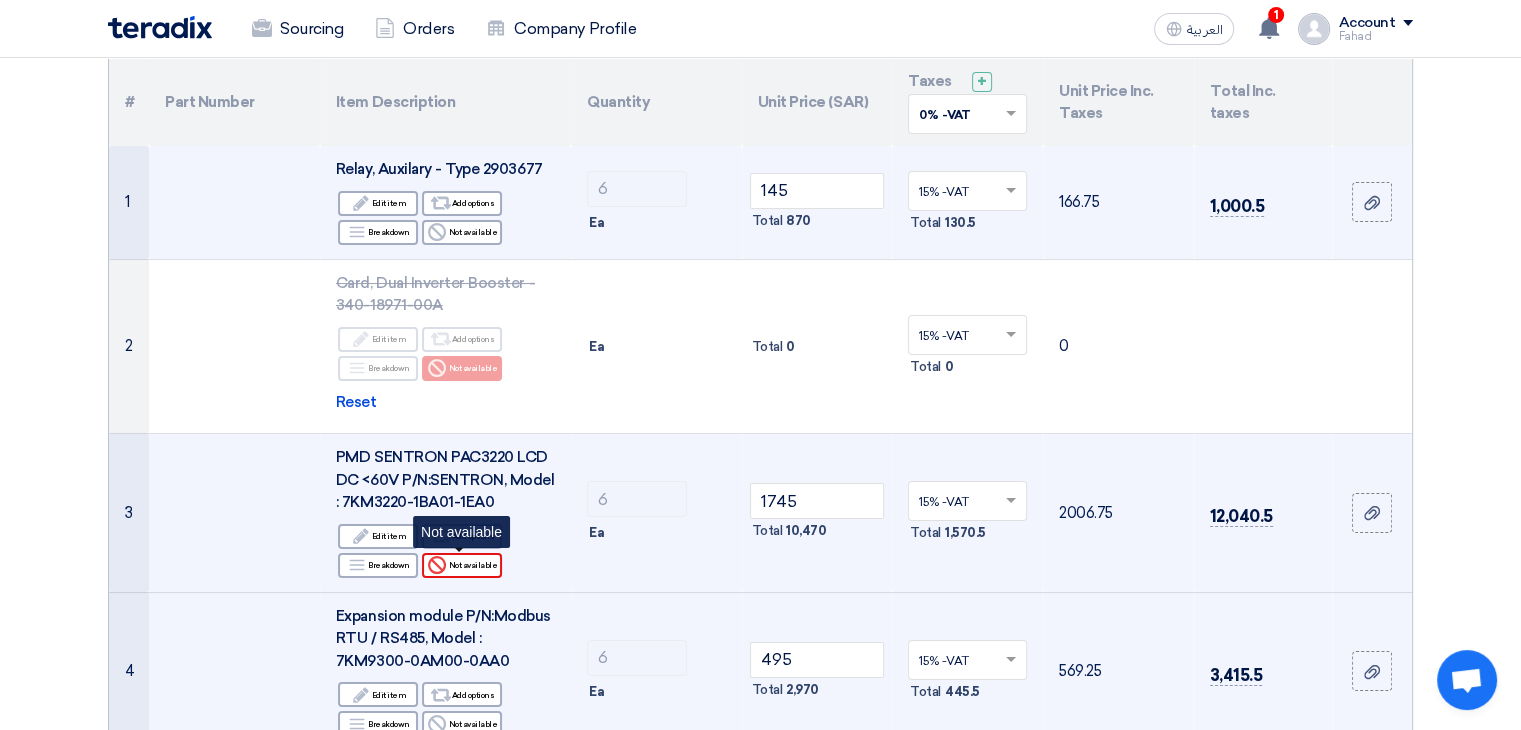 click on "Reject
Not available" 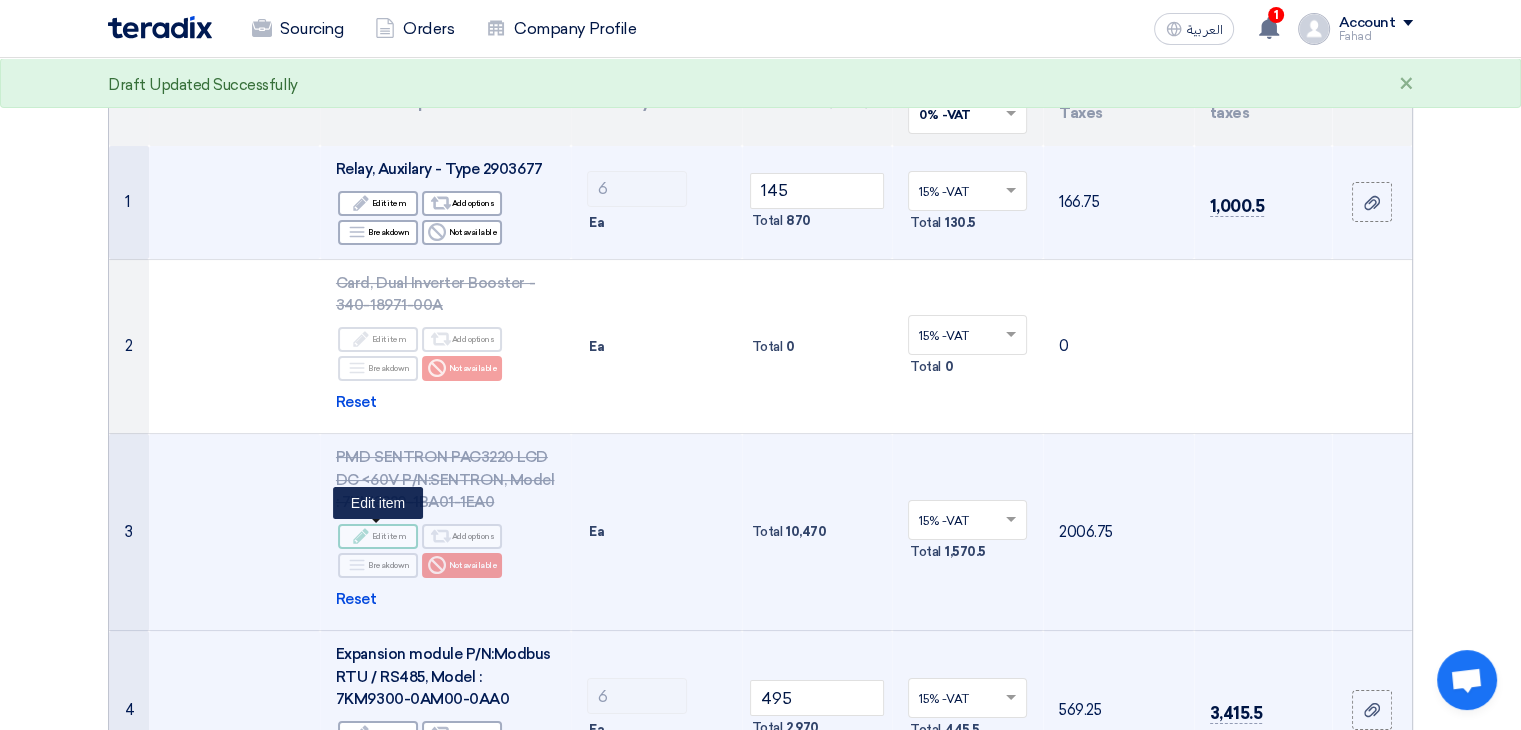 click on "Edit" 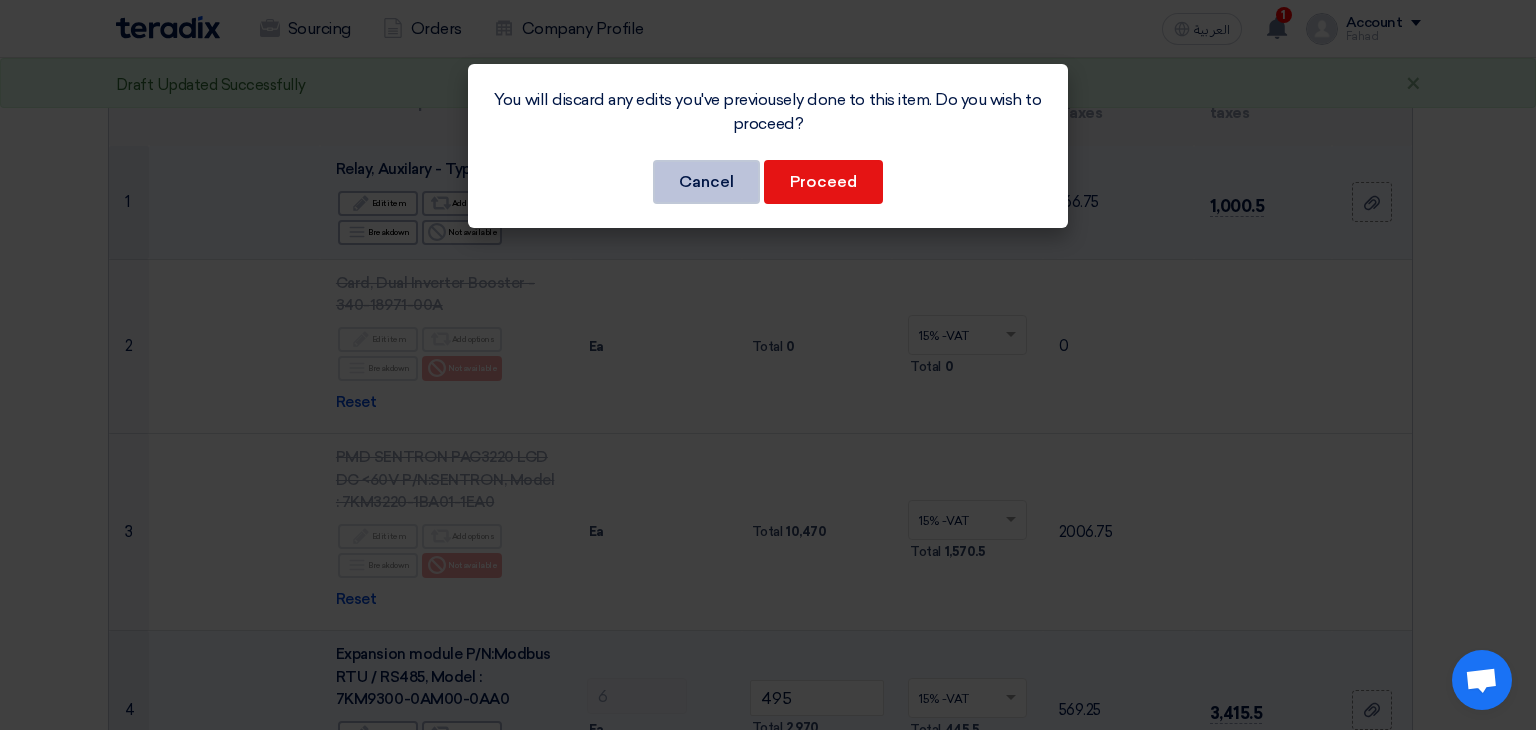 click on "Cancel" 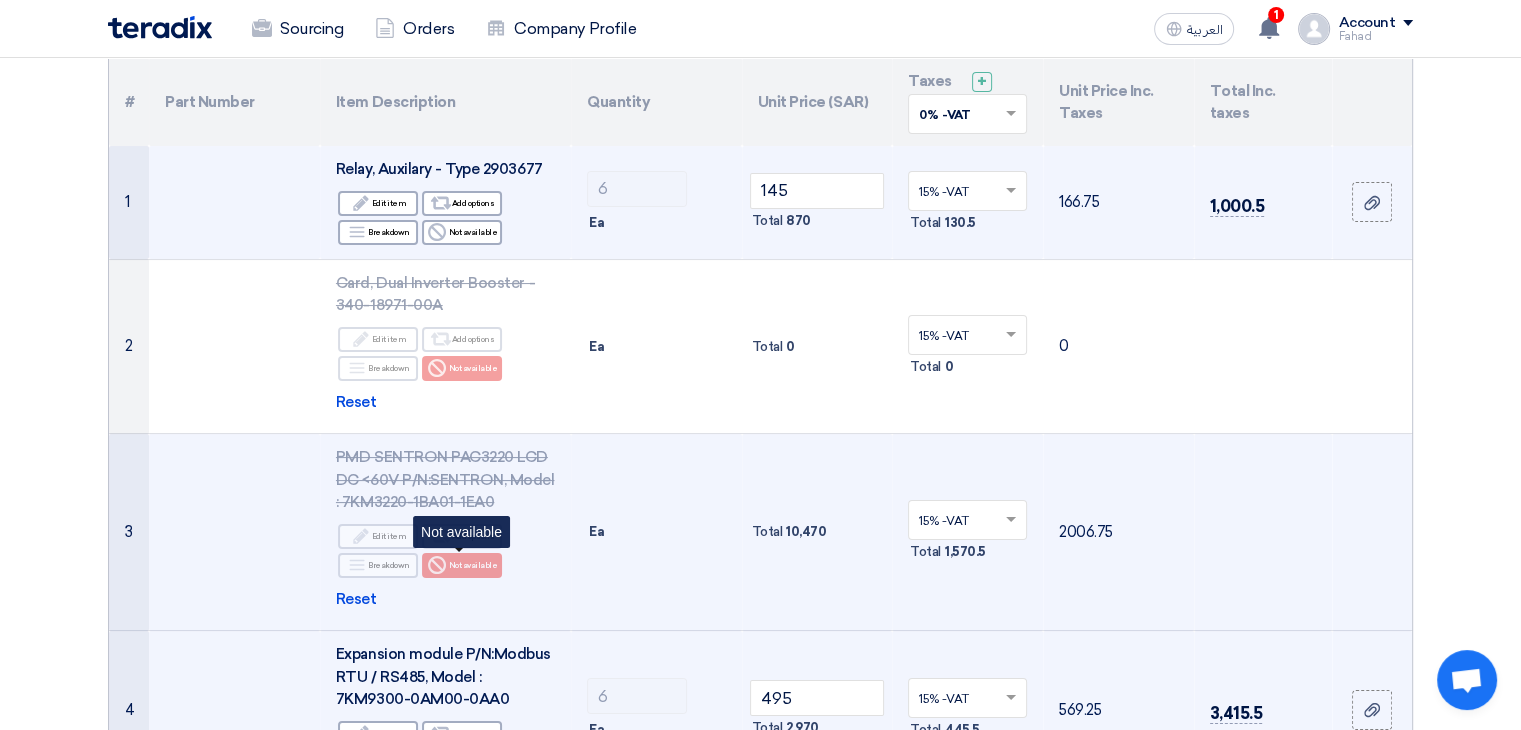 click on "Reject
Not available" 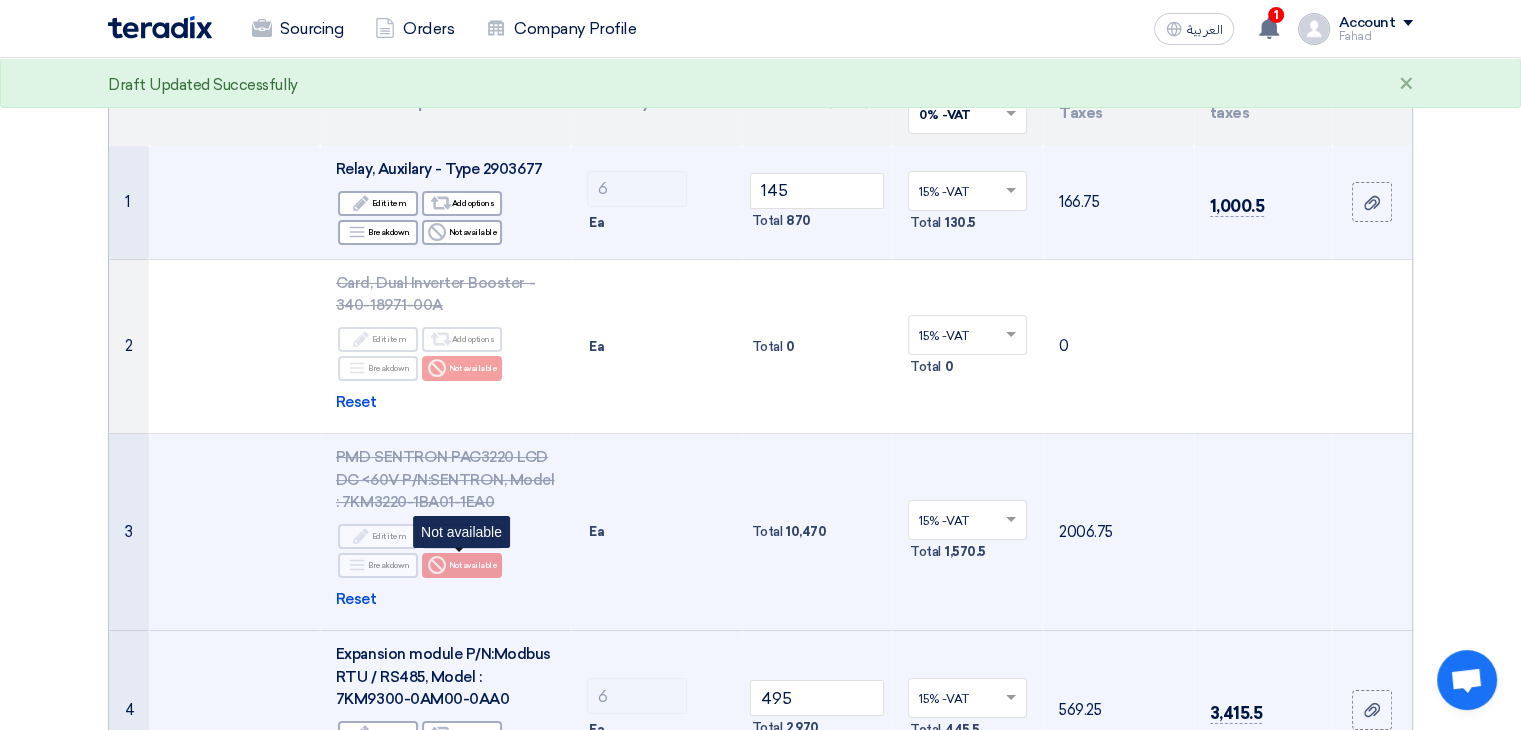 click on "Reject
Not available" 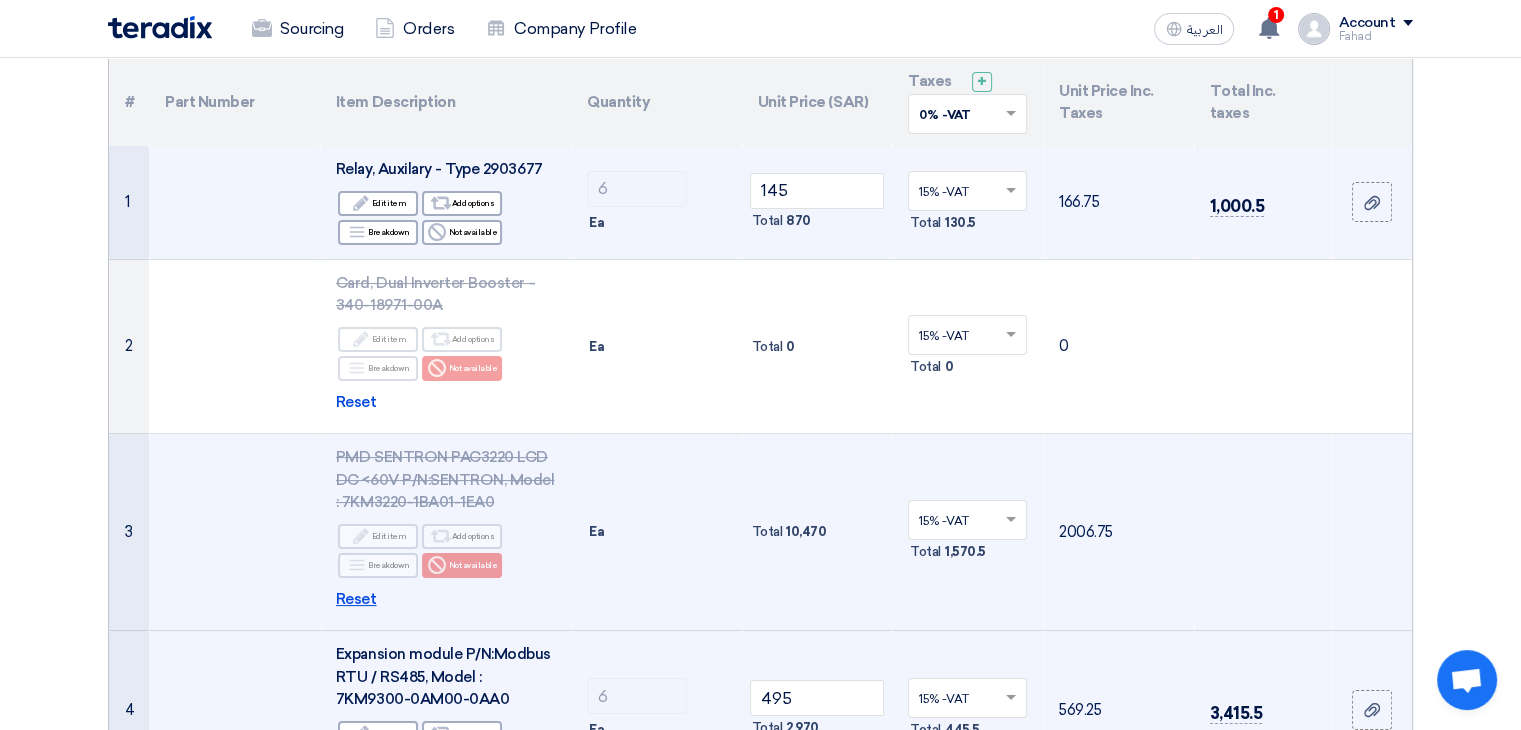 click on "Reset" 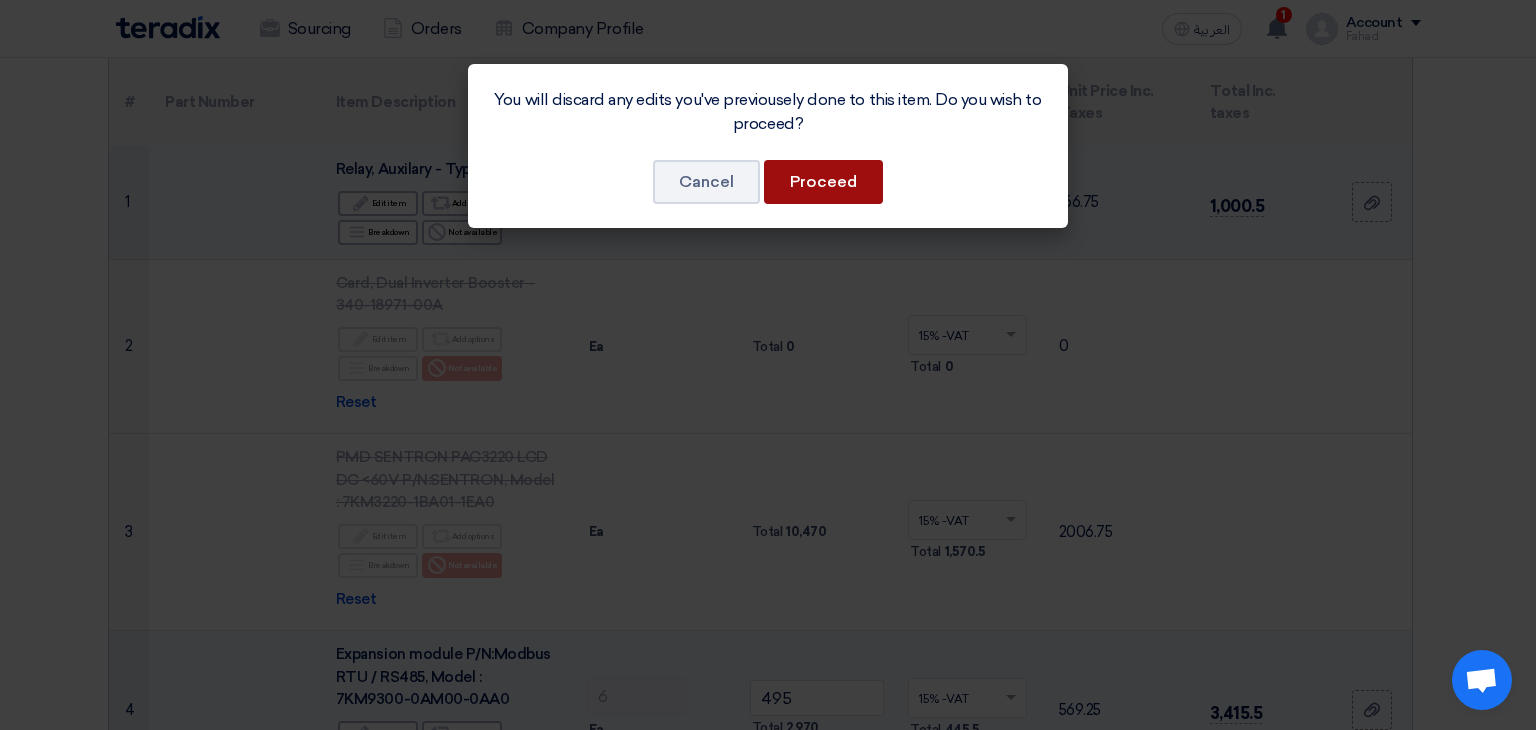 click on "Proceed" 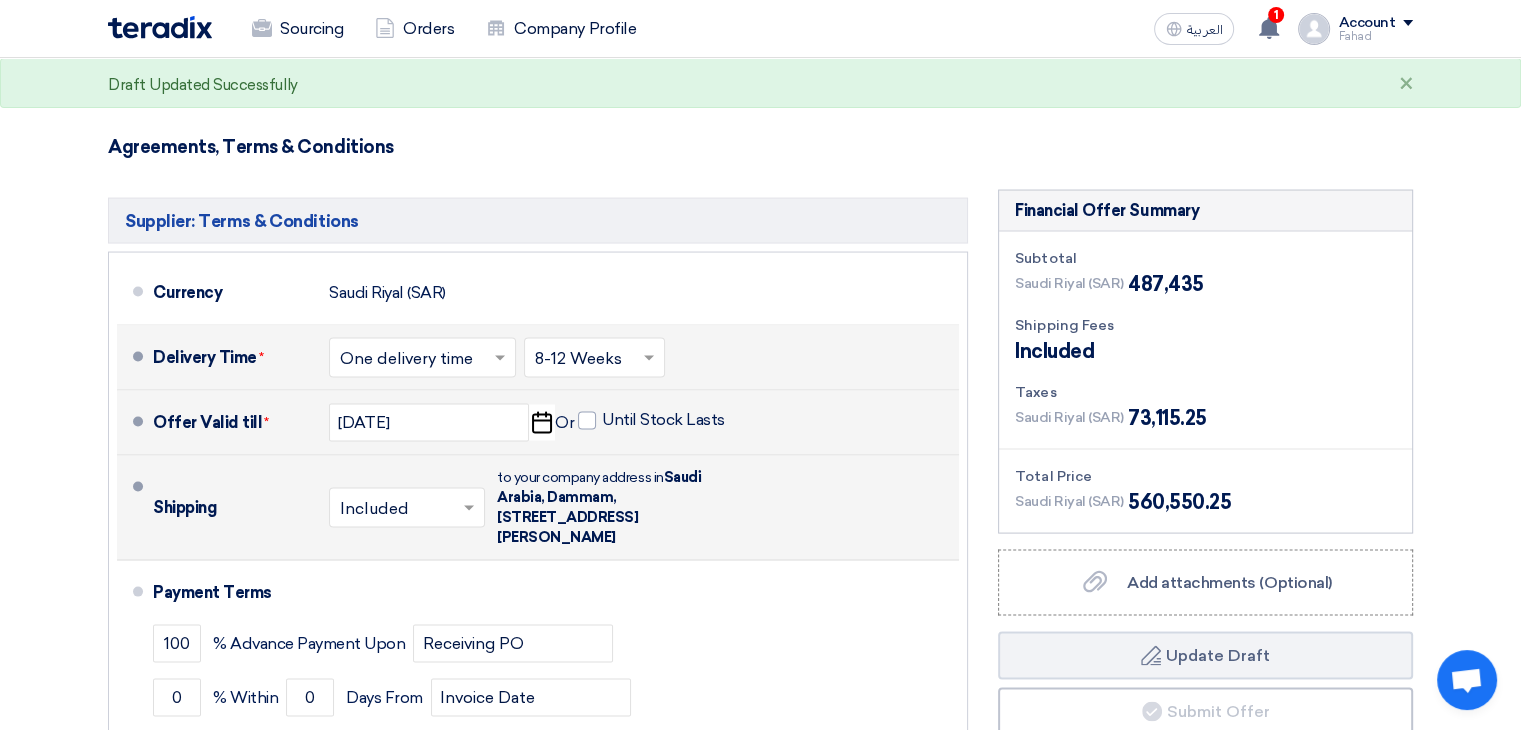 scroll, scrollTop: 11585, scrollLeft: 0, axis: vertical 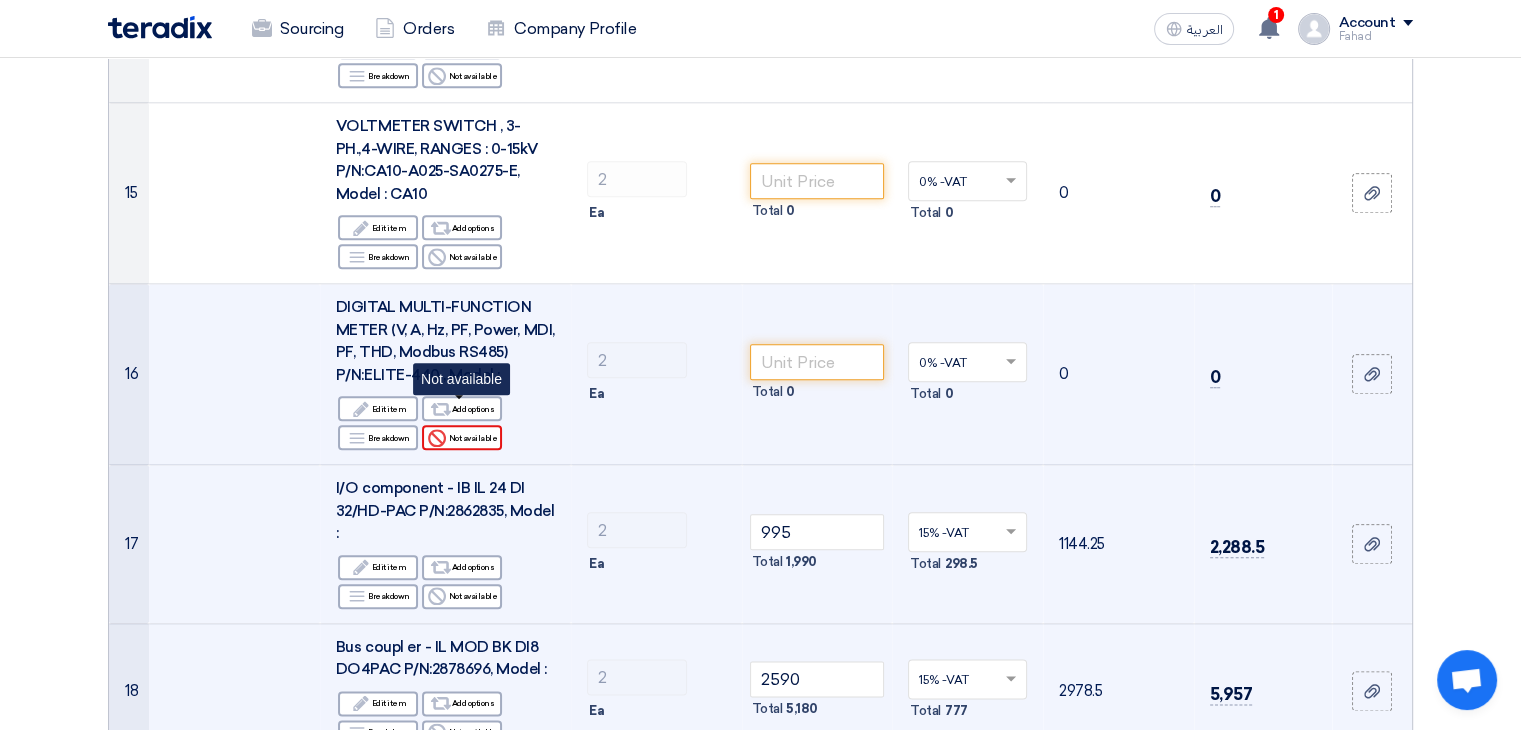 click on "Reject
Not available" 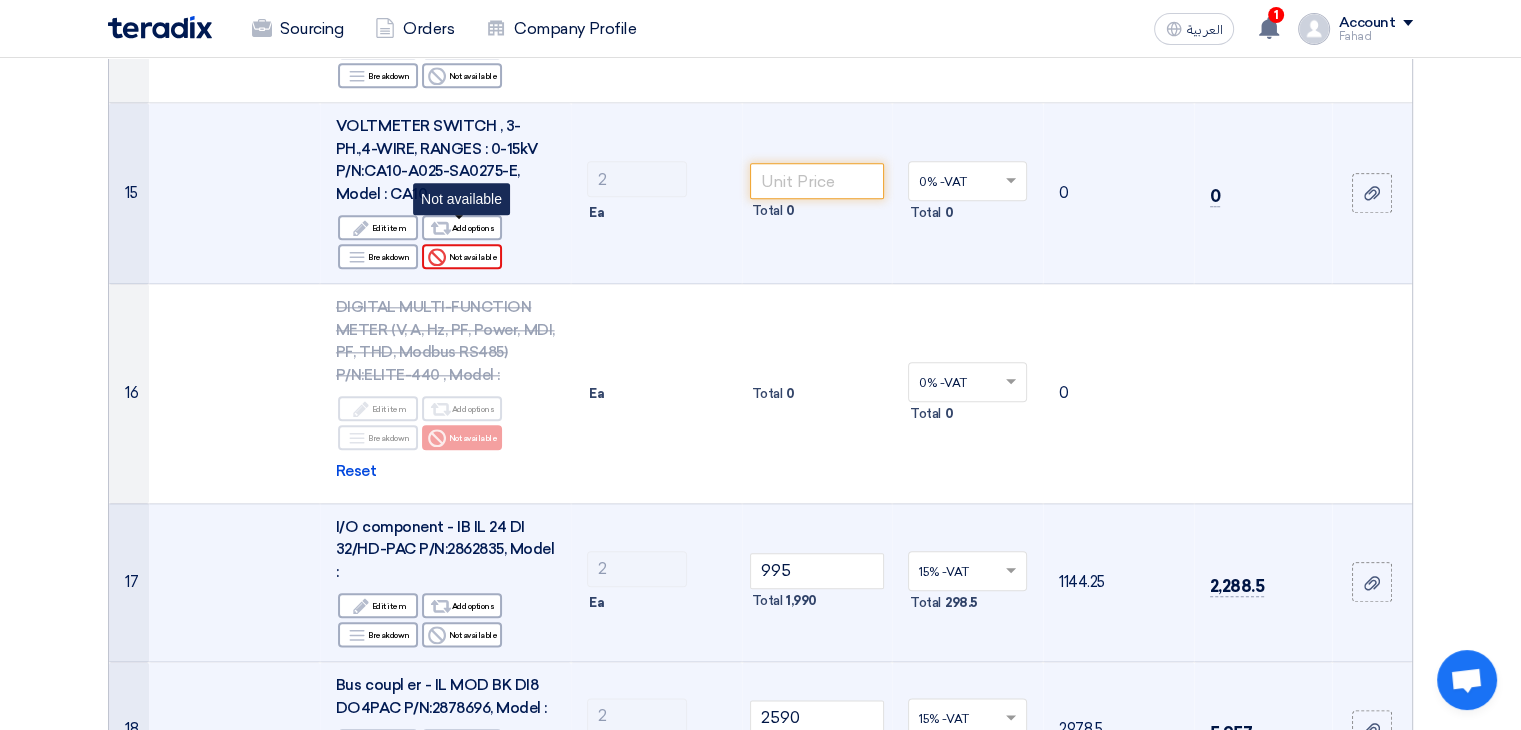 click on "Reject
Not available" 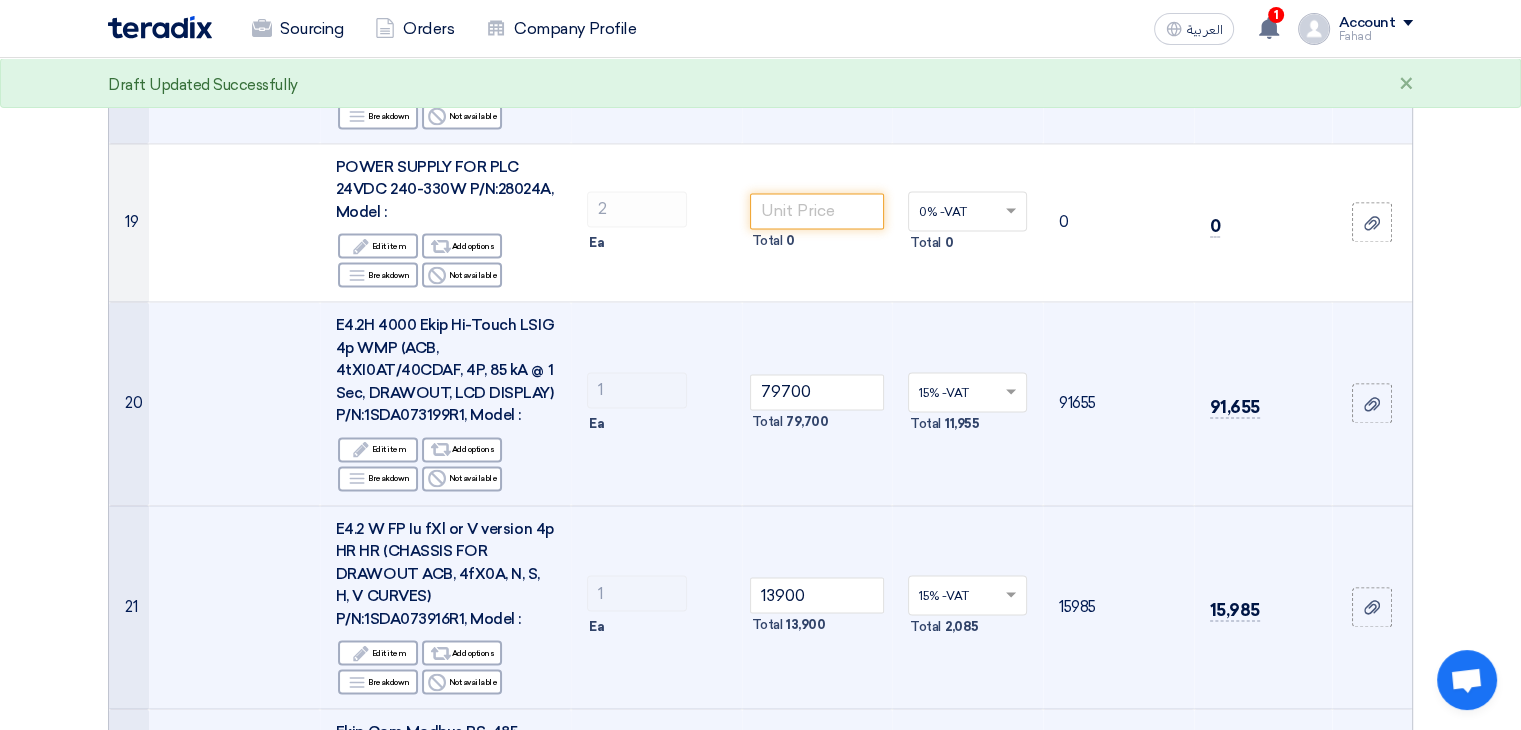 scroll, scrollTop: 2884, scrollLeft: 0, axis: vertical 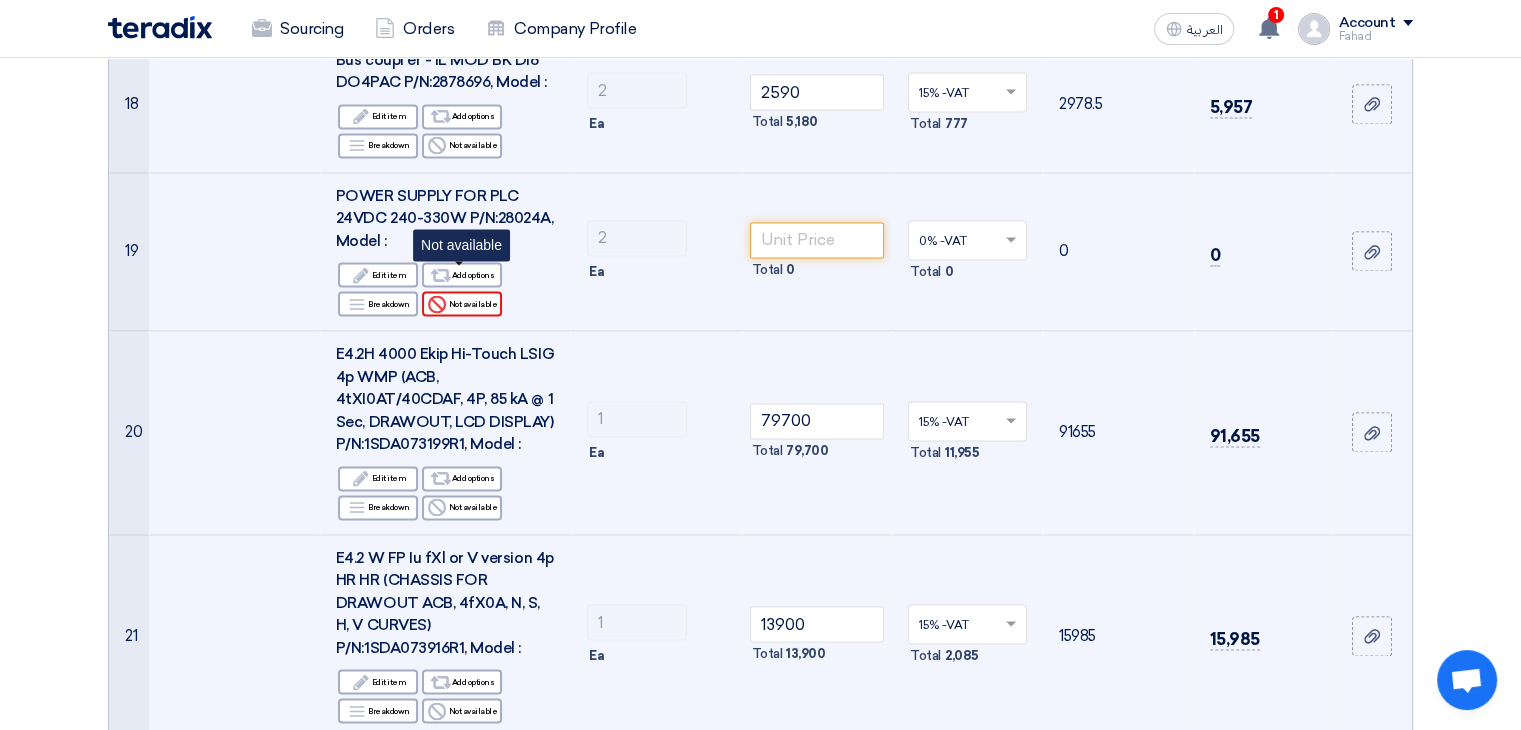 click on "Reject
Not available" 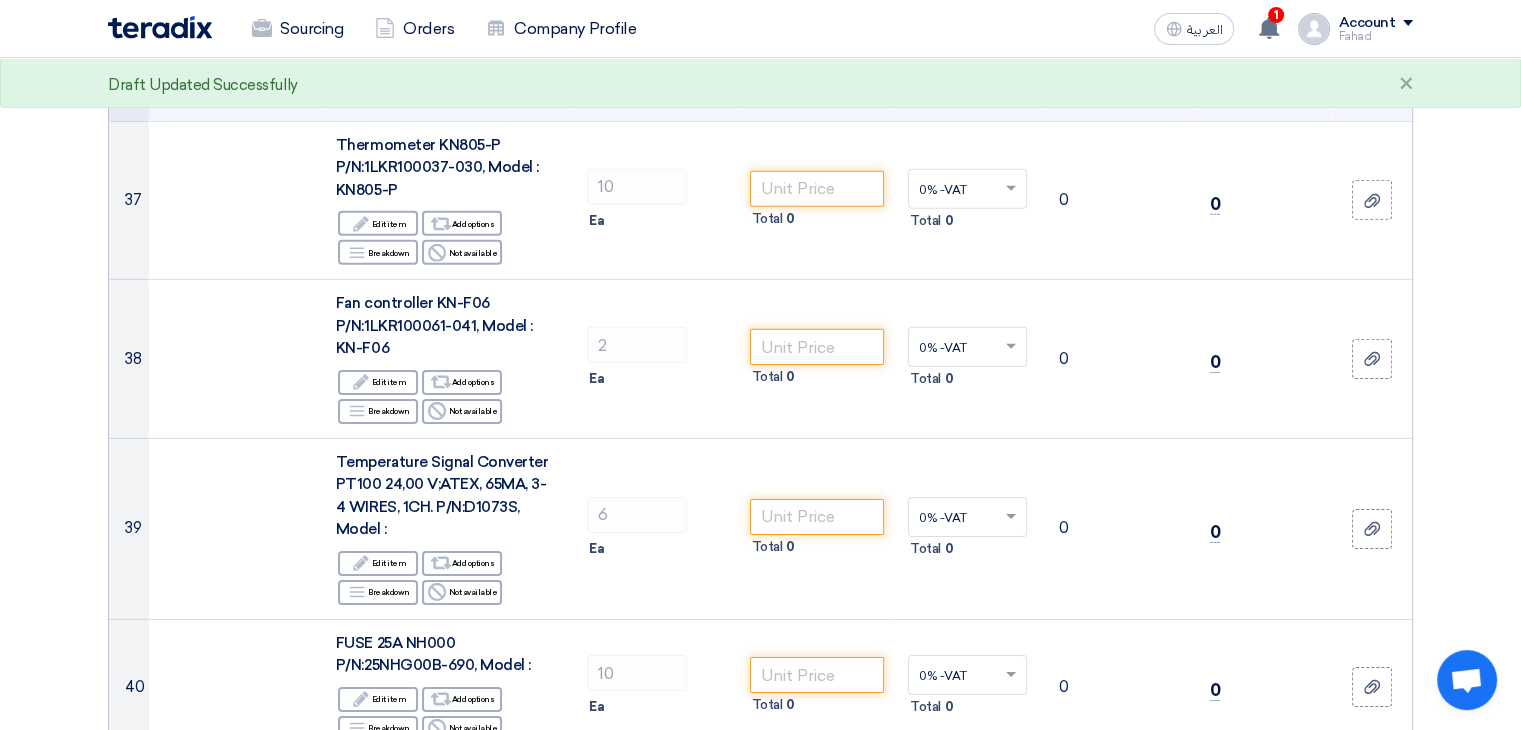 scroll, scrollTop: 6240, scrollLeft: 0, axis: vertical 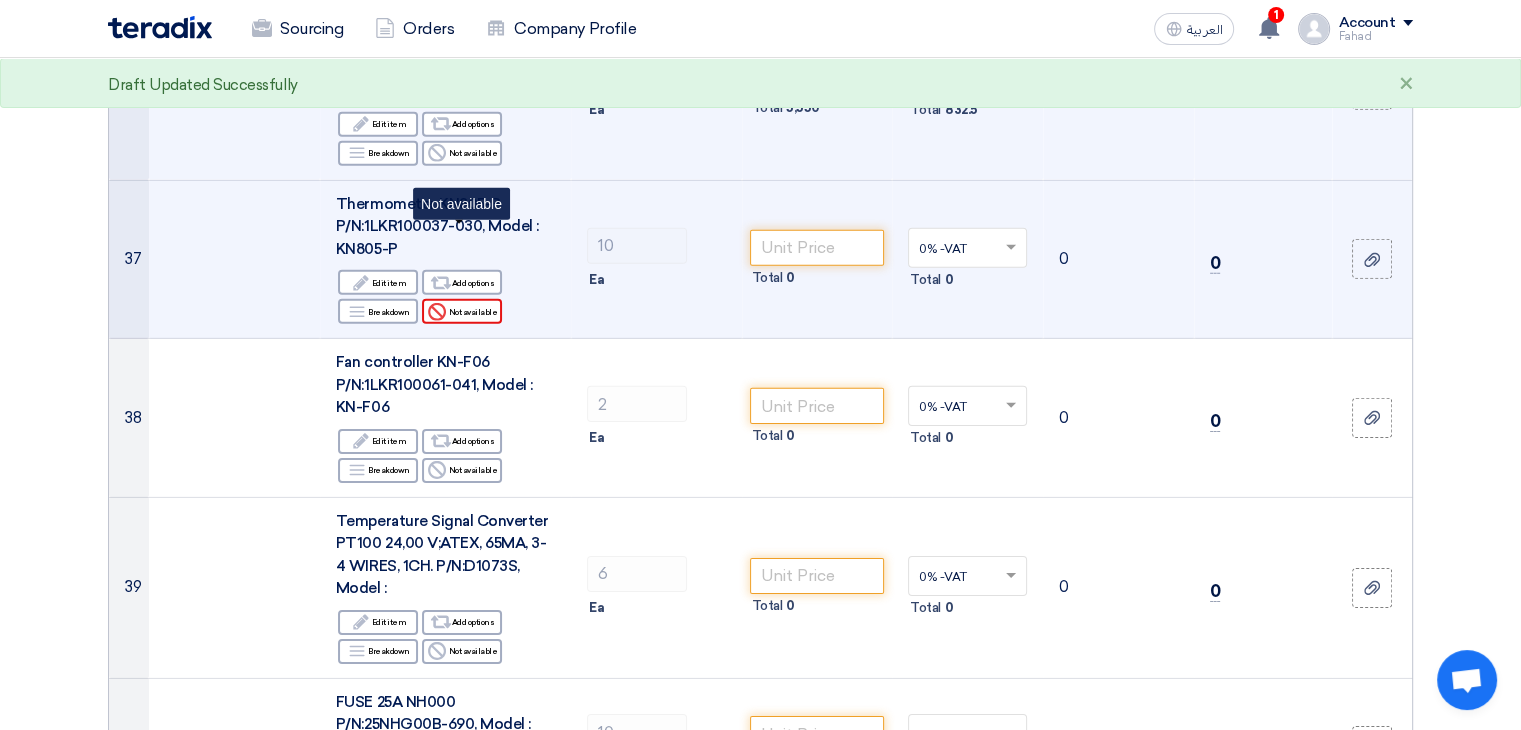click on "Reject
Not available" 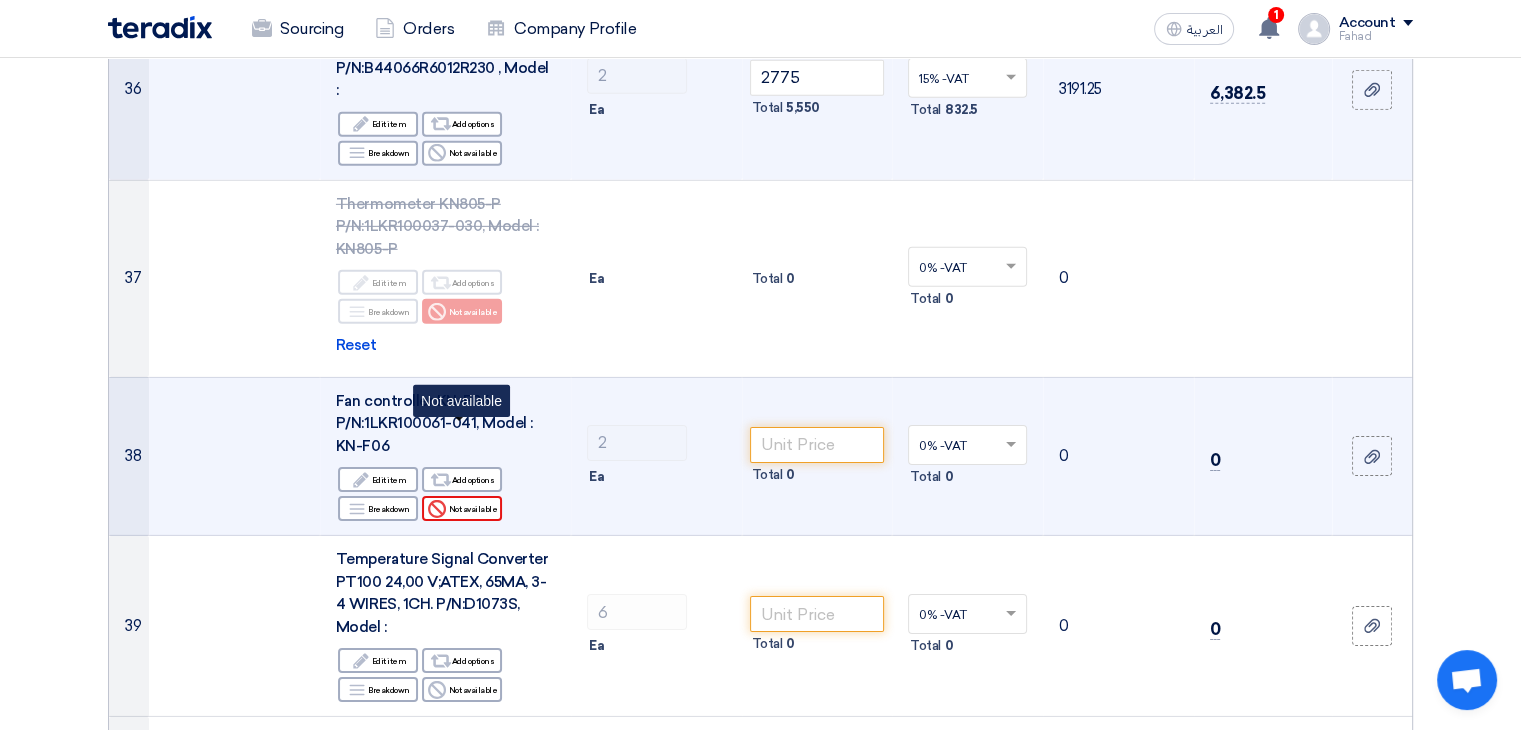 click on "Reject
Not available" 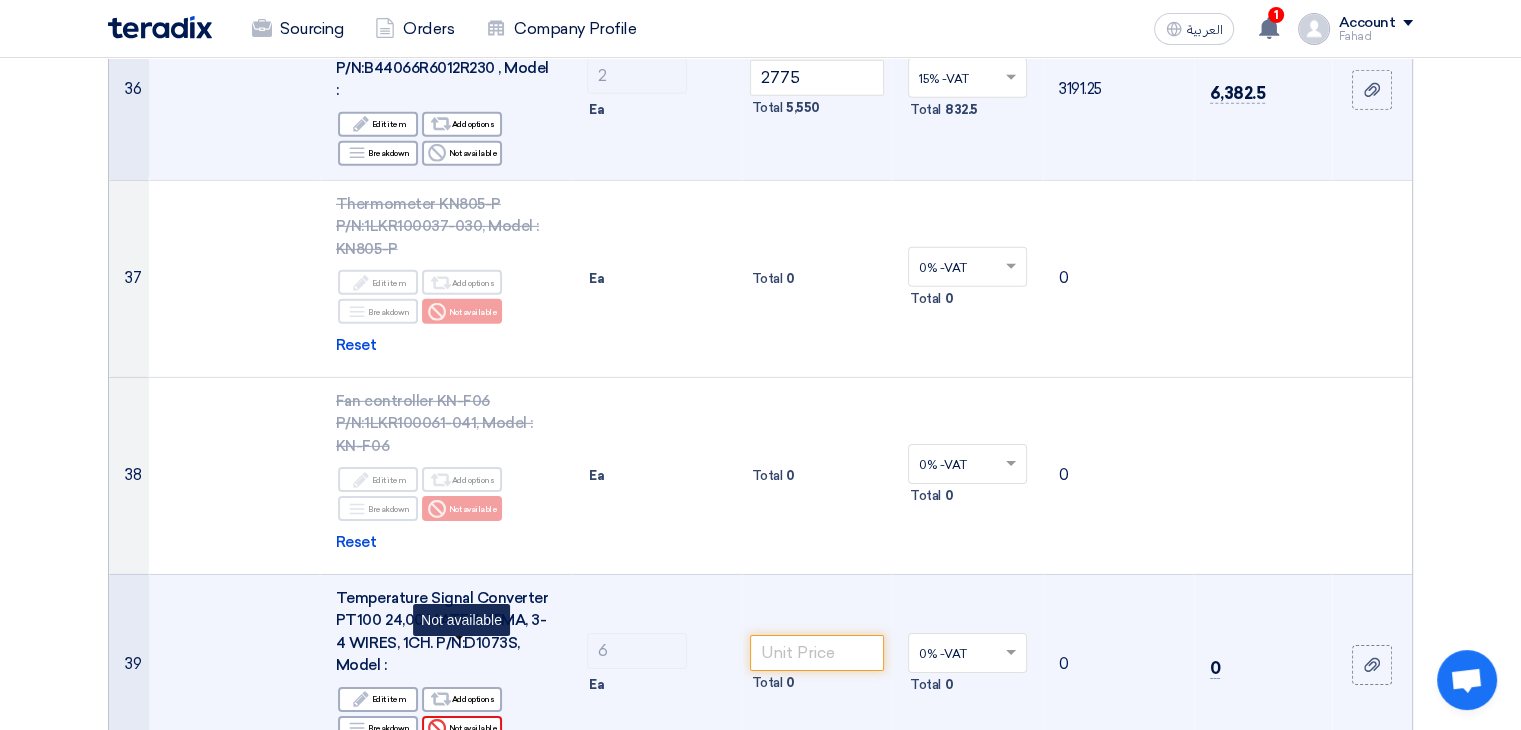 click on "Reject
Not available" 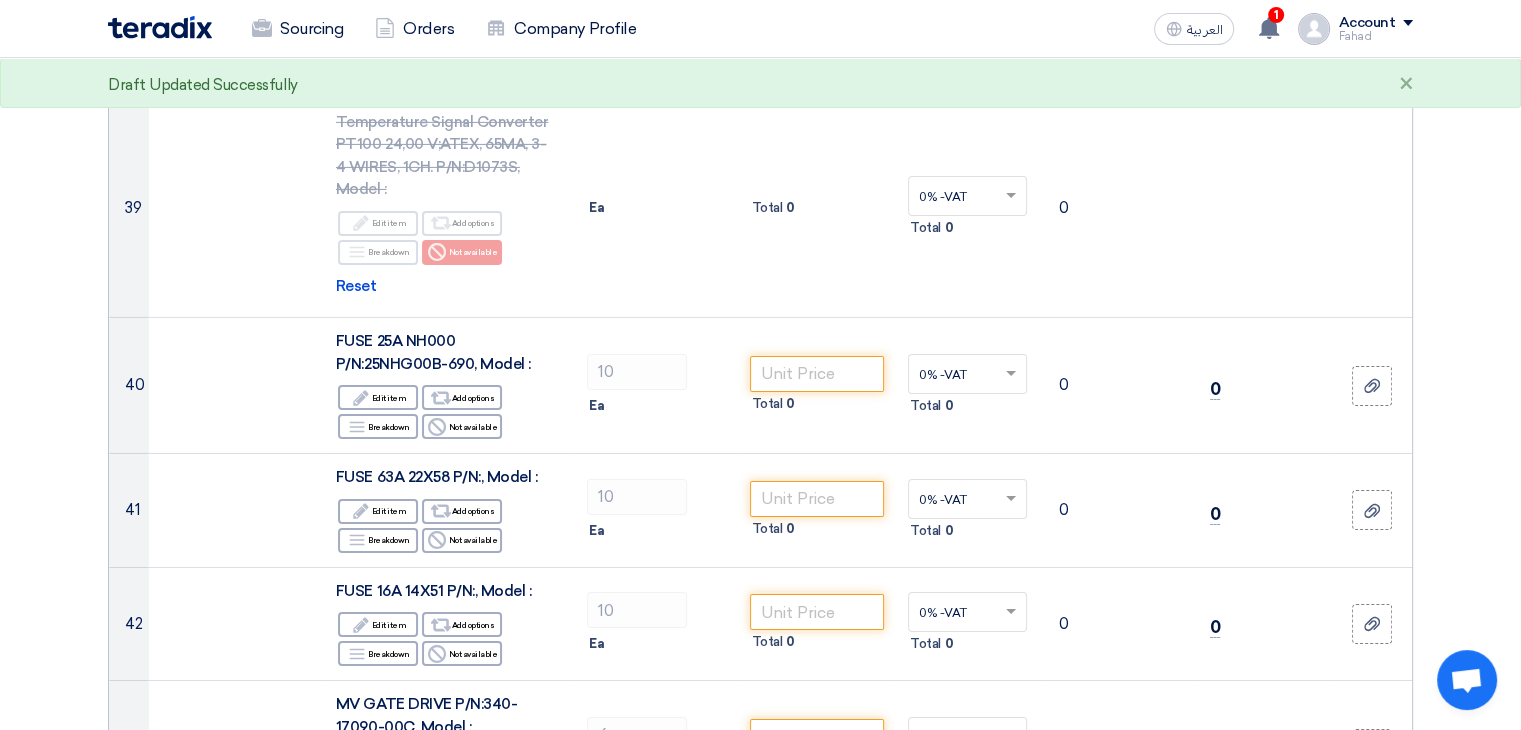 scroll, scrollTop: 6836, scrollLeft: 0, axis: vertical 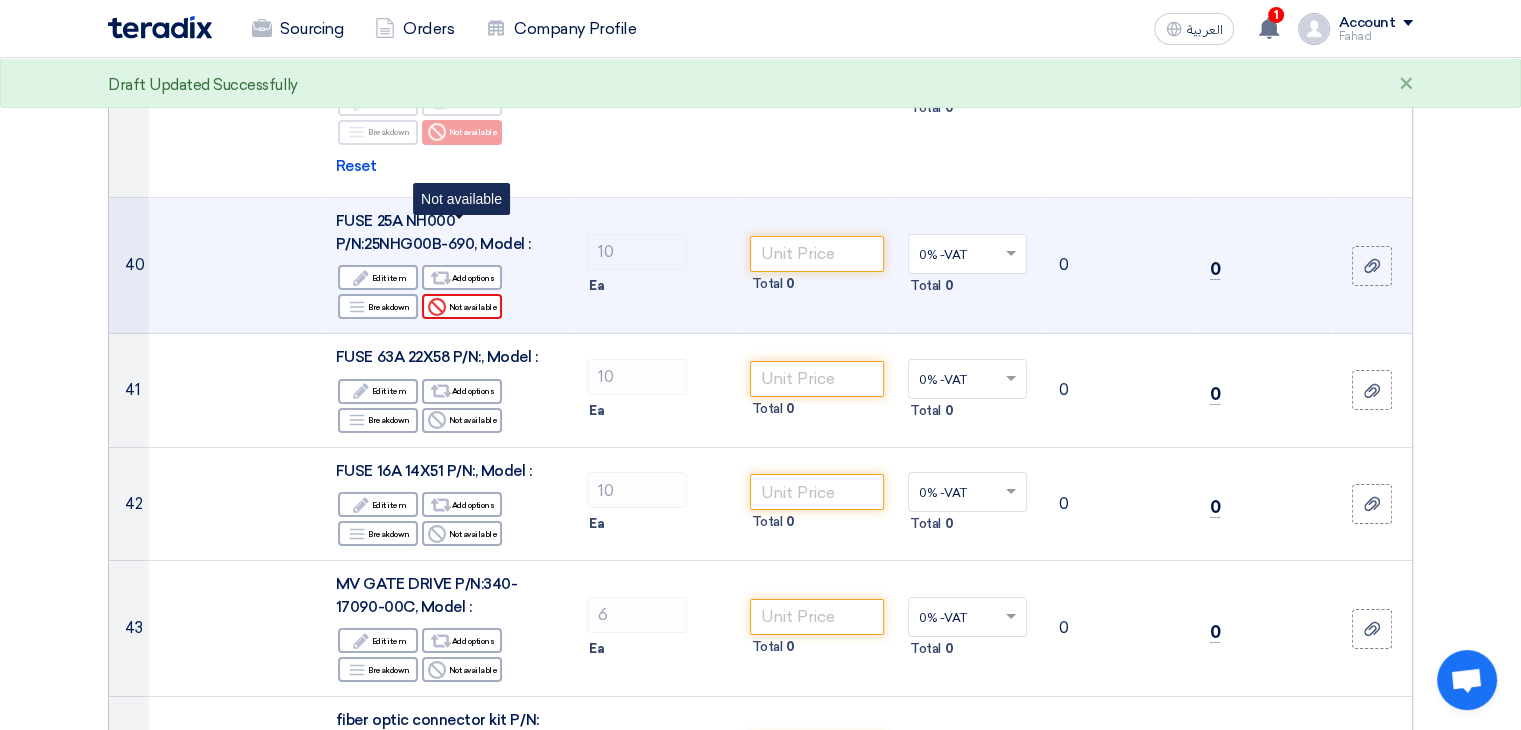 click on "Reject
Not available" 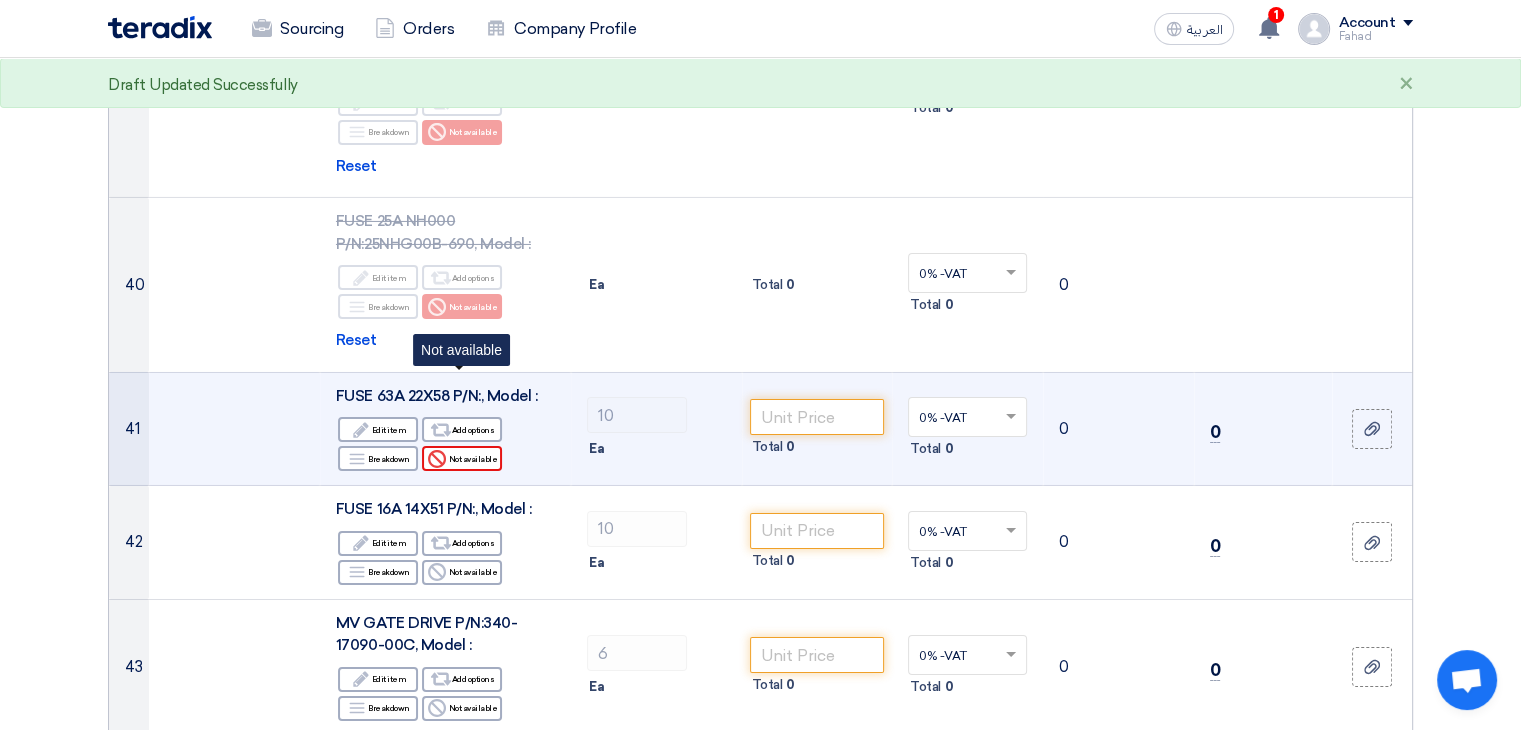 click on "Reject
Not available" 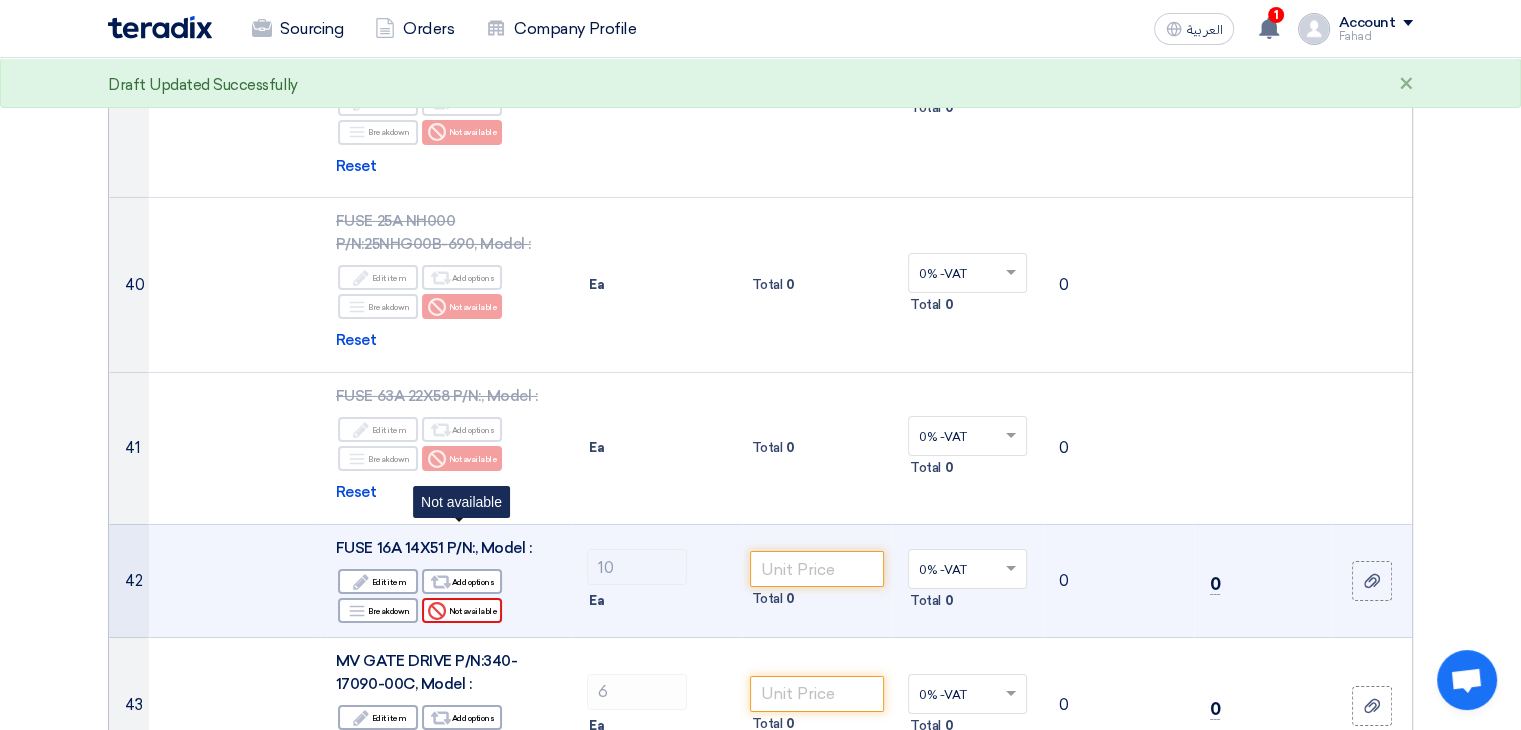 click on "Reject
Not available" 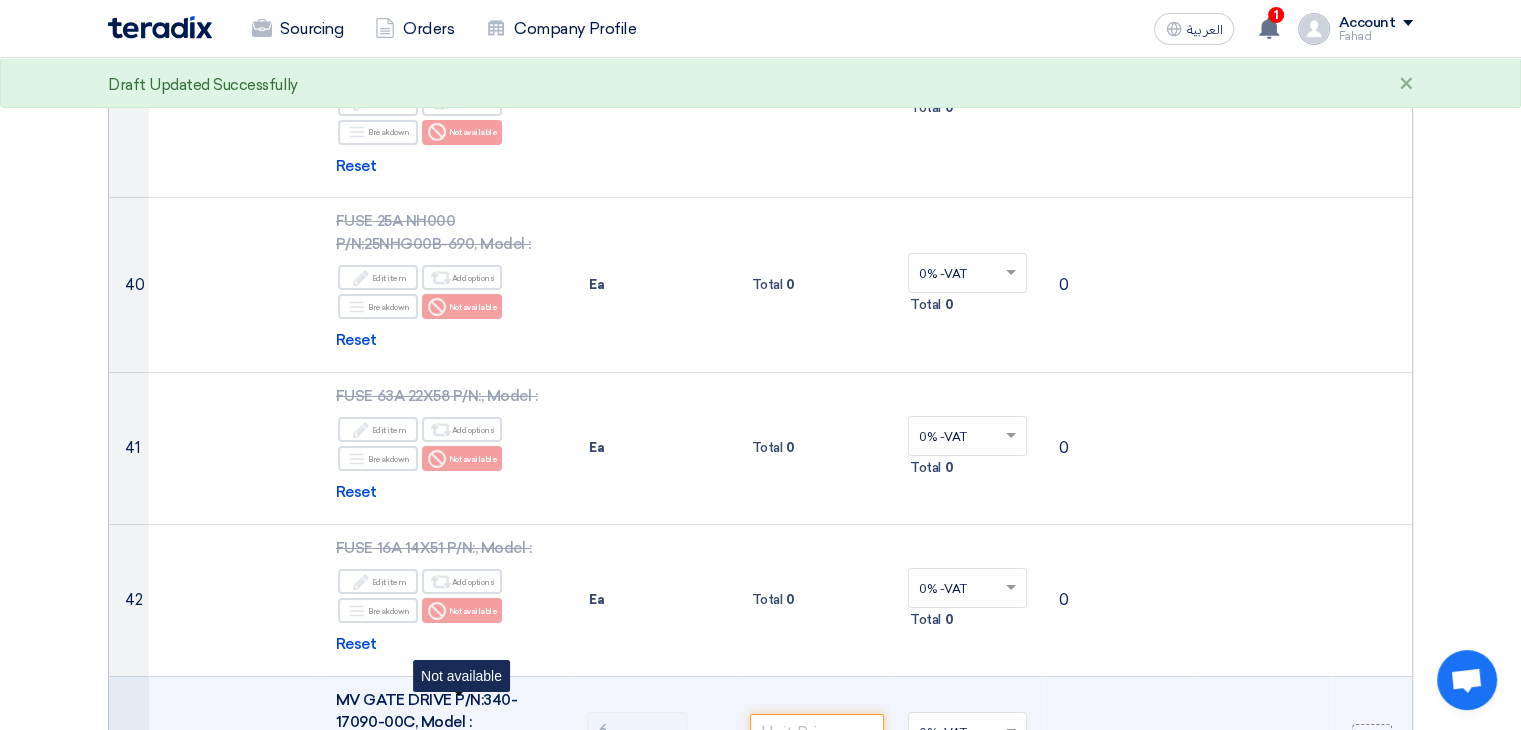 click on "Reject
Not available" 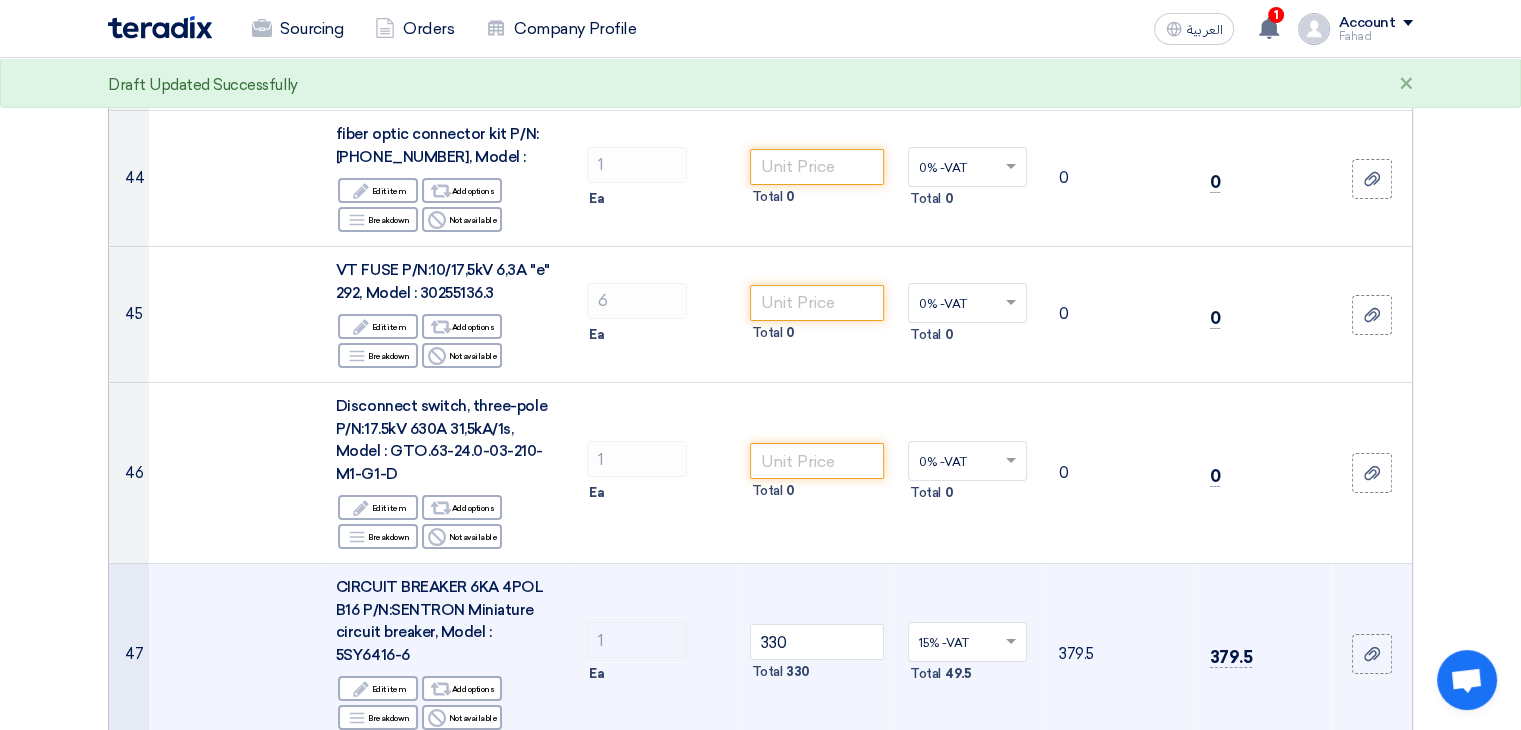 scroll, scrollTop: 7454, scrollLeft: 0, axis: vertical 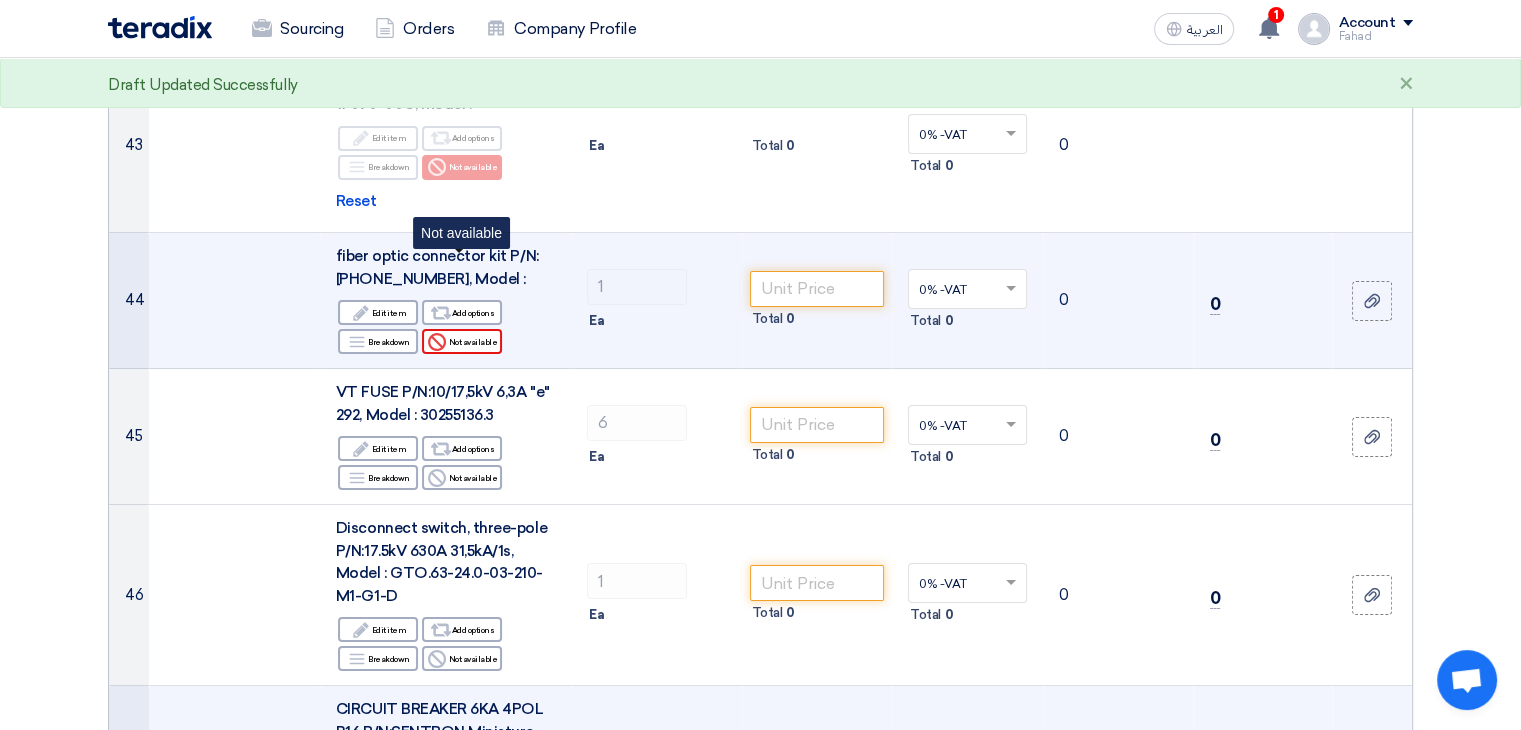 click on "Reject
Not available" 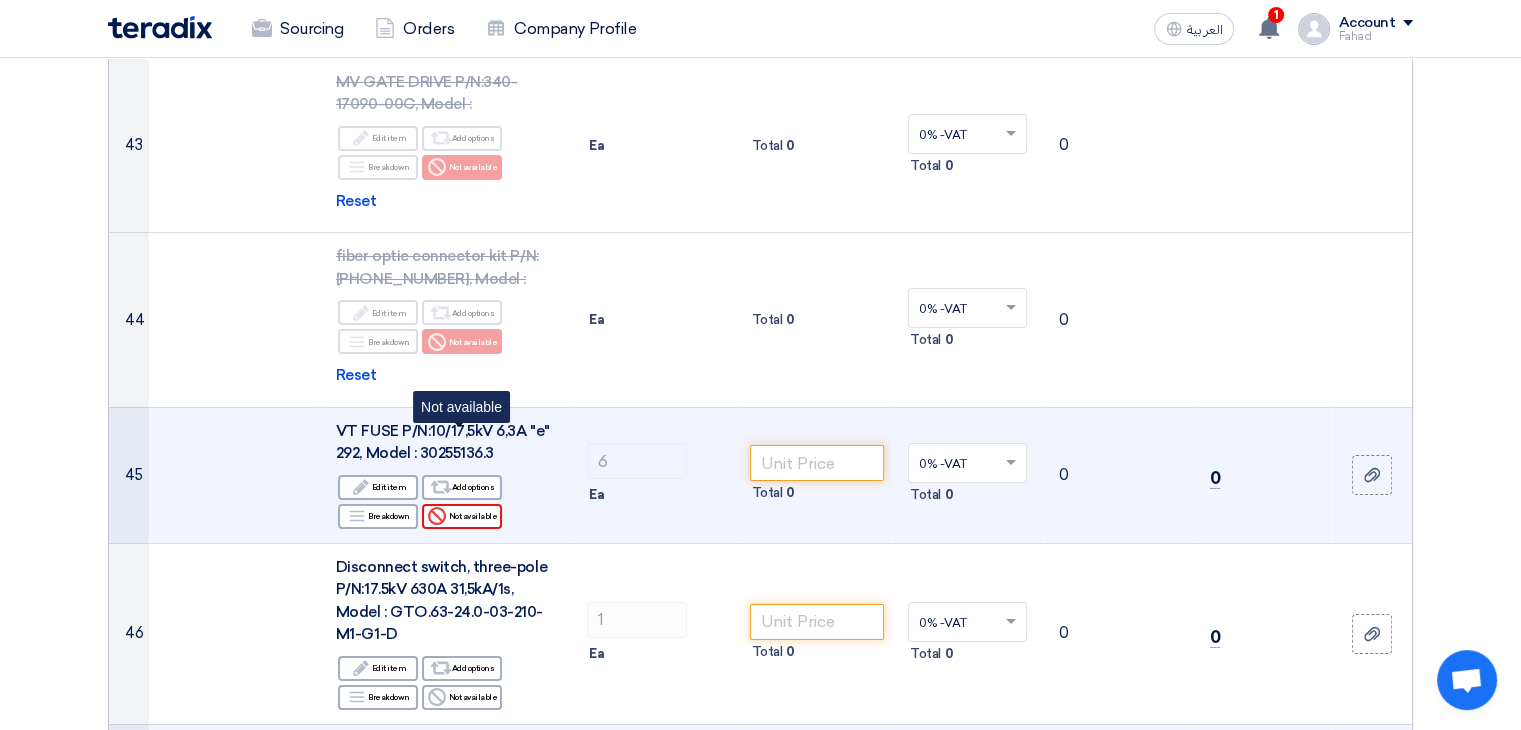 click on "Reject
Not available" 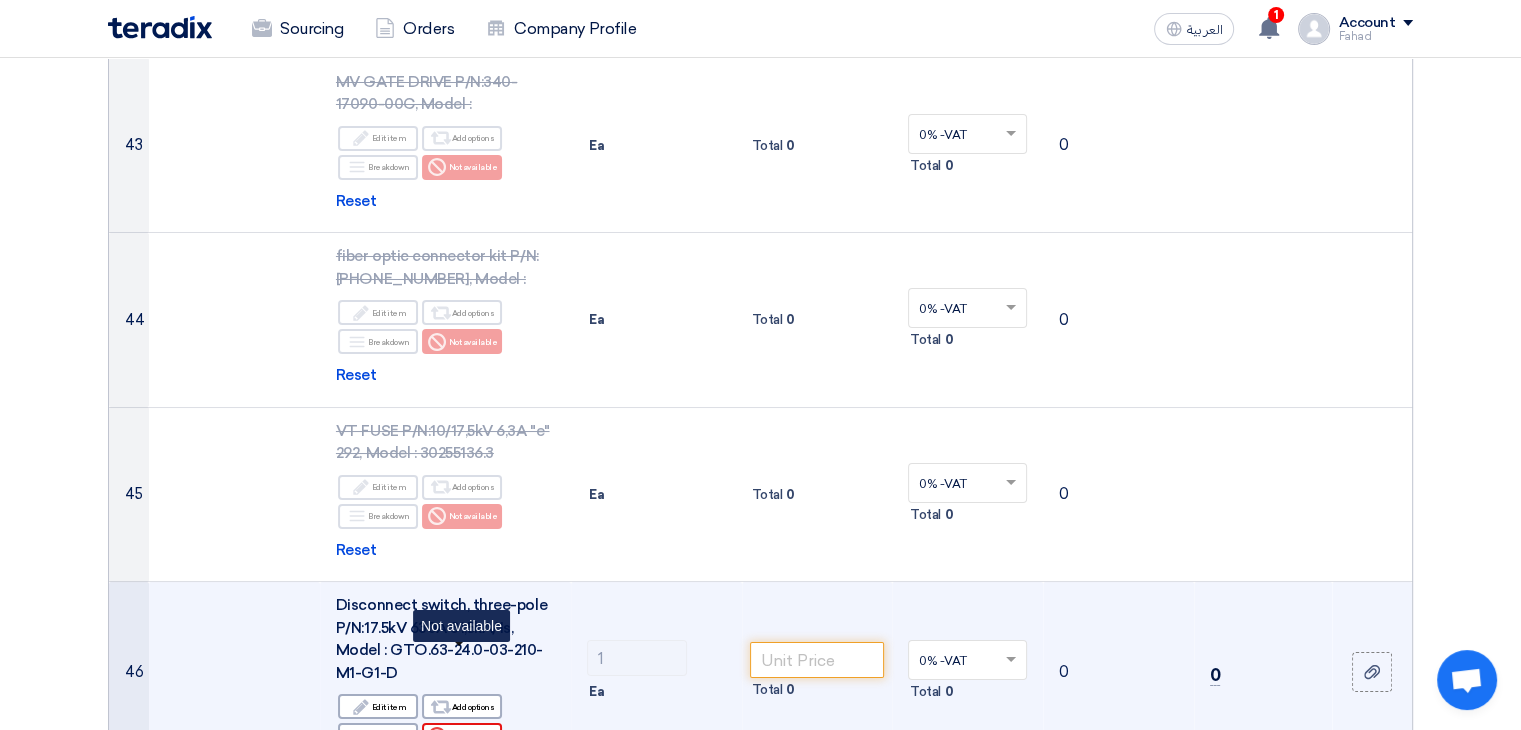 click on "Reject
Not available" 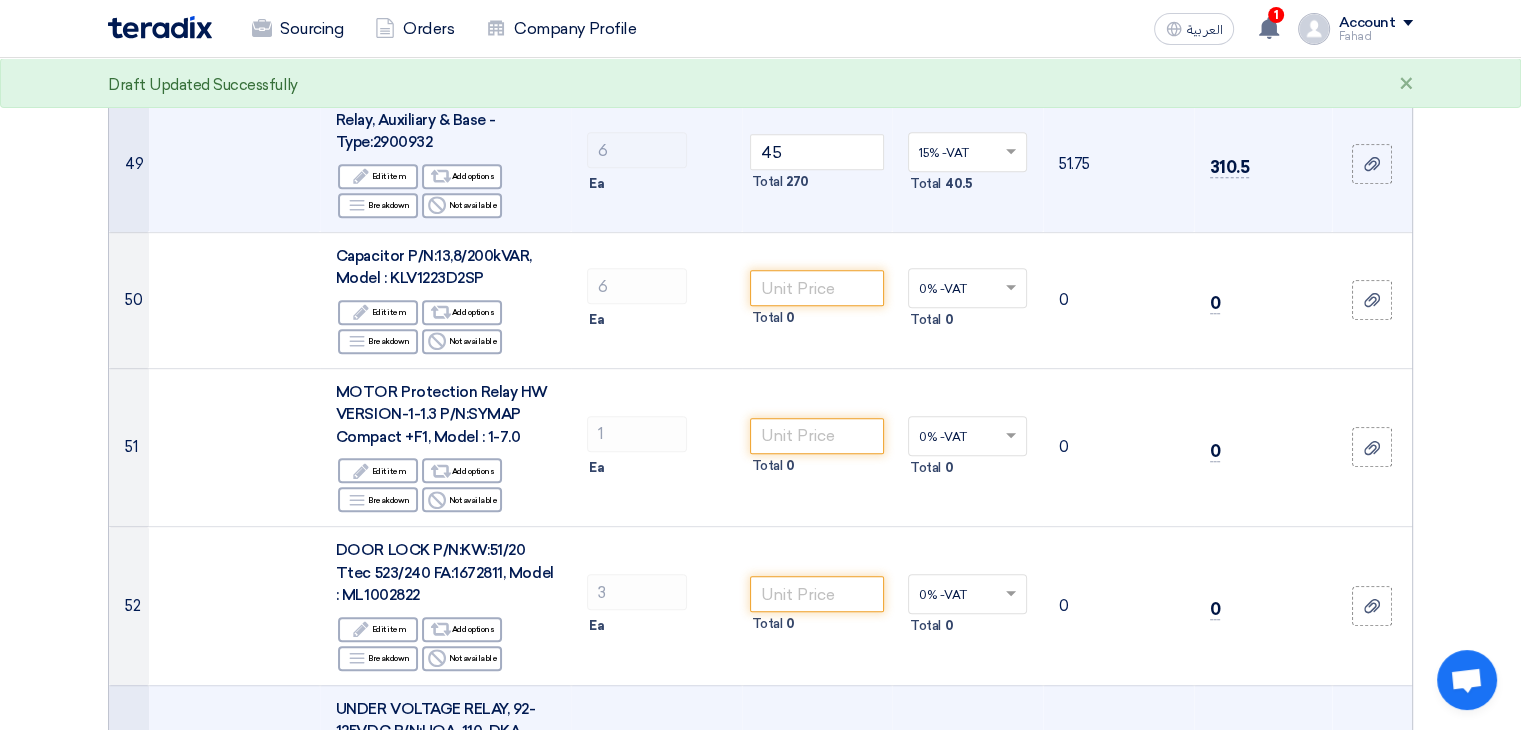 scroll, scrollTop: 8446, scrollLeft: 0, axis: vertical 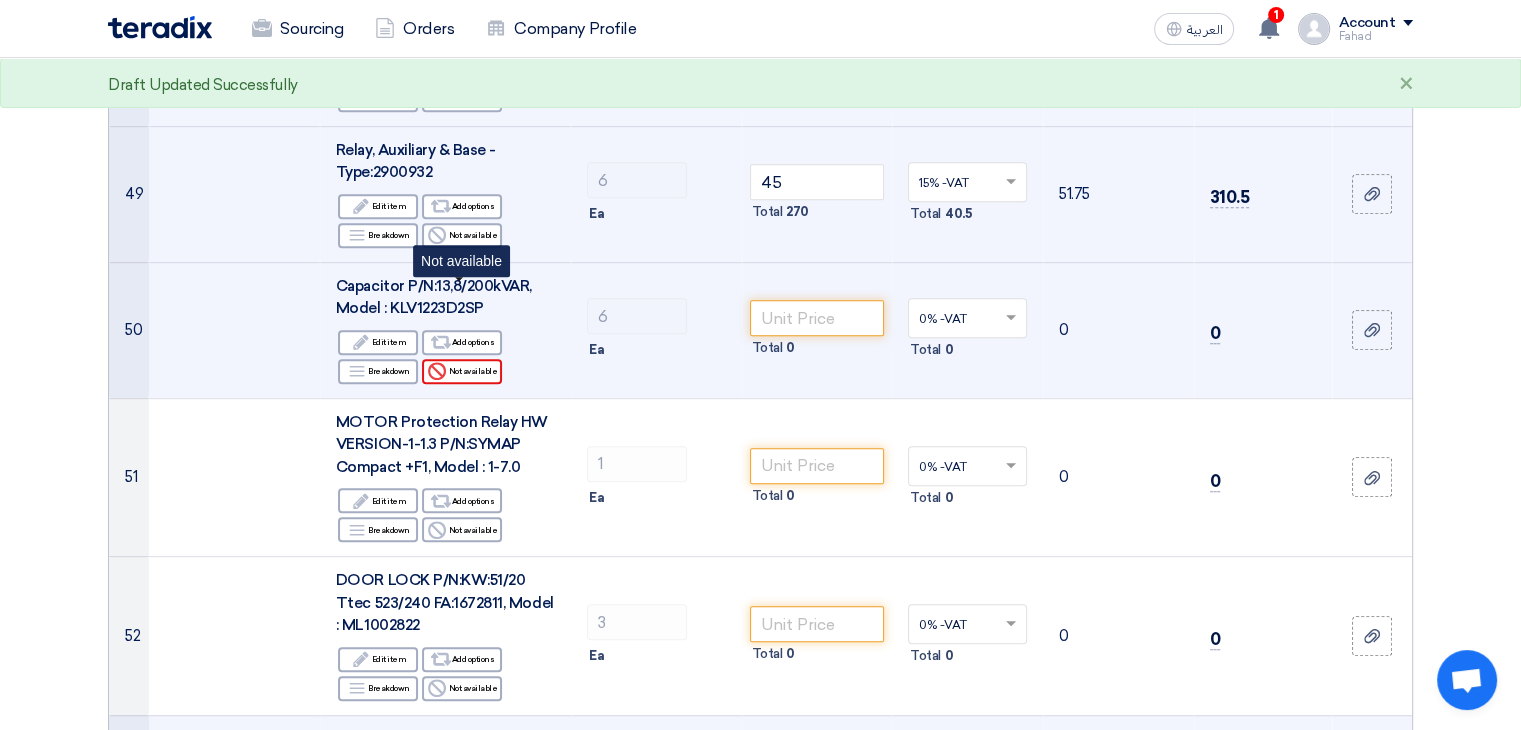 click on "Reject
Not available" 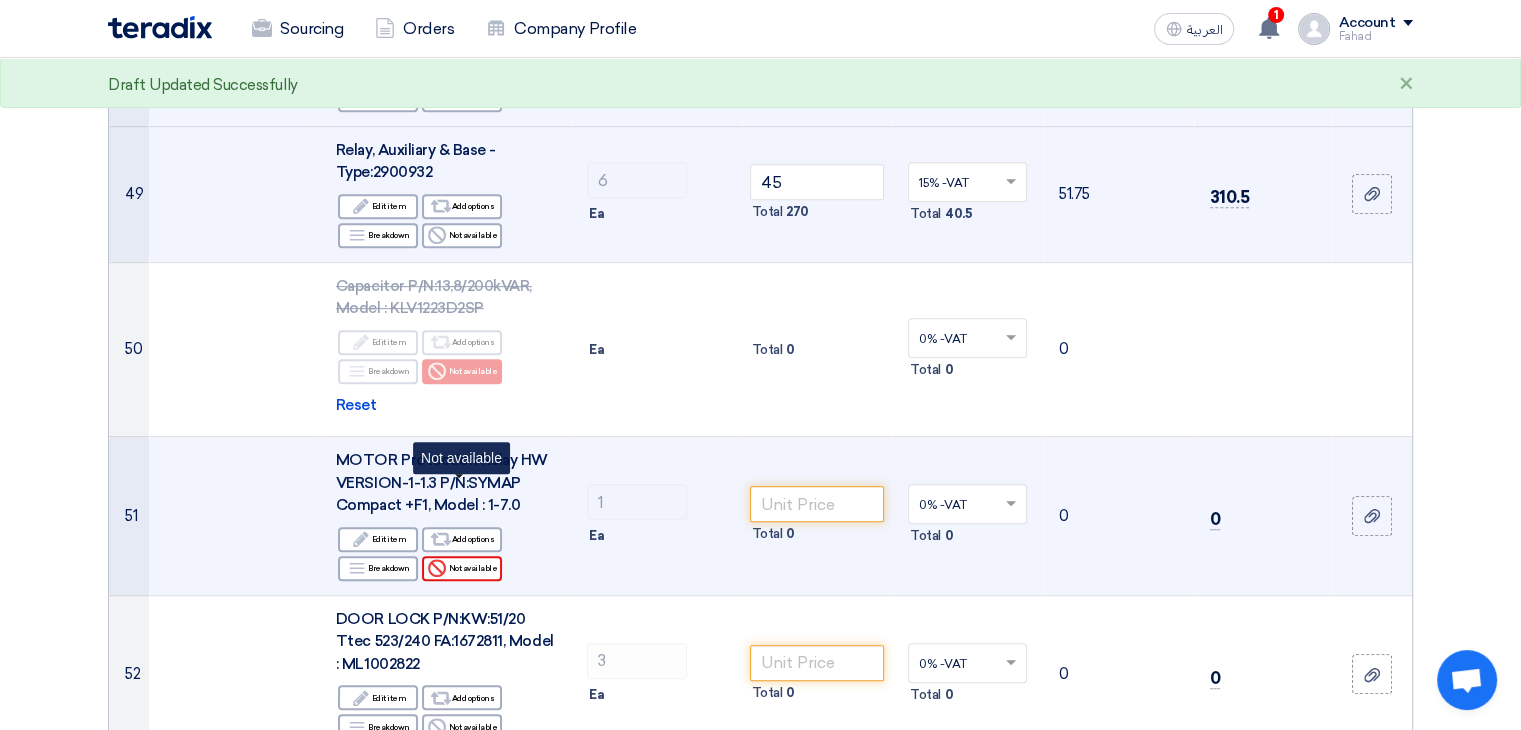 click on "Reject
Not available" 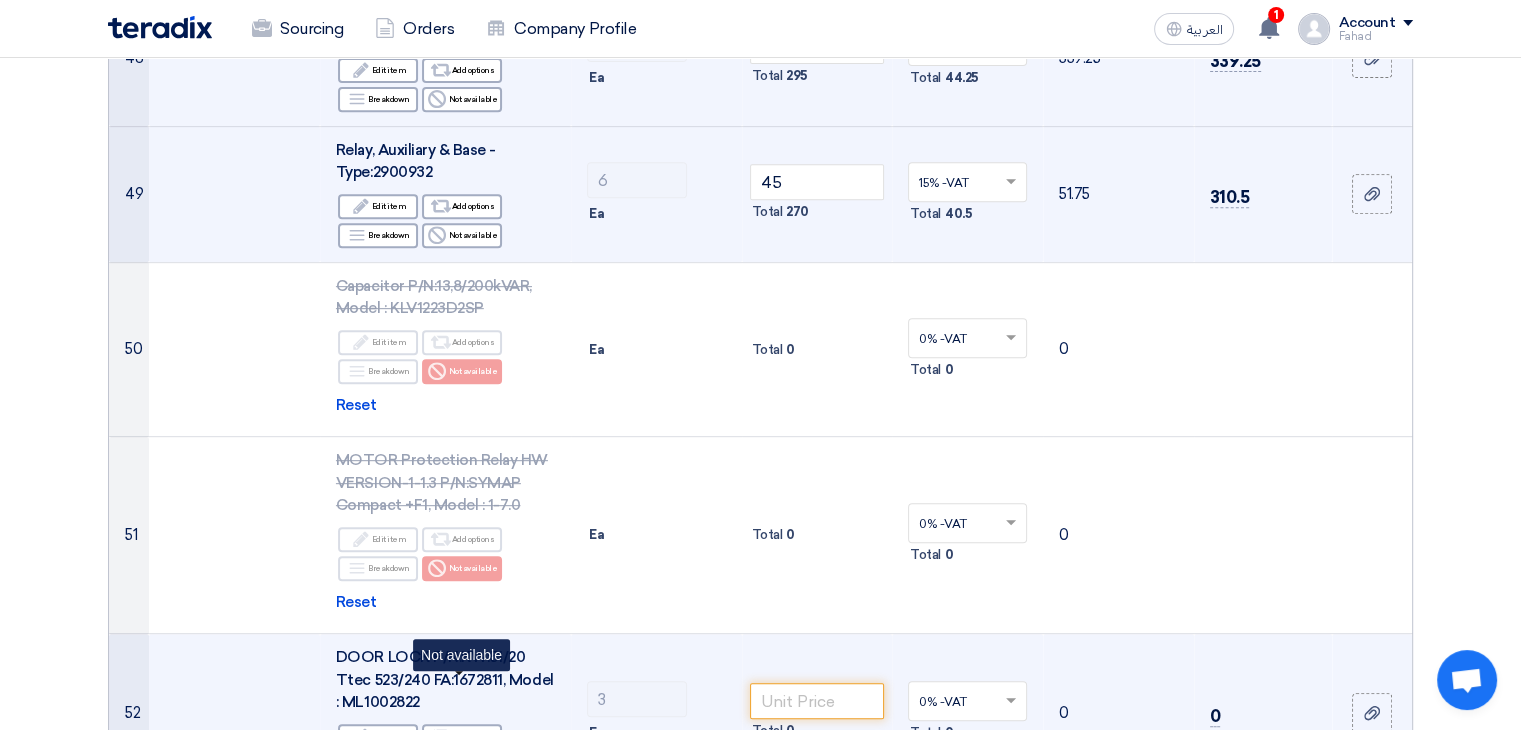 click on "Reject
Not available" 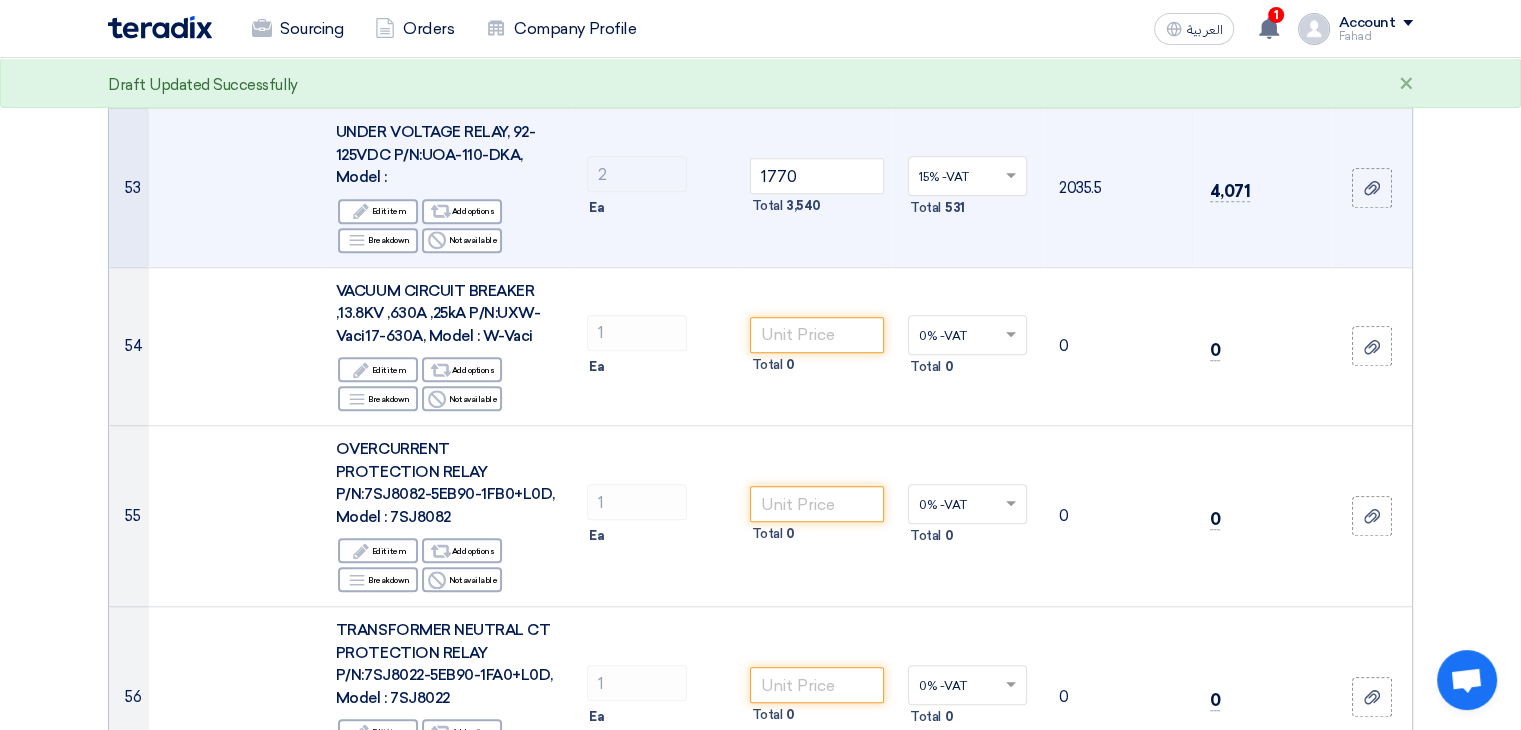 scroll, scrollTop: 9199, scrollLeft: 0, axis: vertical 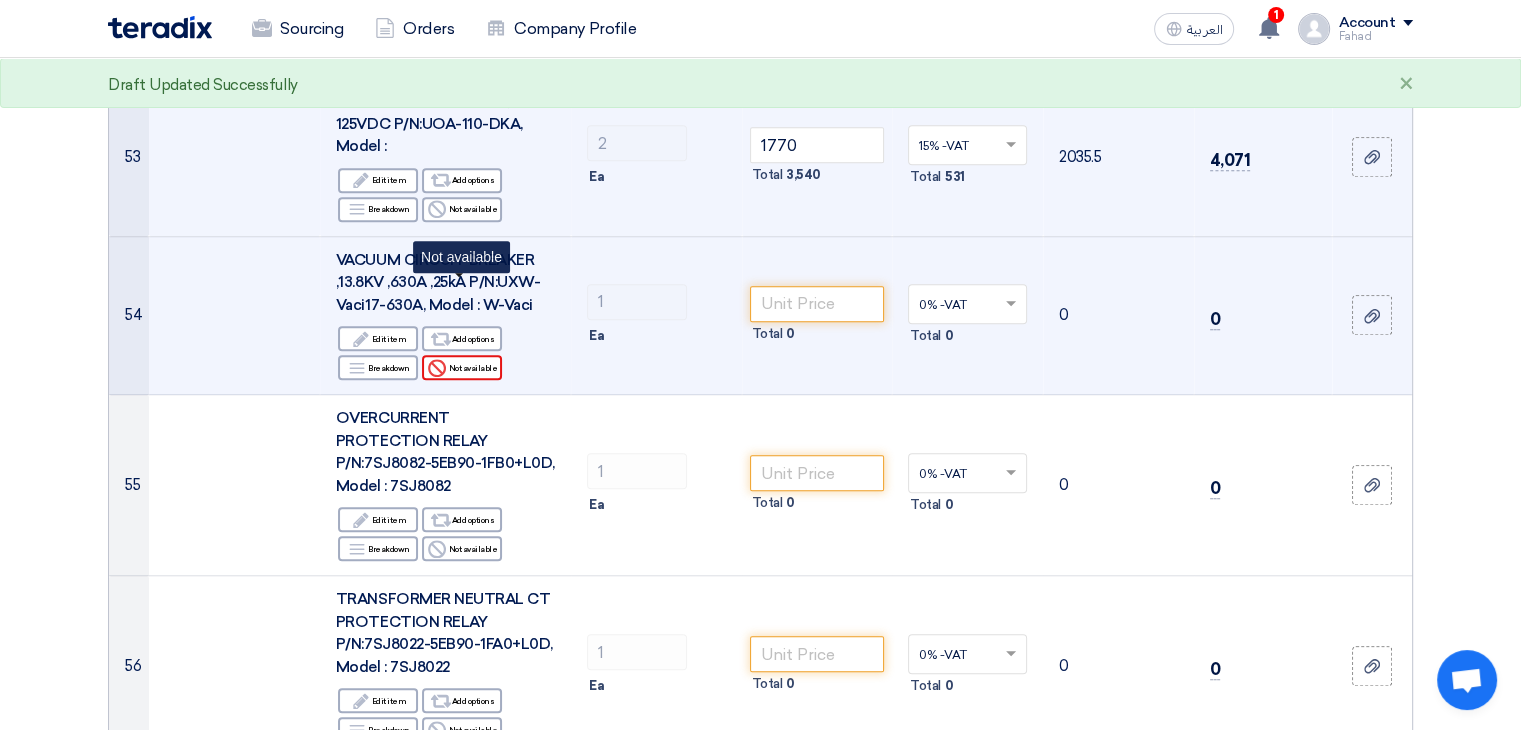 click on "Reject
Not available" 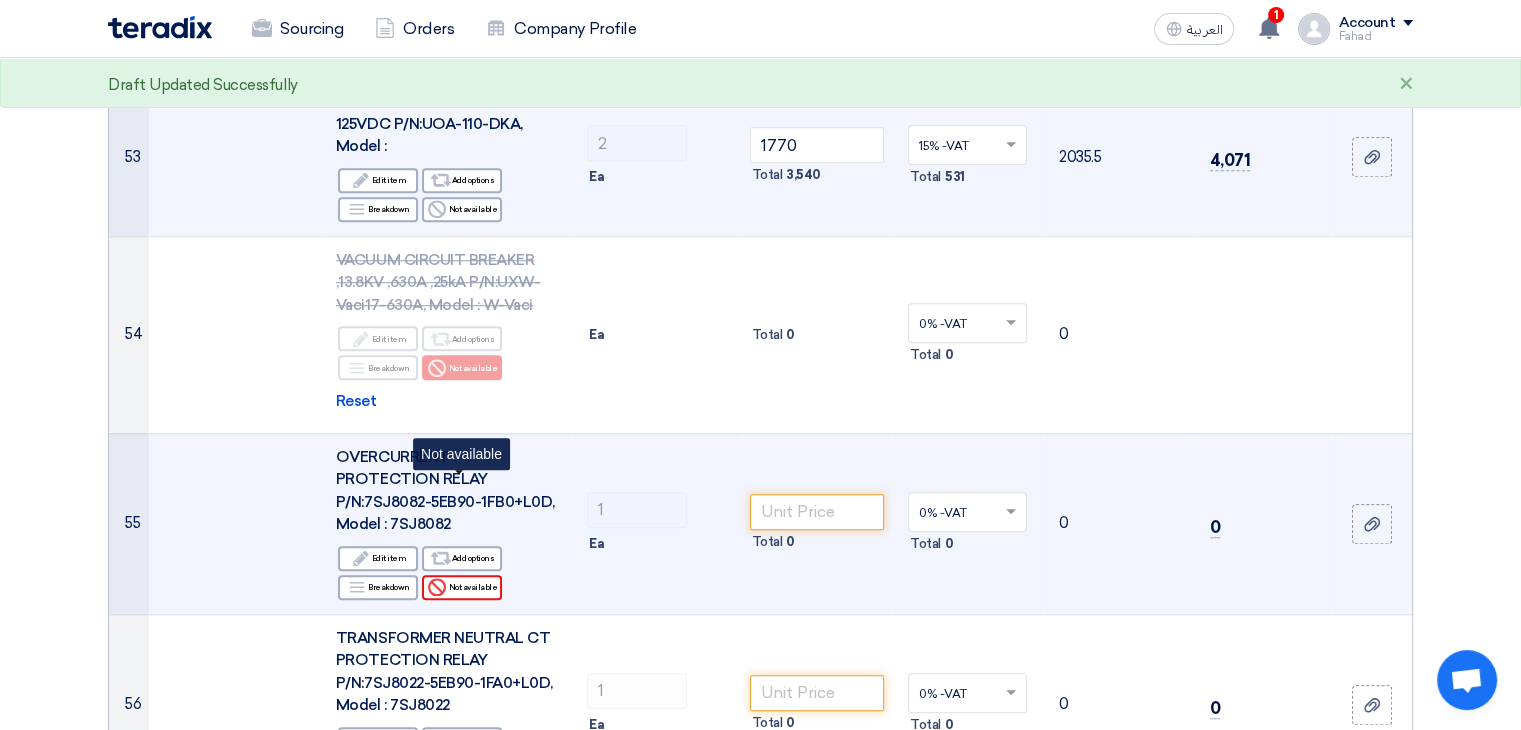 click on "Reject
Not available" 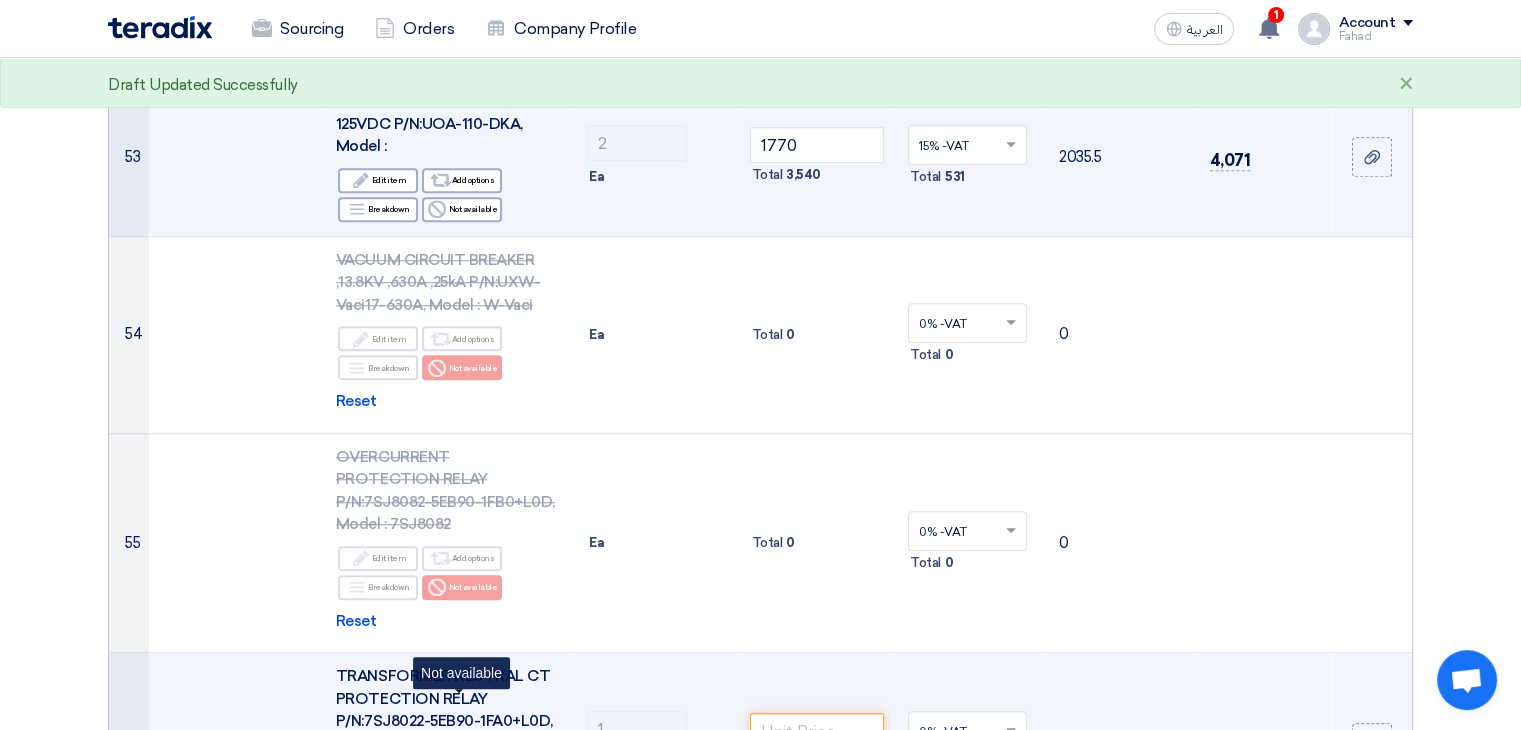 click on "Reject
Not available" 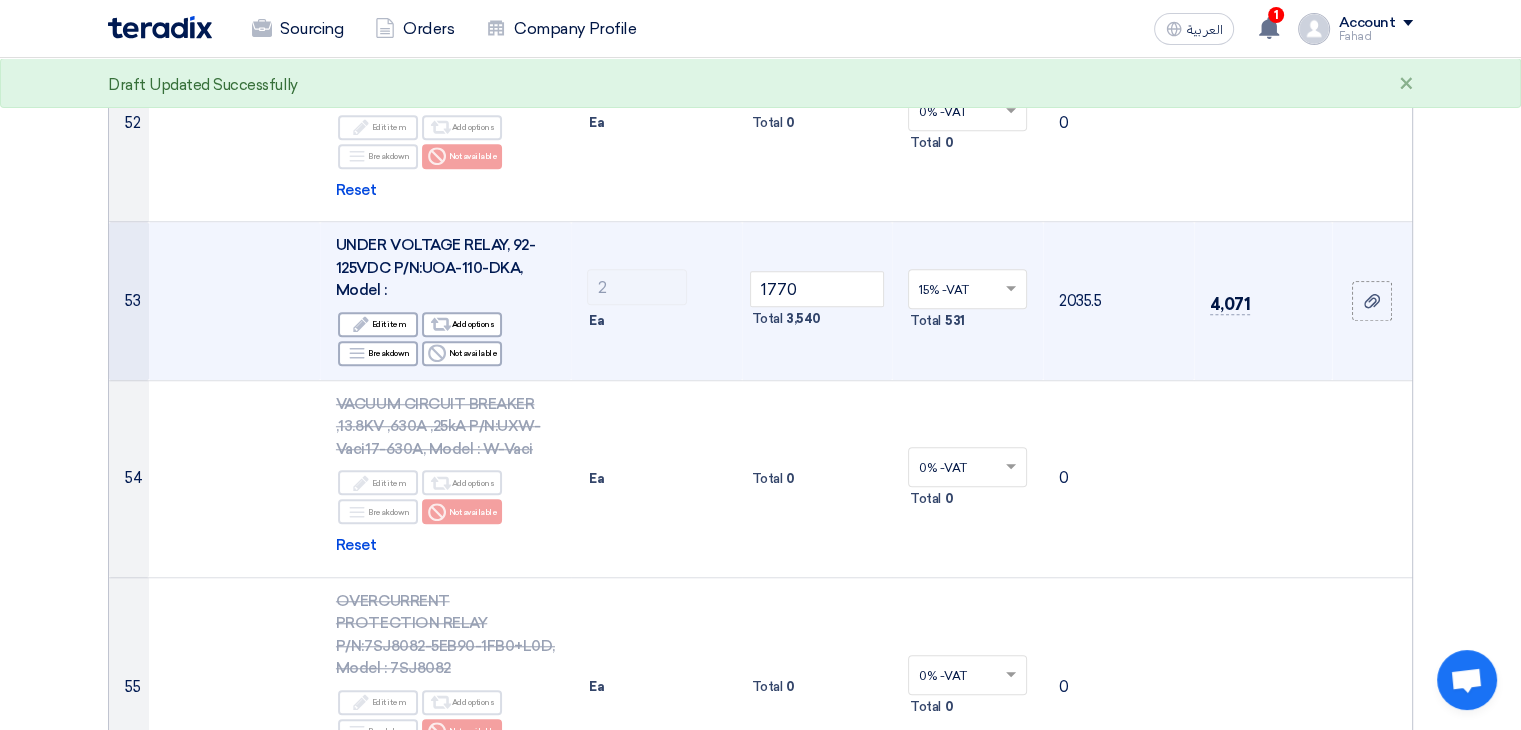 scroll, scrollTop: 9085, scrollLeft: 0, axis: vertical 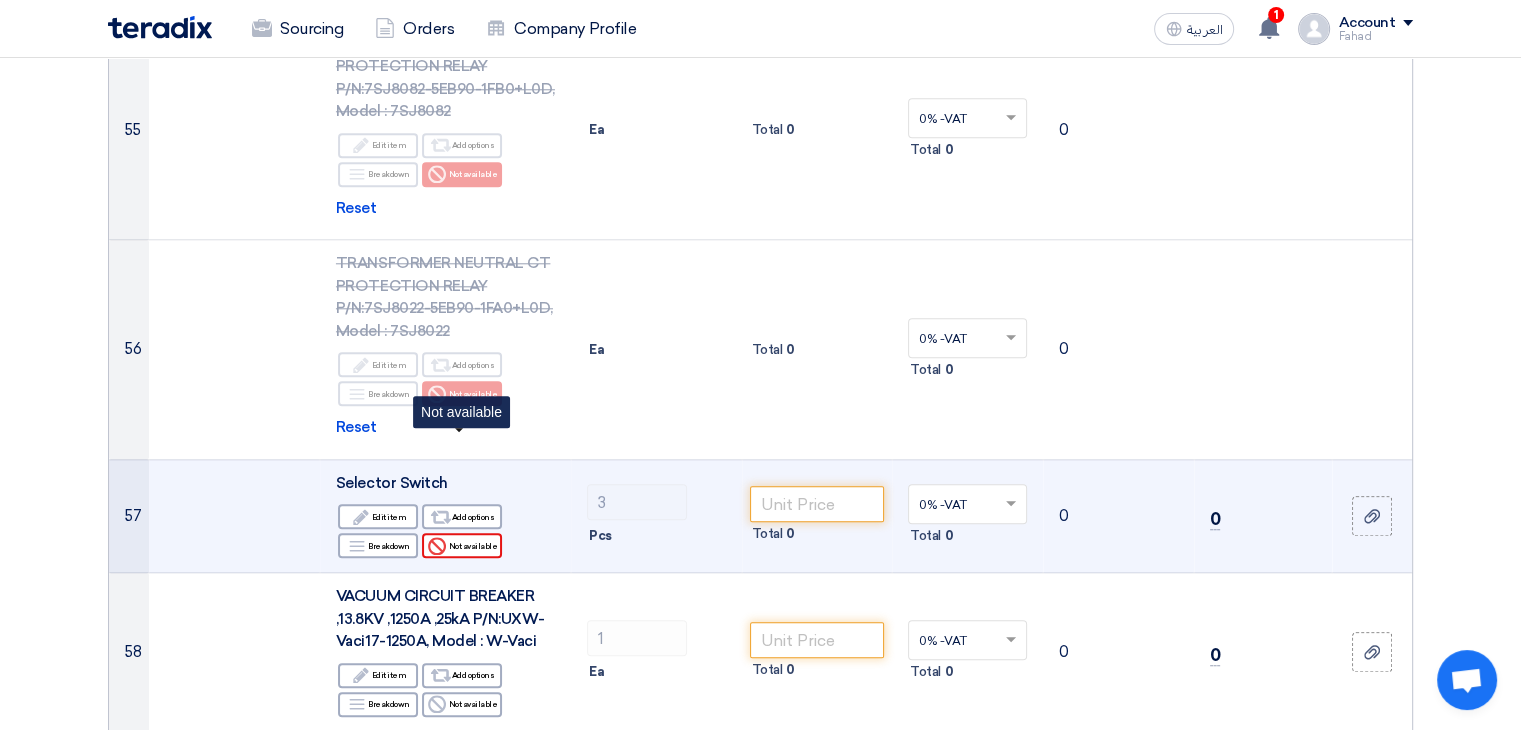 click on "Reject
Not available" 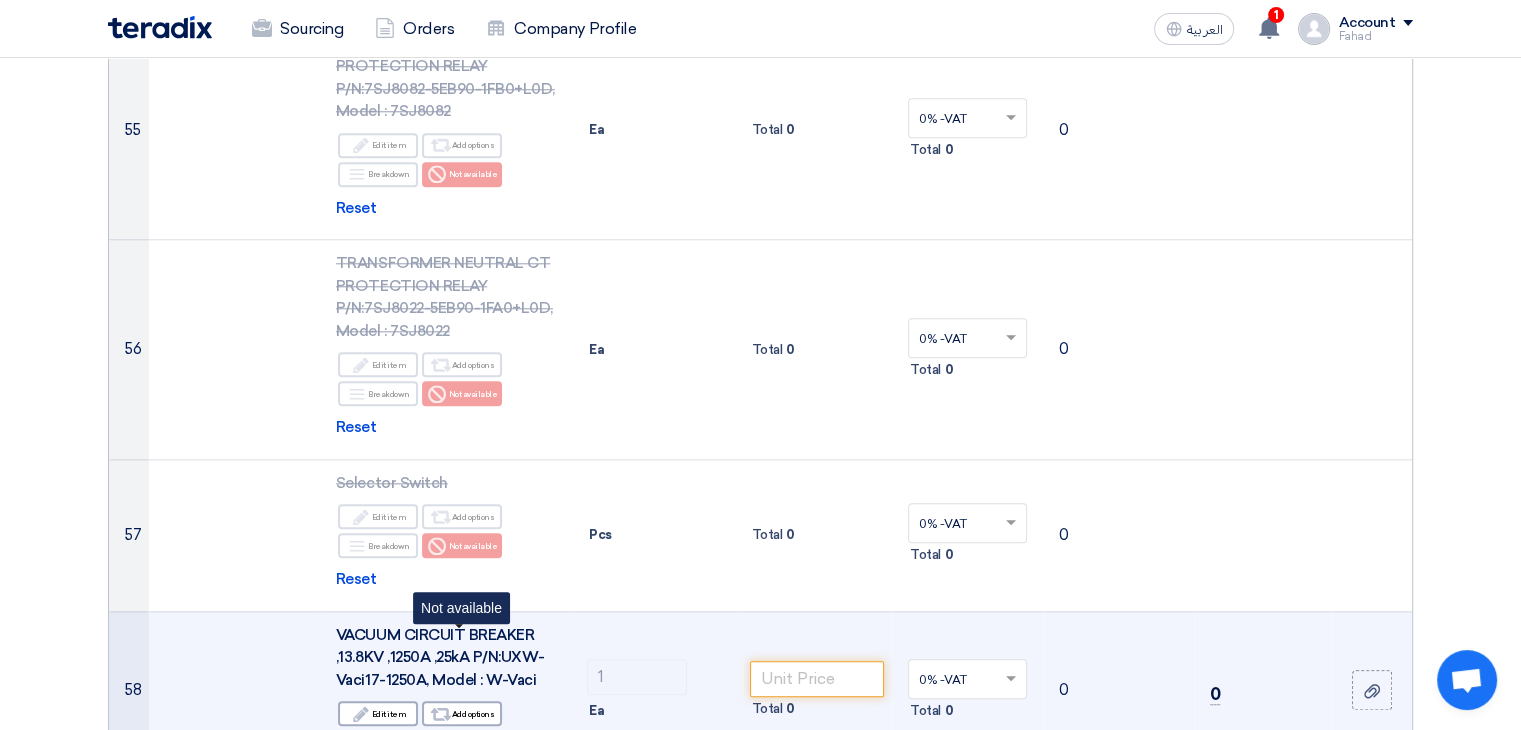 click on "Reject
Not available" 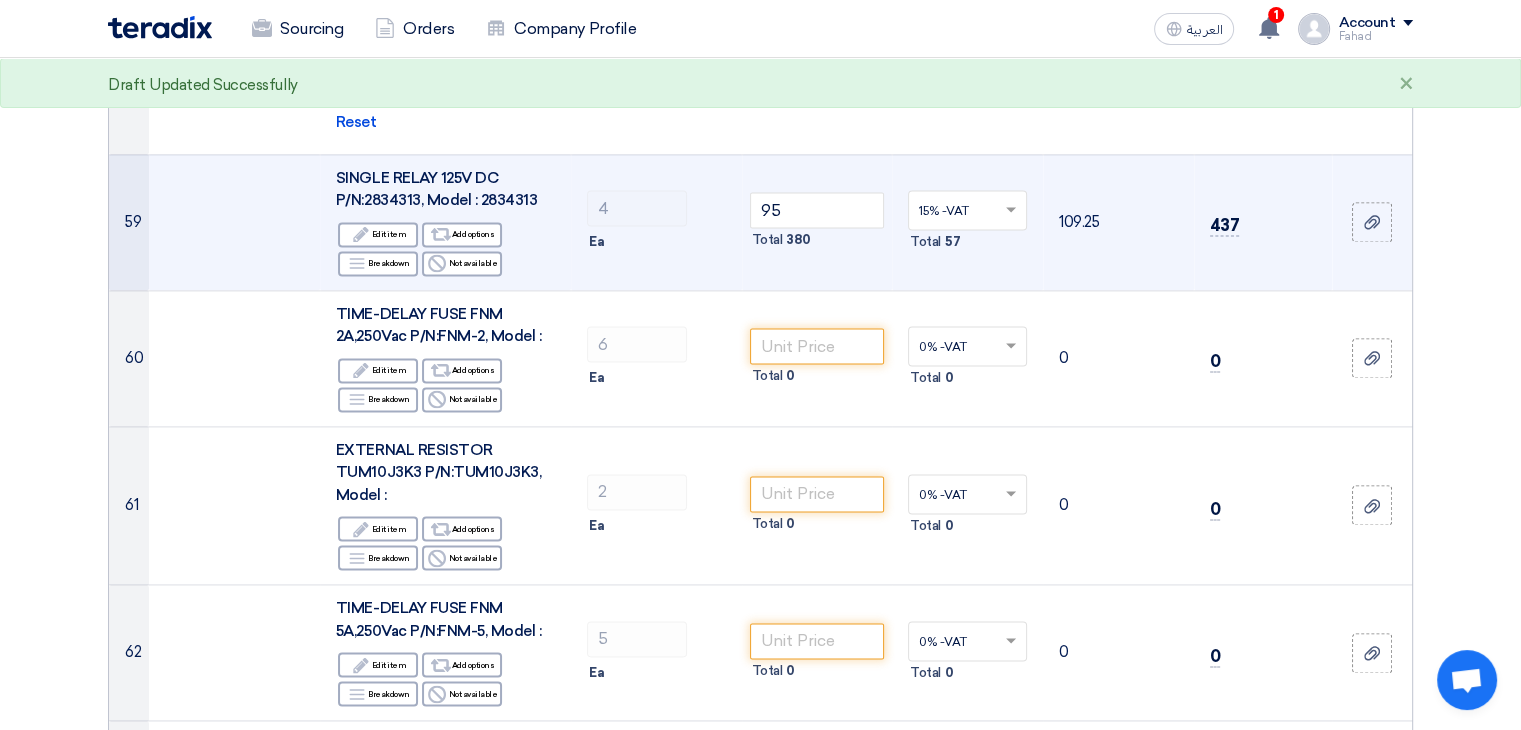 scroll, scrollTop: 10344, scrollLeft: 0, axis: vertical 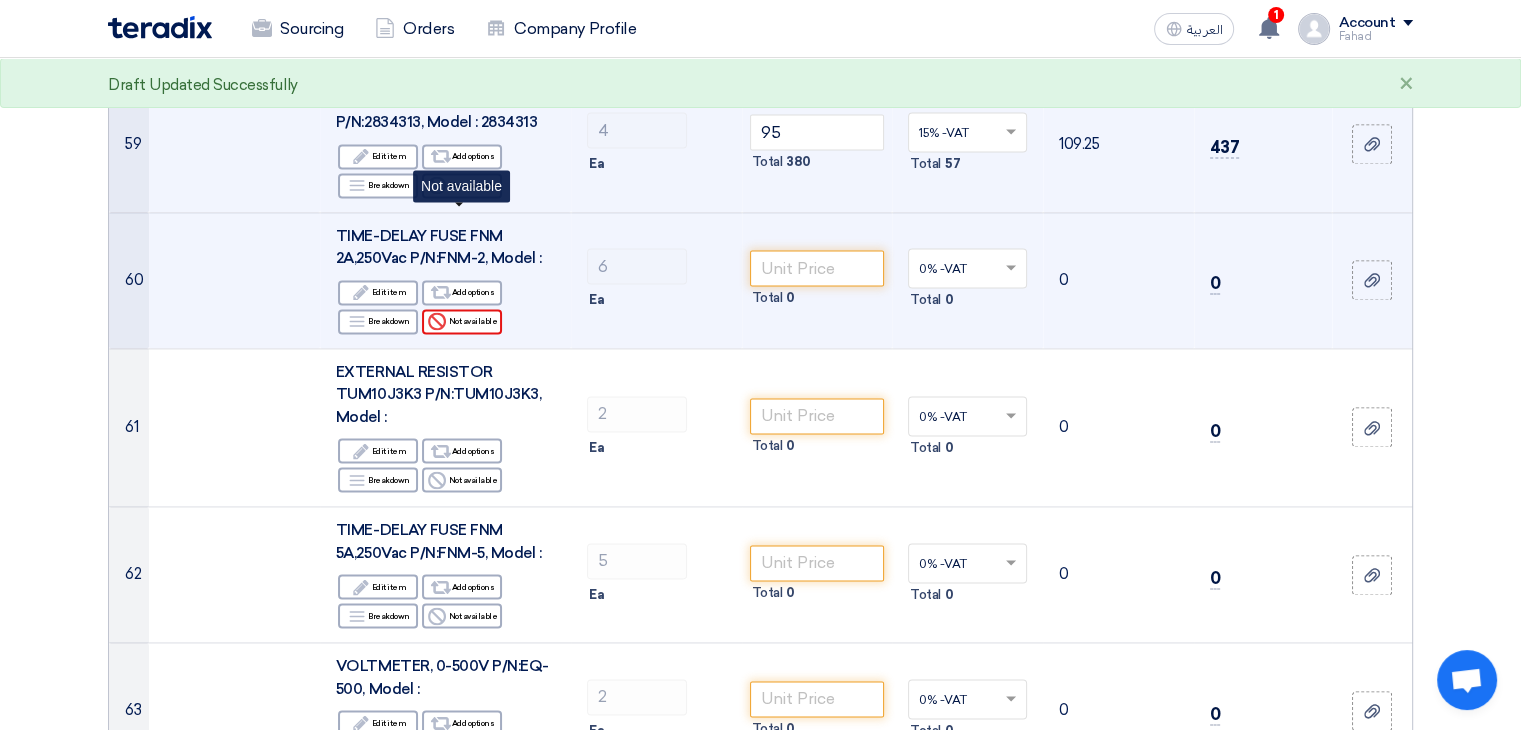 click on "Reject
Not available" 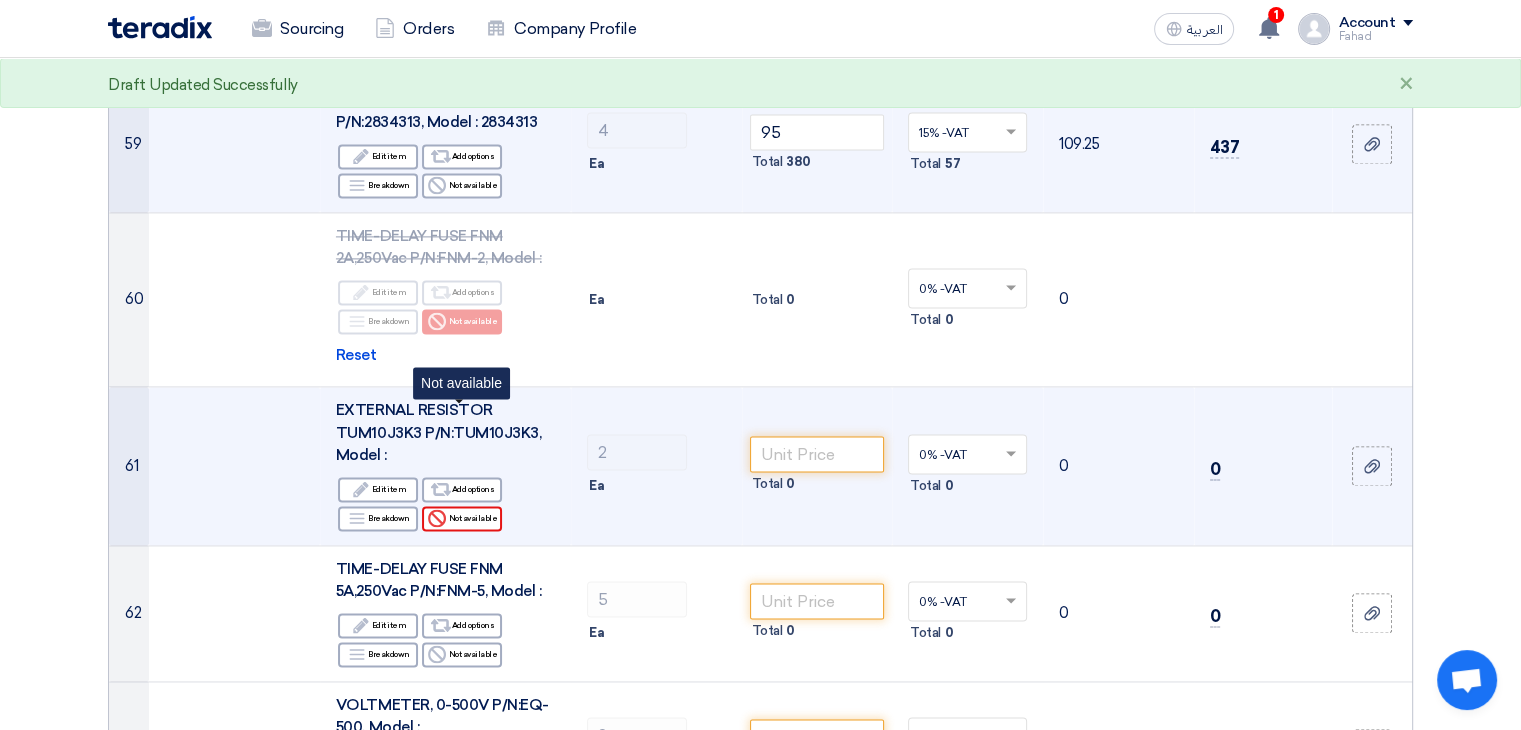 click on "Reject
Not available" 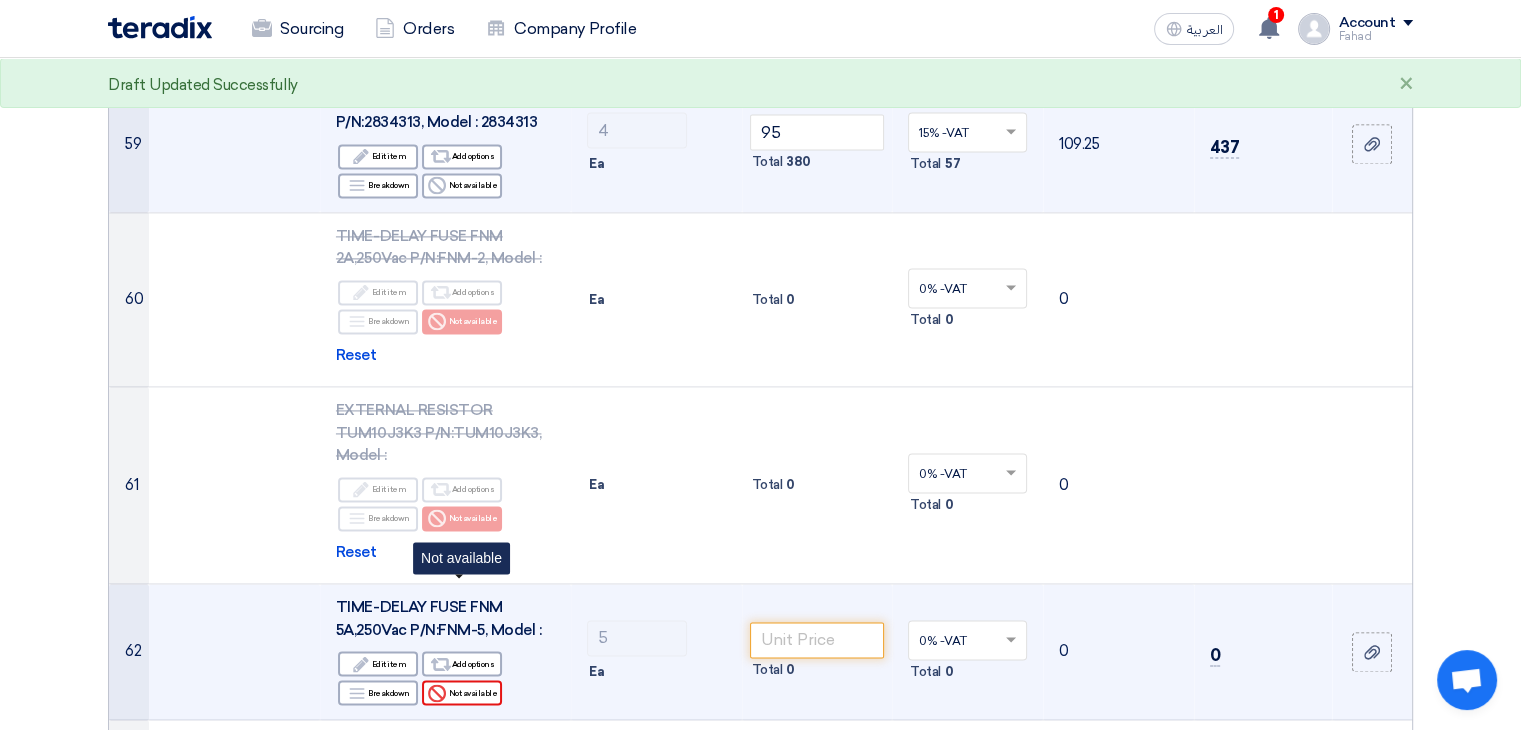 click on "Reject
Not available" 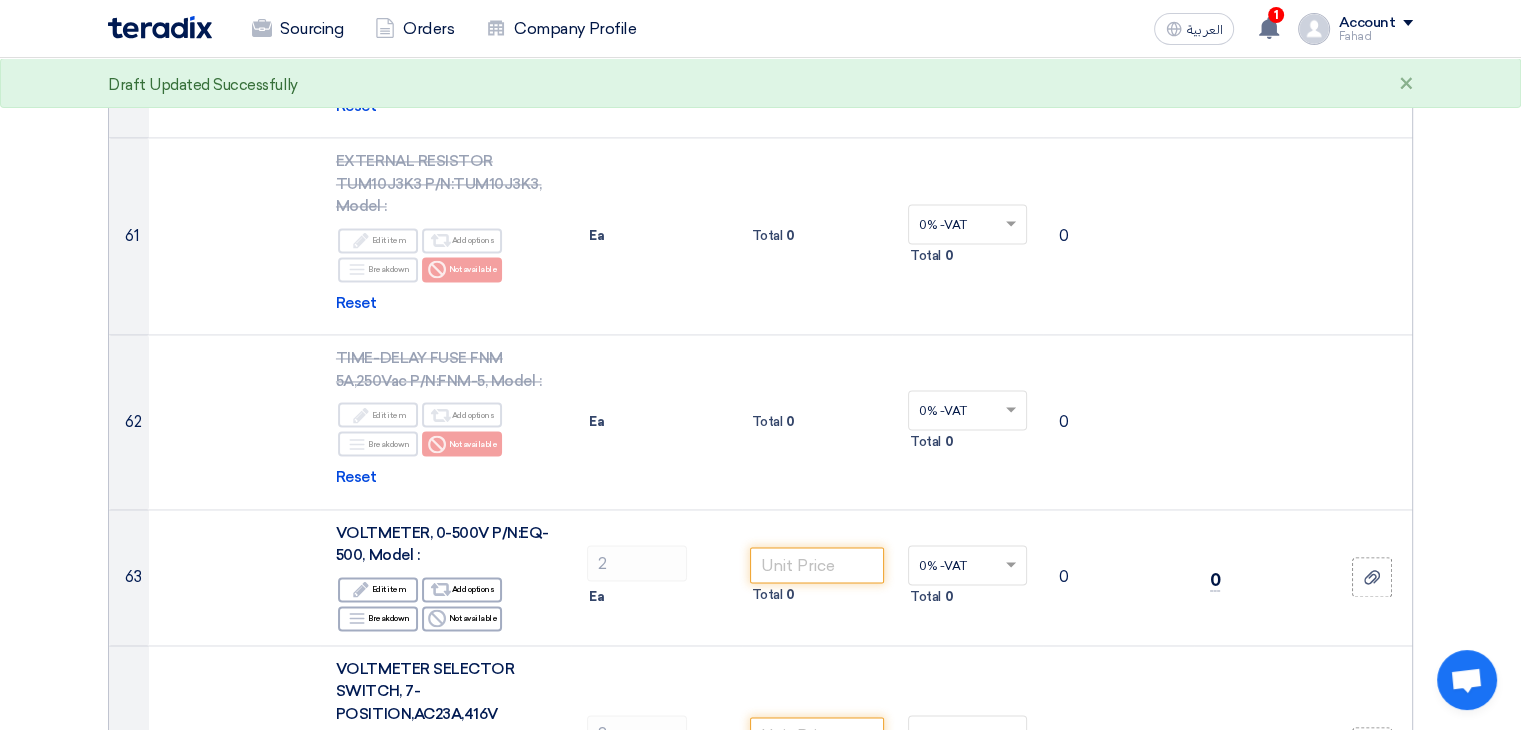 scroll, scrollTop: 10388, scrollLeft: 0, axis: vertical 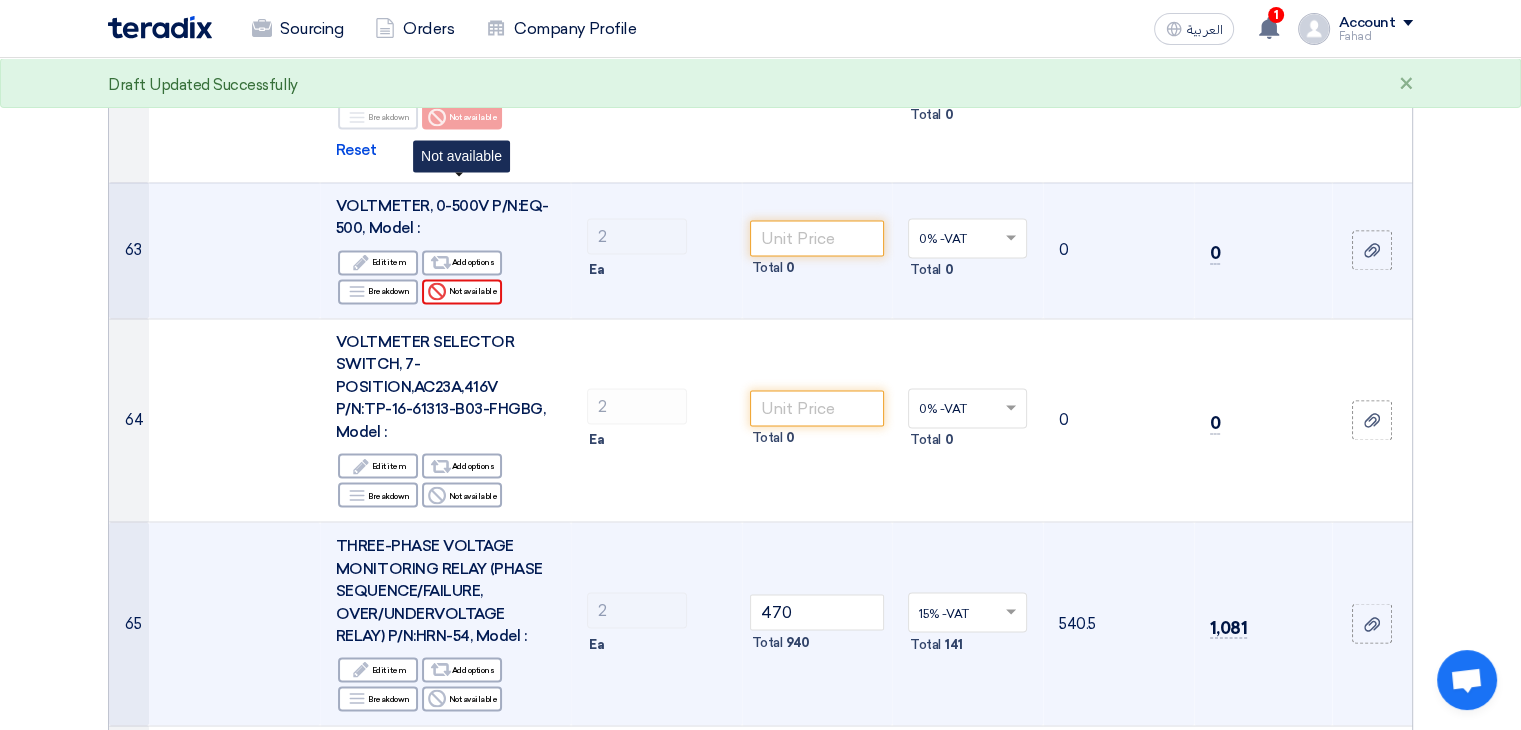click on "Reject
Not available" 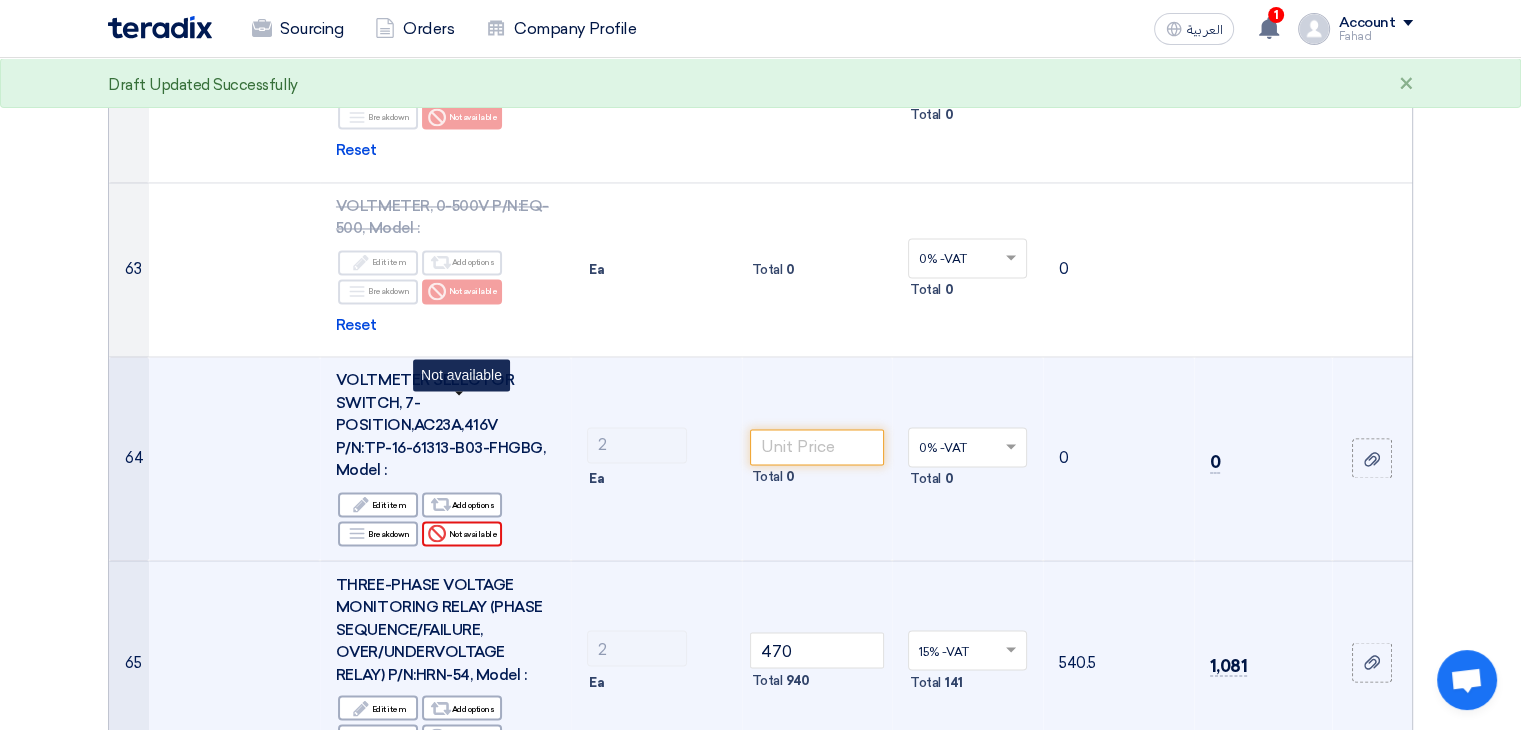 click on "Reject
Not available" 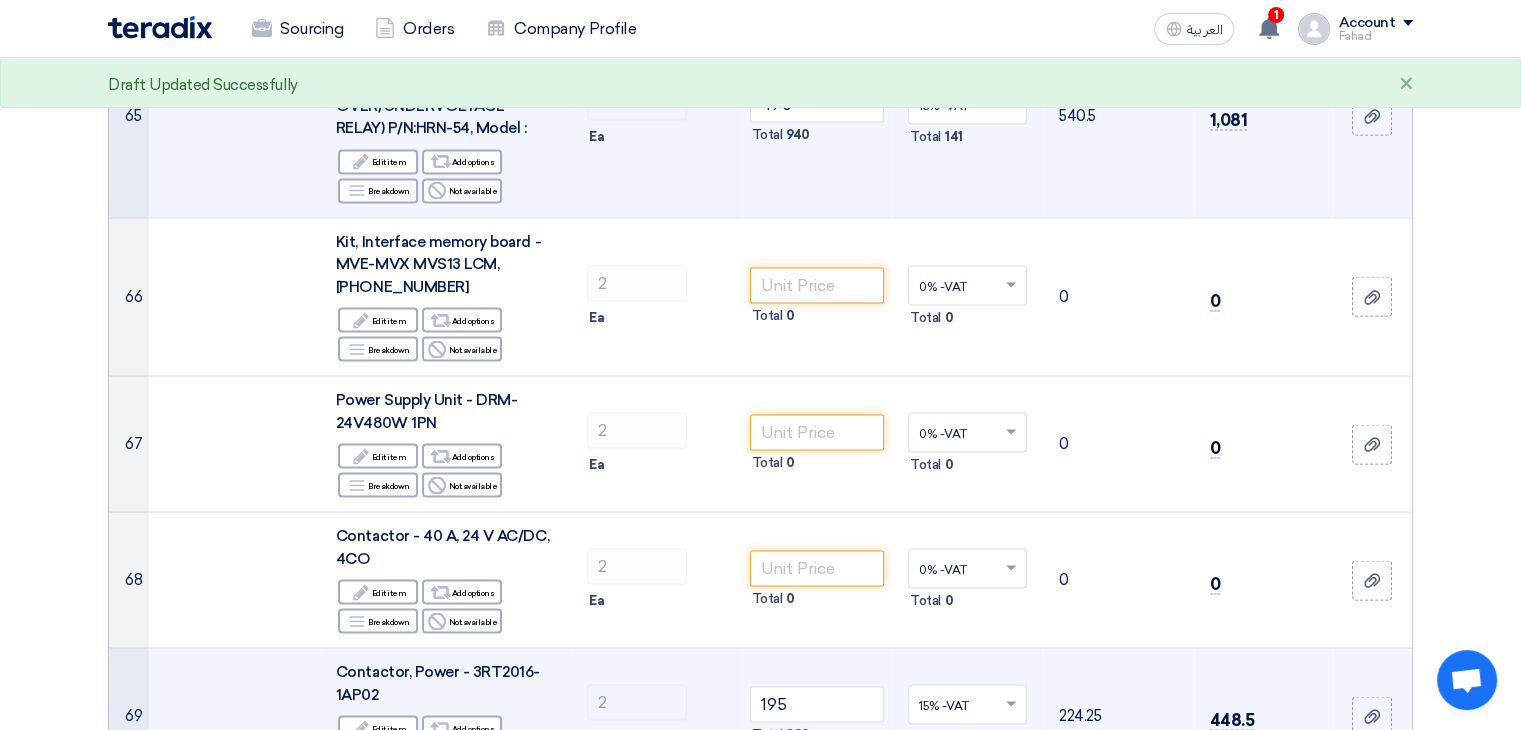 scroll, scrollTop: 11536, scrollLeft: 0, axis: vertical 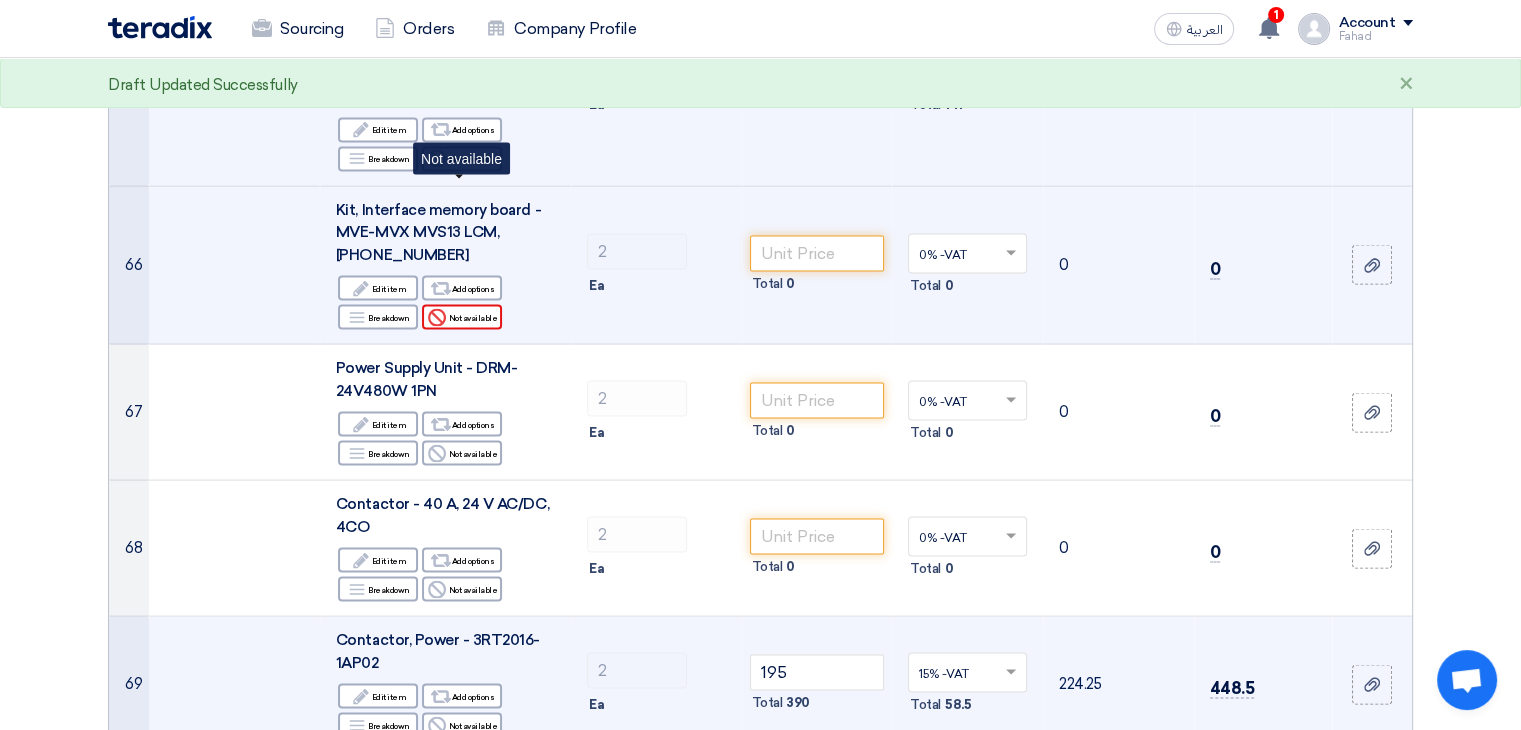 click on "Reject
Not available" 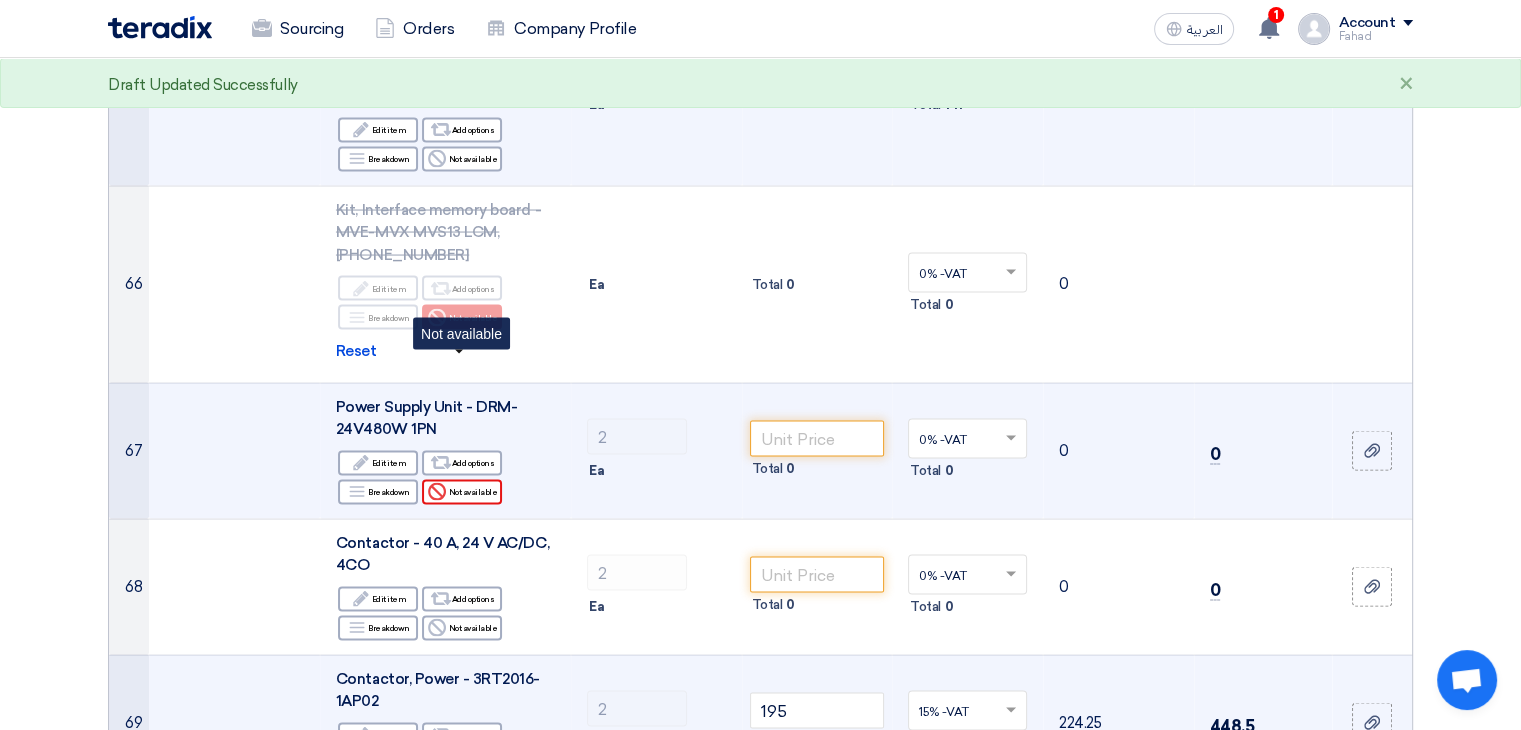 click on "Reject
Not available" 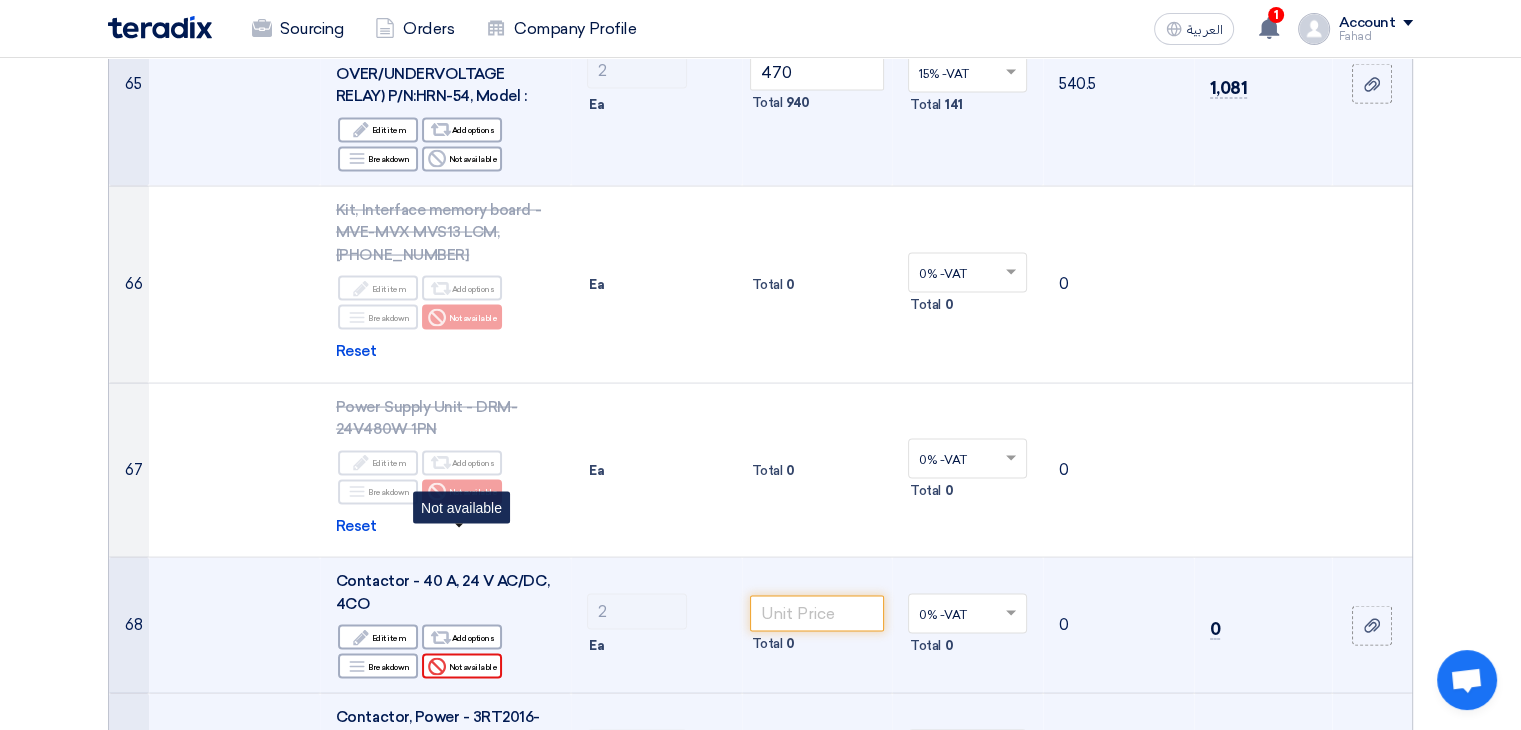 click on "Reject
Not available" 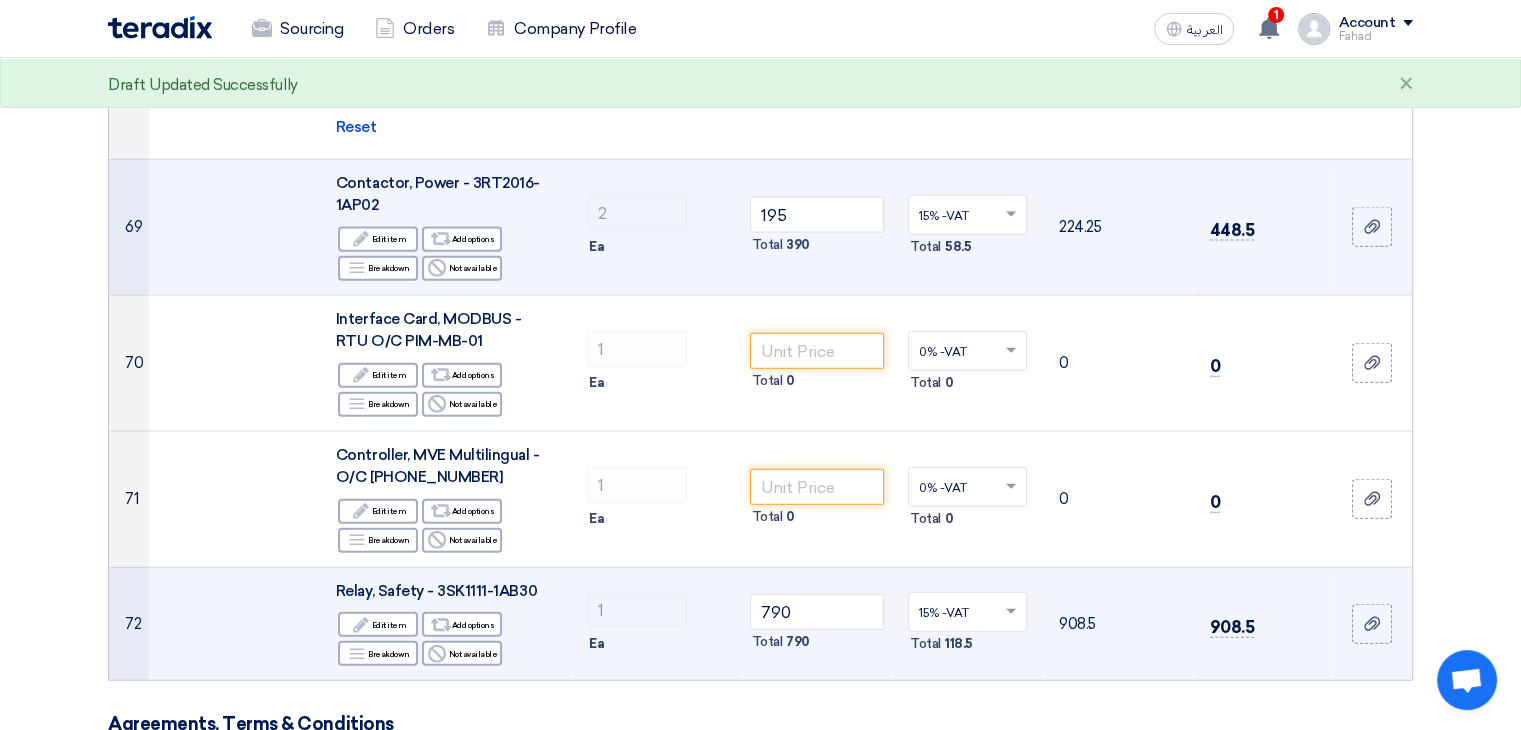 scroll, scrollTop: 12141, scrollLeft: 0, axis: vertical 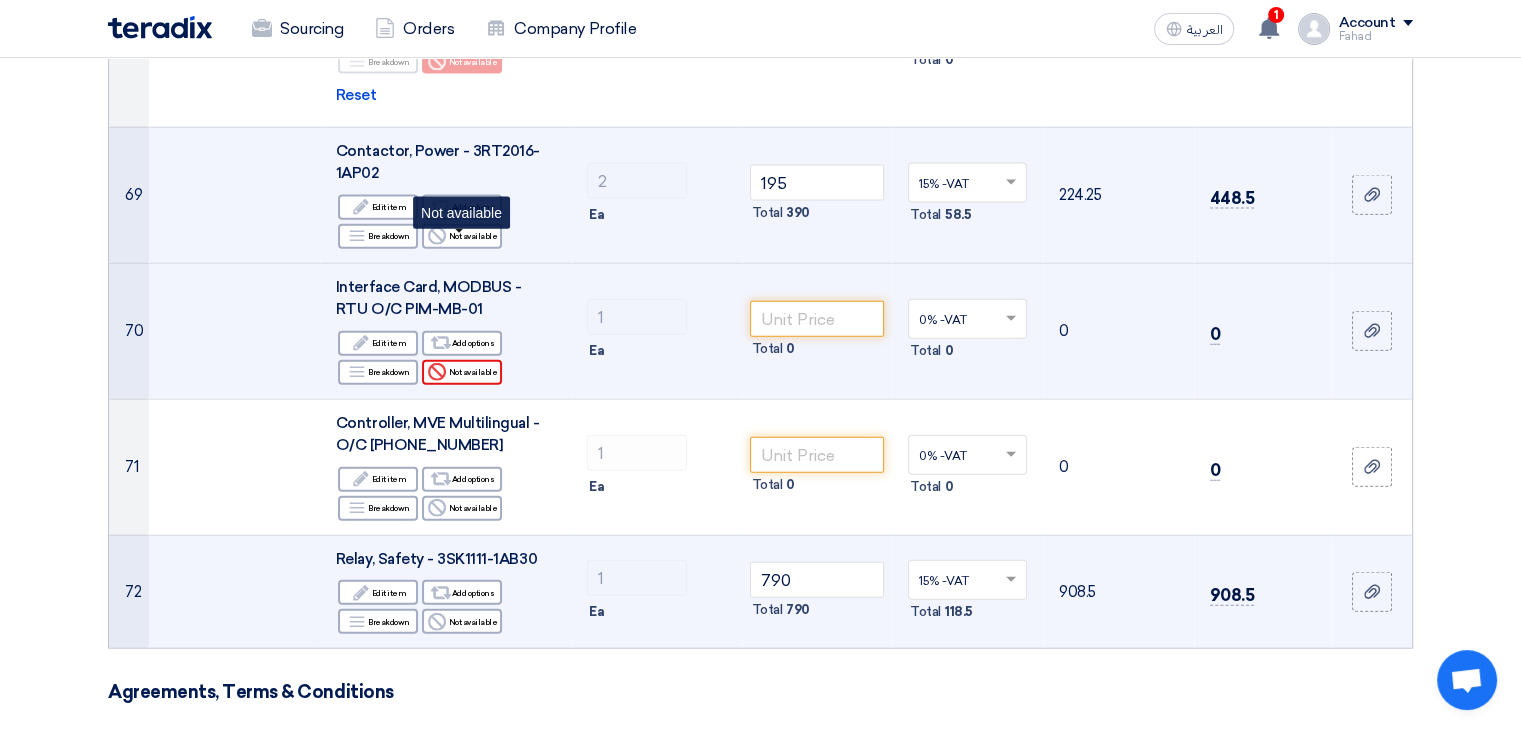 click on "Reject
Not available" 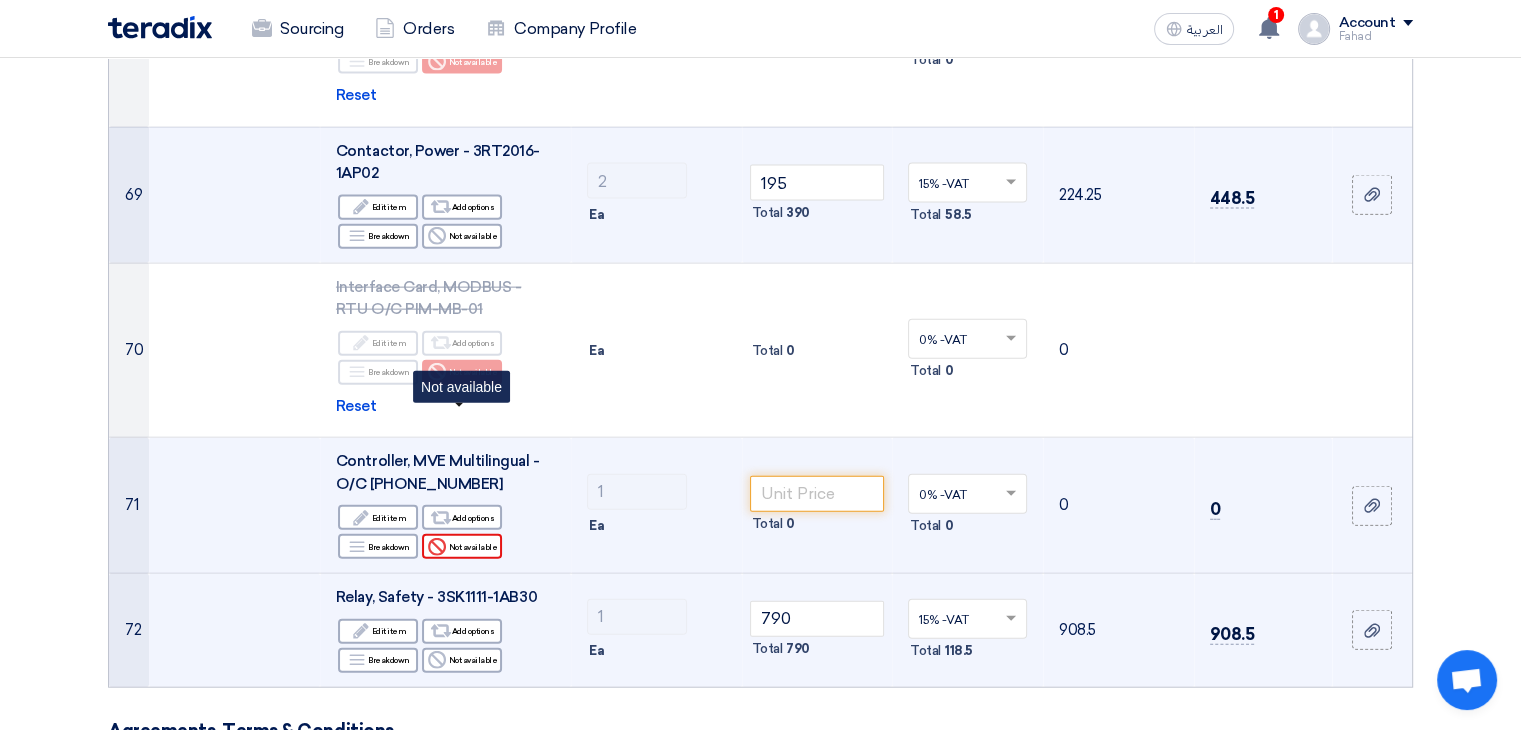 click on "Reject
Not available" 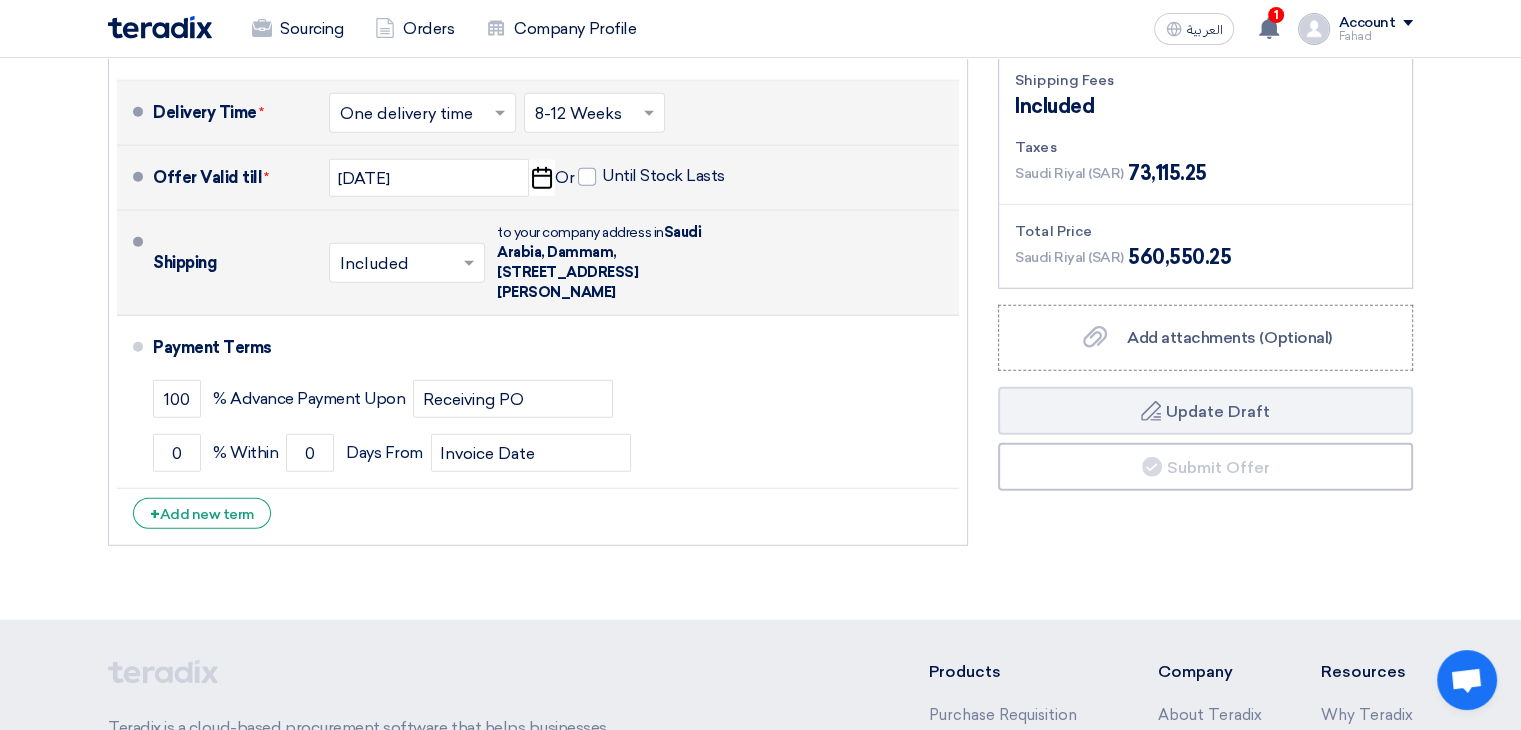 scroll, scrollTop: 12749, scrollLeft: 0, axis: vertical 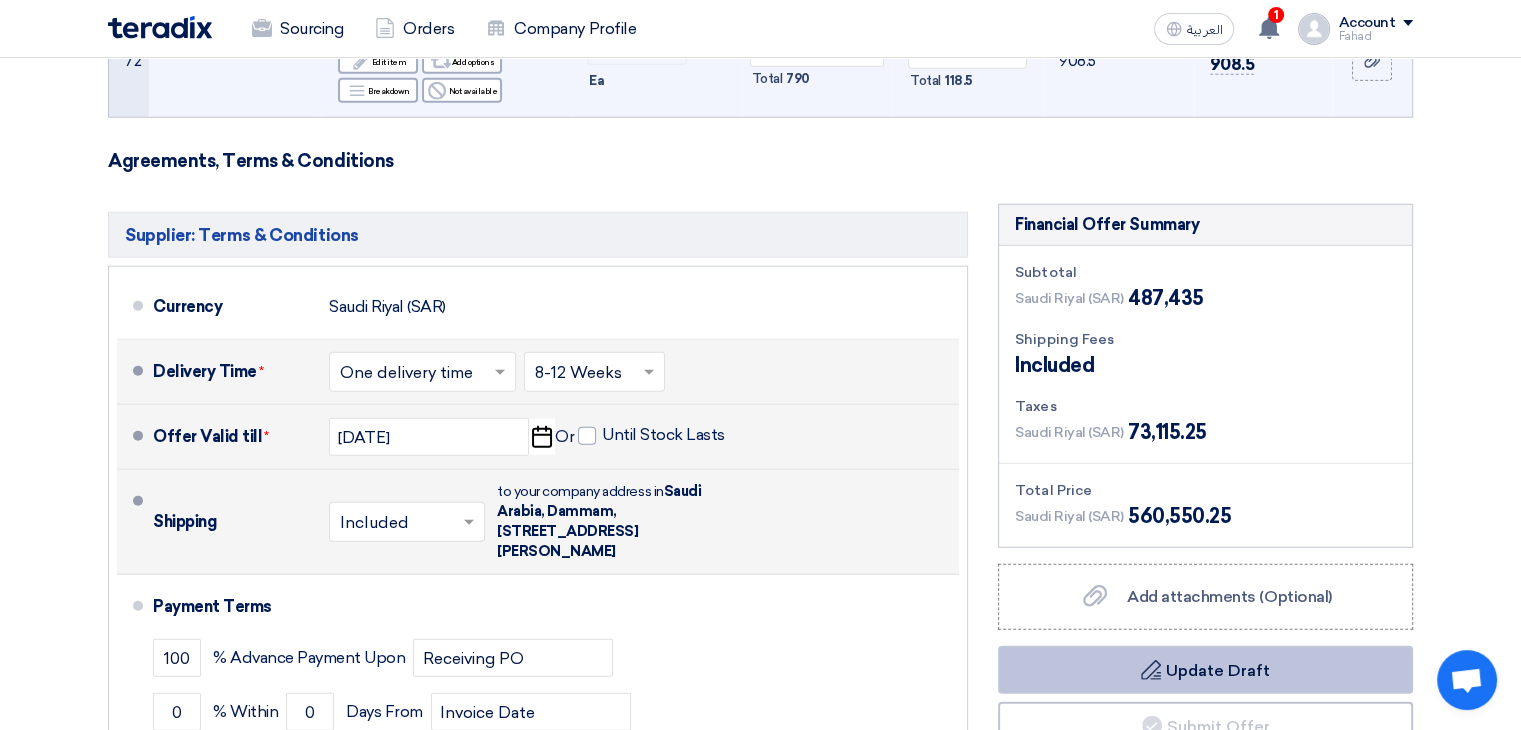 click on "Draft
Update Draft" 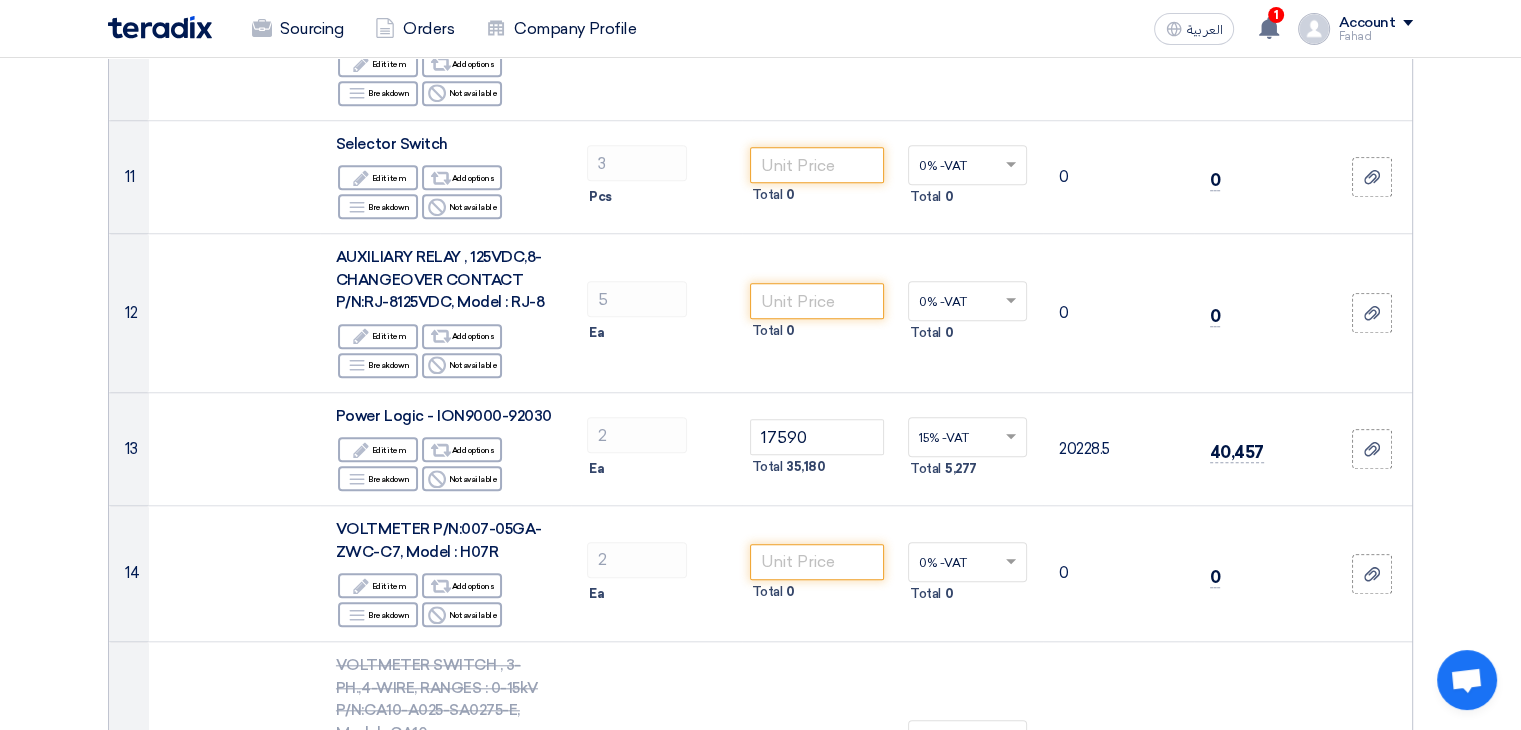 scroll, scrollTop: 1633, scrollLeft: 0, axis: vertical 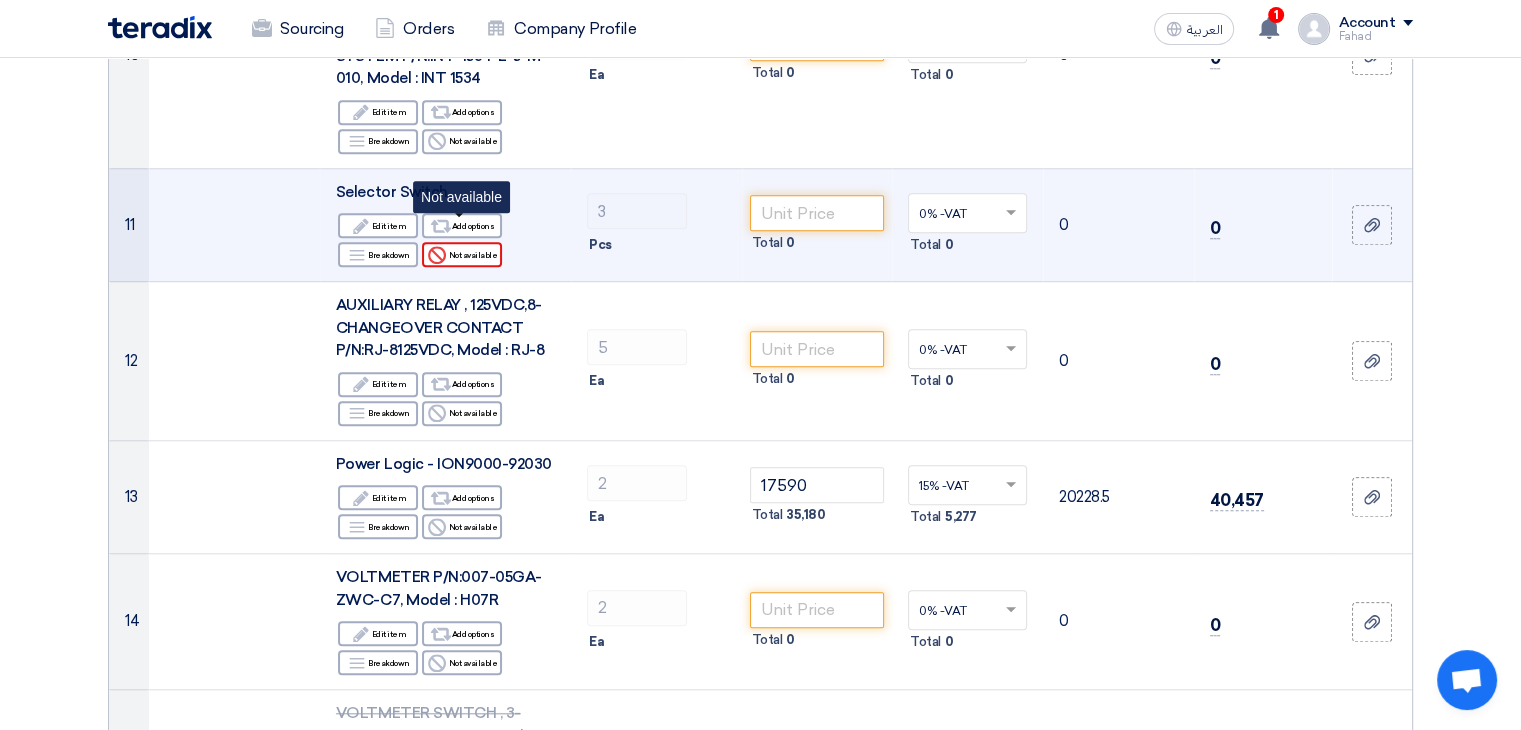 click on "Reject
Not available" 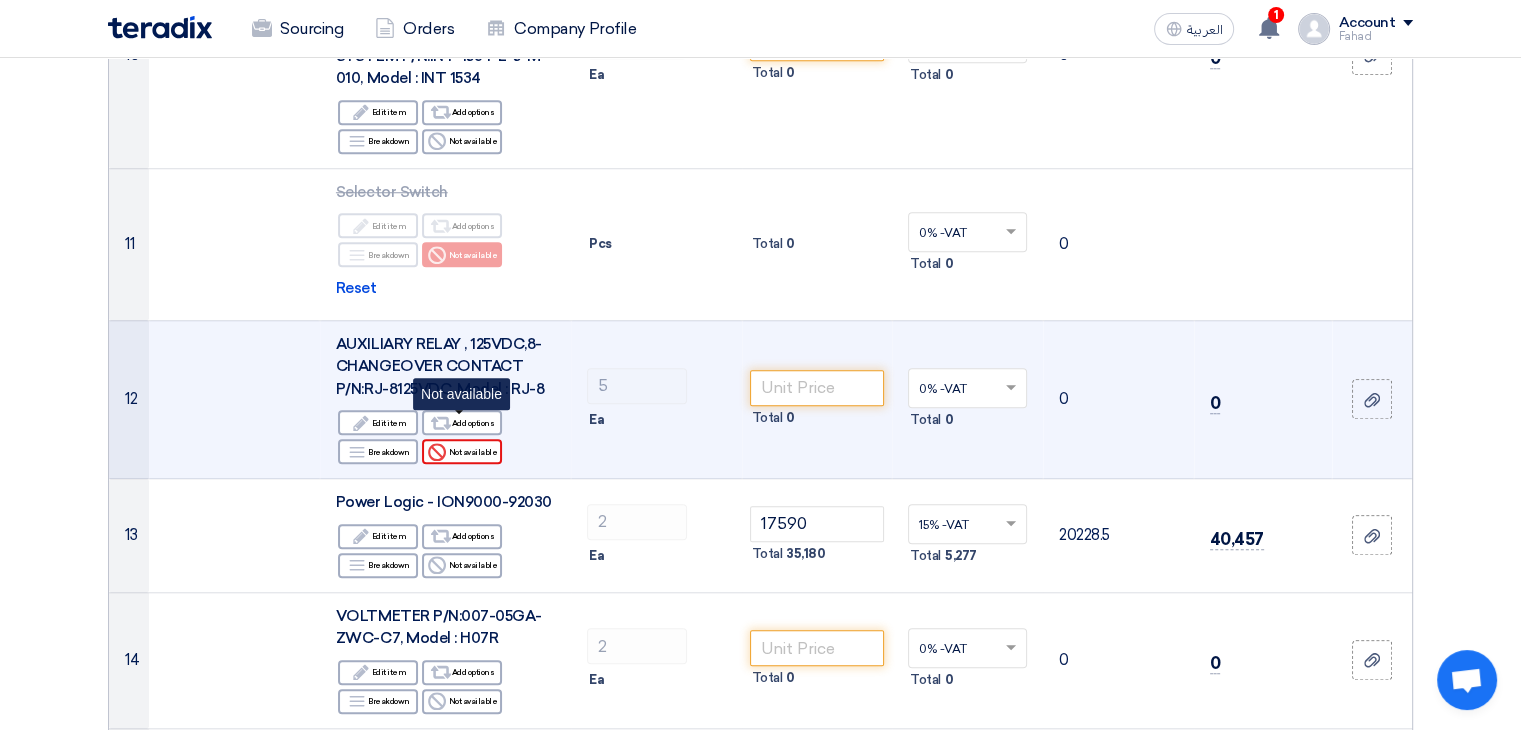 click on "Reject
Not available" 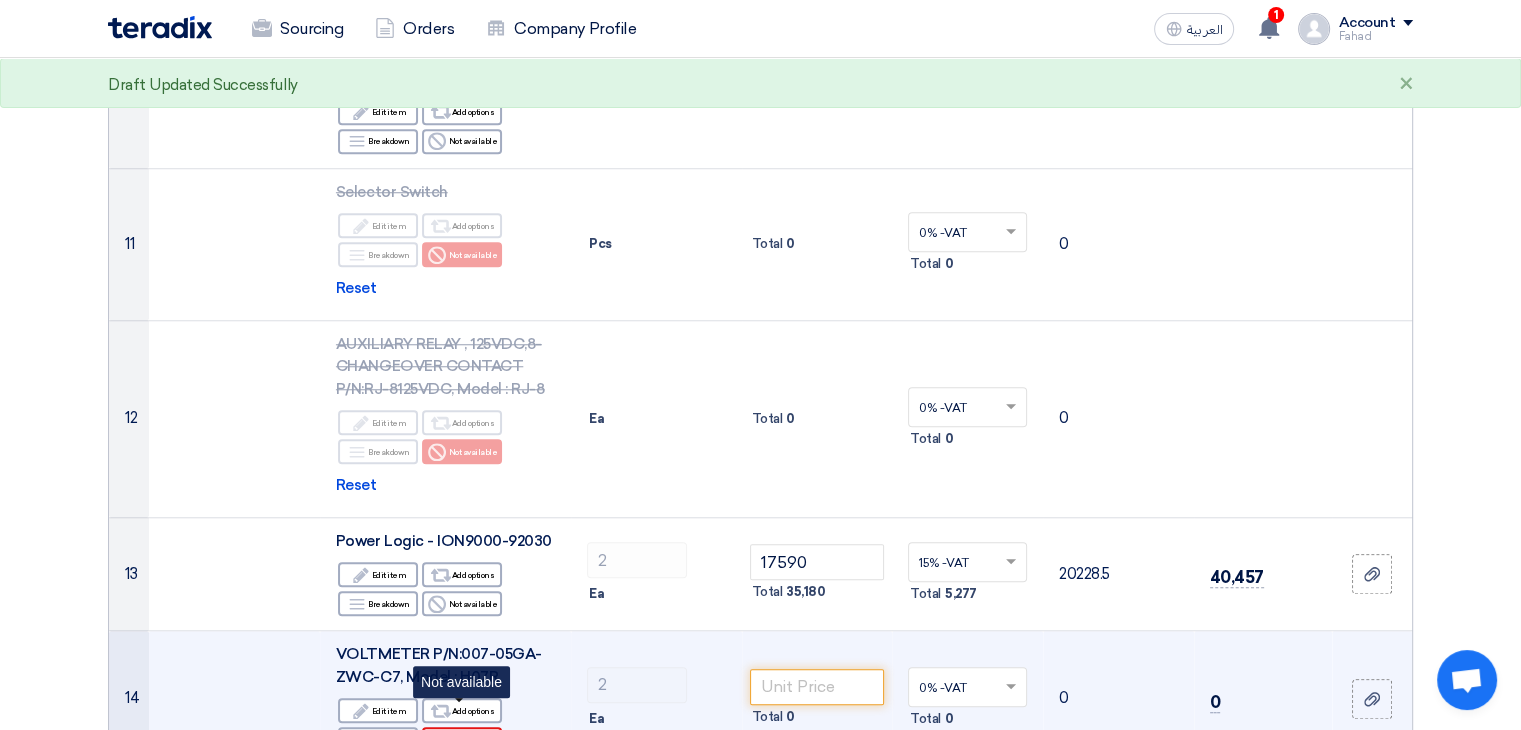 click on "Reject
Not available" 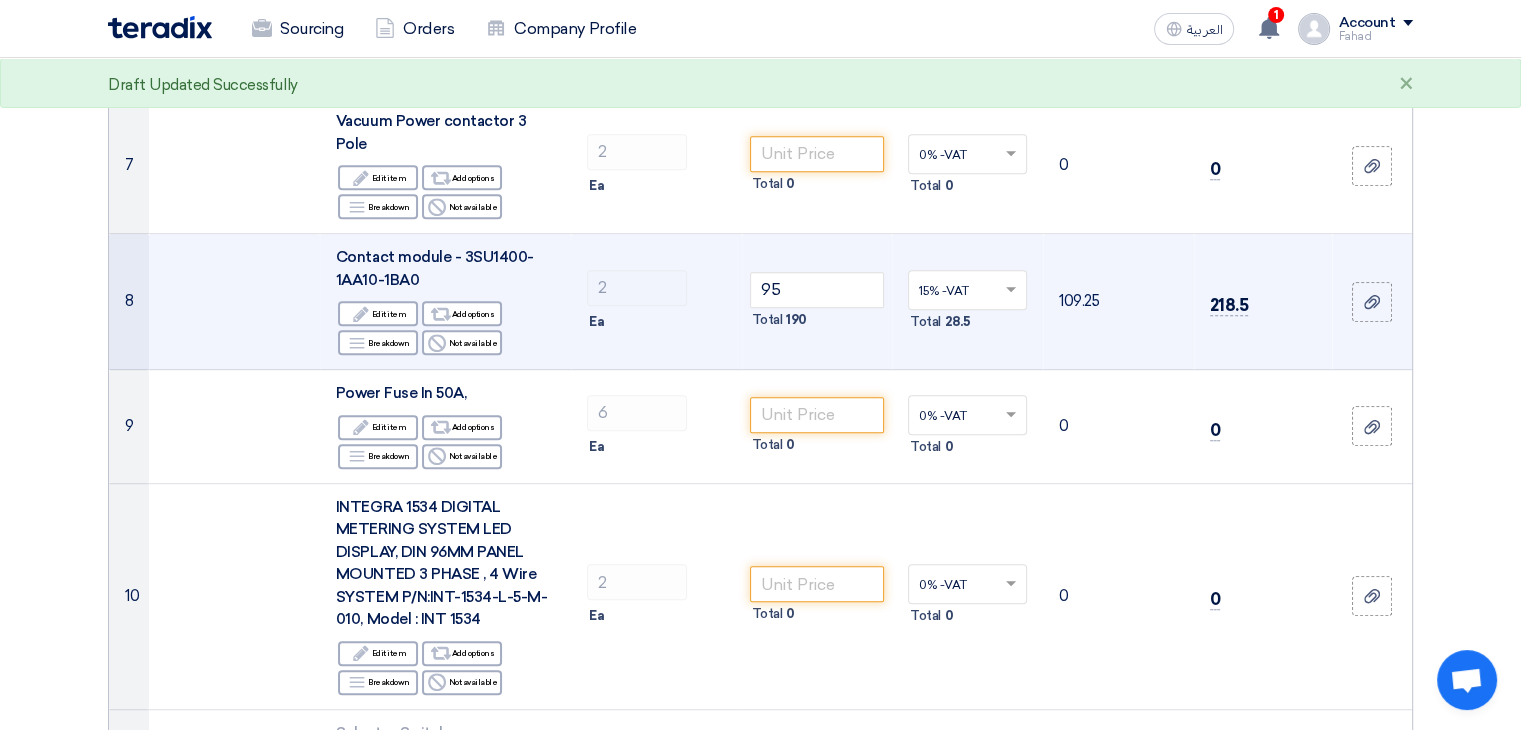 scroll, scrollTop: 1044, scrollLeft: 0, axis: vertical 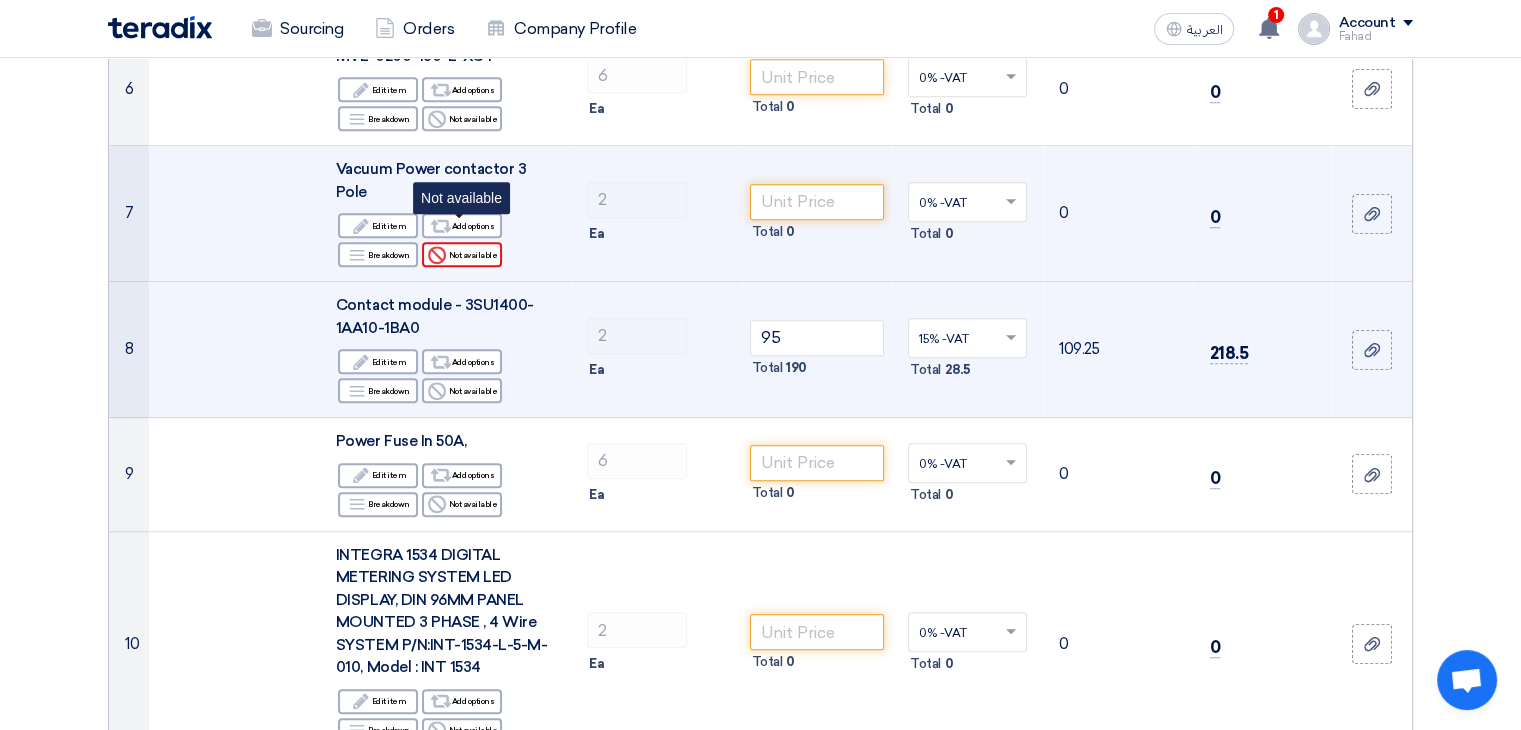 click on "Reject
Not available" 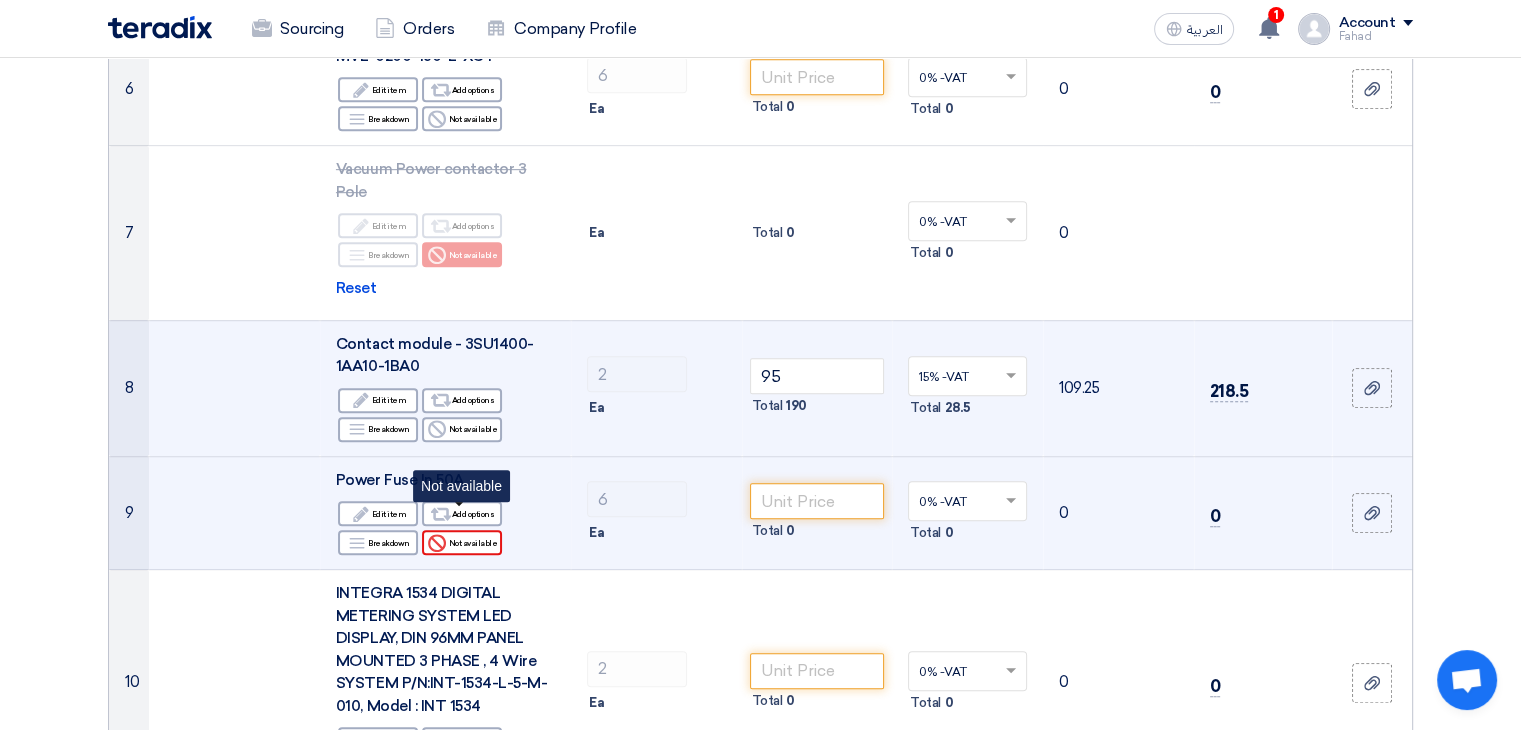 click on "Reject
Not available" 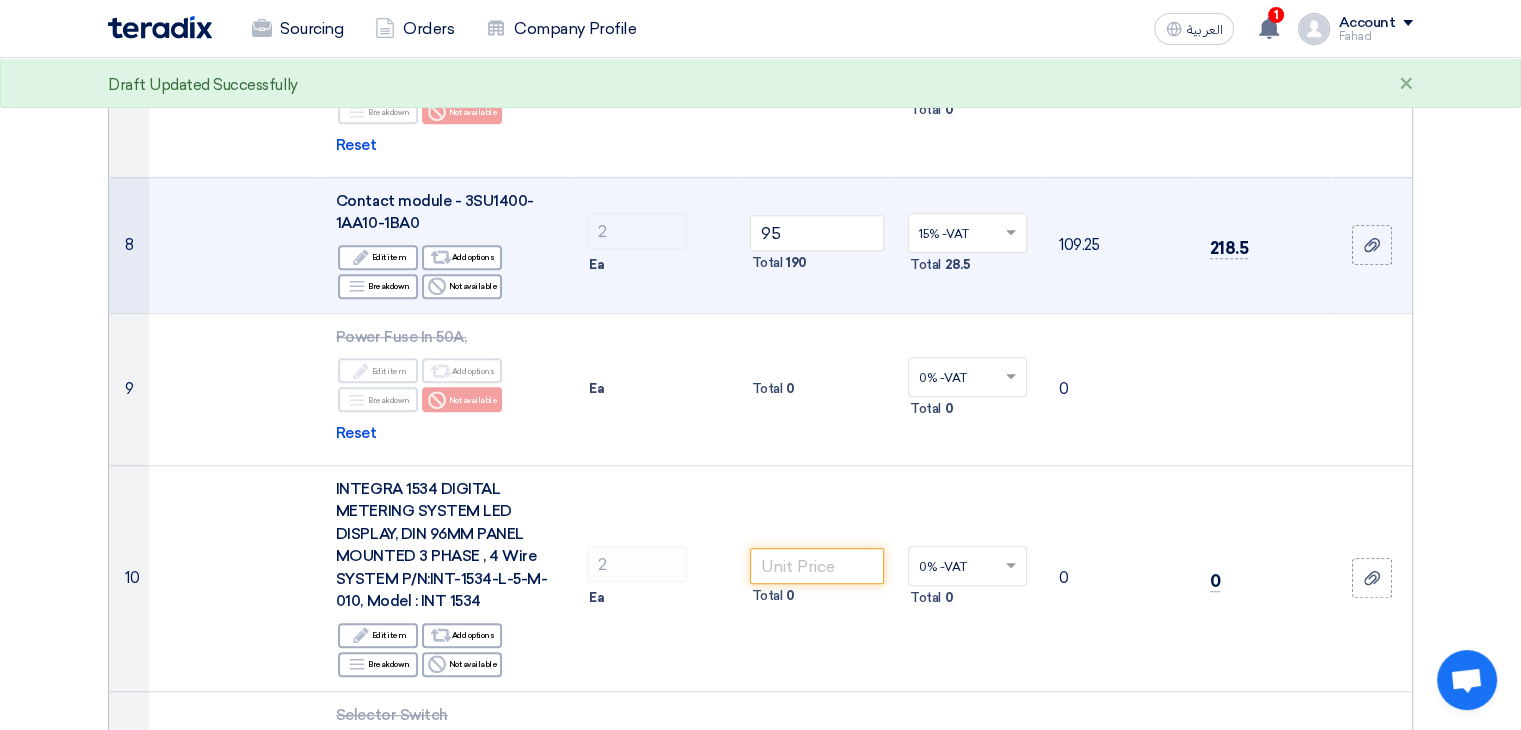 scroll, scrollTop: 1252, scrollLeft: 0, axis: vertical 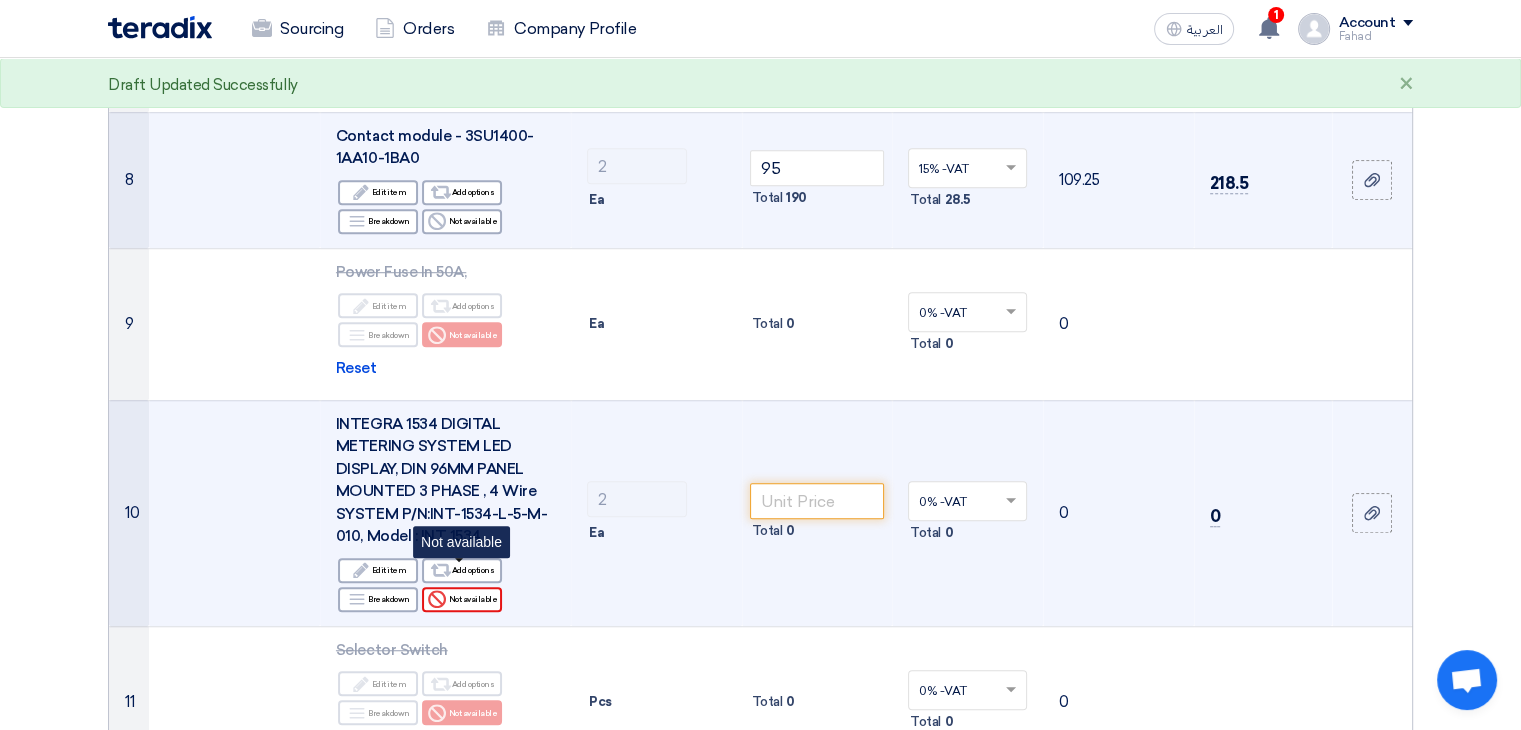 click on "Reject
Not available" 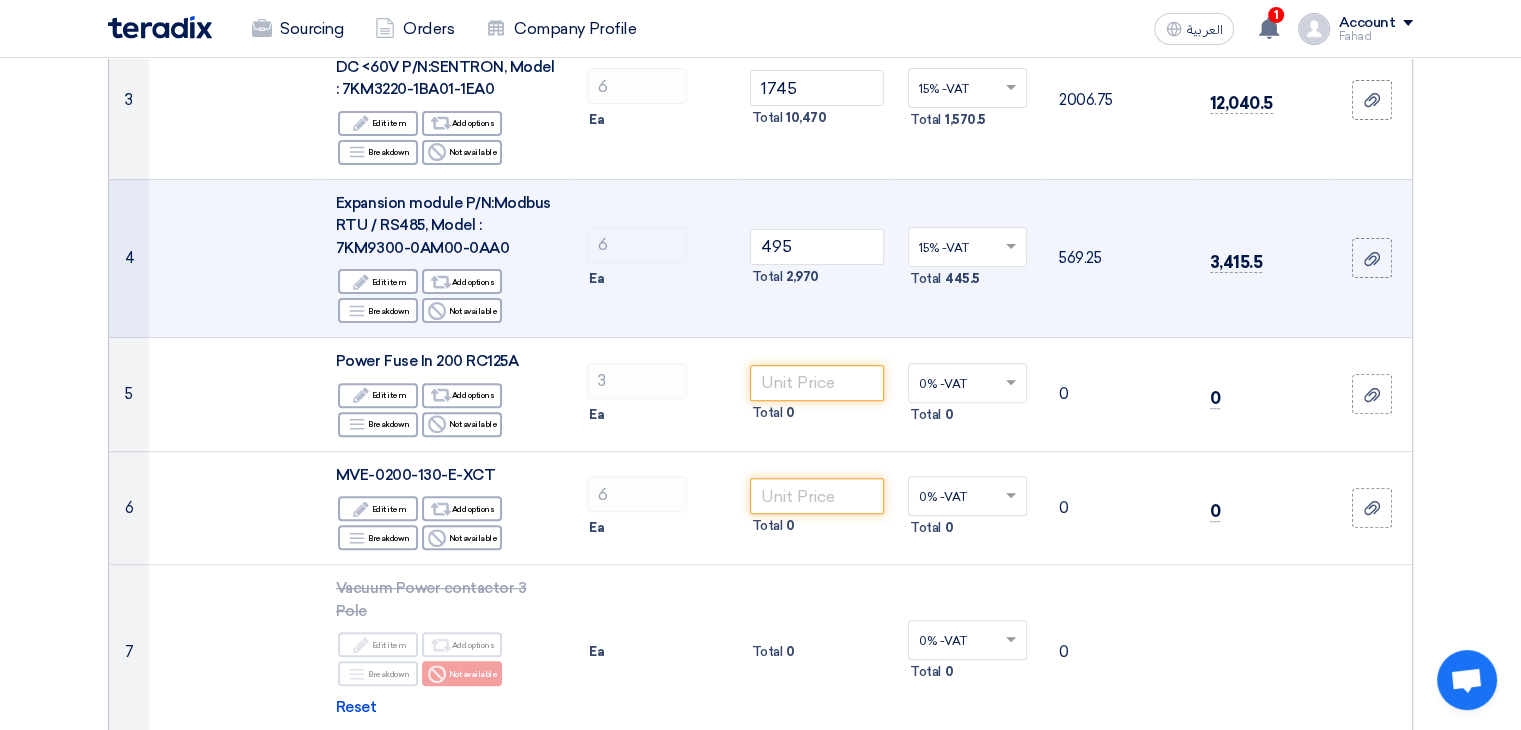 scroll, scrollTop: 675, scrollLeft: 0, axis: vertical 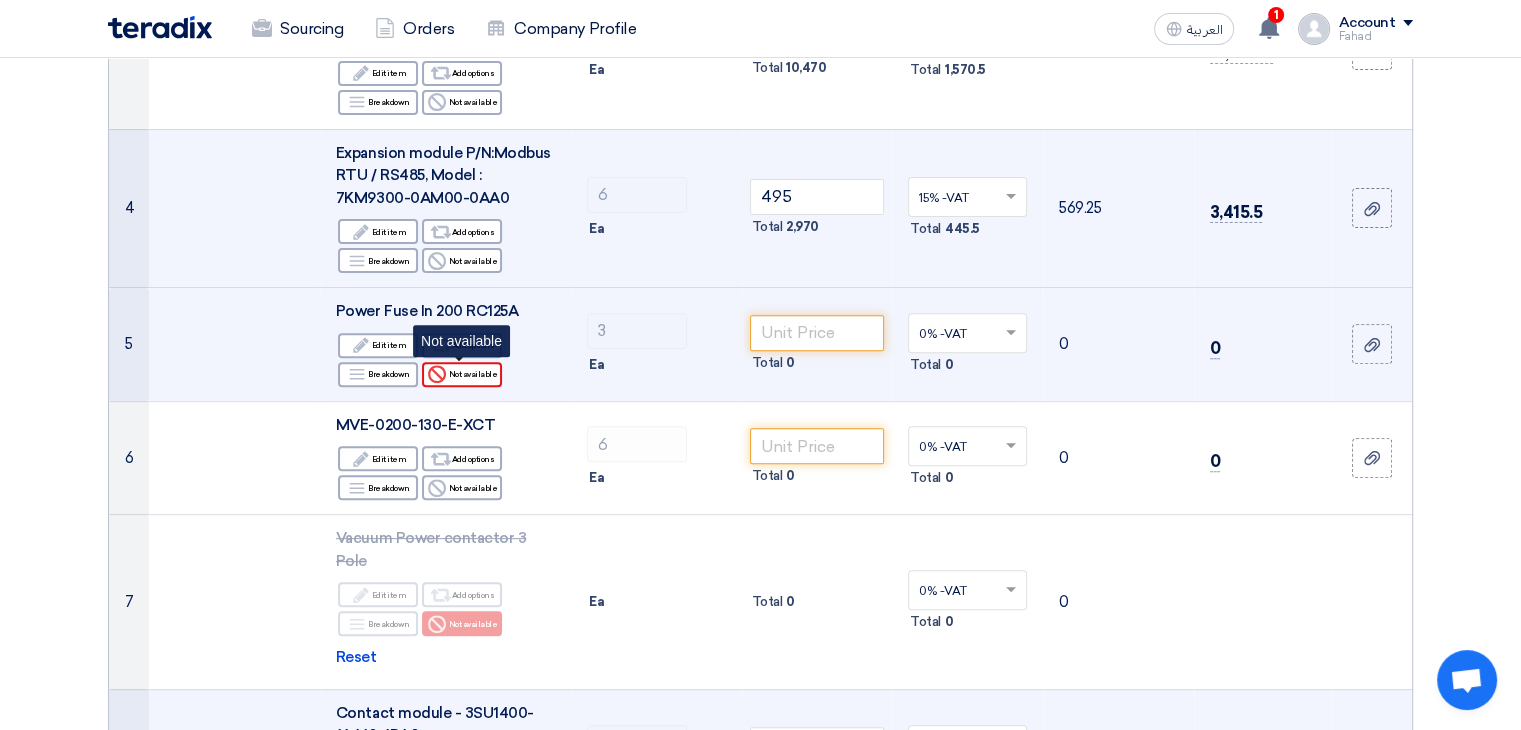 click on "Reject
Not available" 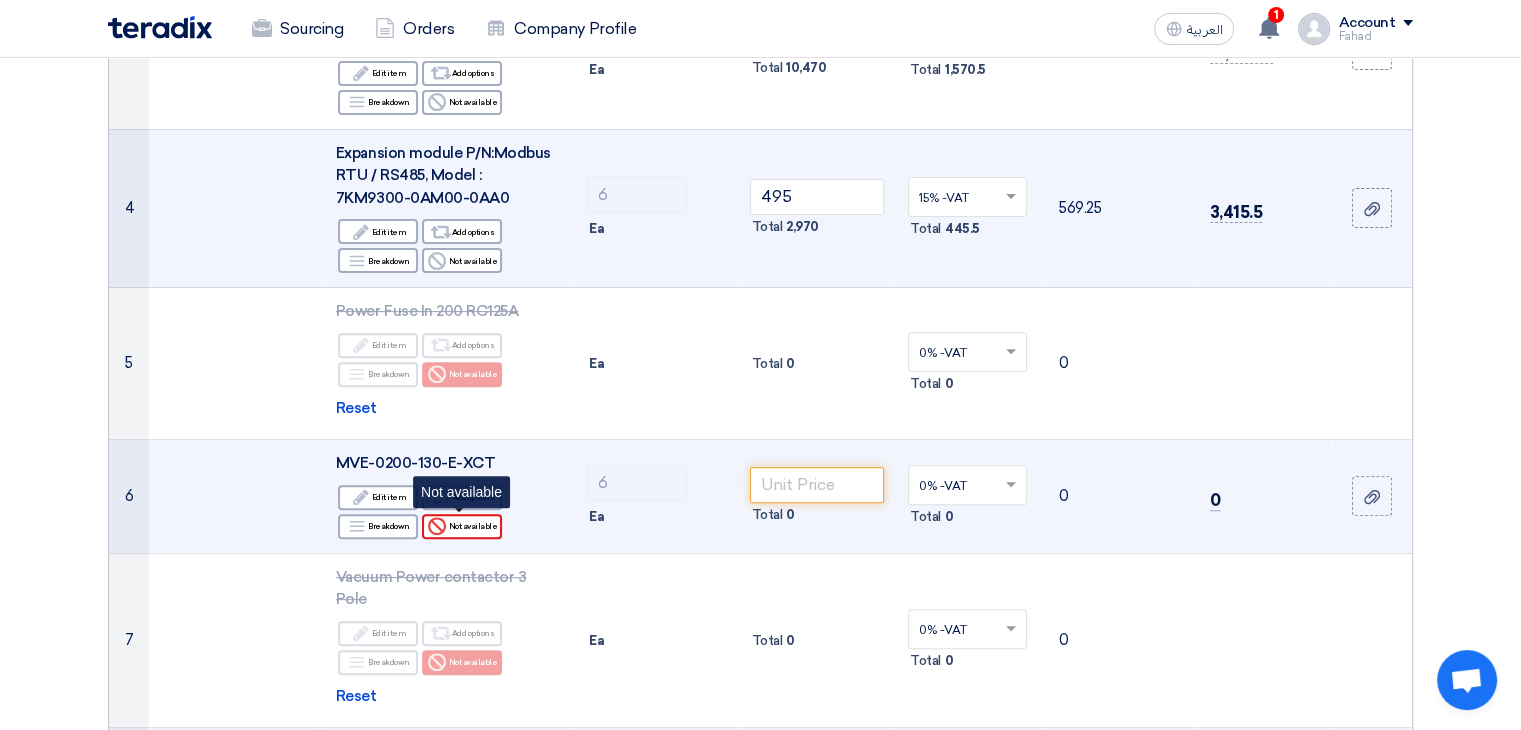 click on "Reject
Not available" 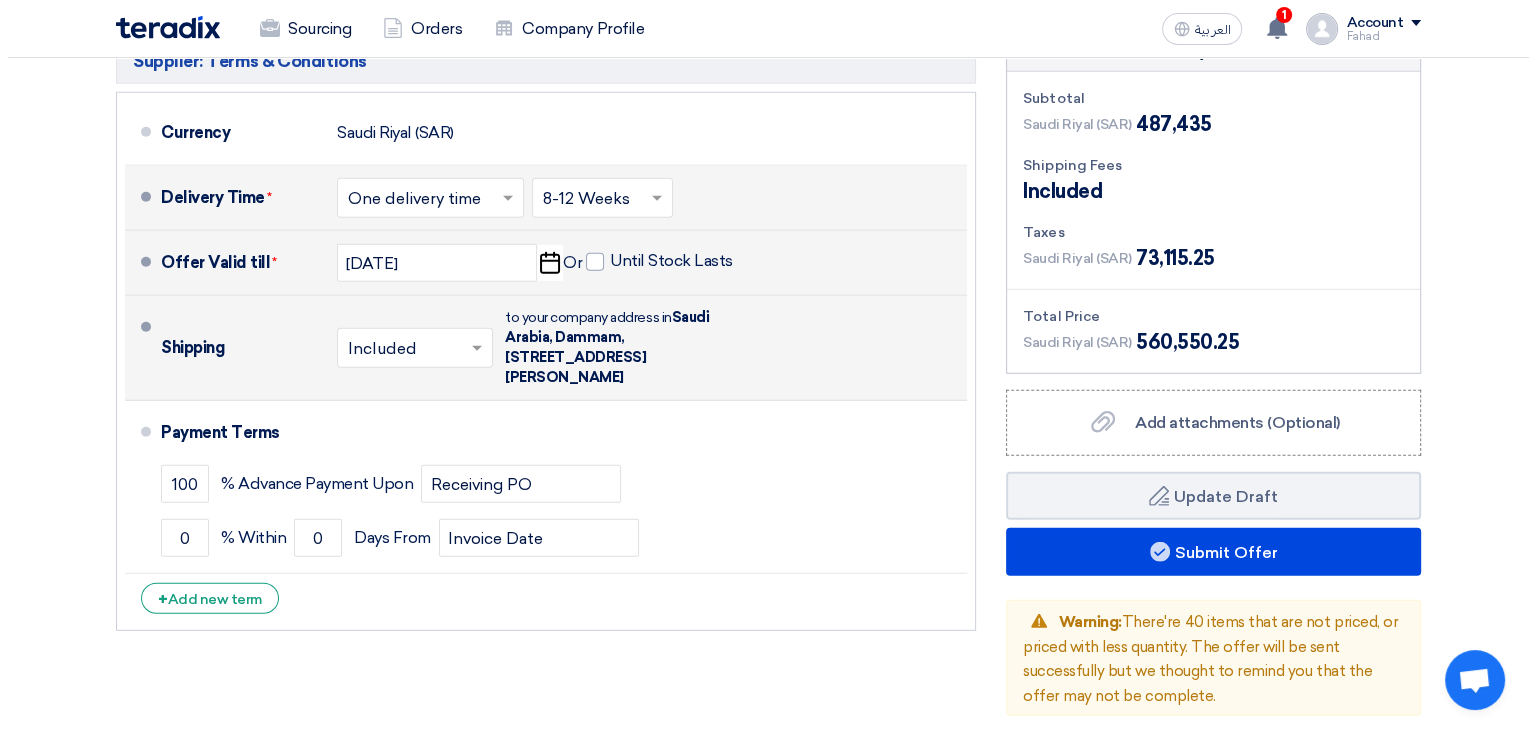 scroll, scrollTop: 13111, scrollLeft: 0, axis: vertical 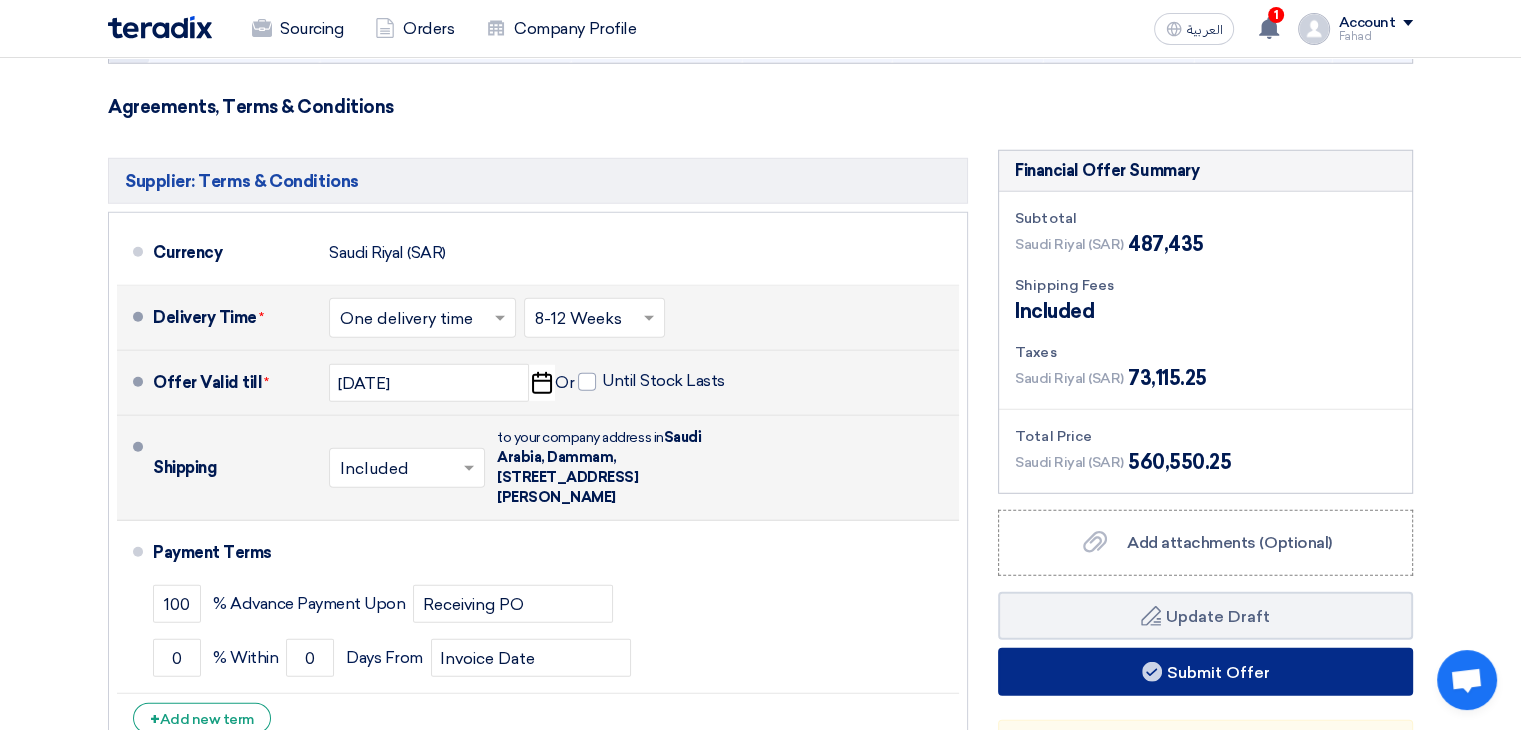 click on "Submit Offer" 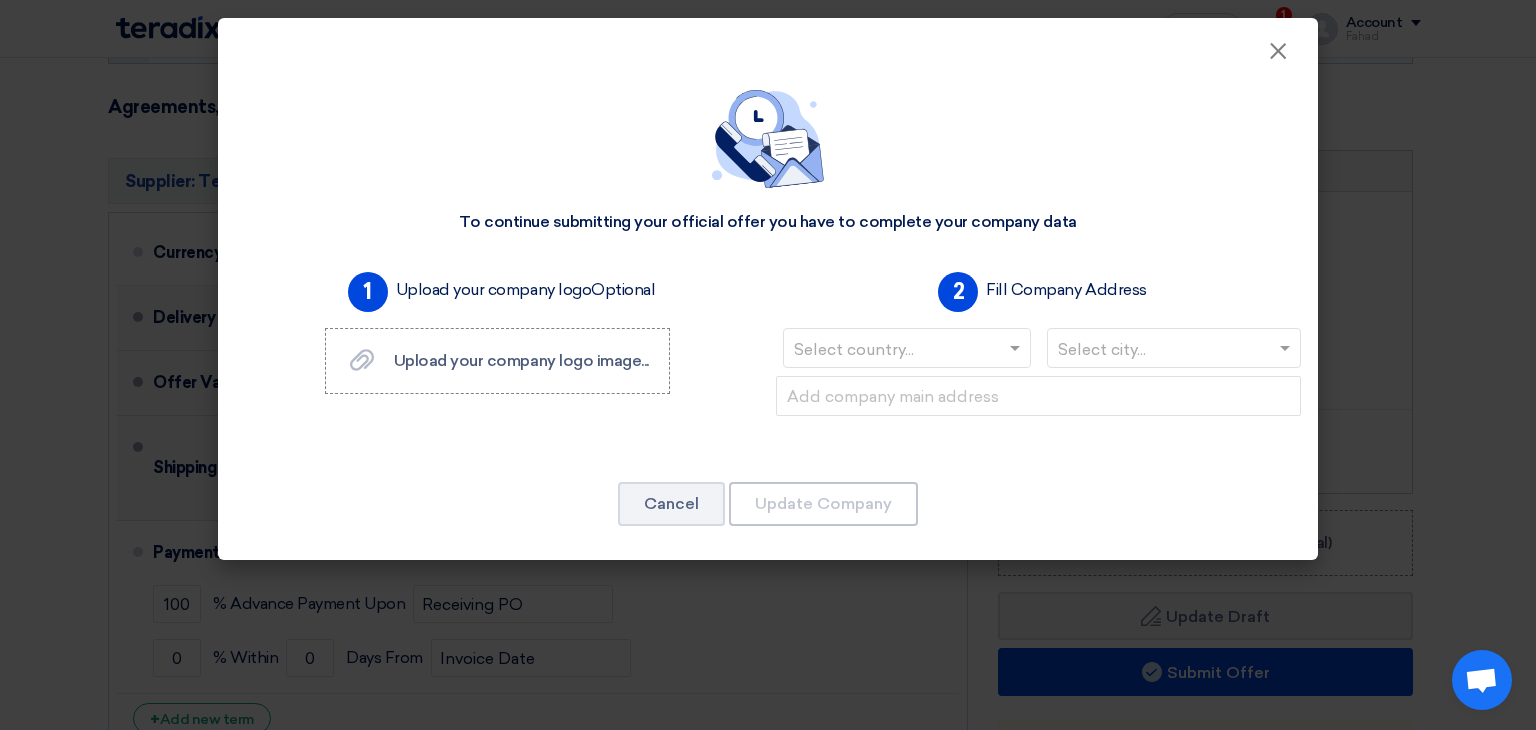 click 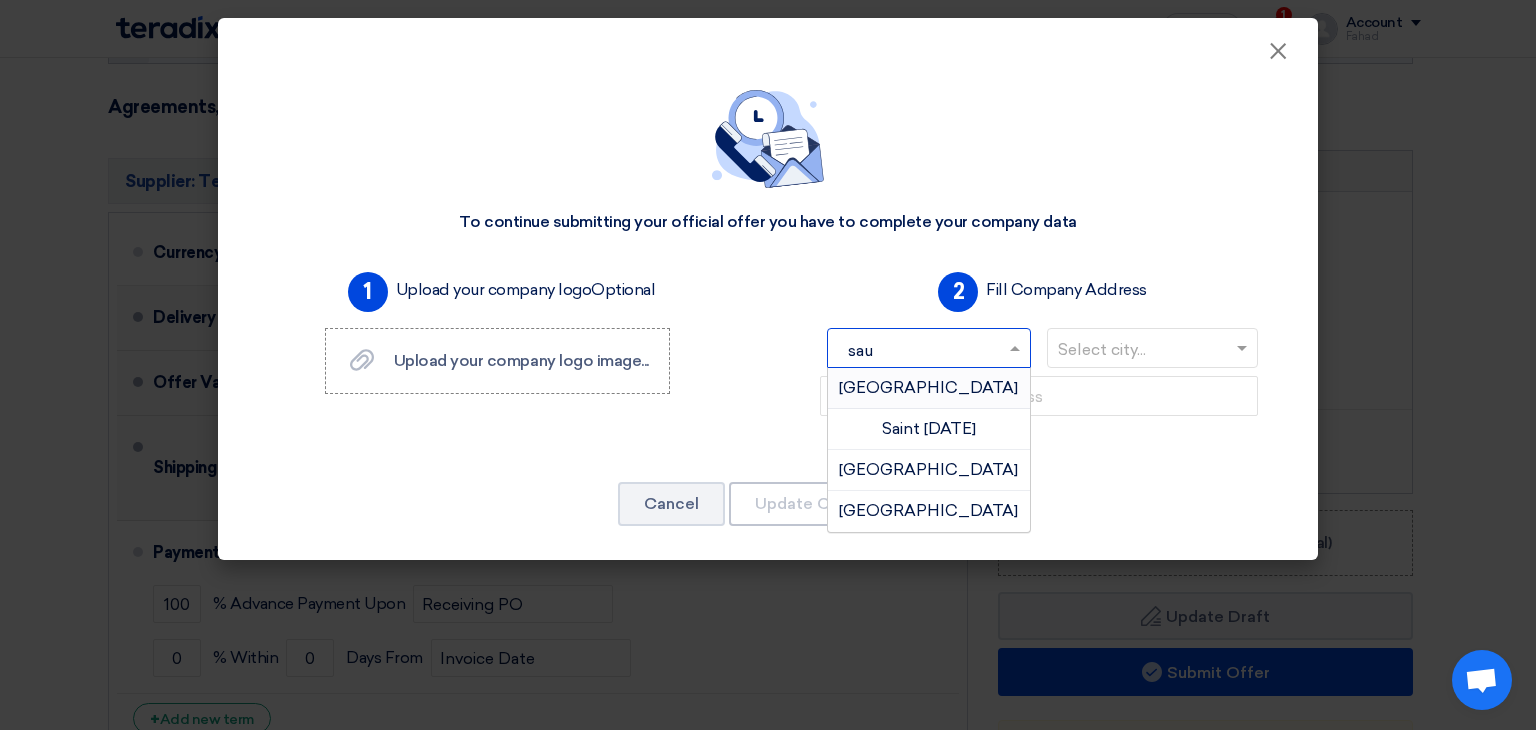 type on "saud" 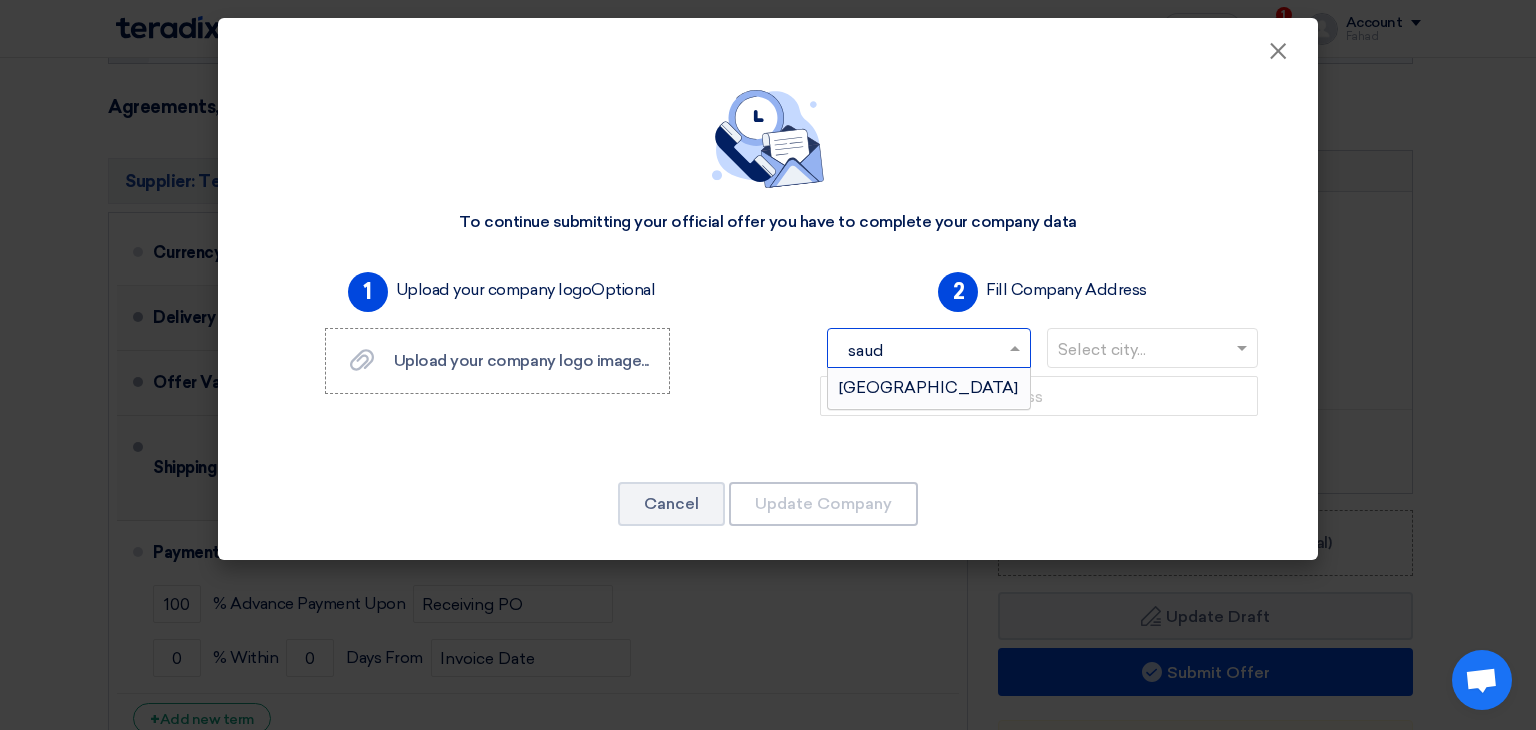 click on "[GEOGRAPHIC_DATA]" at bounding box center (928, 387) 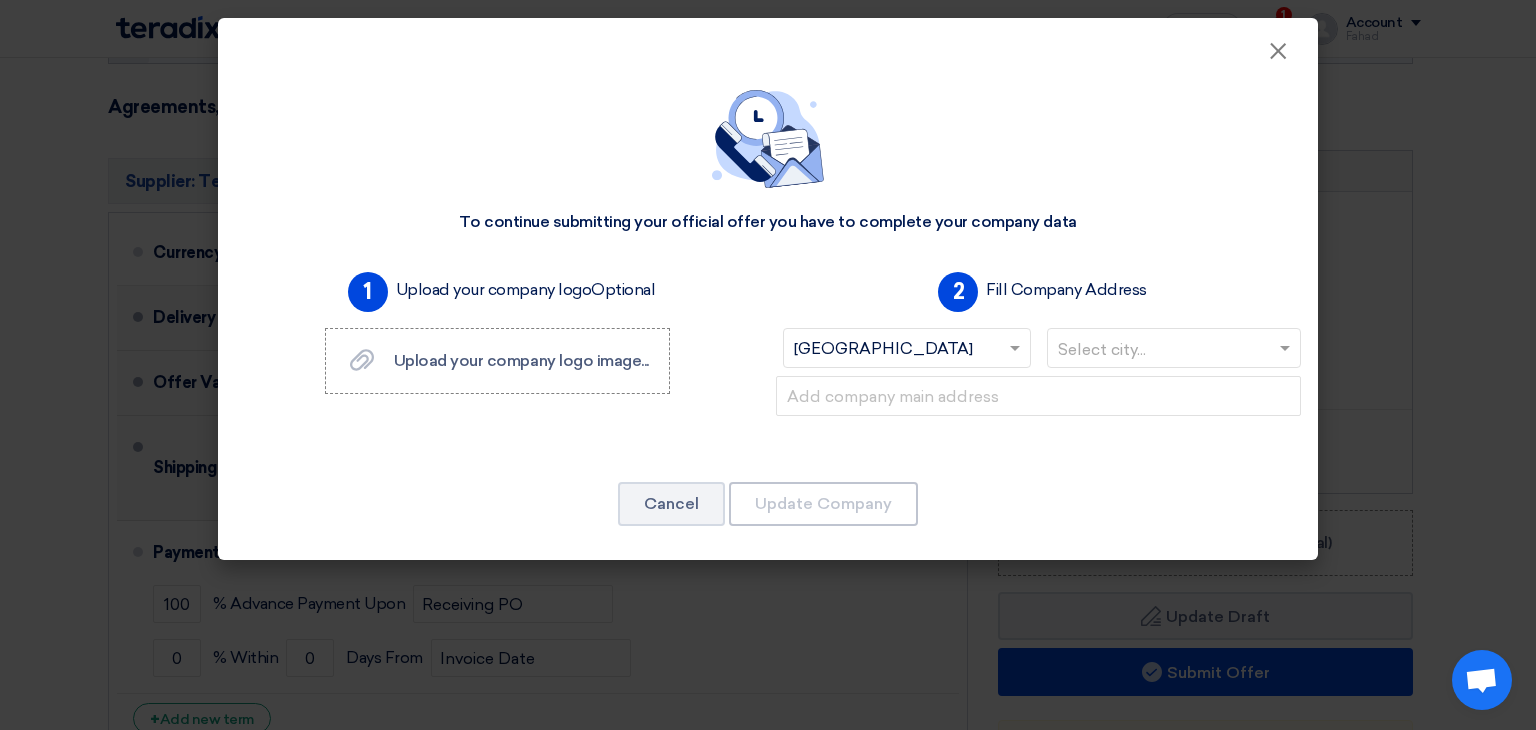 click 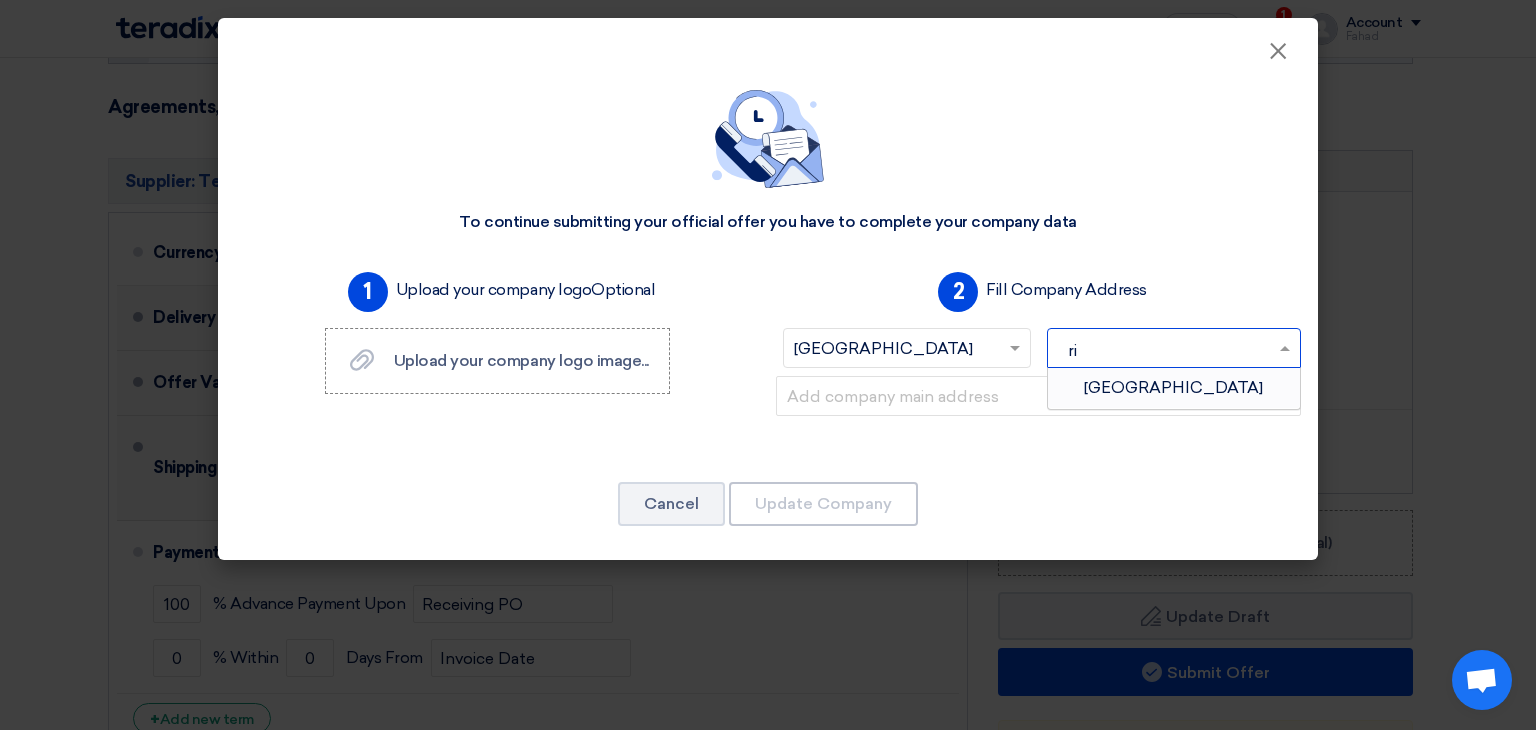 type on "riy" 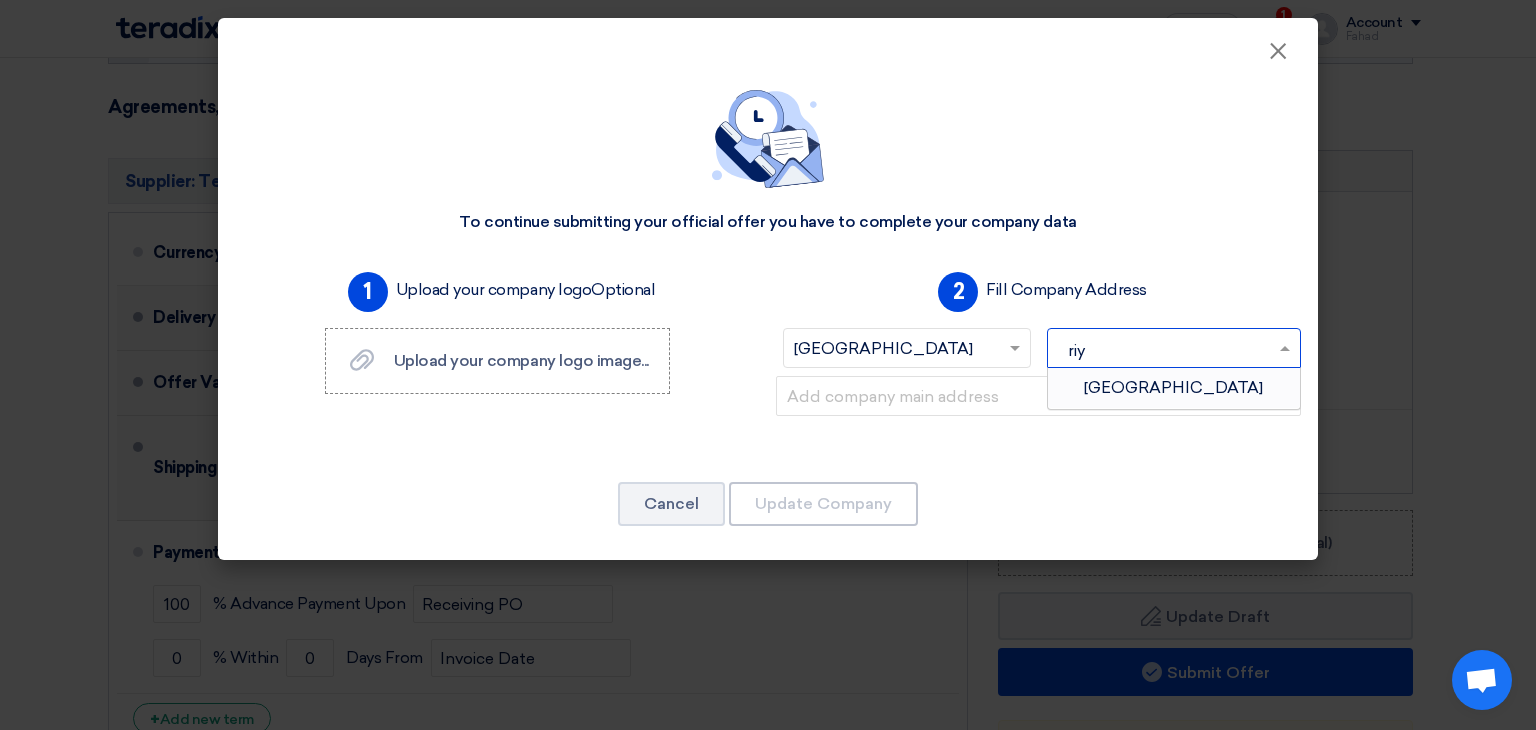 click on "[GEOGRAPHIC_DATA]" at bounding box center (1174, 388) 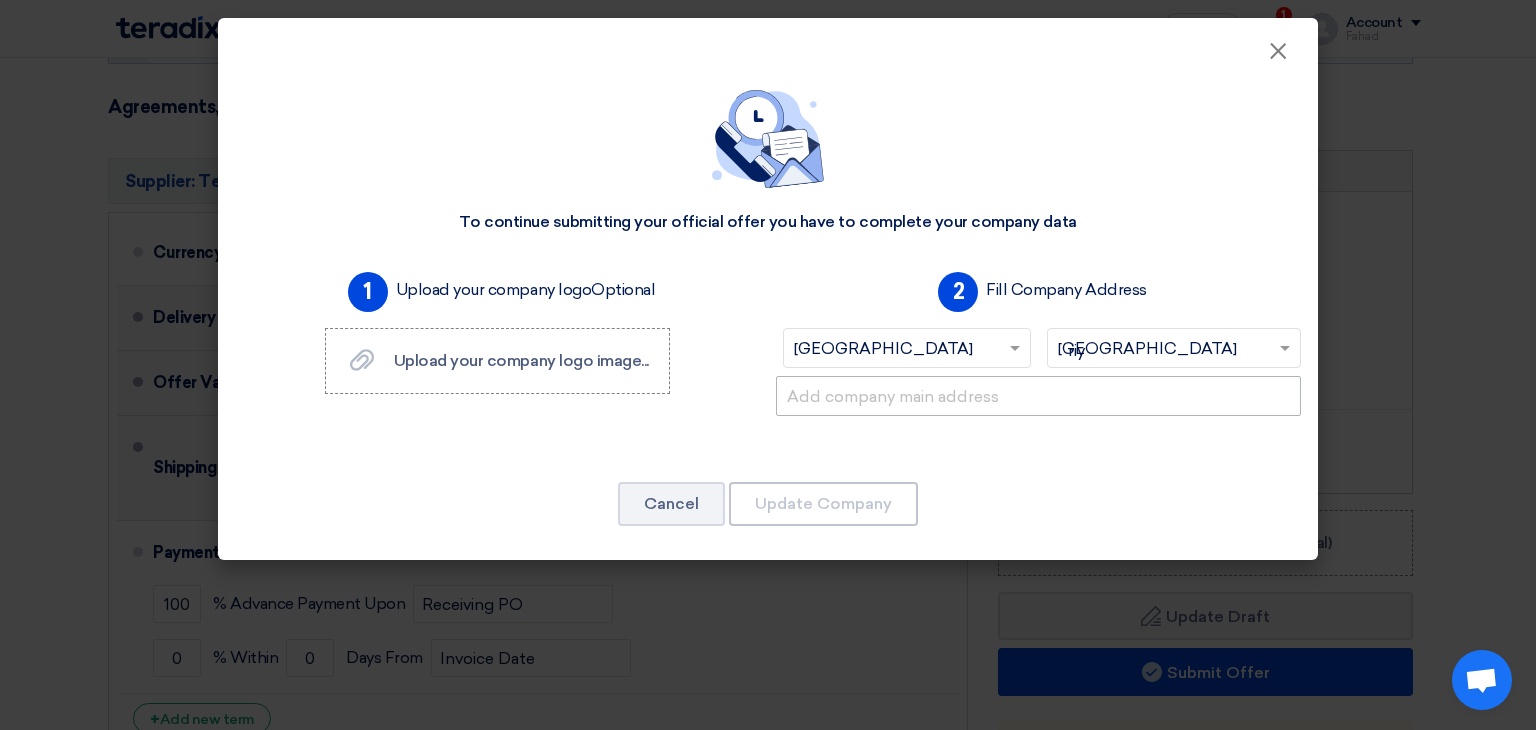 type 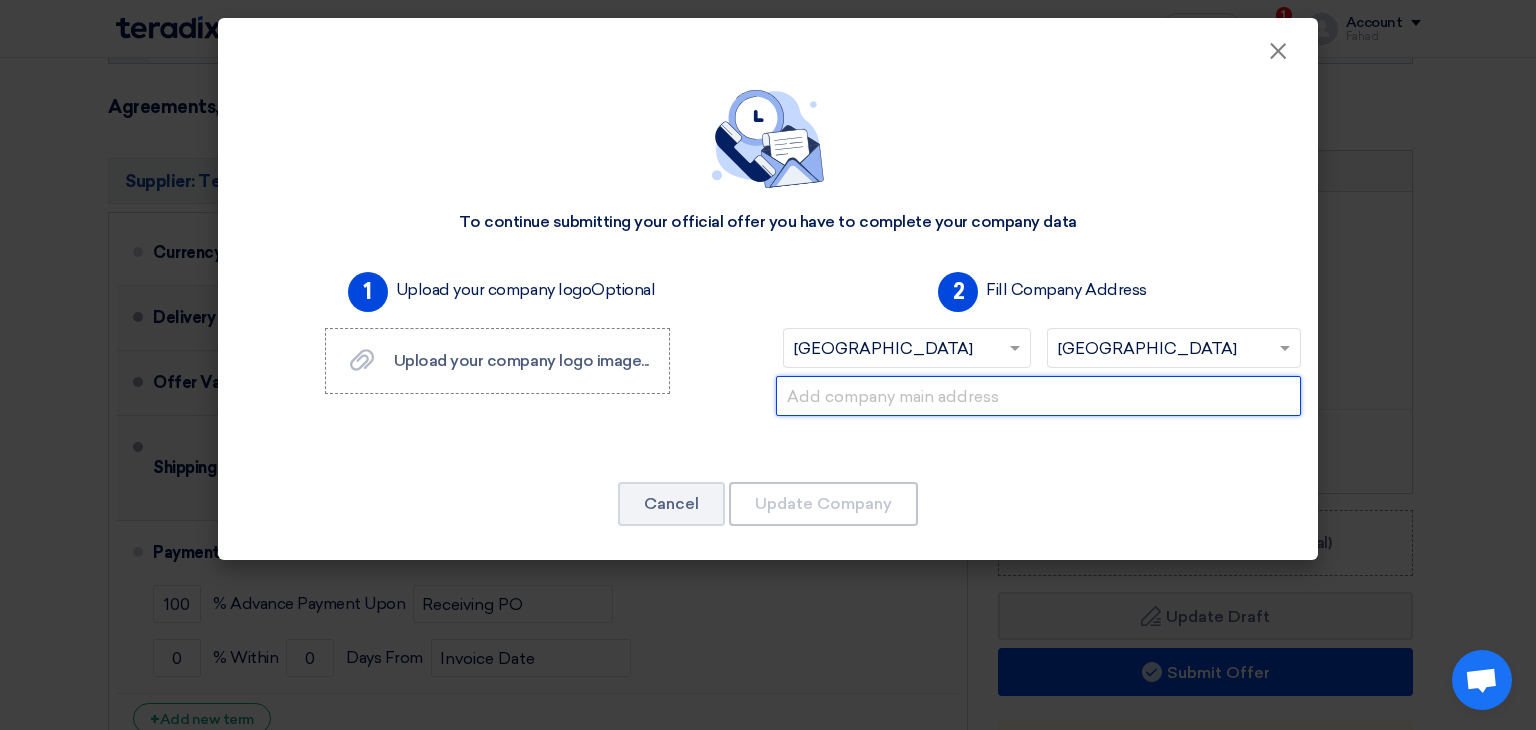 click 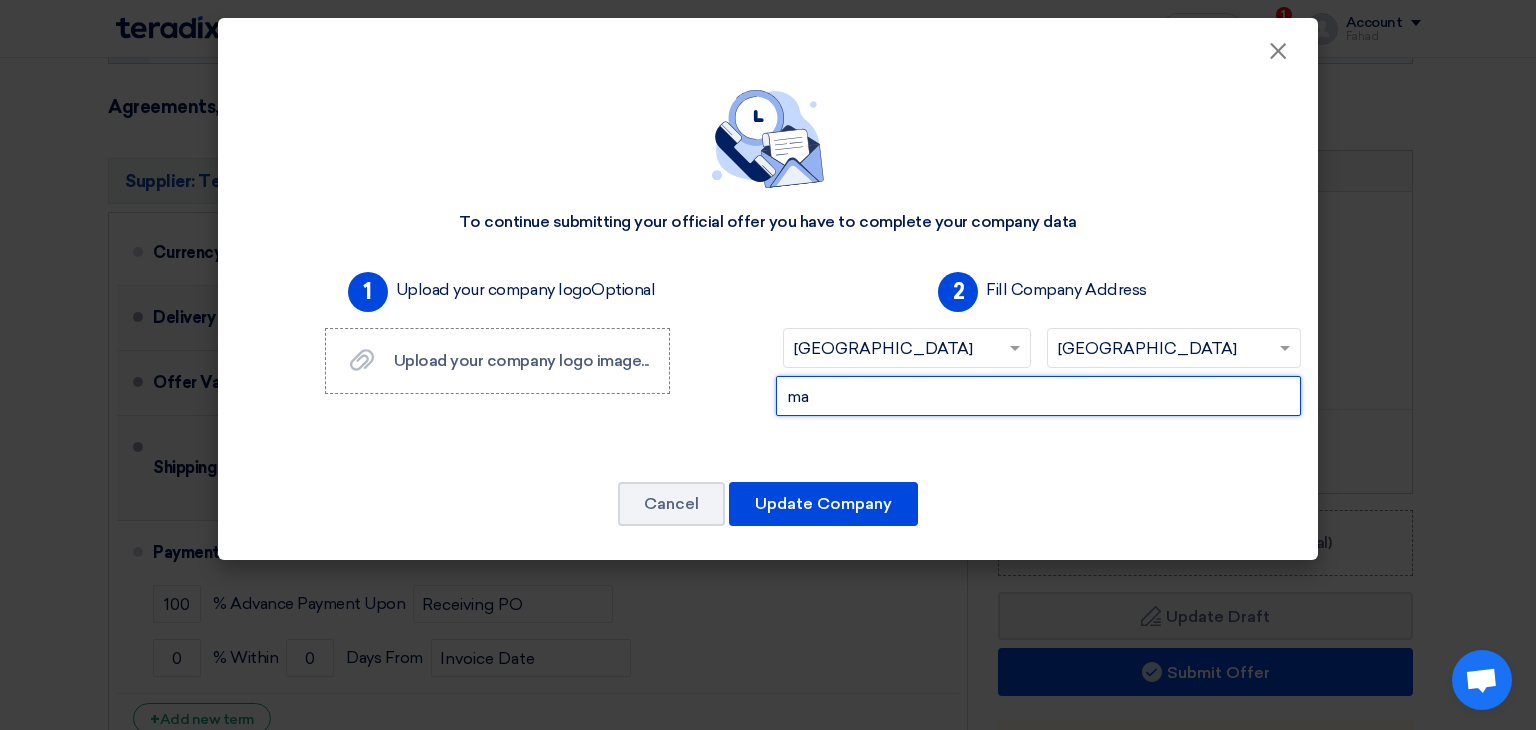 type on "m" 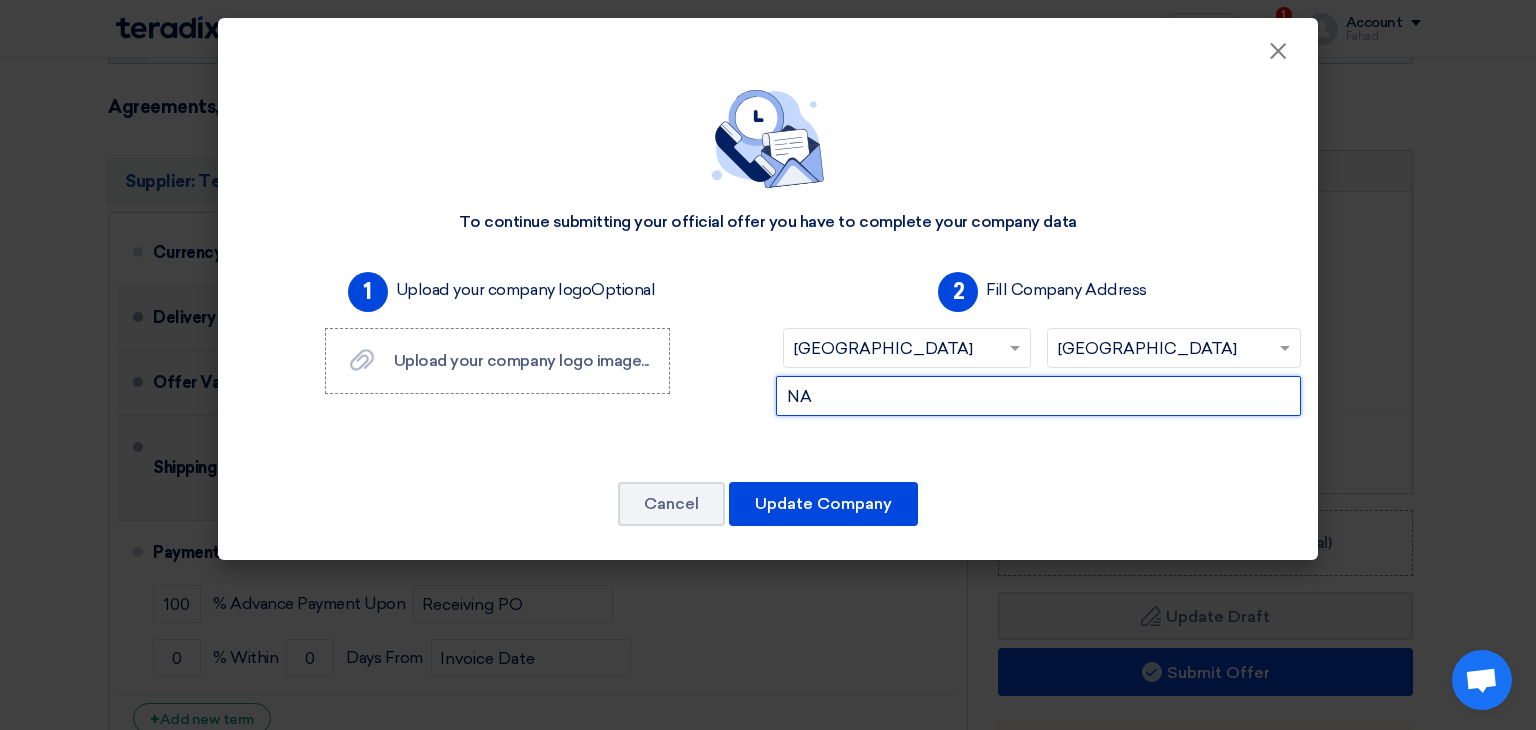 type on "N" 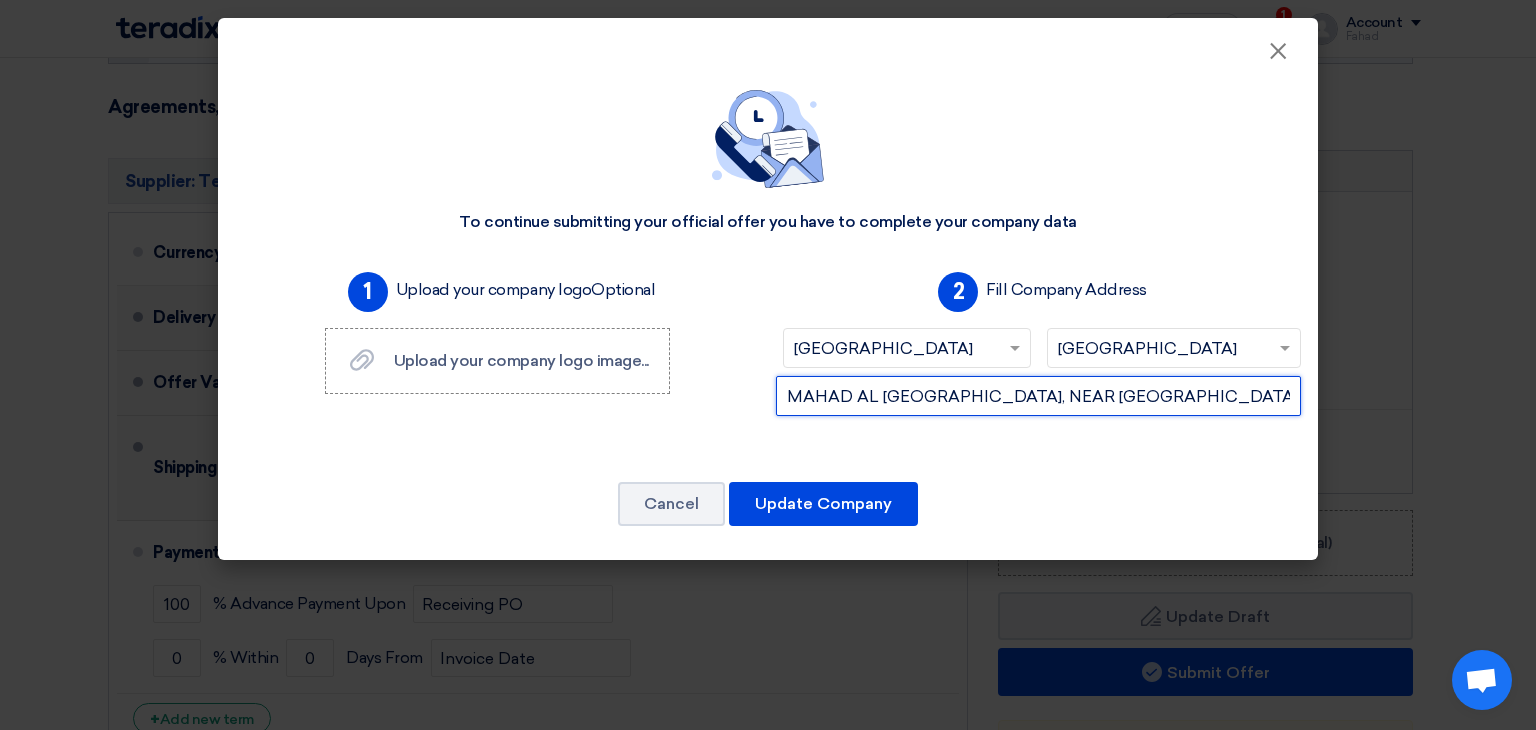 drag, startPoint x: 1020, startPoint y: 398, endPoint x: 1205, endPoint y: 413, distance: 185.60712 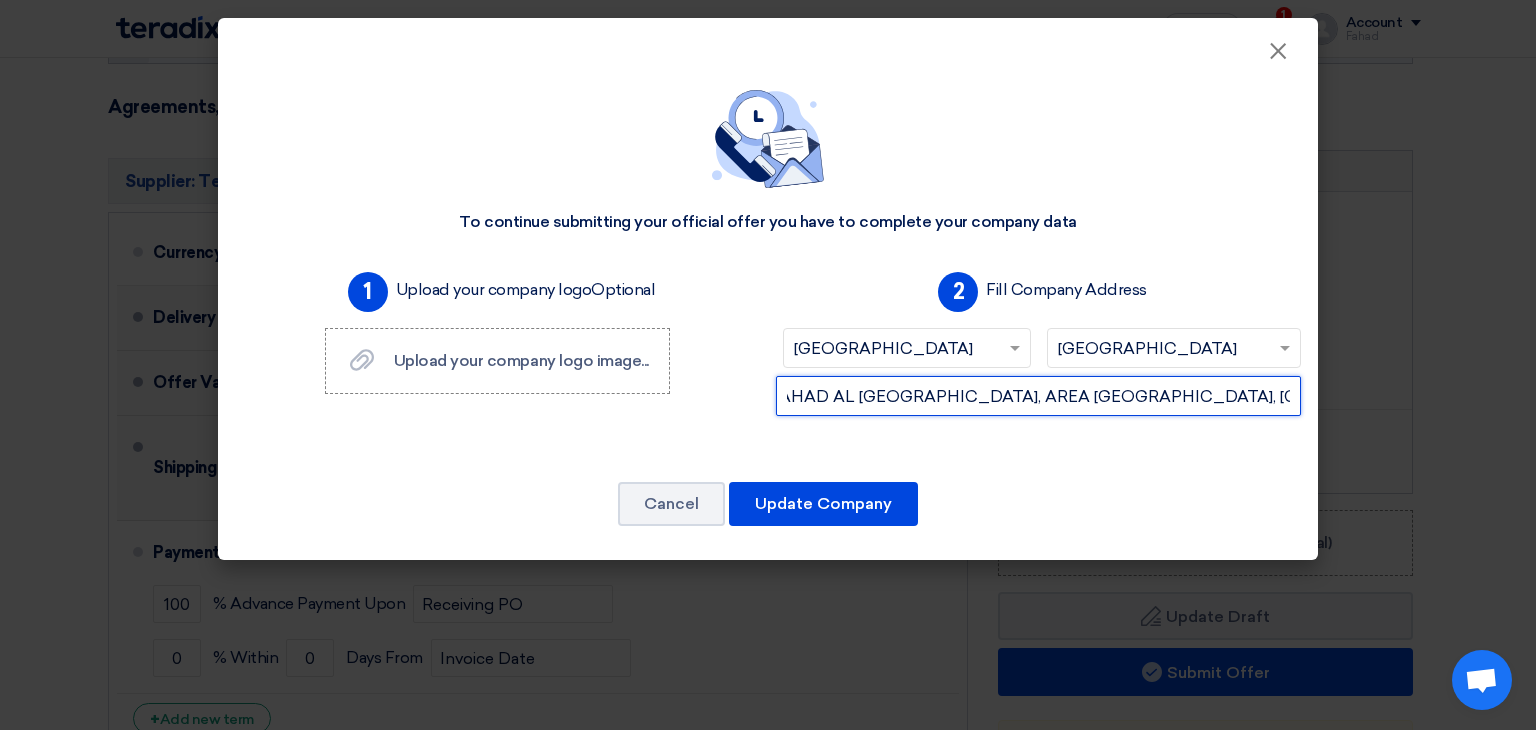 scroll, scrollTop: 0, scrollLeft: 35, axis: horizontal 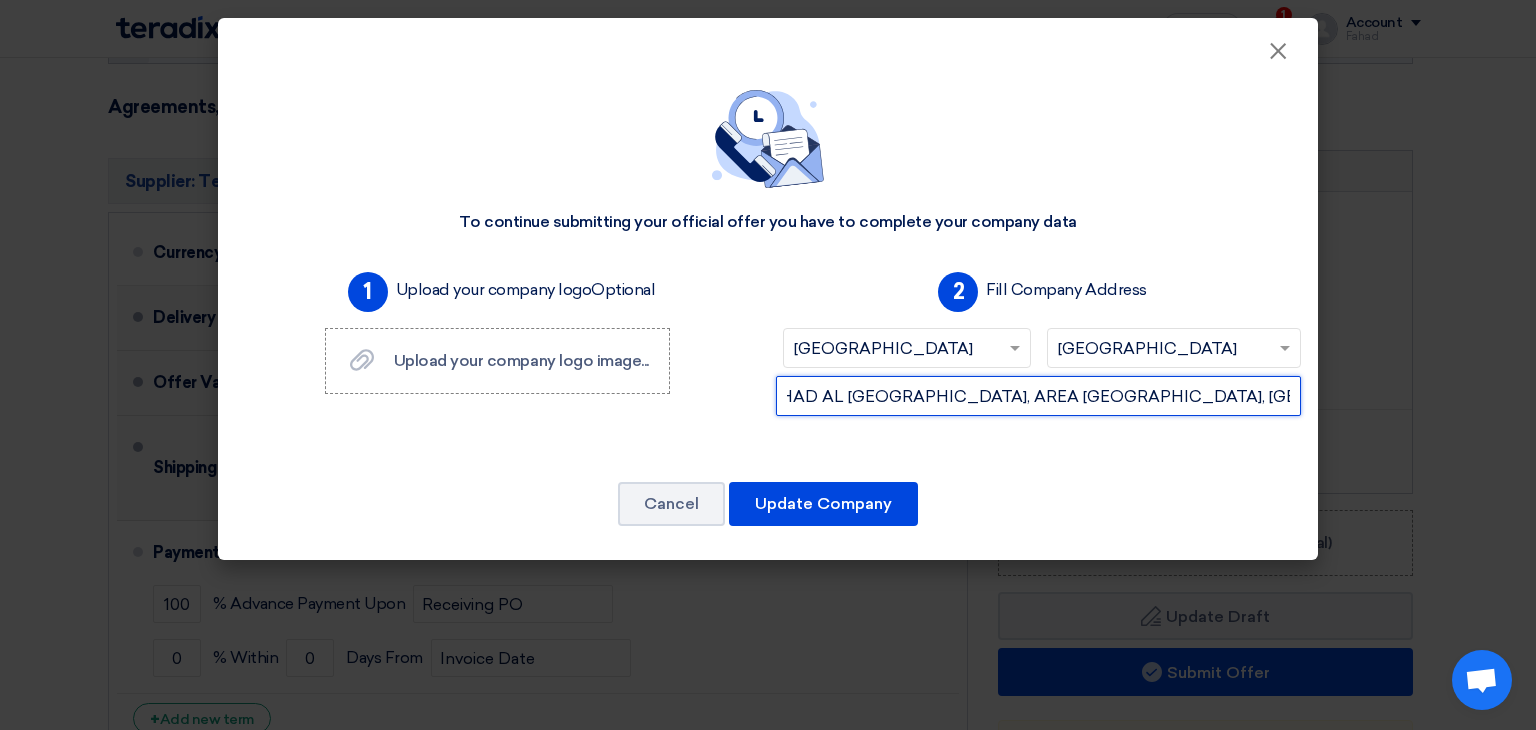 type on "MAHAD AL [GEOGRAPHIC_DATA], AREA [GEOGRAPHIC_DATA], [GEOGRAPHIC_DATA]" 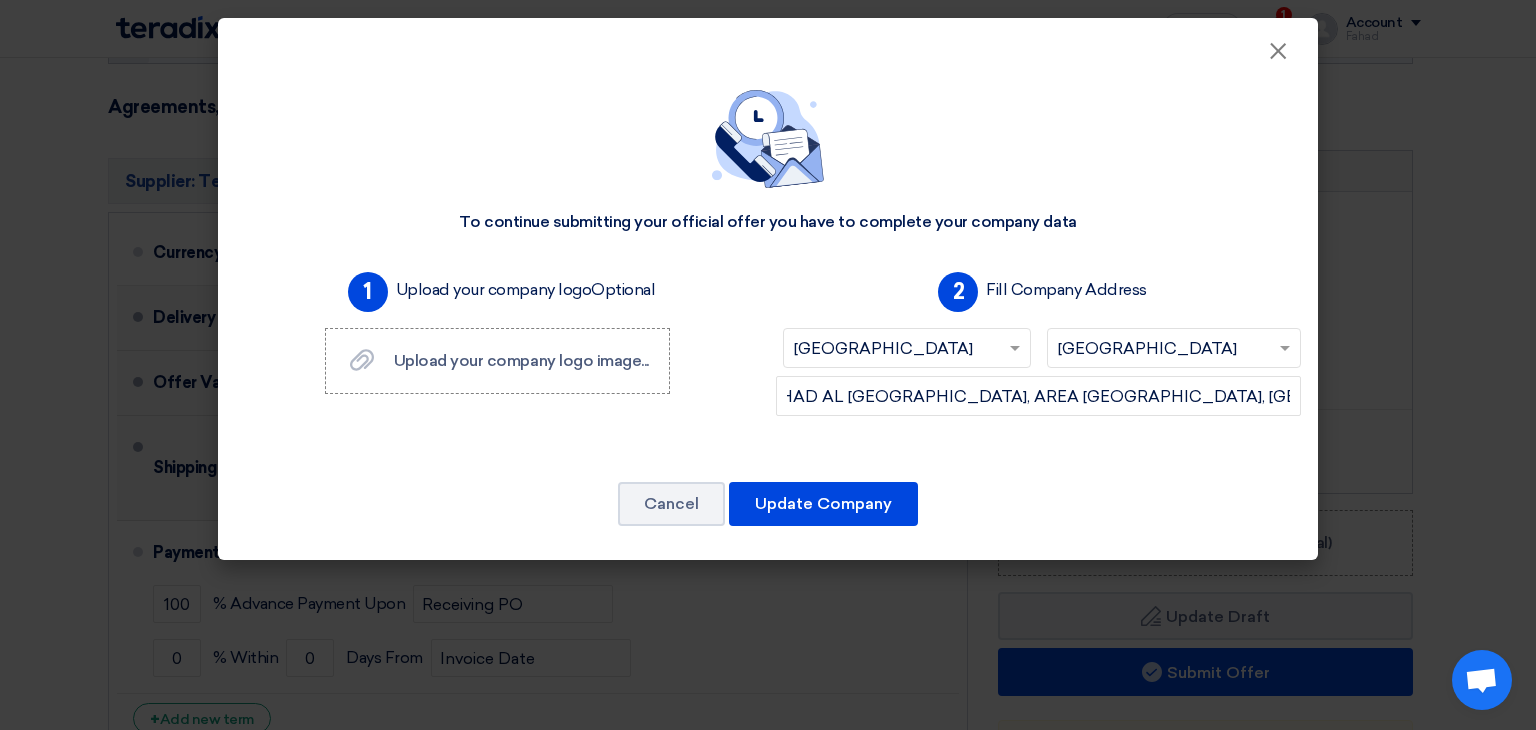 scroll, scrollTop: 0, scrollLeft: 0, axis: both 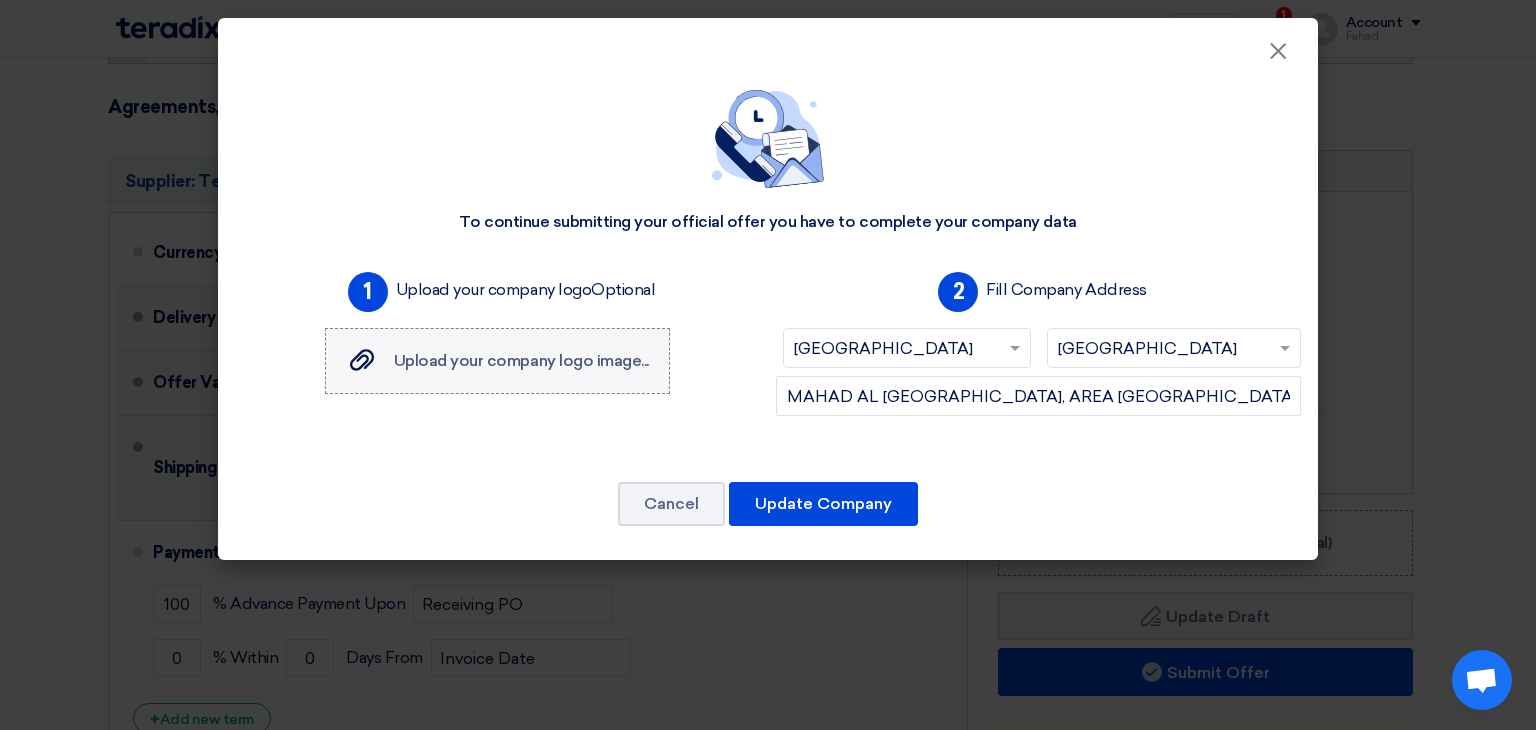 click on "Upload your company logo image..." 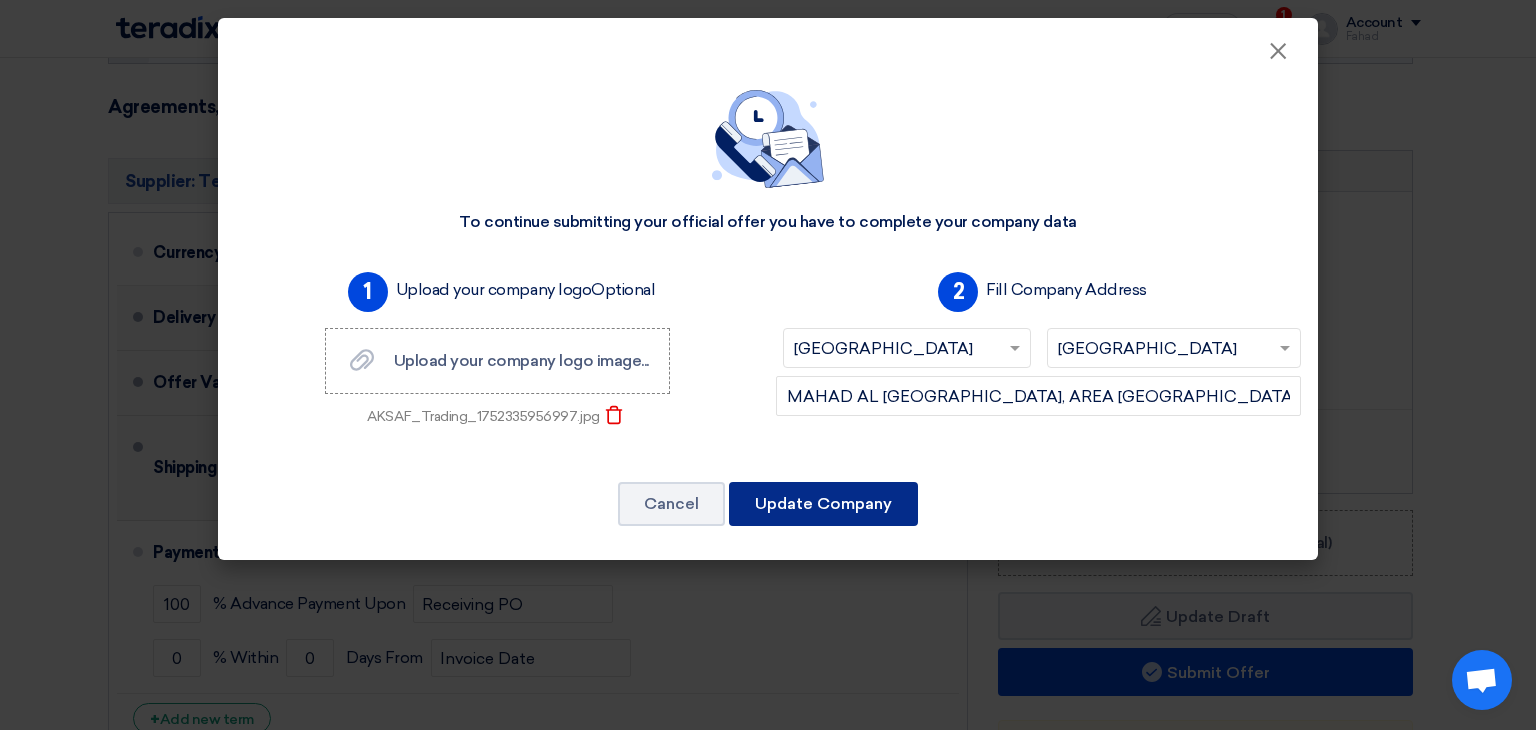 click on "Update Company" 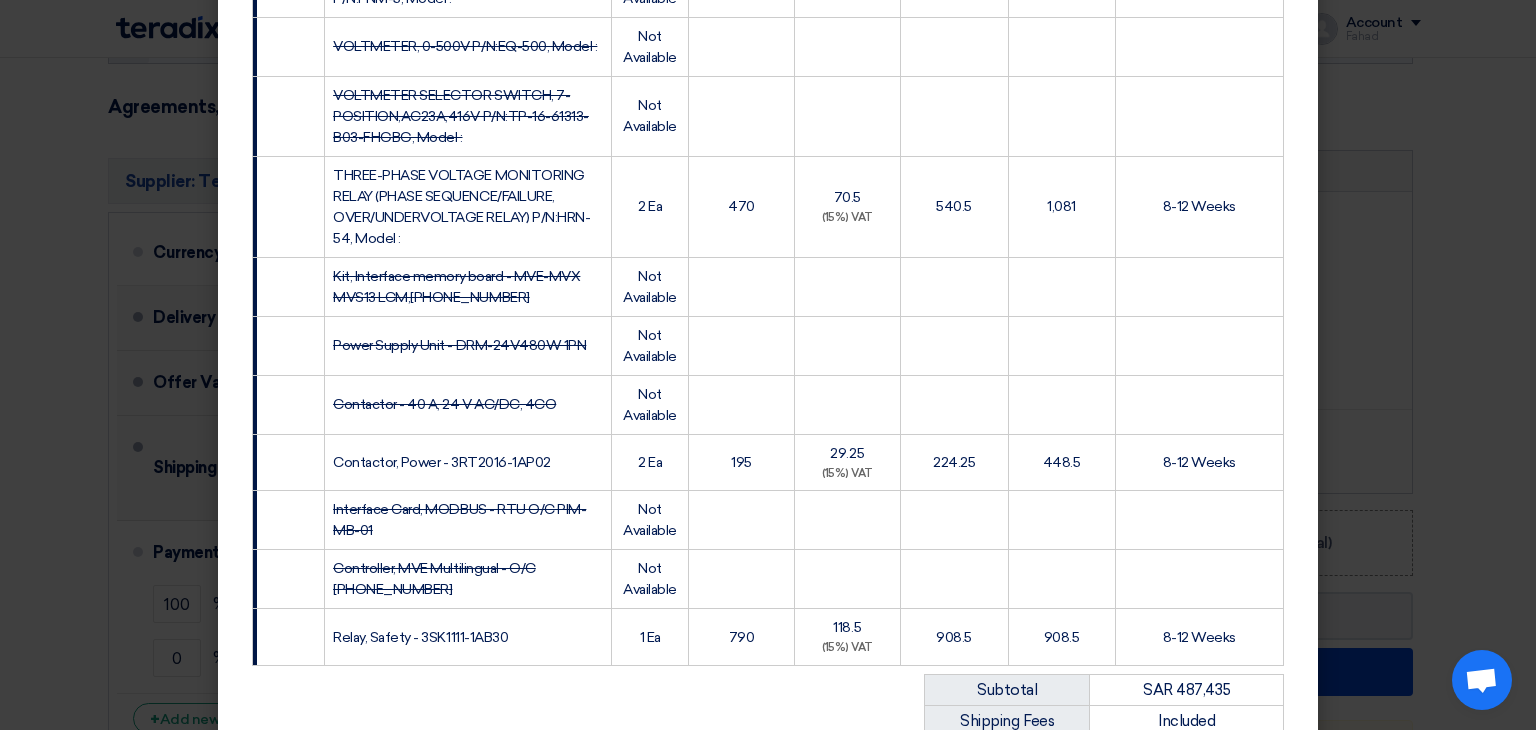 scroll, scrollTop: 5105, scrollLeft: 0, axis: vertical 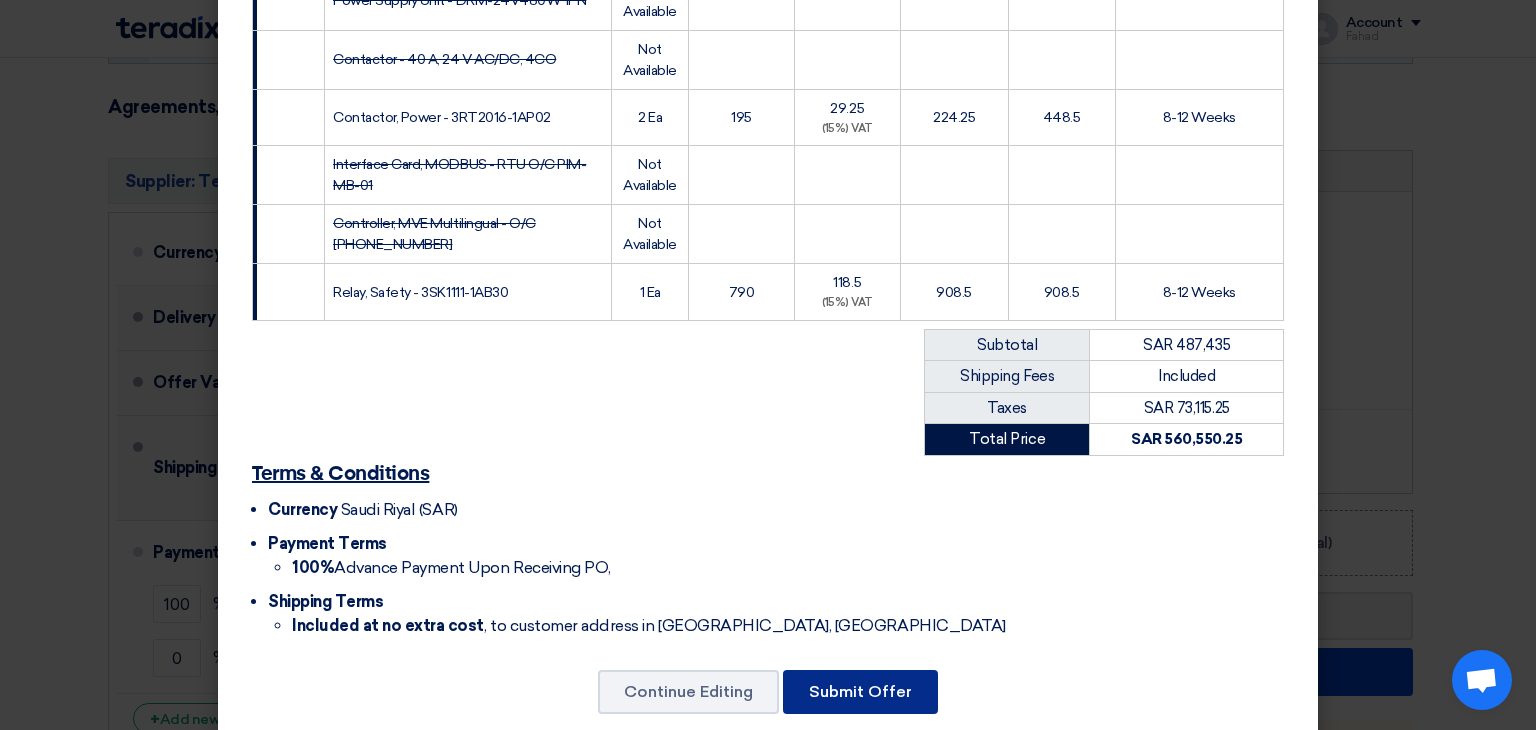 click on "Submit Offer" 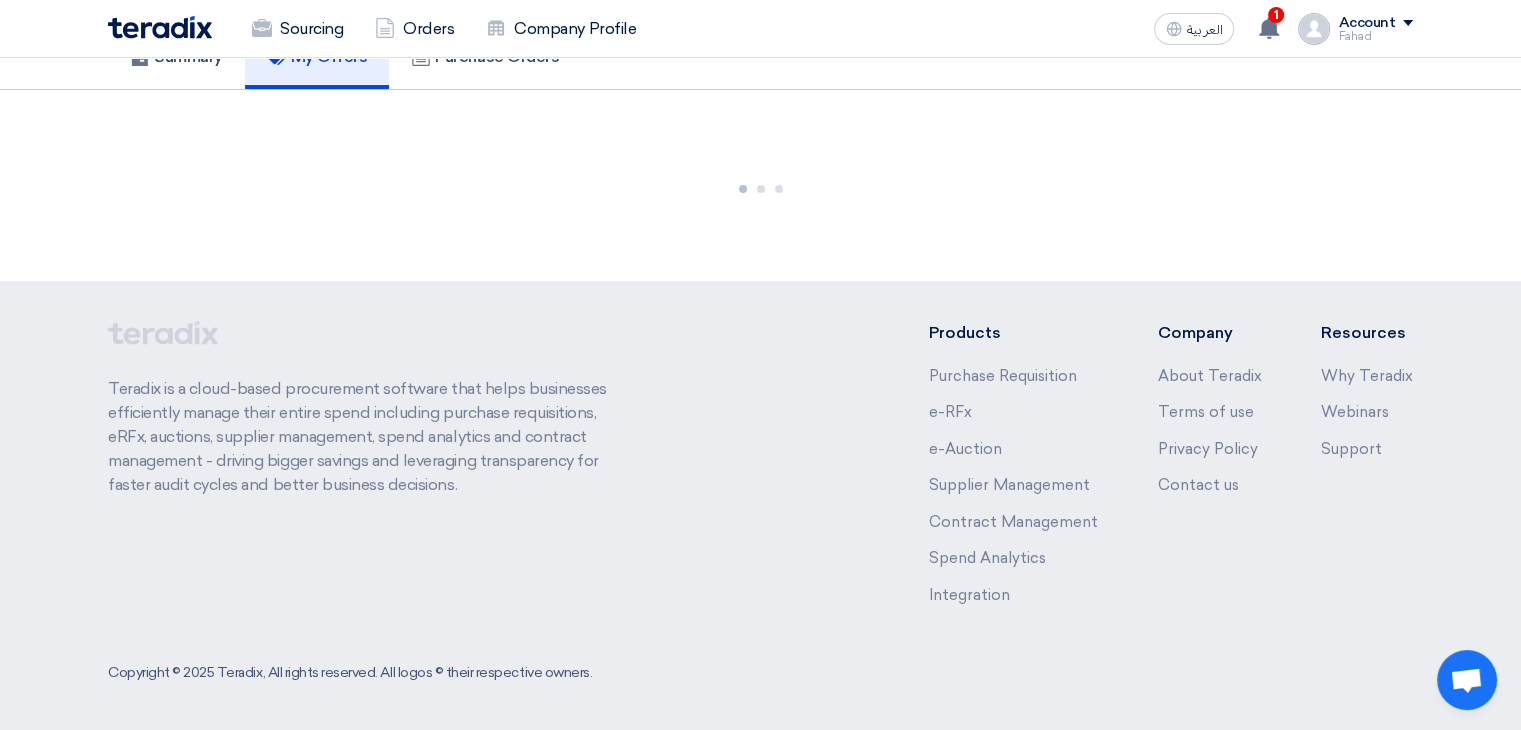 scroll, scrollTop: 10584, scrollLeft: 0, axis: vertical 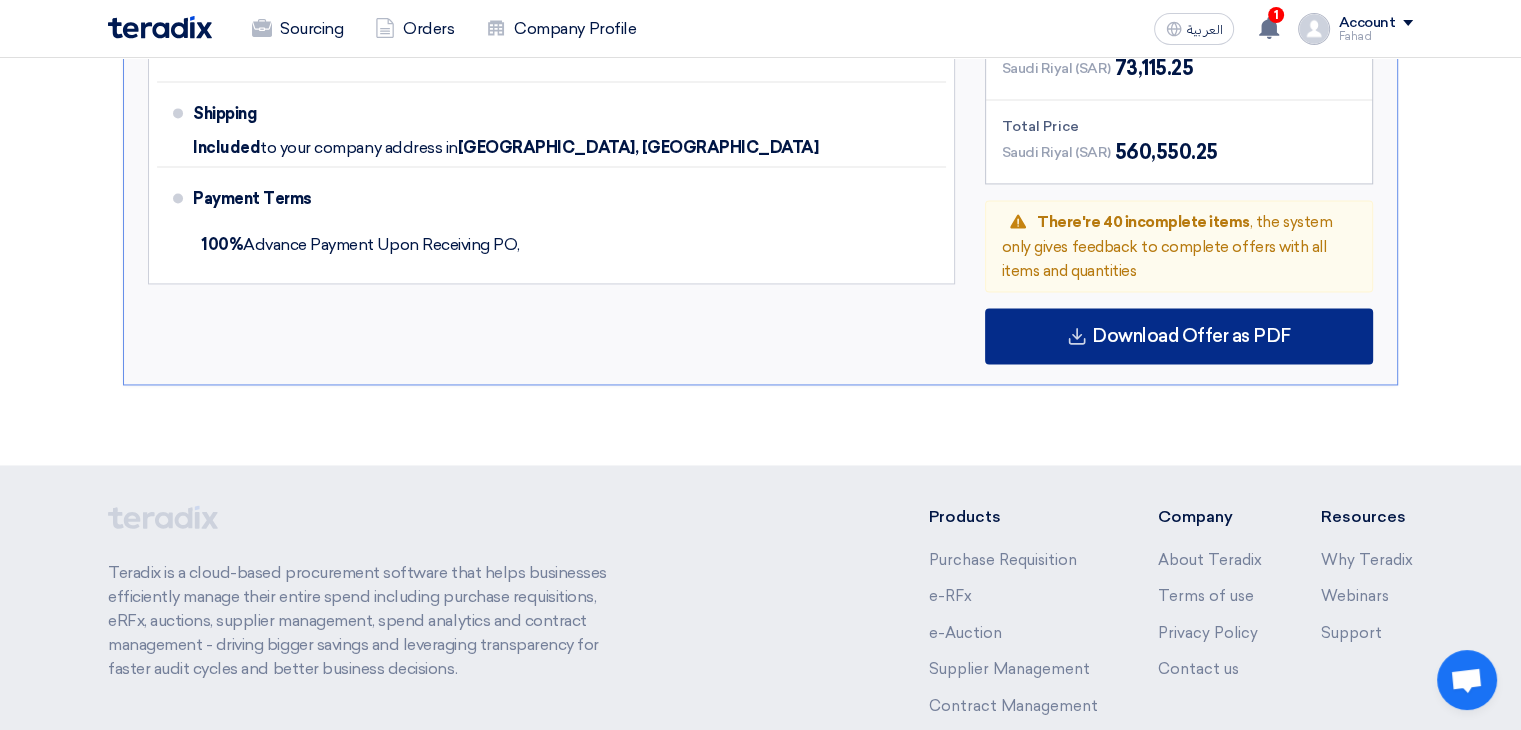click on "Download Offer as PDF" at bounding box center [1191, 336] 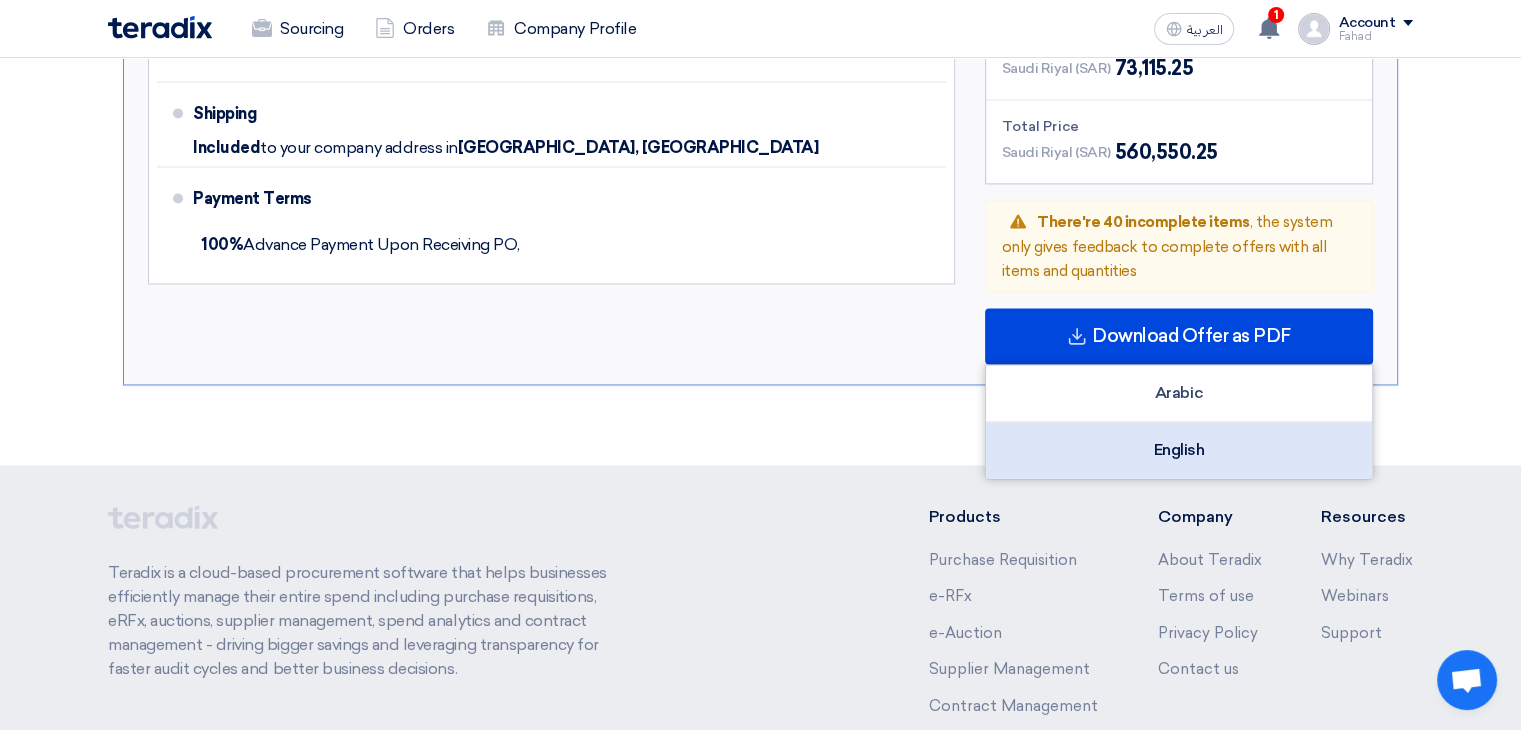 click on "English" at bounding box center (1179, 450) 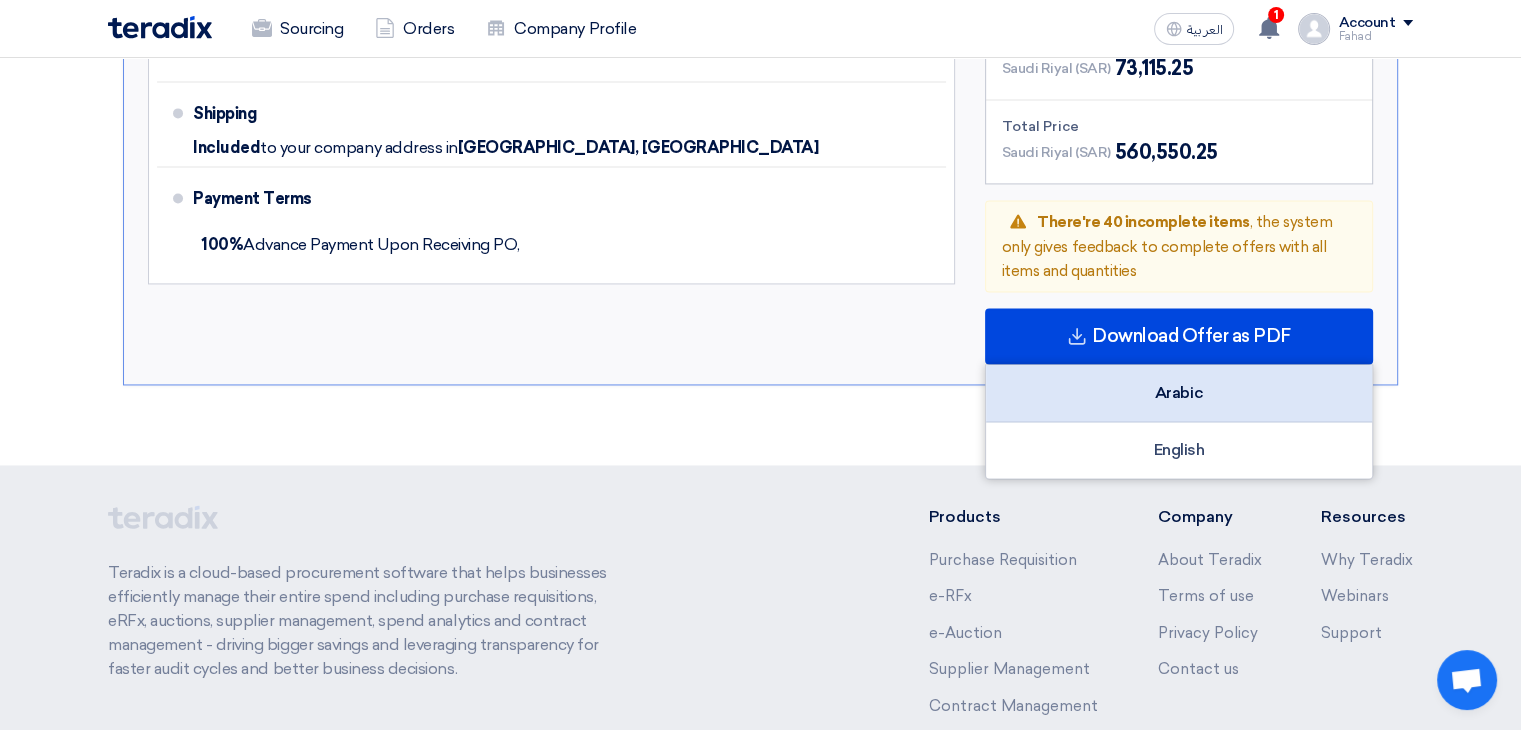 click on "Arabic" at bounding box center (1179, 393) 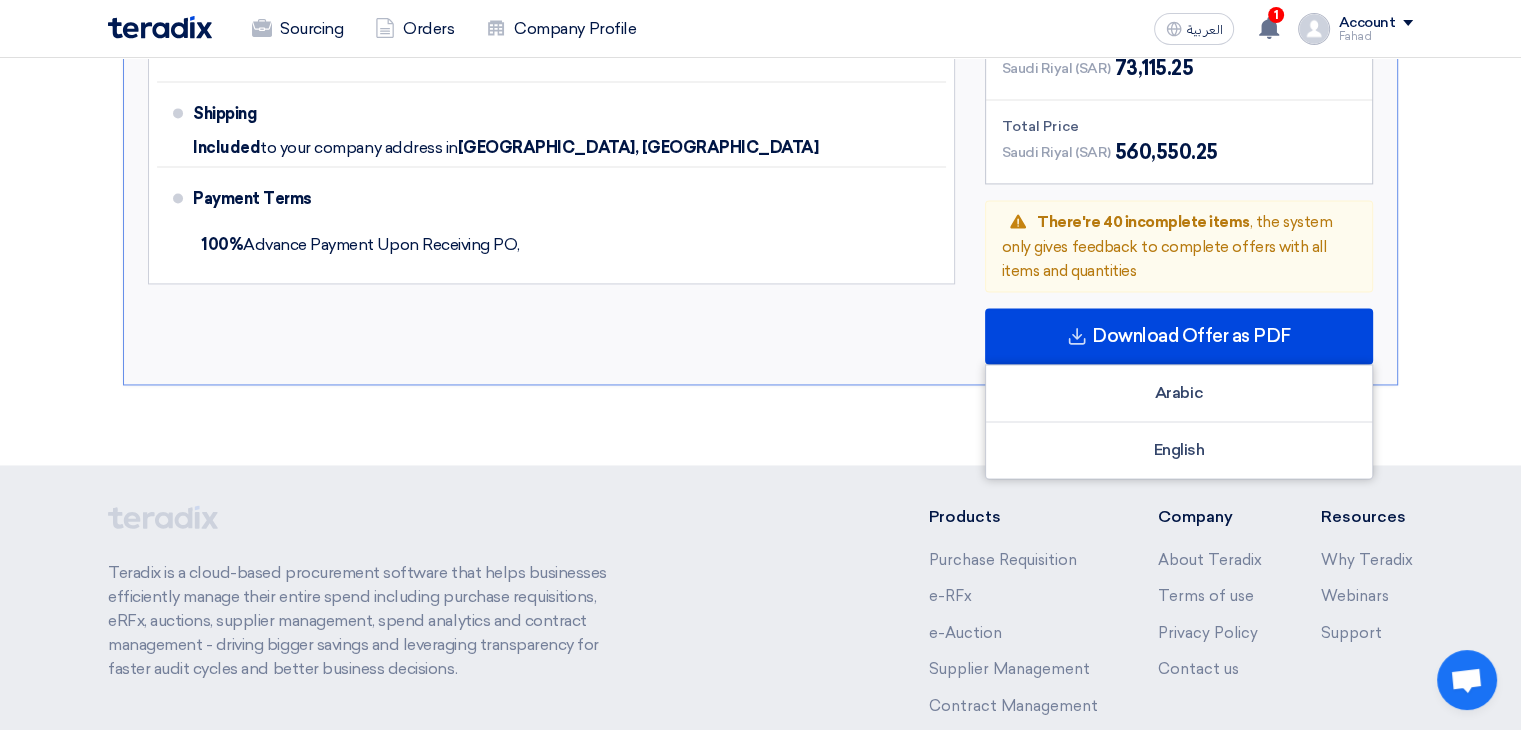 click on "Resources
Why Teradix
Webinars
Support" 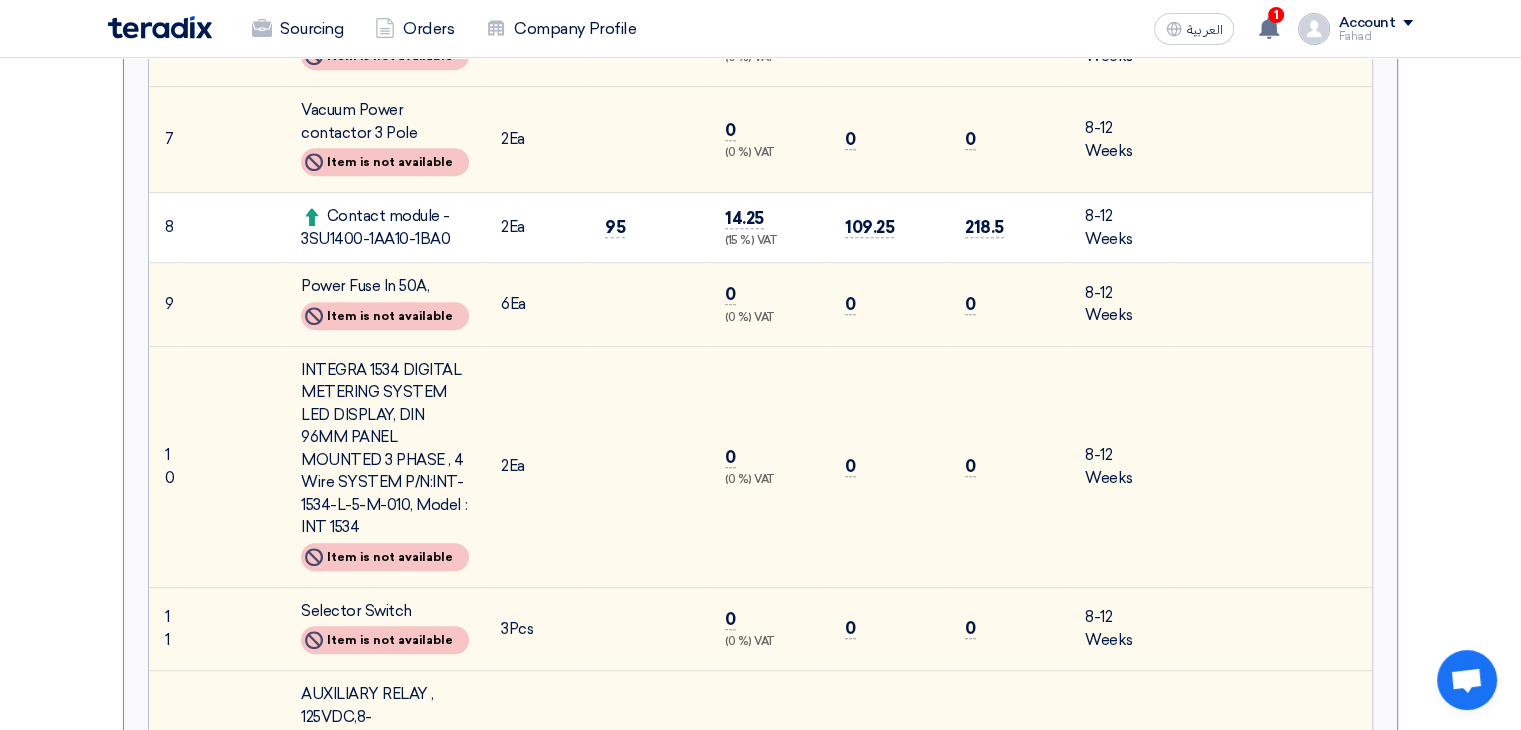 scroll, scrollTop: 0, scrollLeft: 0, axis: both 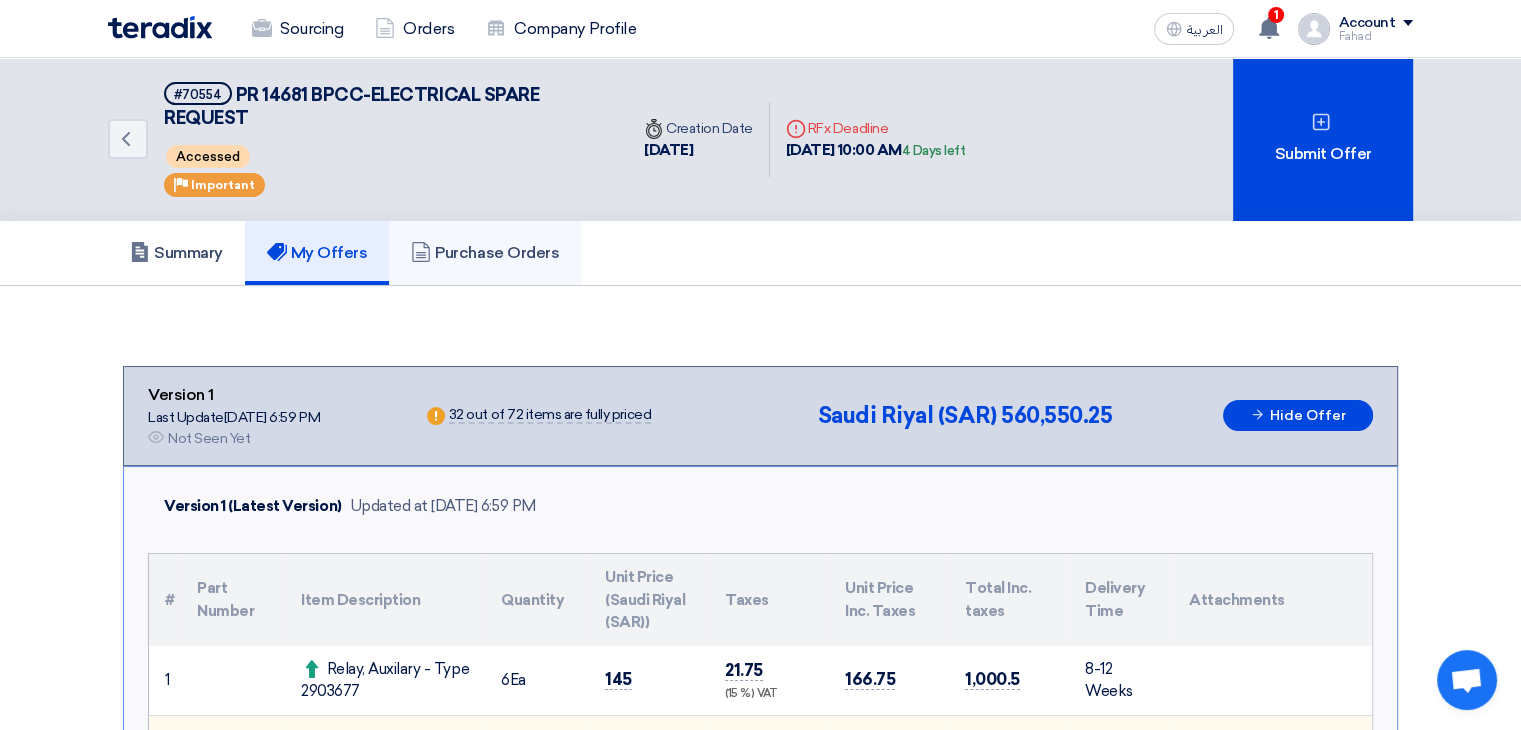 click on "Purchase Orders" 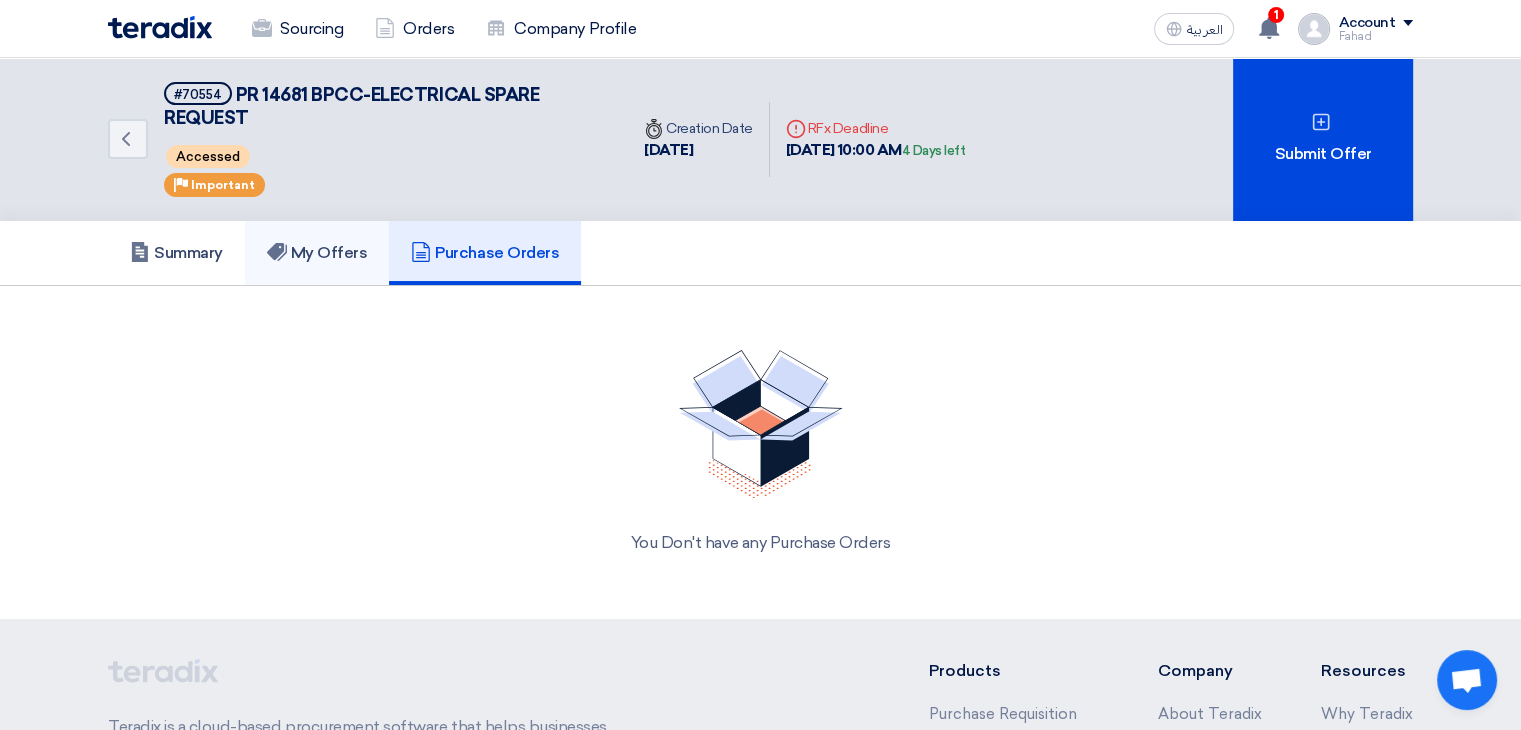 click on "My Offers" 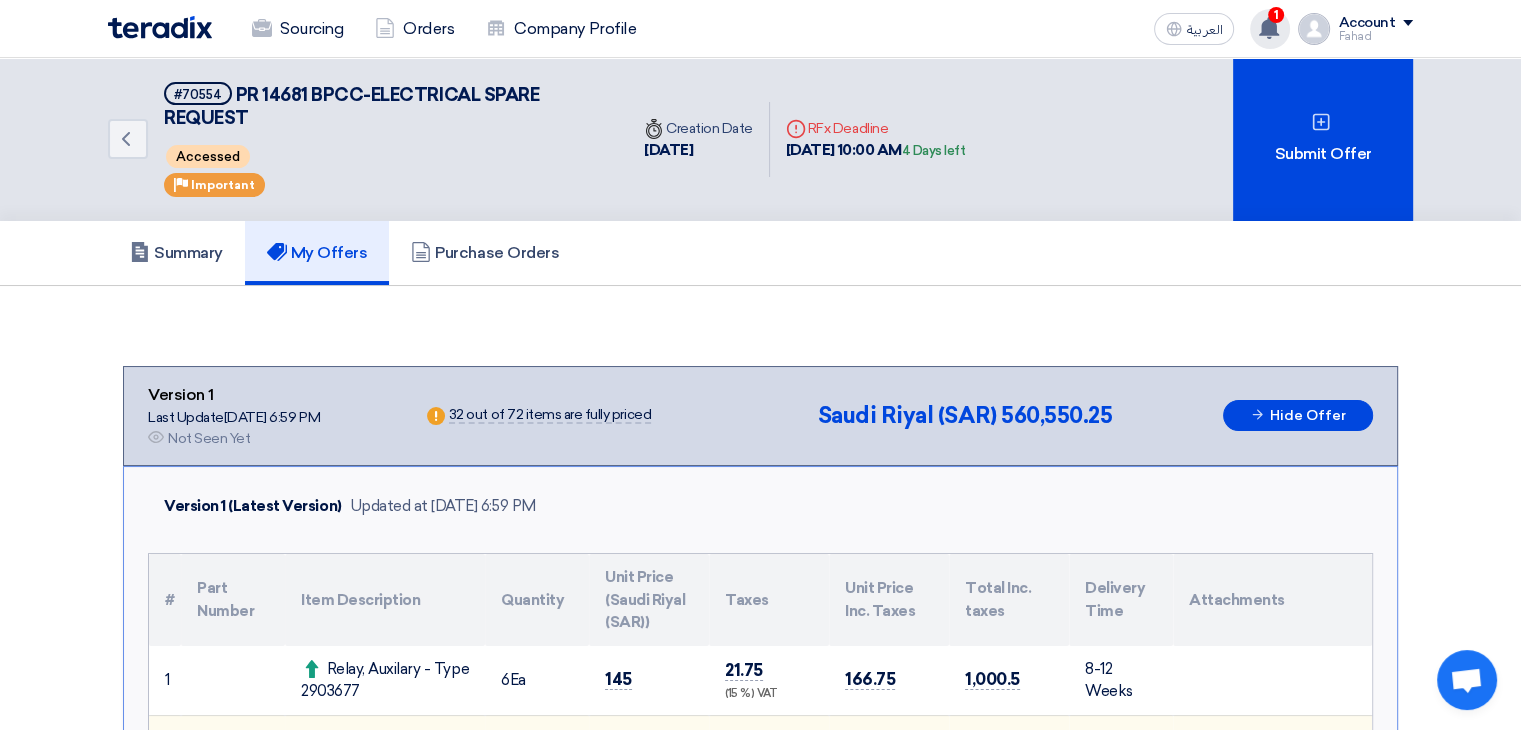 click 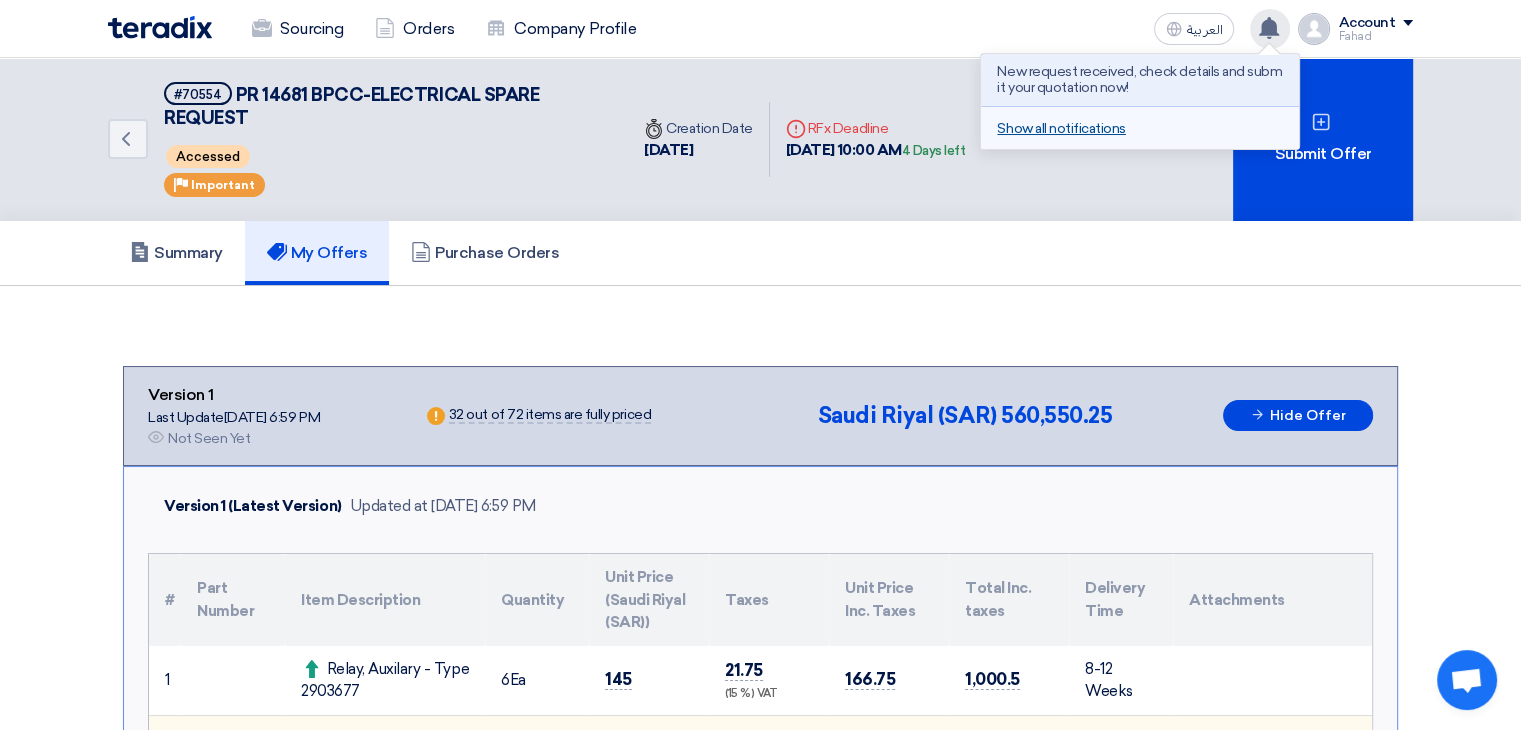 click on "Show all notifications" 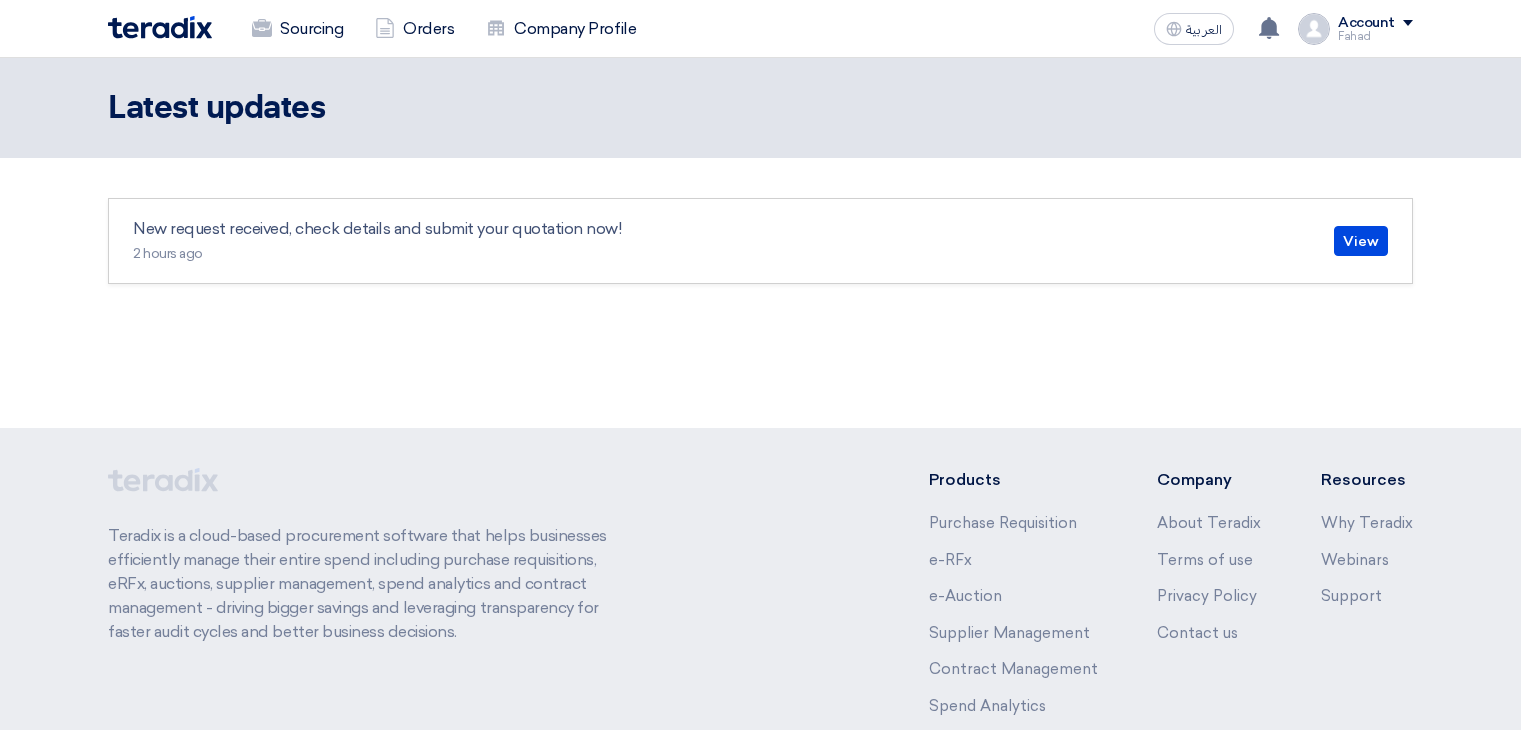 scroll, scrollTop: 0, scrollLeft: 0, axis: both 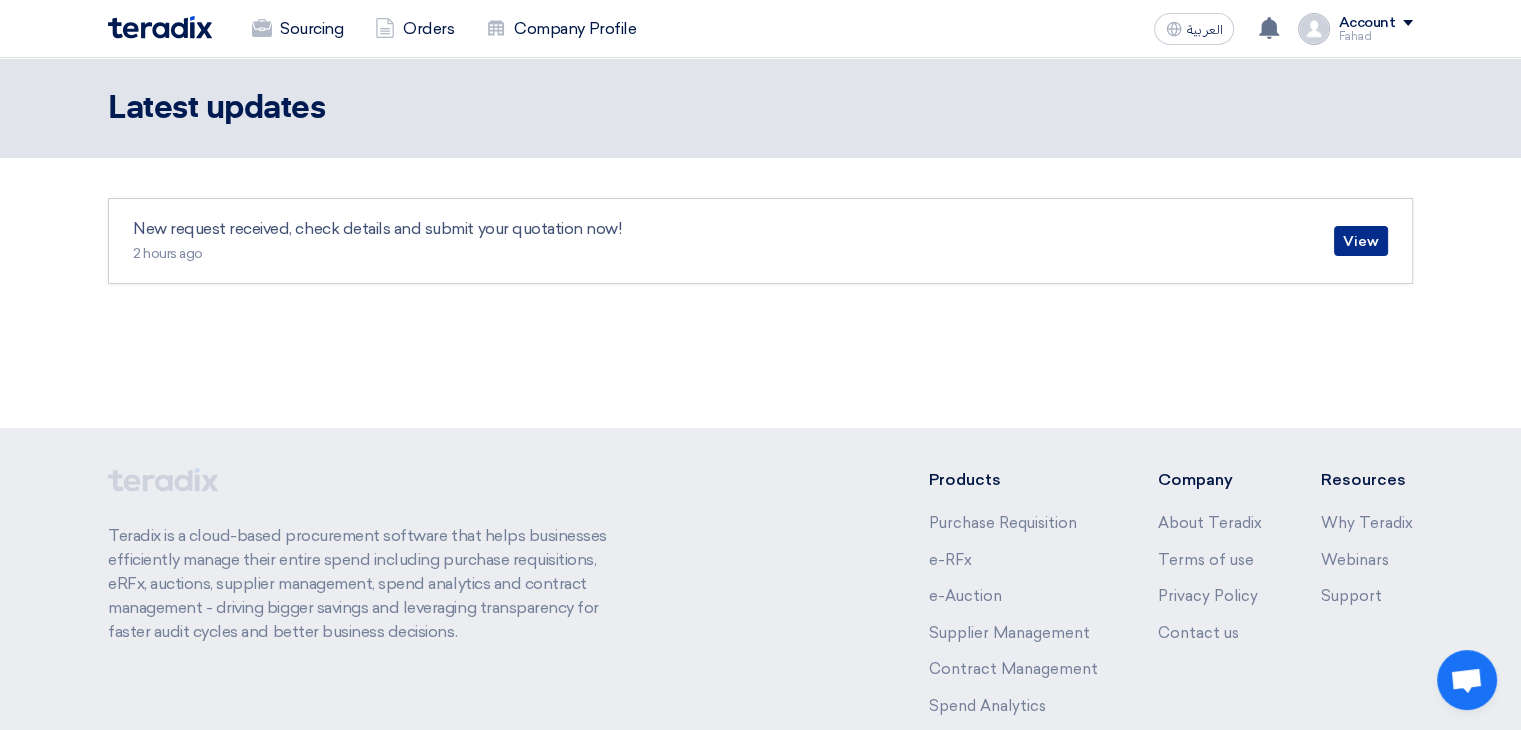 click on "View" 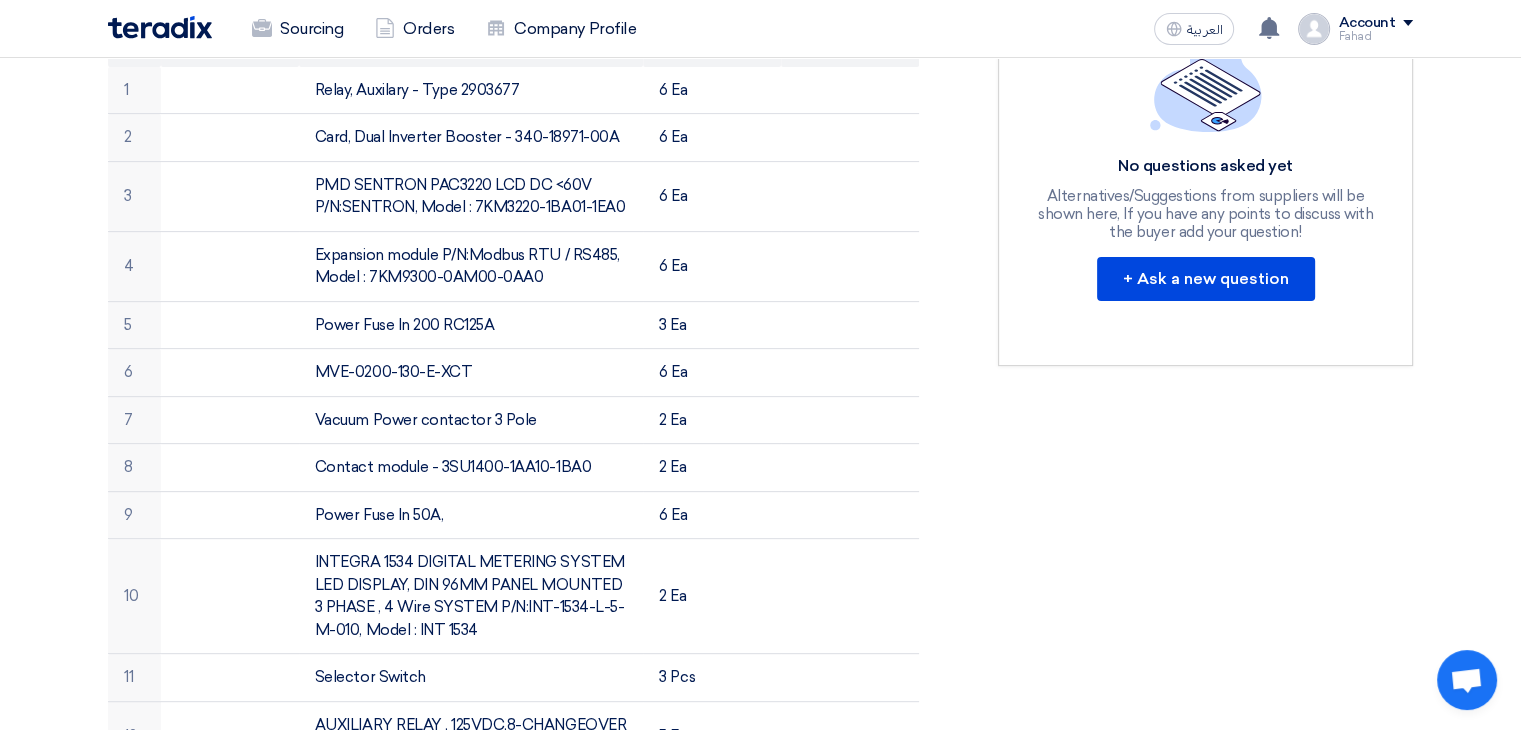 scroll, scrollTop: 0, scrollLeft: 0, axis: both 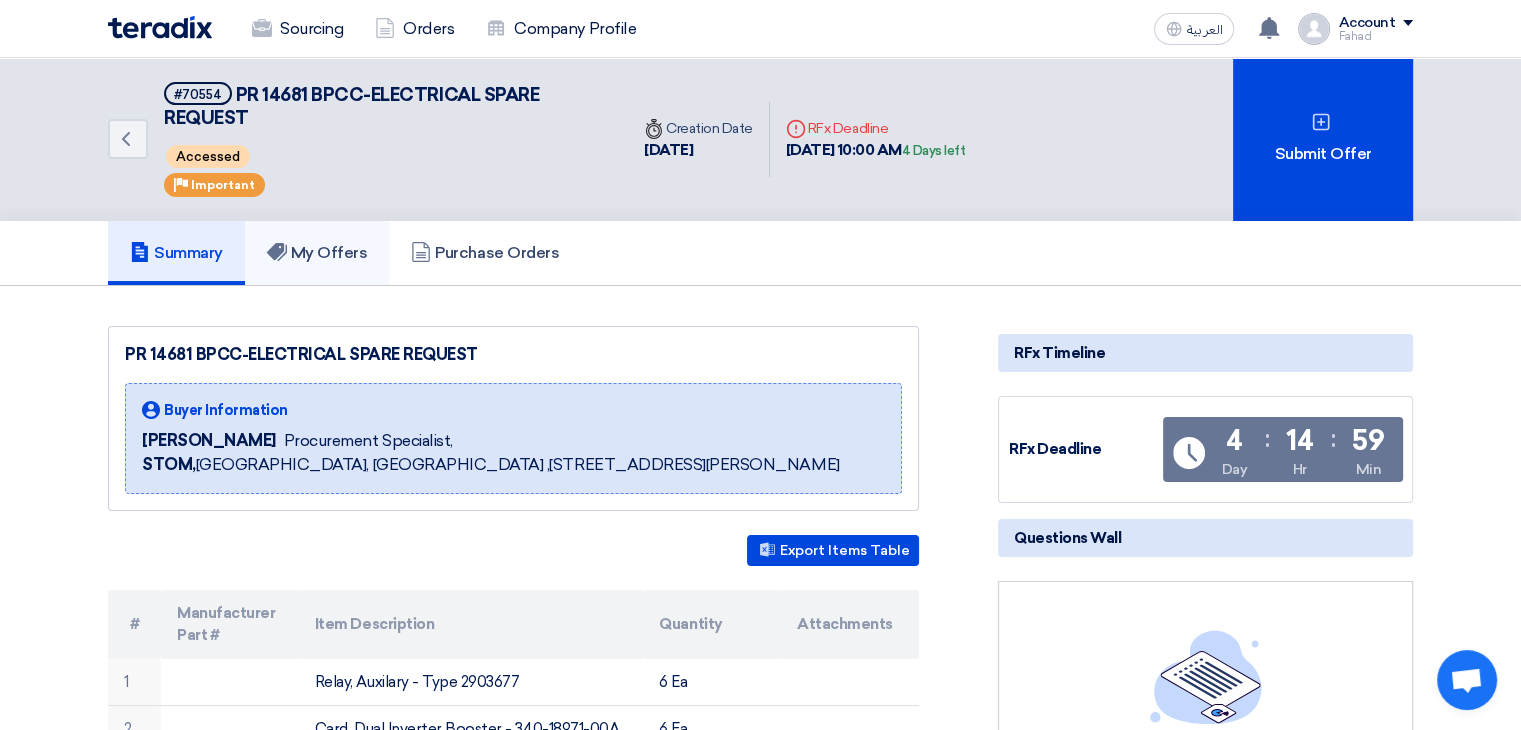 click on "My Offers" 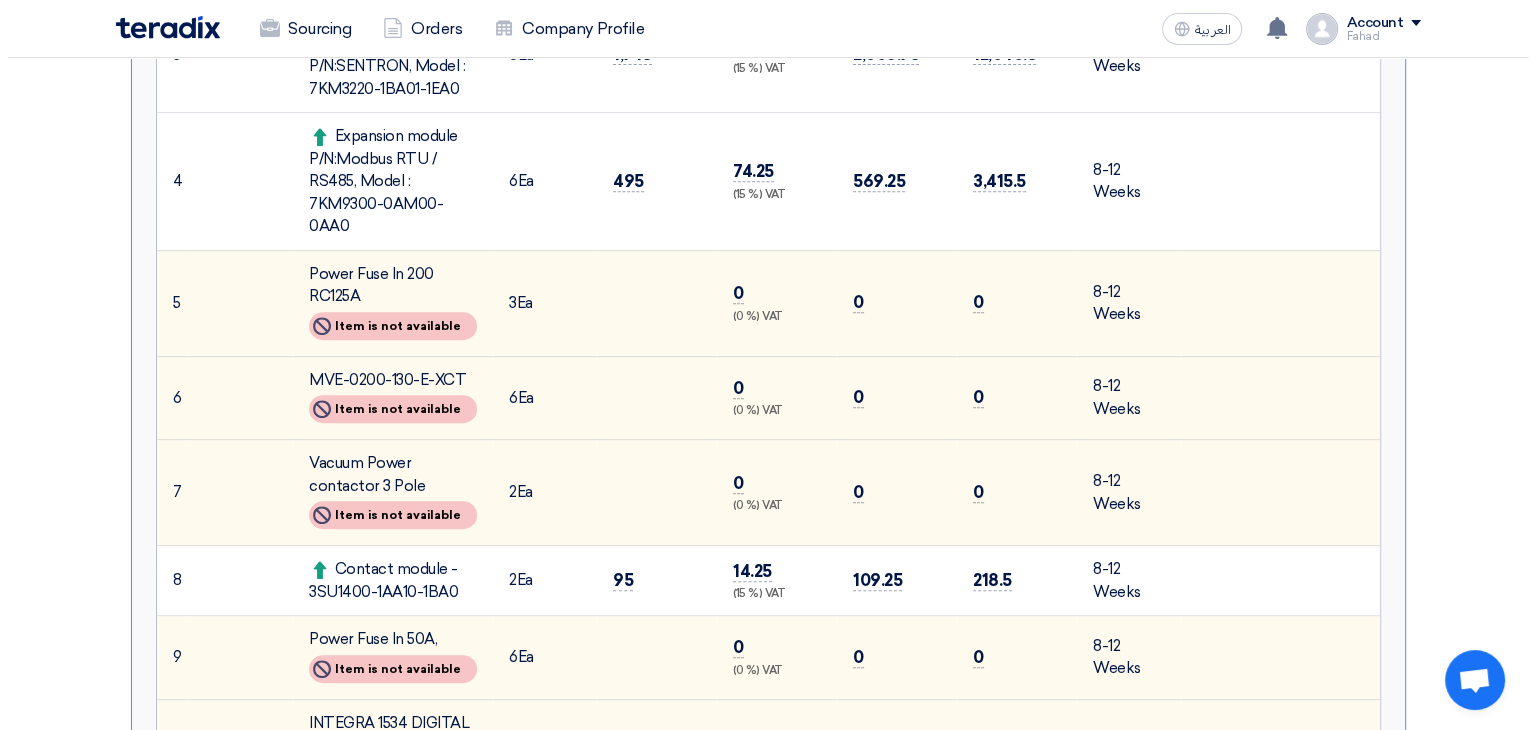 scroll, scrollTop: 0, scrollLeft: 0, axis: both 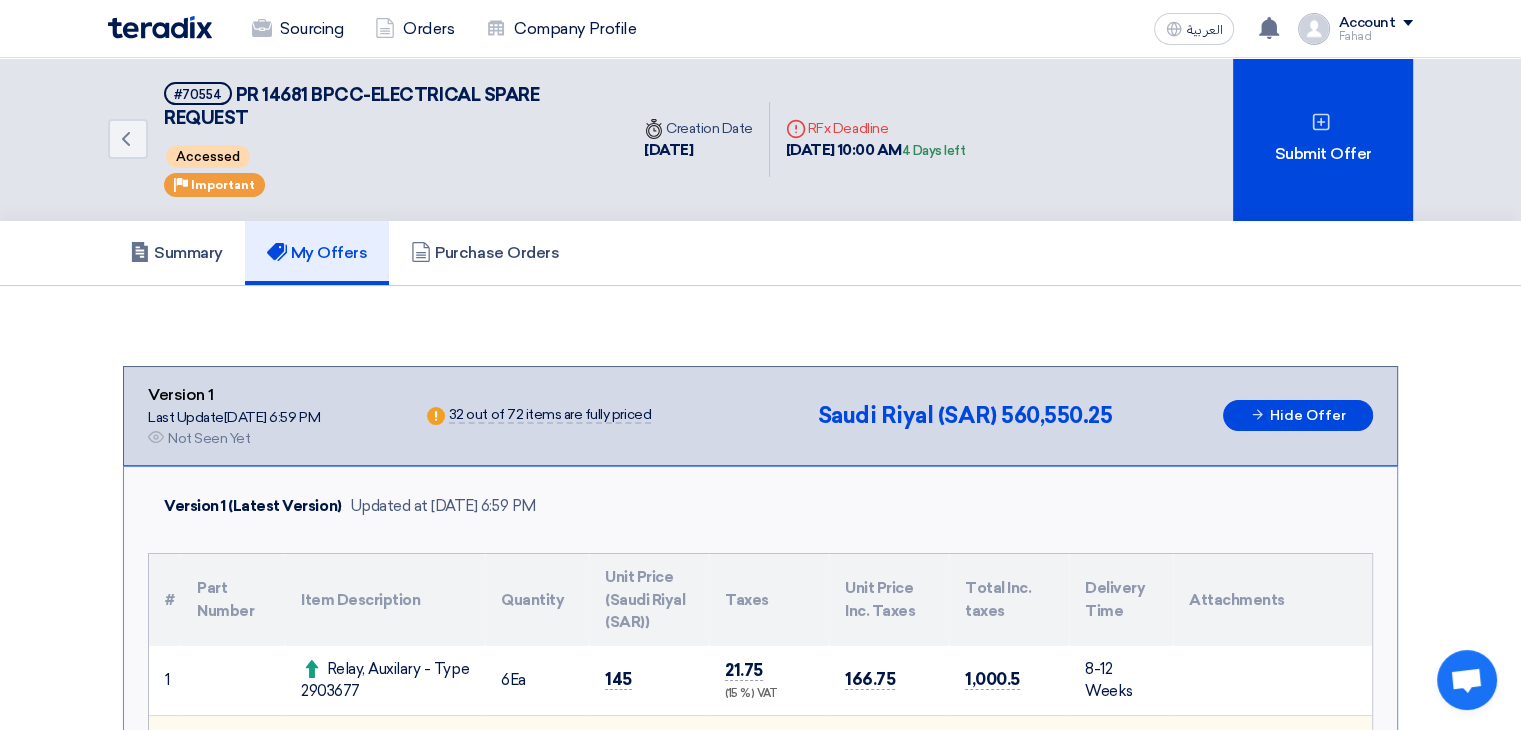 click on "Fahad" 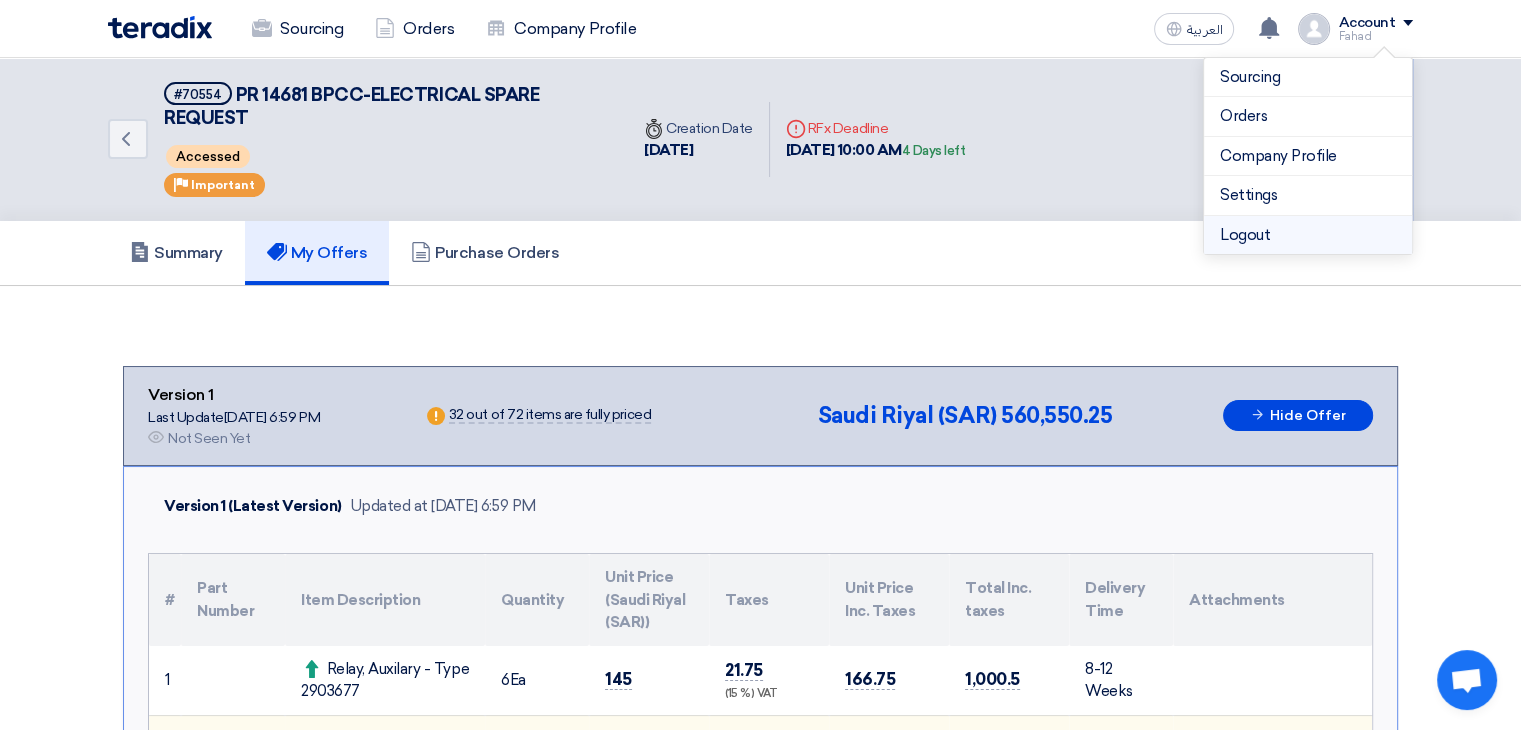 click on "Logout" 